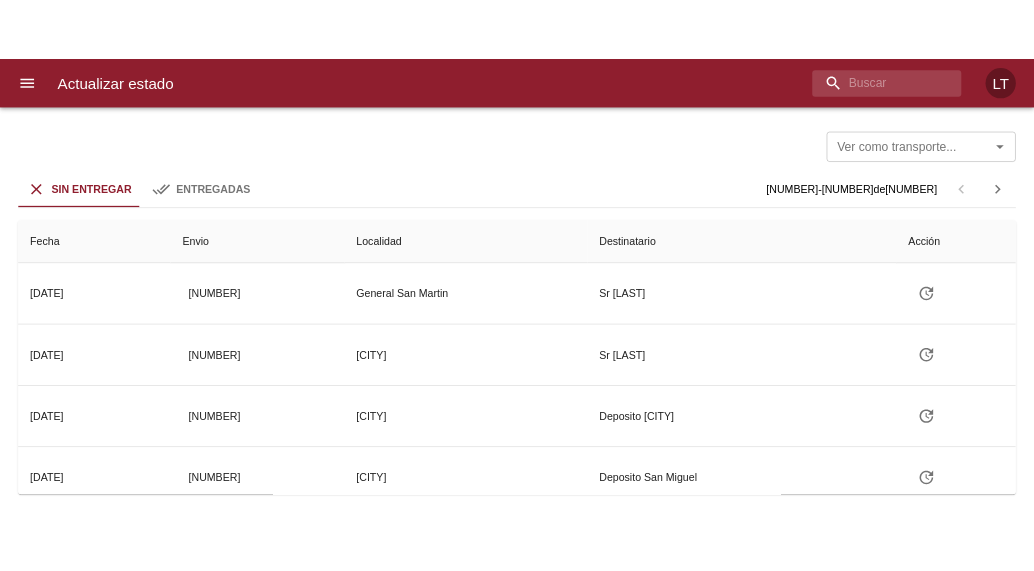 scroll, scrollTop: 0, scrollLeft: 0, axis: both 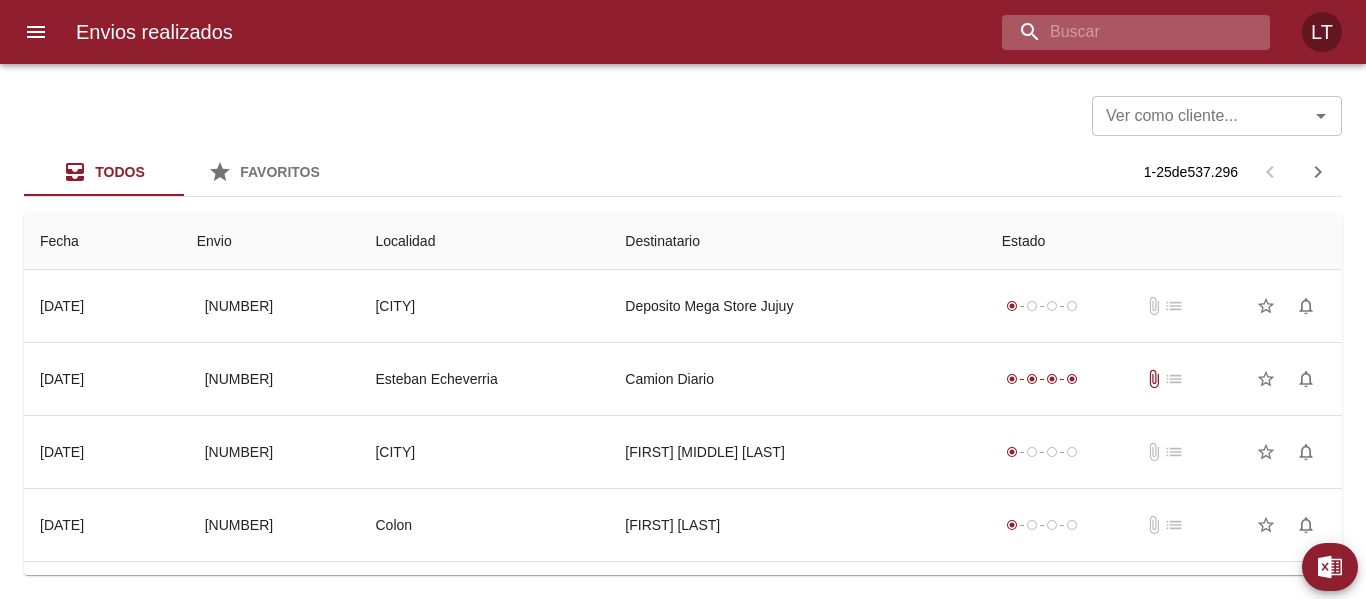 click at bounding box center (1119, 32) 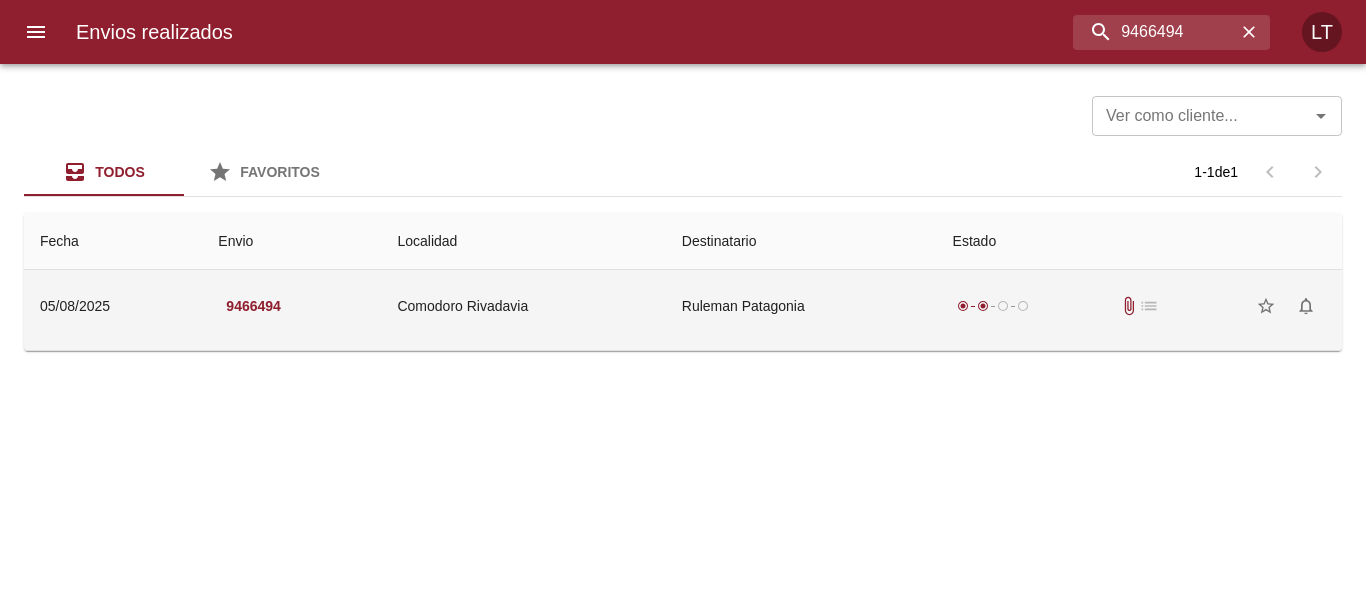 click on "Ruleman Patagonia" at bounding box center (801, 306) 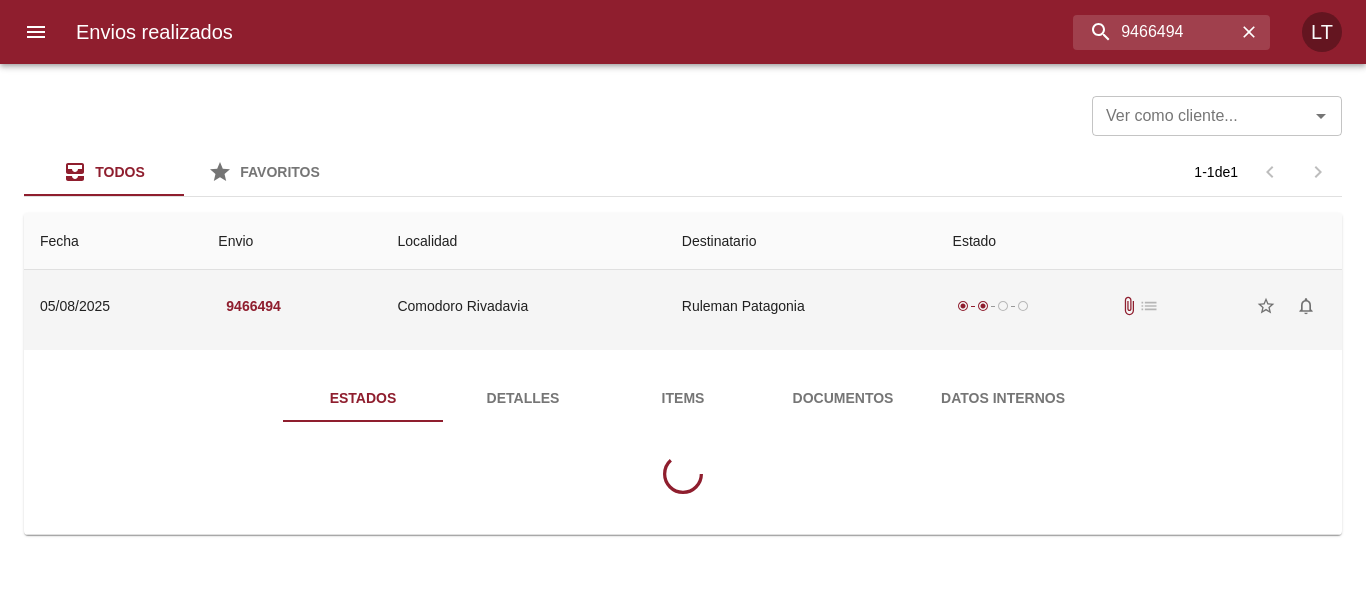 click on "Documentos" at bounding box center [843, 398] 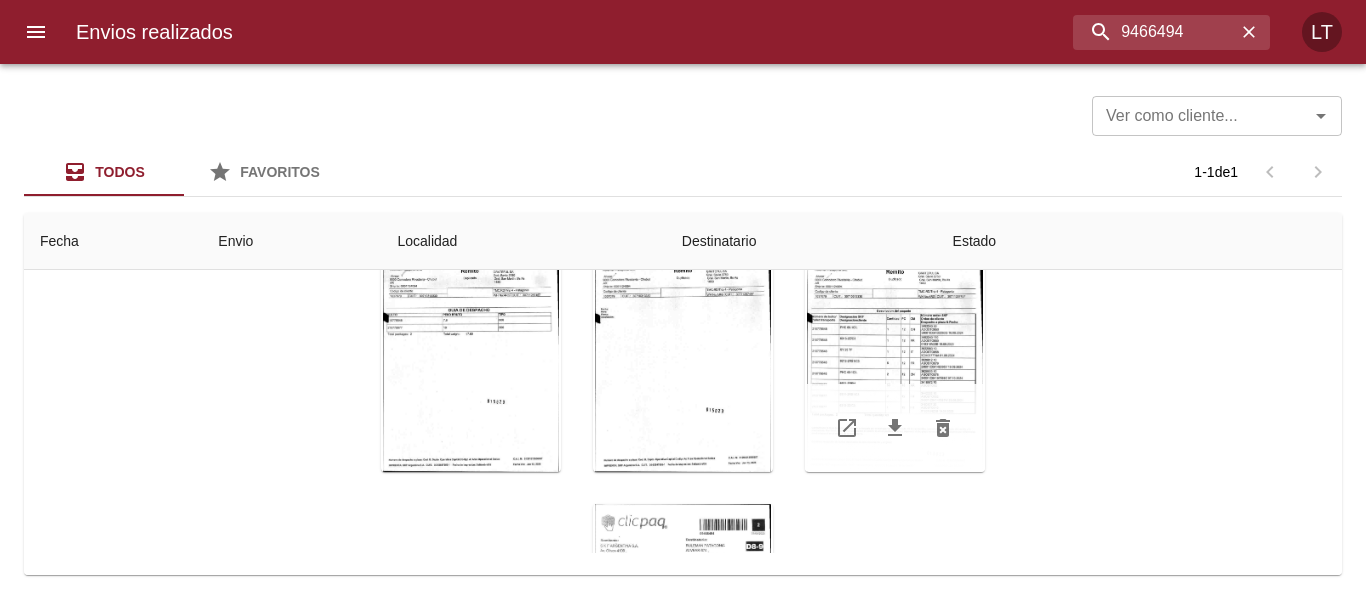 scroll, scrollTop: 288, scrollLeft: 0, axis: vertical 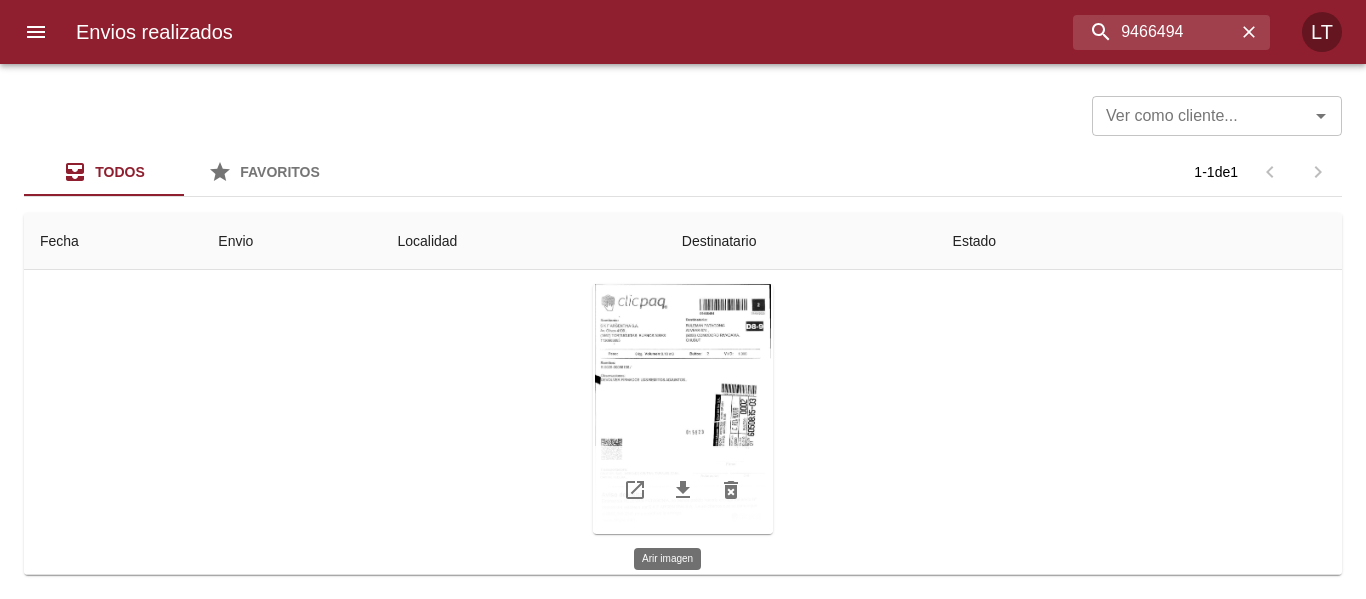 click at bounding box center [683, 409] 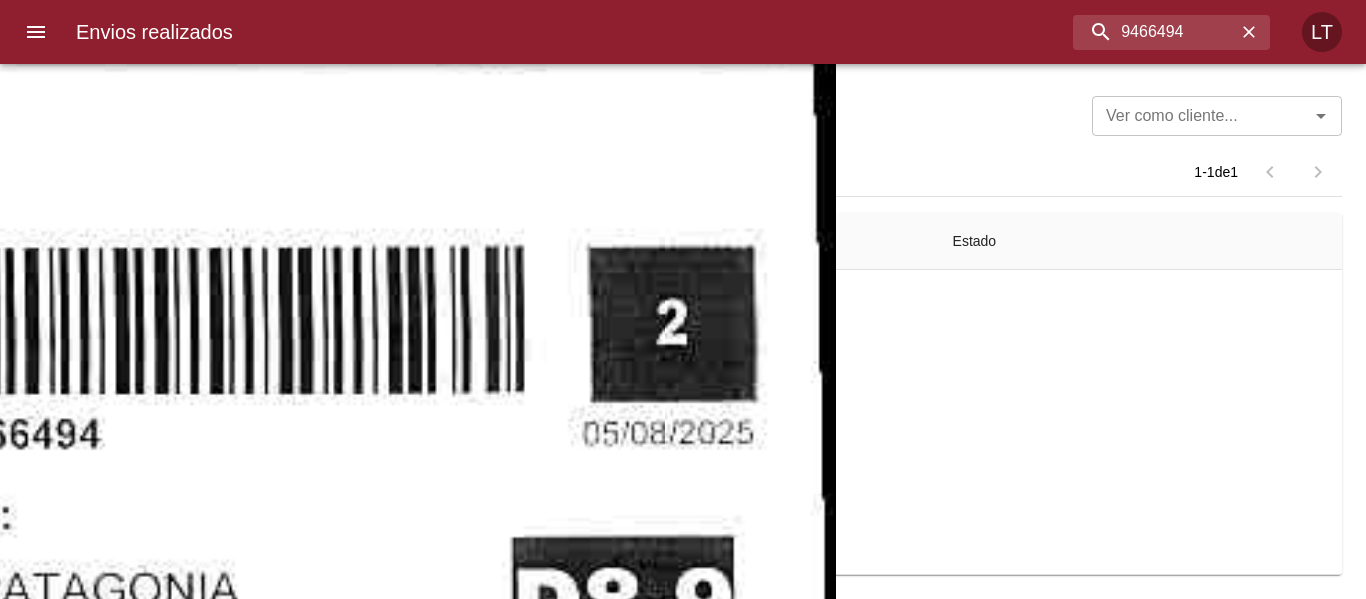 click at bounding box center [-302, 1670] 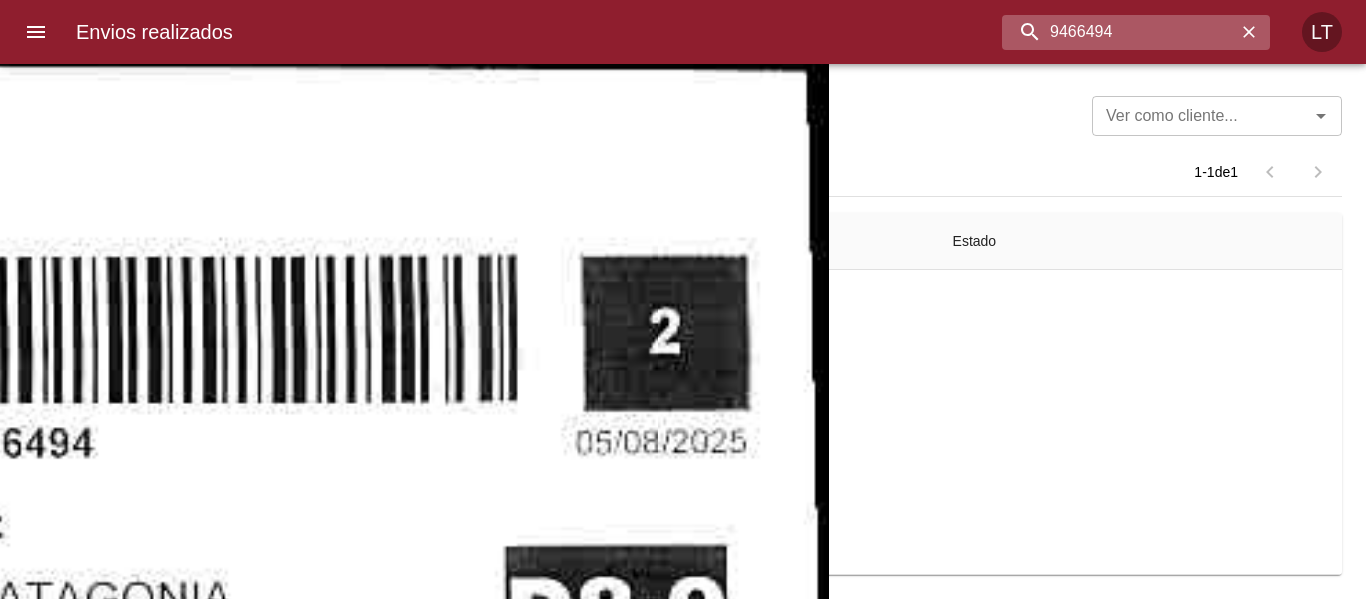 click on "9466494" at bounding box center (1119, 32) 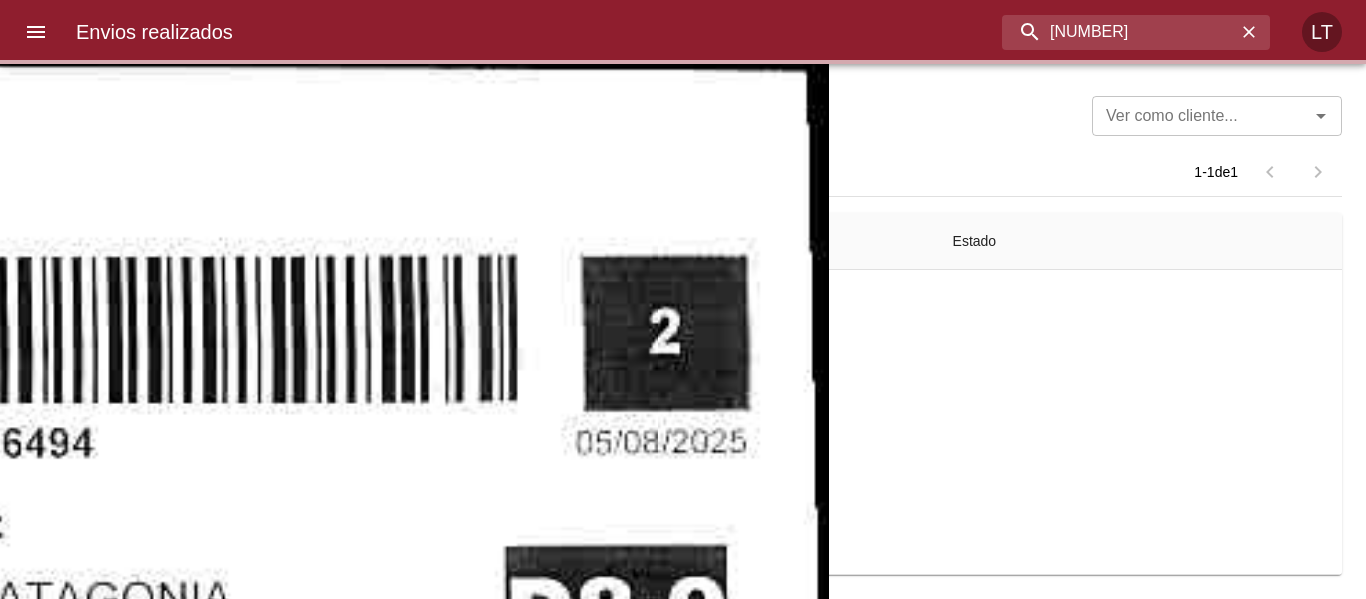 scroll, scrollTop: 0, scrollLeft: 0, axis: both 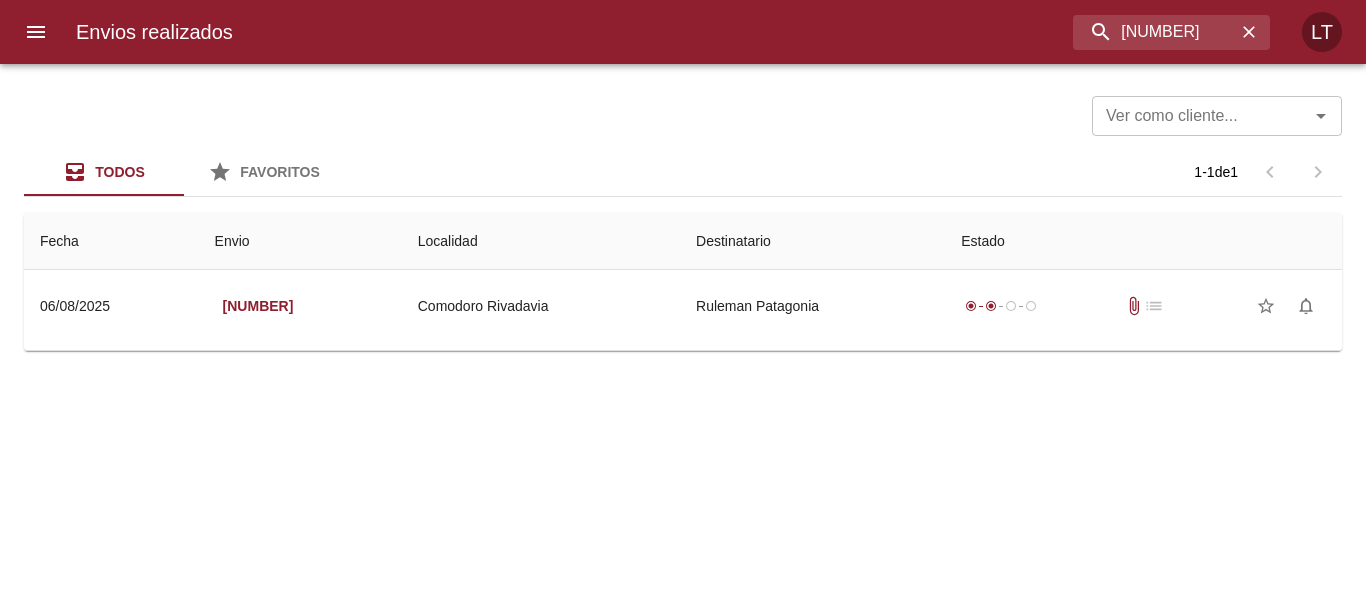click on "Guia : [NUMBER]" at bounding box center (683, 346) 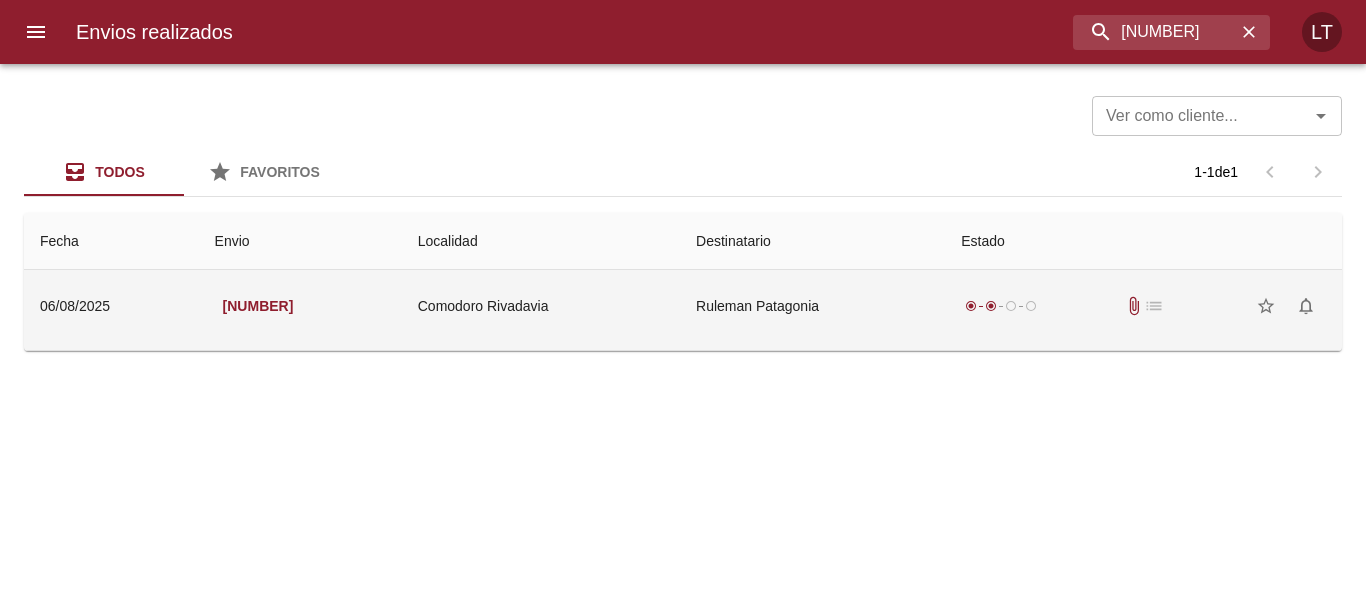 click on "Ruleman Patagonia" at bounding box center (812, 306) 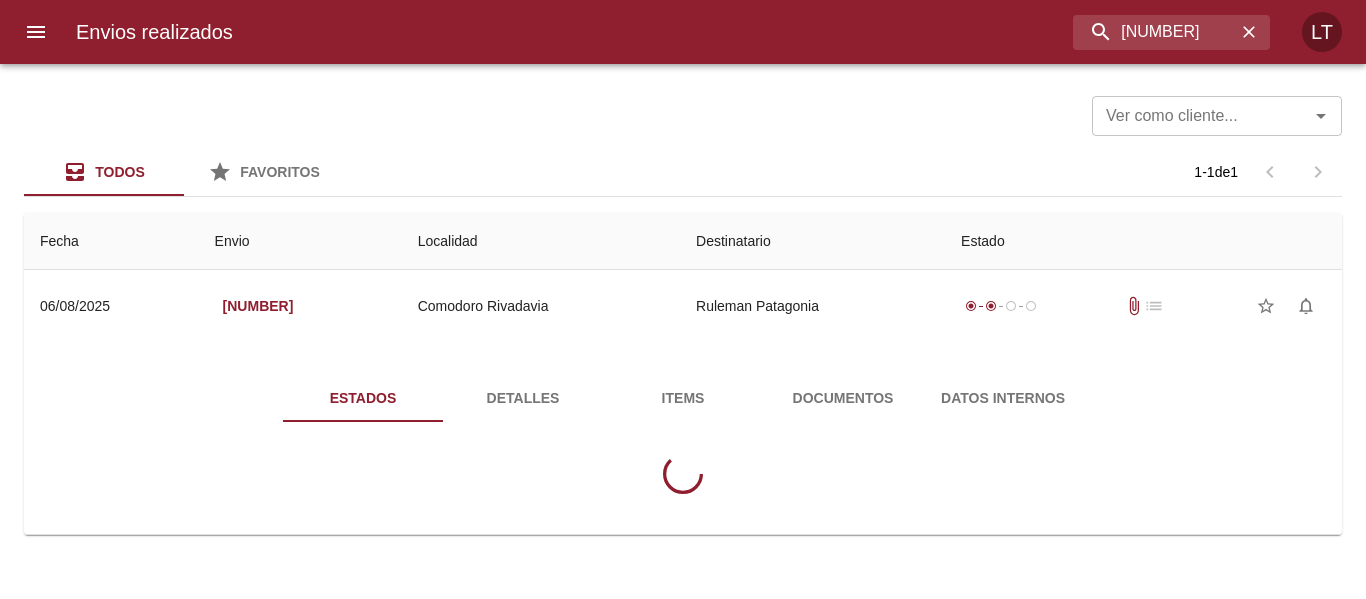 click on "Documentos" at bounding box center (843, 398) 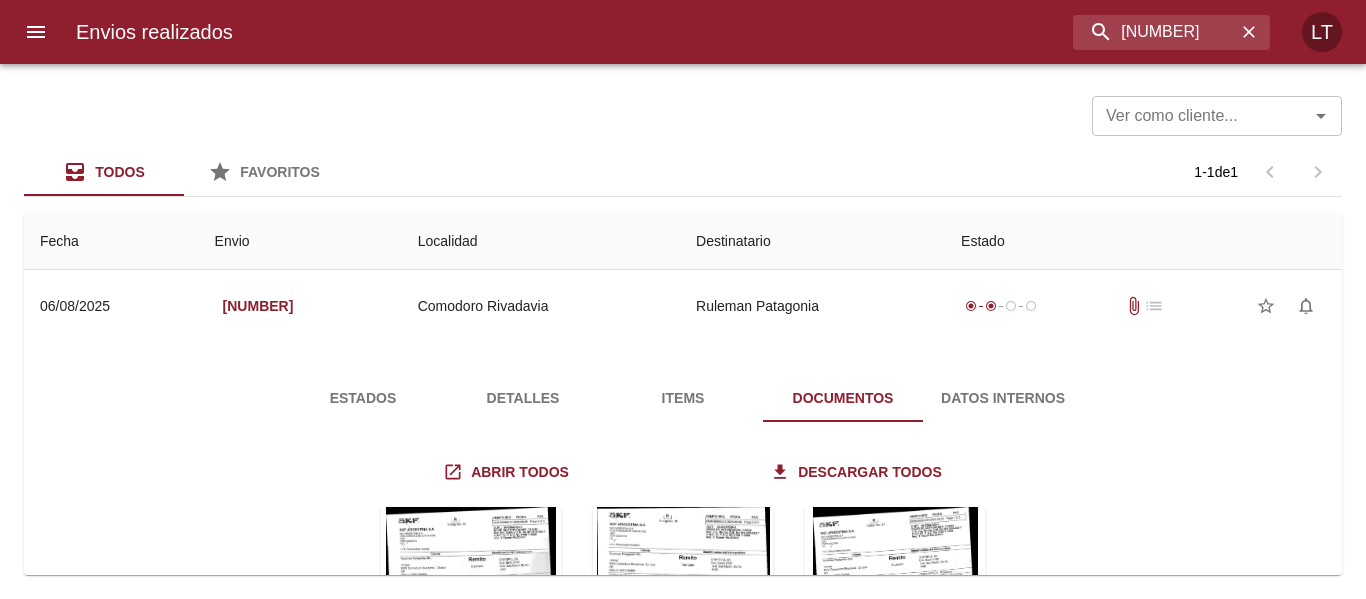 scroll, scrollTop: 217, scrollLeft: 0, axis: vertical 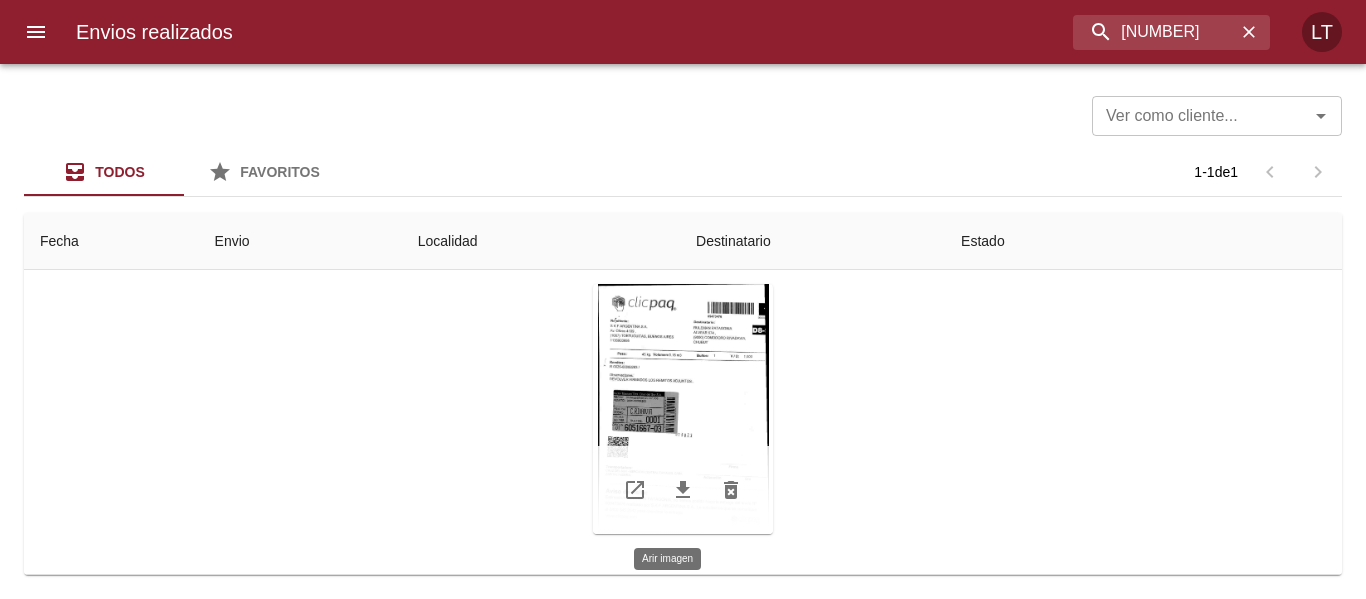 click at bounding box center [683, 409] 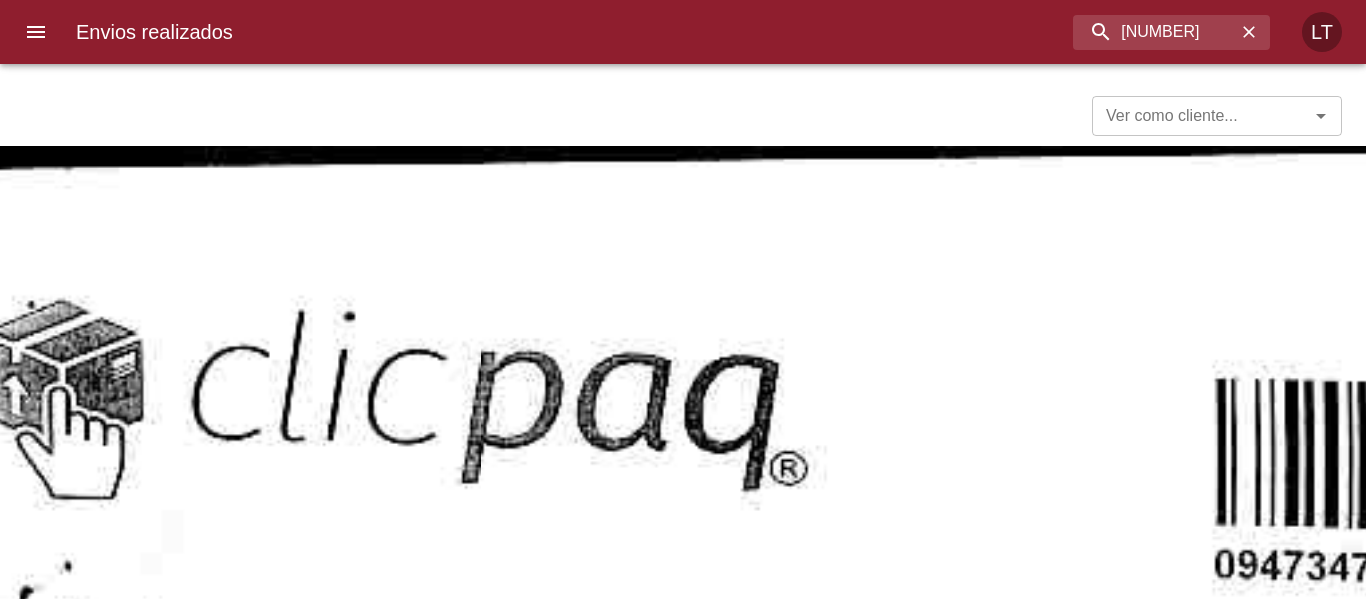 click at bounding box center [902, 1763] 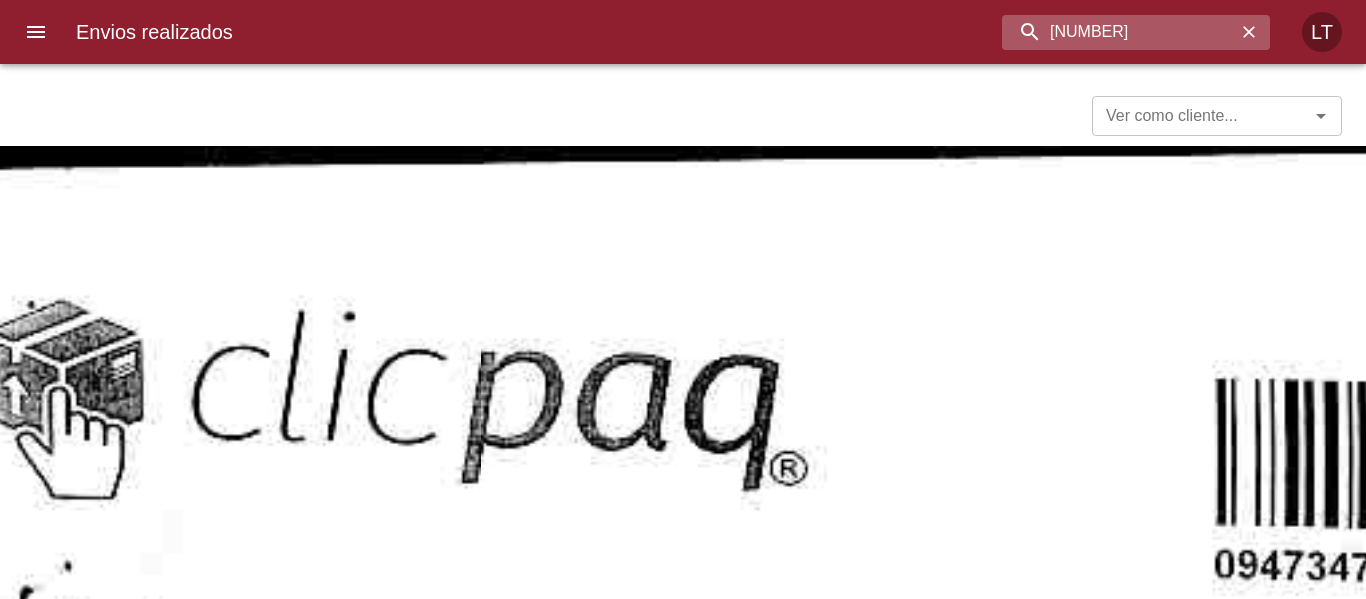 click on "9473476" at bounding box center (1119, 32) 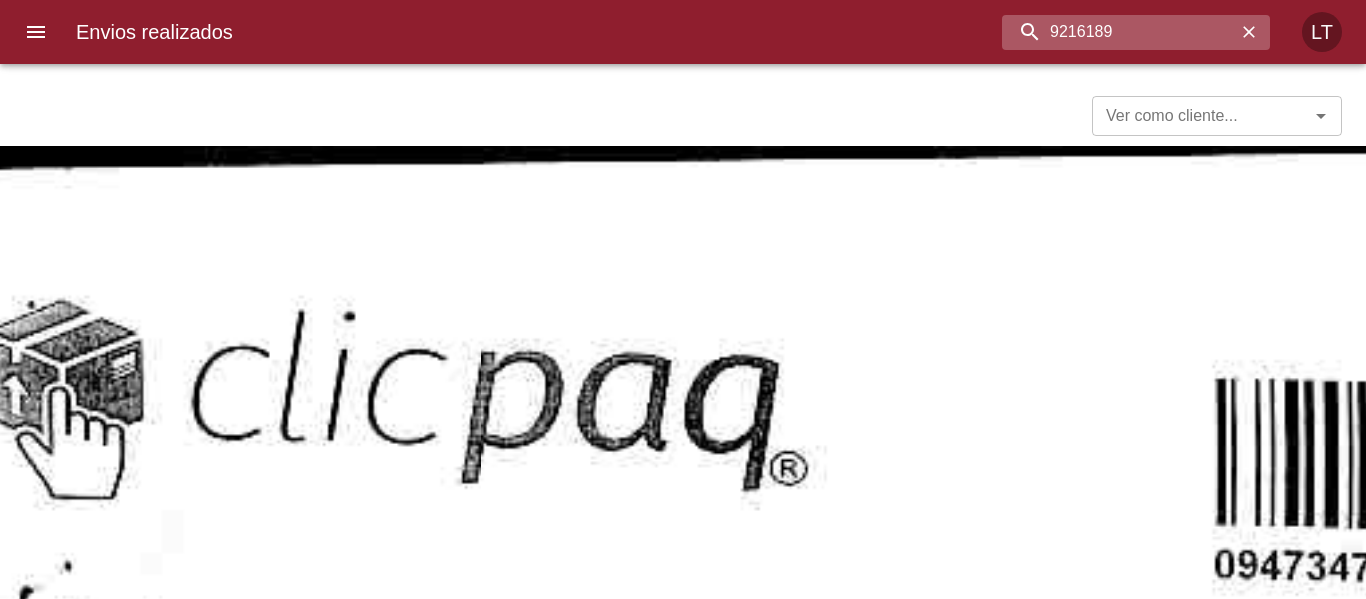 type on "9216189" 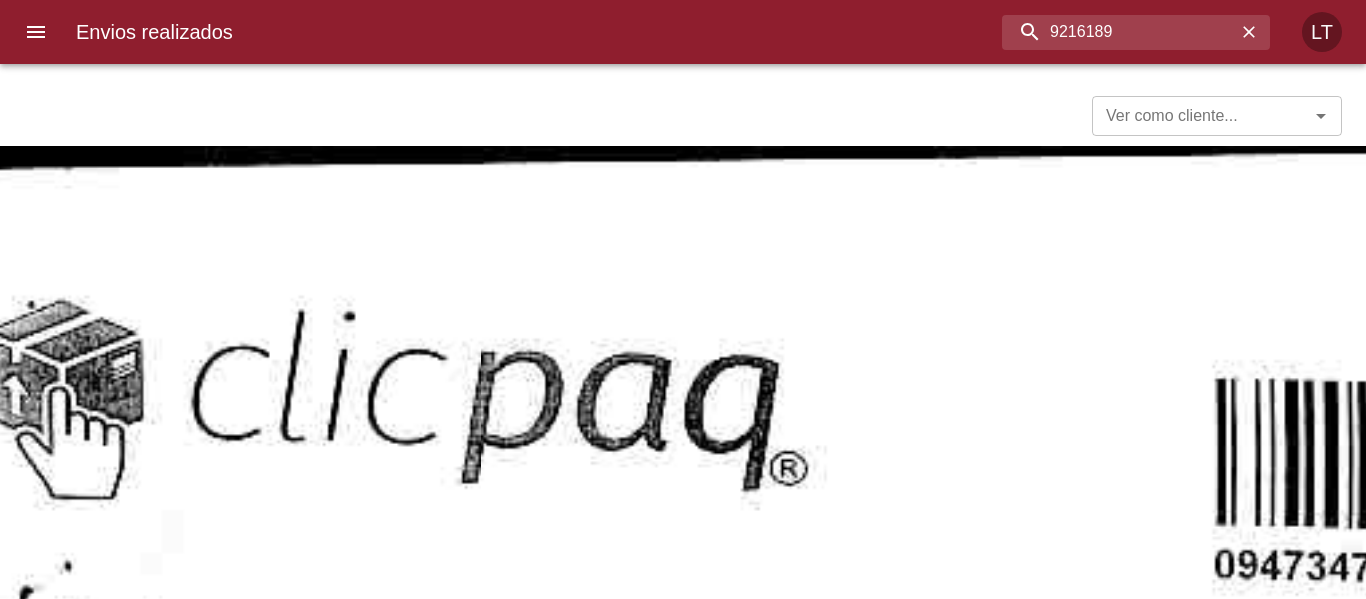 scroll, scrollTop: 0, scrollLeft: 0, axis: both 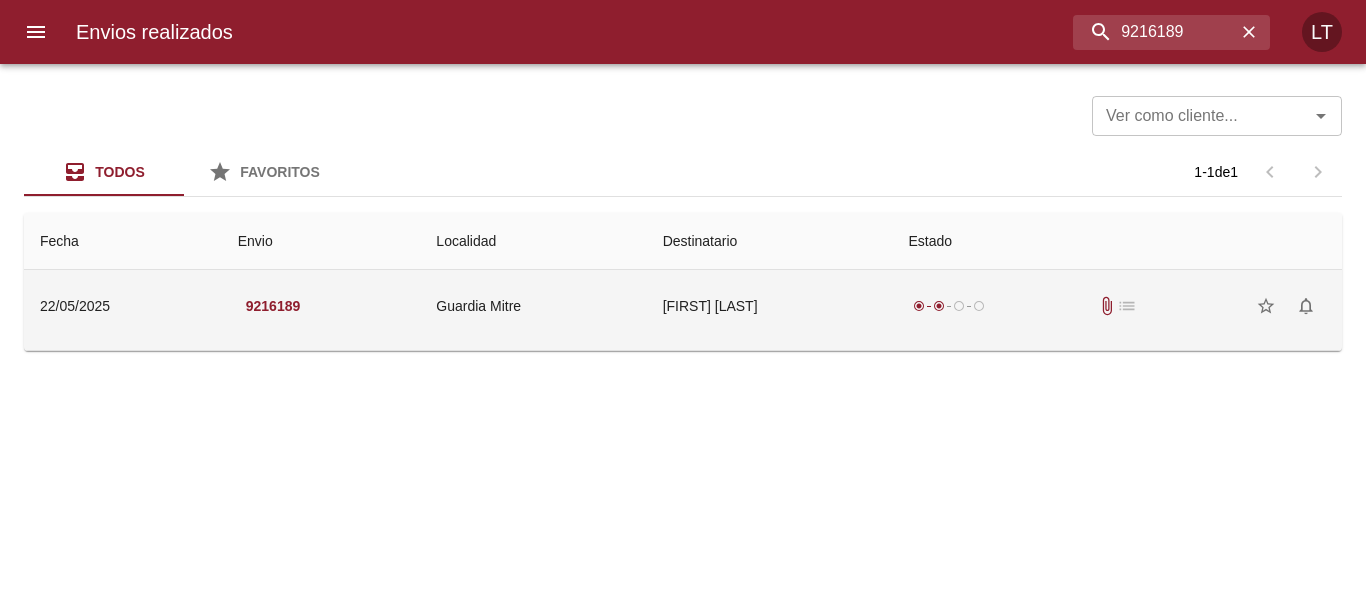 click on "Miguel Angel Evans" at bounding box center (770, 306) 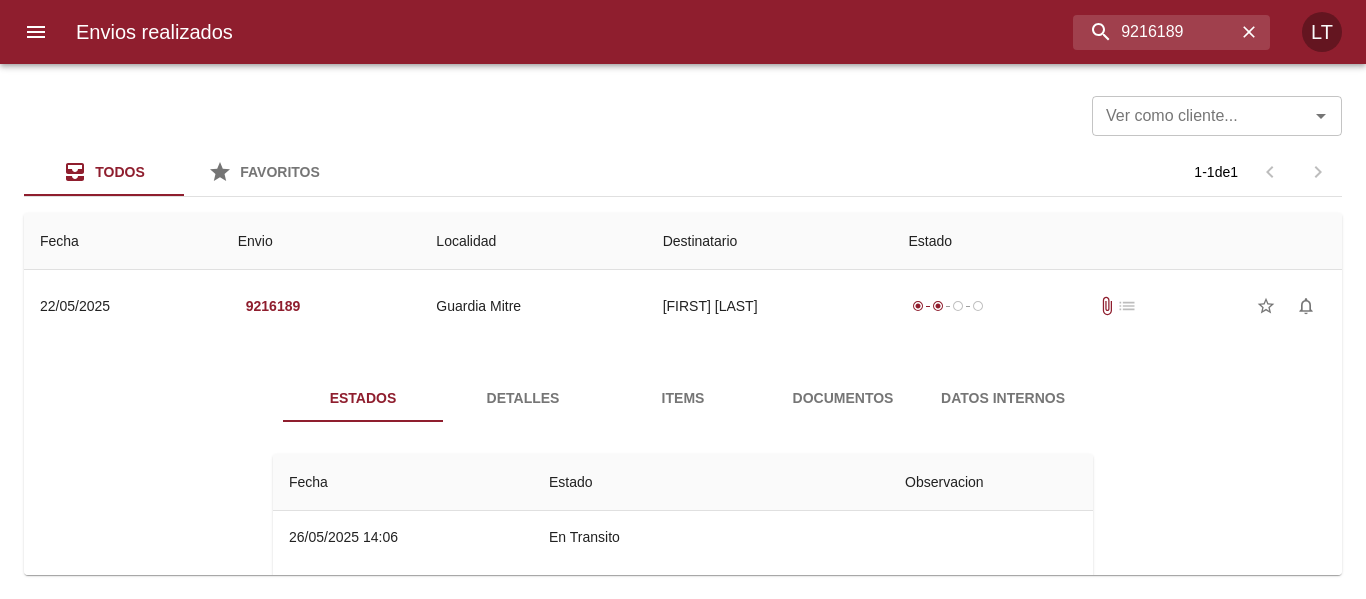 click on "Documentos" at bounding box center [843, 398] 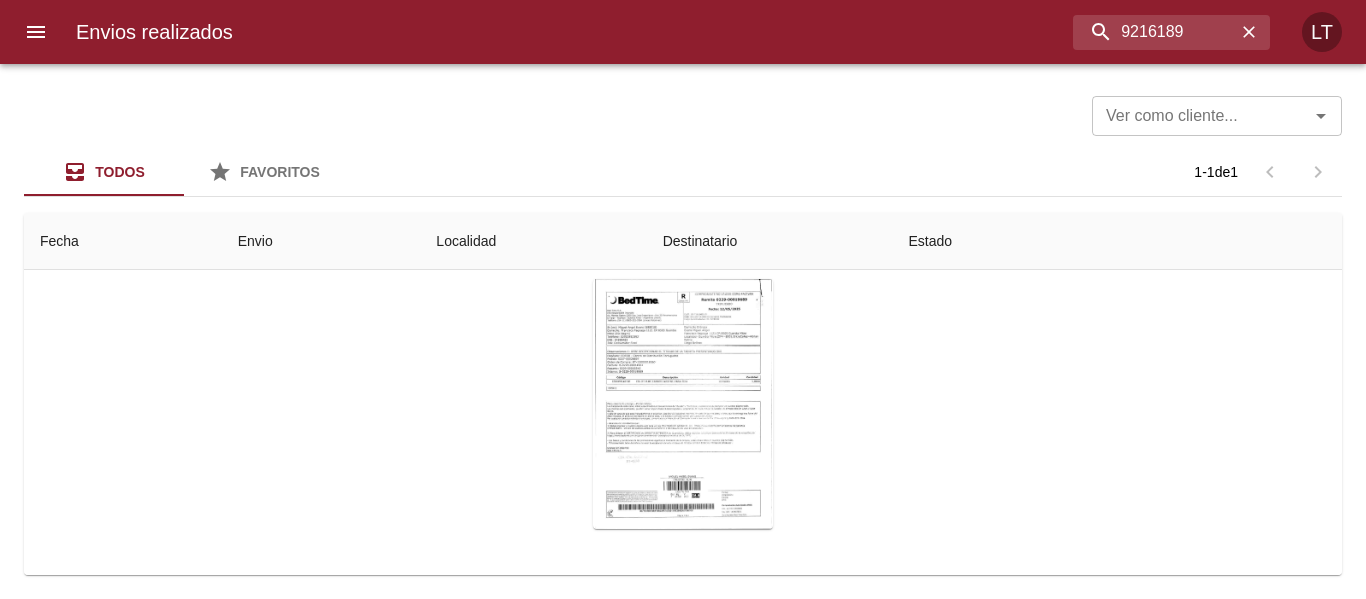 scroll, scrollTop: 202, scrollLeft: 0, axis: vertical 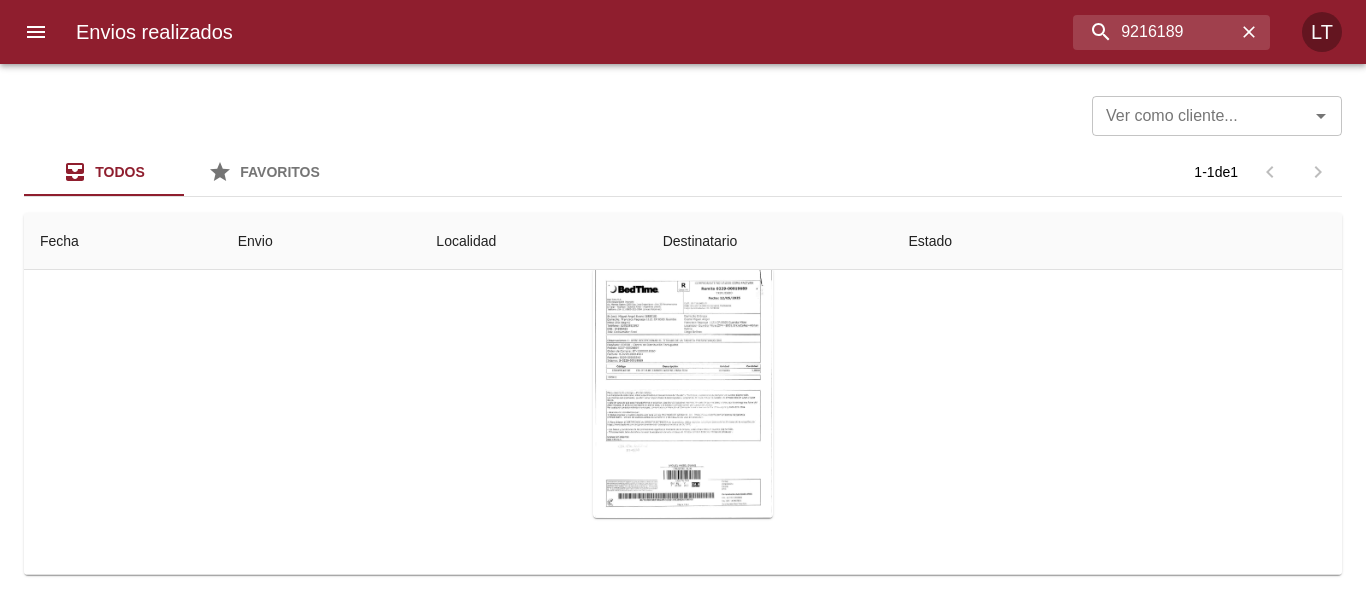 type 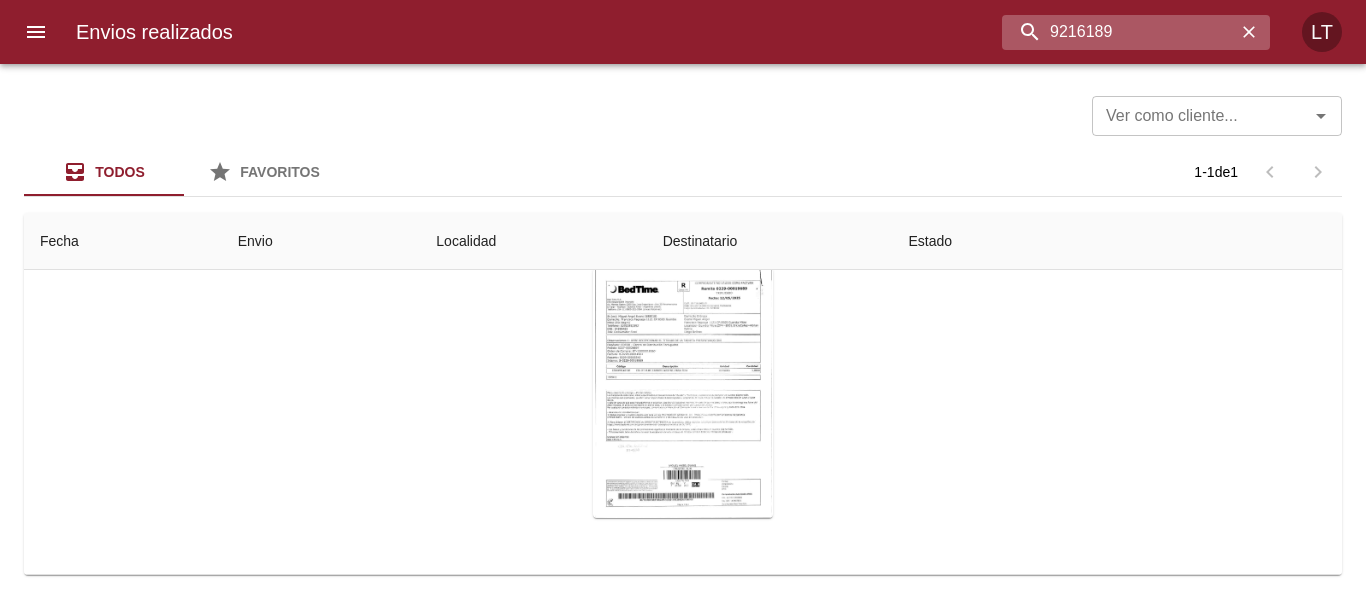 click on "9216189" at bounding box center (1119, 32) 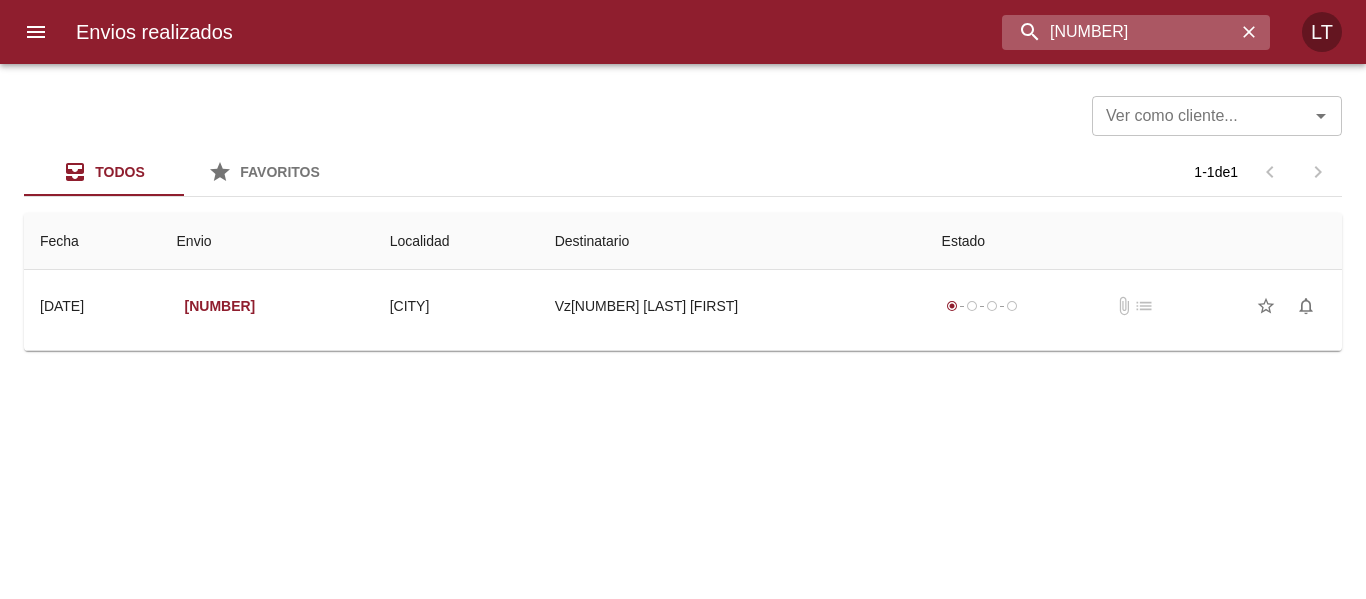 scroll, scrollTop: 0, scrollLeft: 0, axis: both 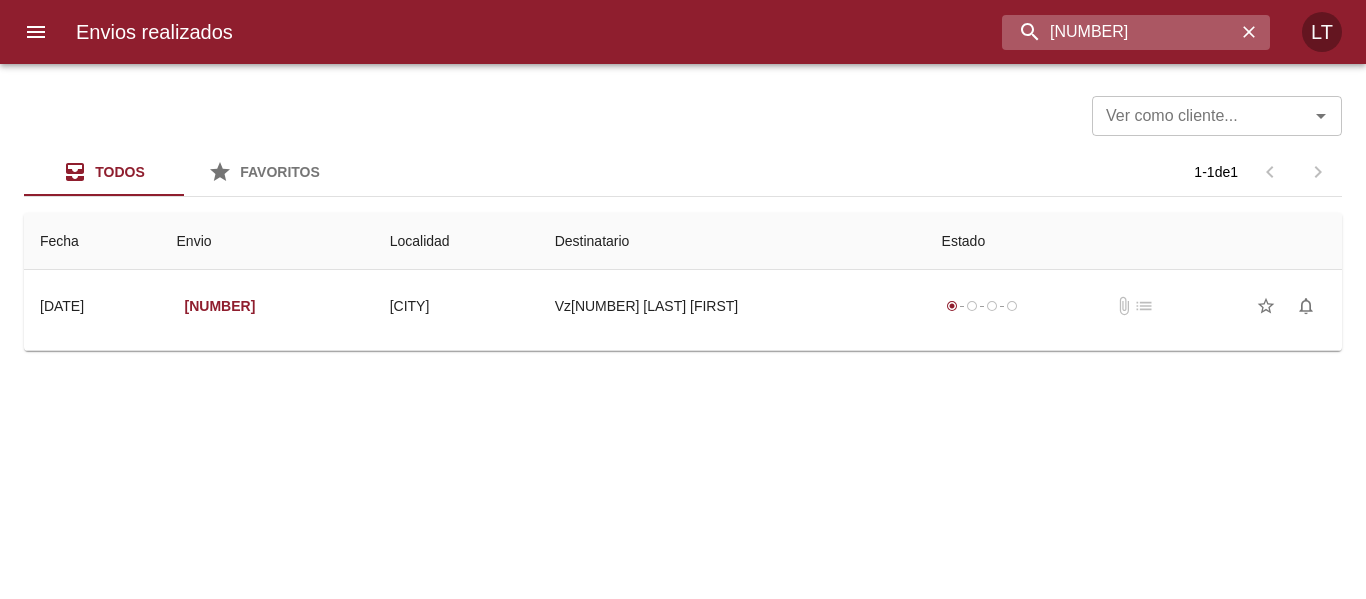 click on "9474354" at bounding box center [1119, 32] 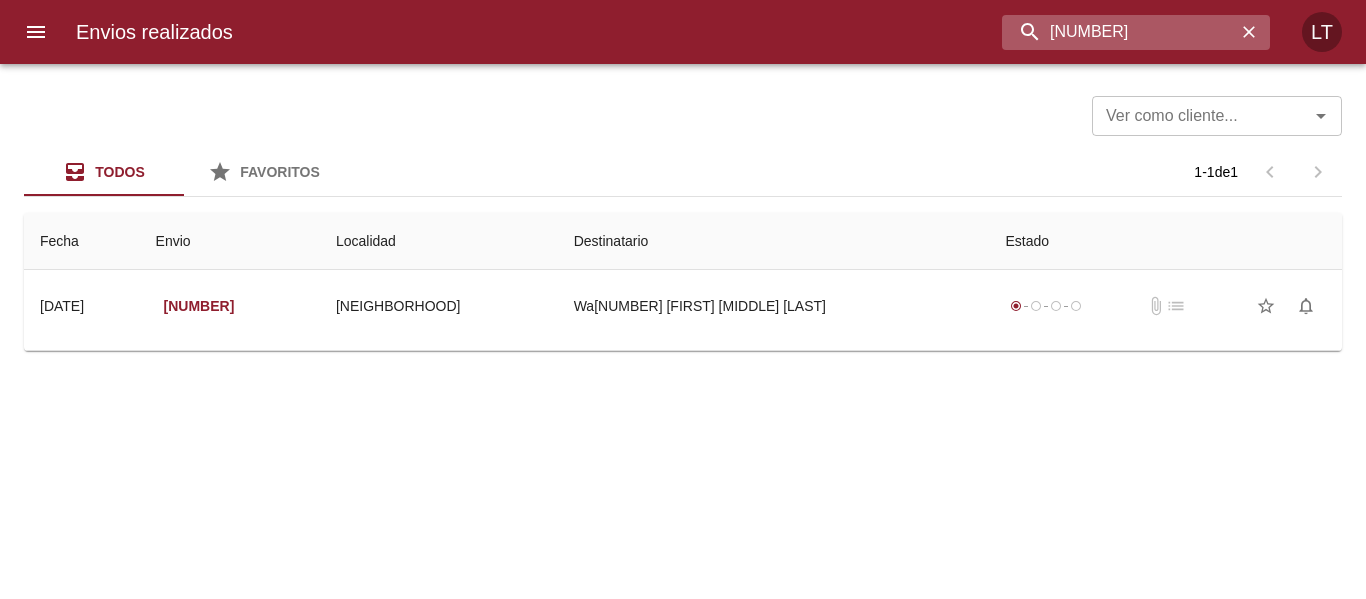 click on "9474535" at bounding box center [1119, 32] 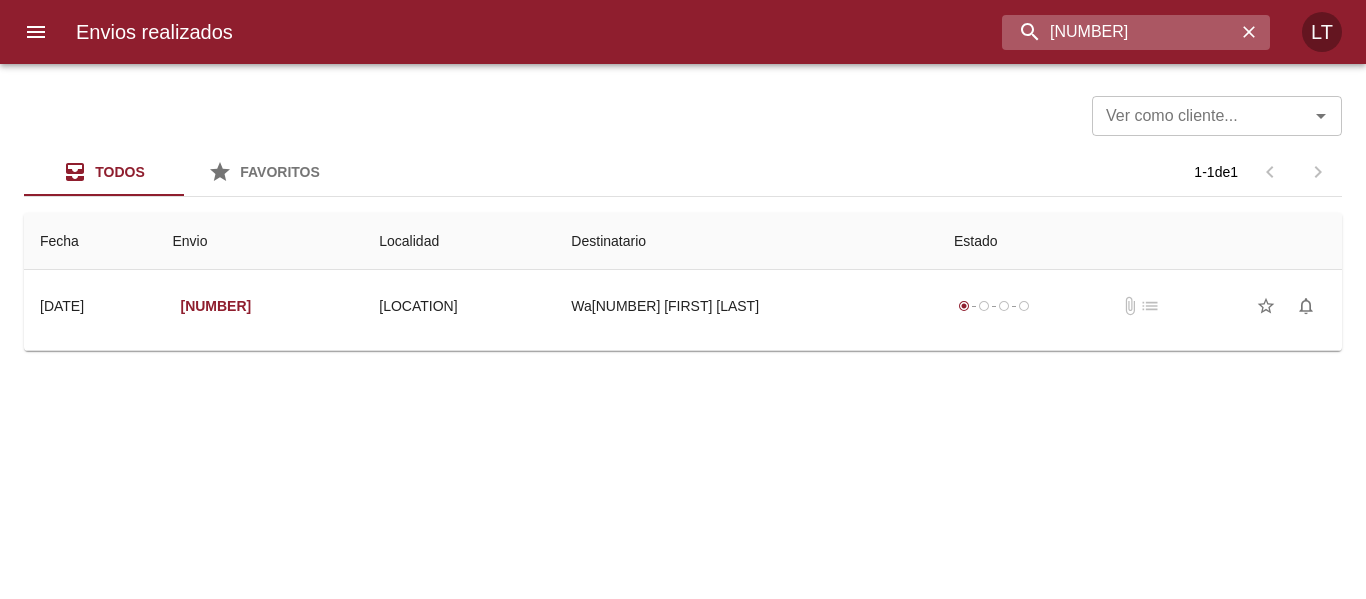 click on "9474846" at bounding box center (1119, 32) 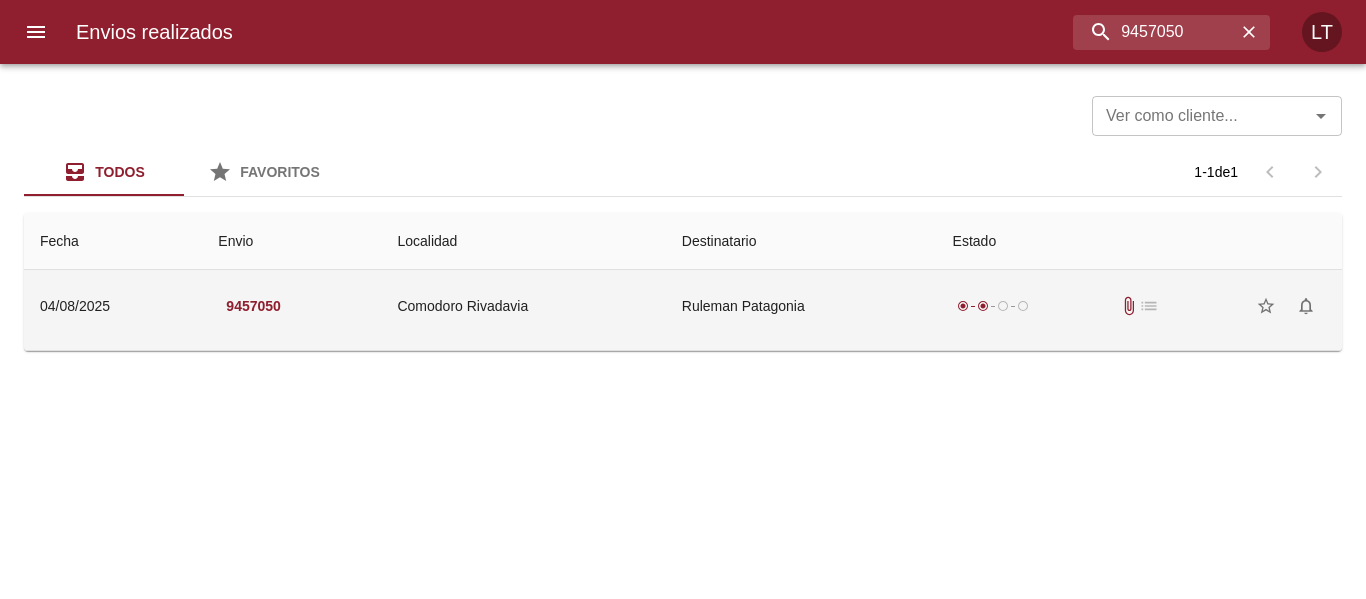 click on "Ruleman Patagonia" at bounding box center [801, 306] 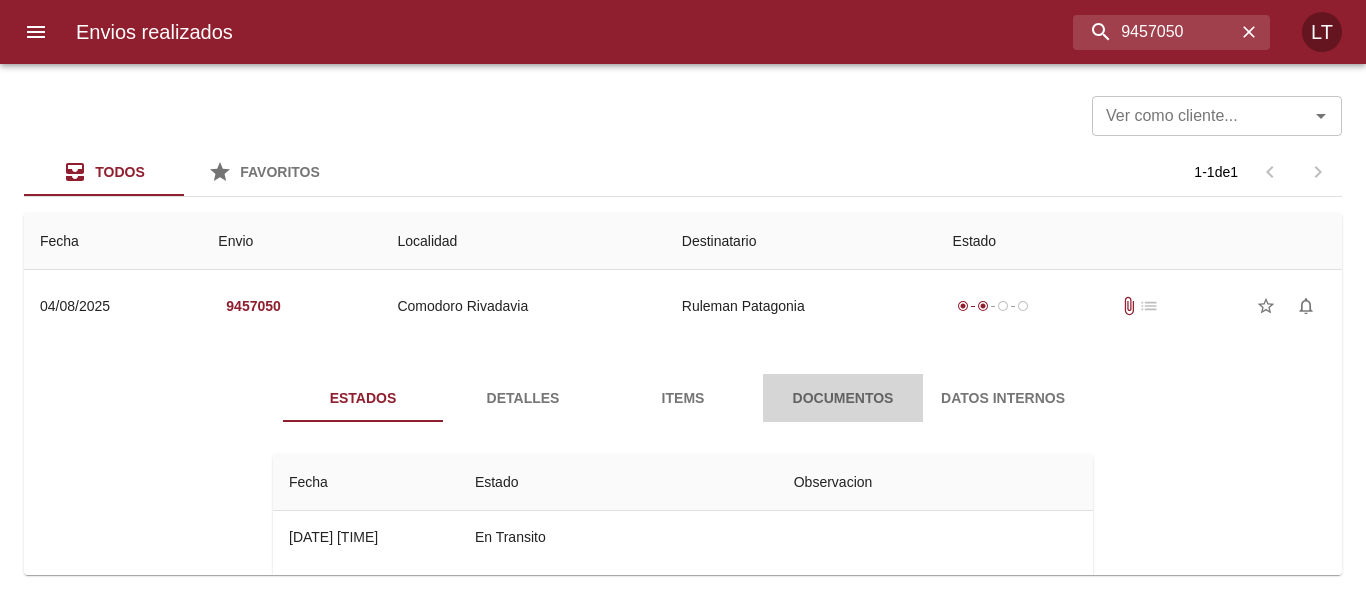 click on "Documentos" at bounding box center (843, 398) 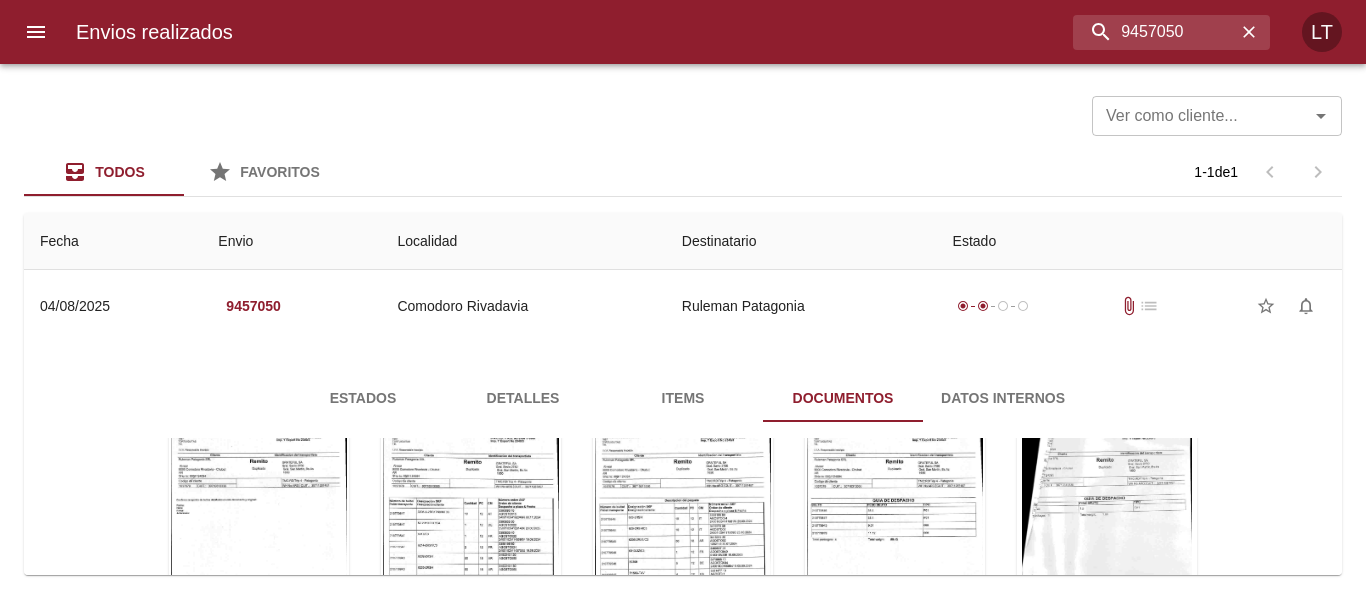 scroll, scrollTop: 217, scrollLeft: 0, axis: vertical 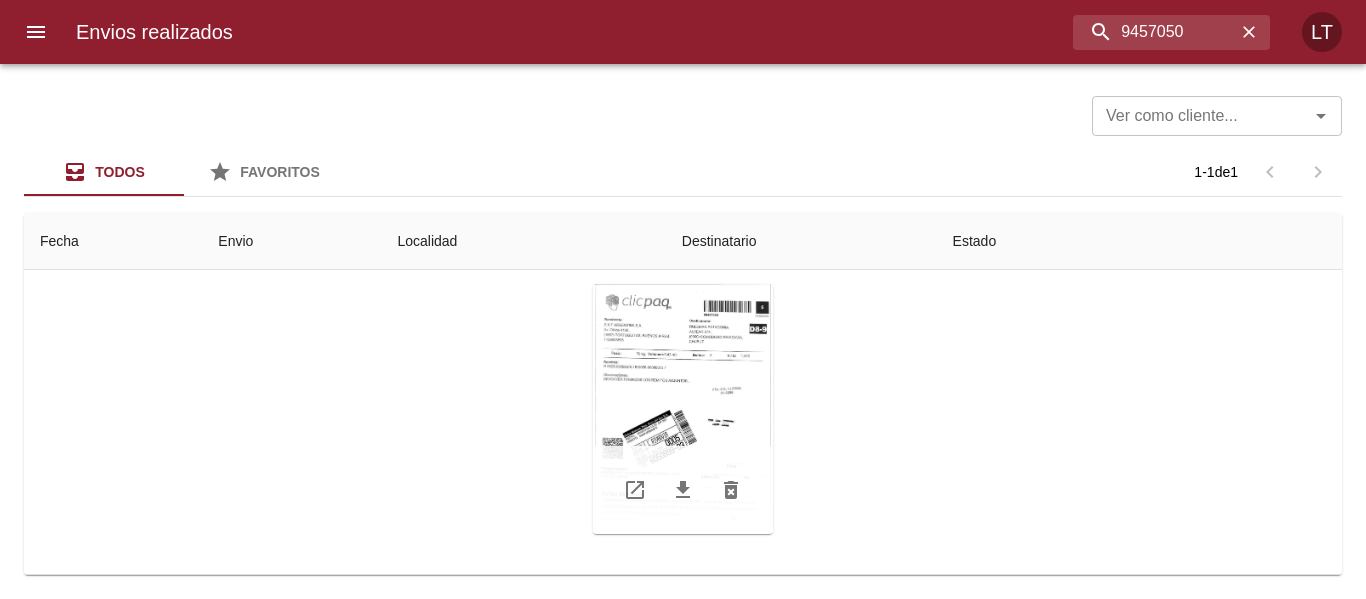 click at bounding box center (683, 409) 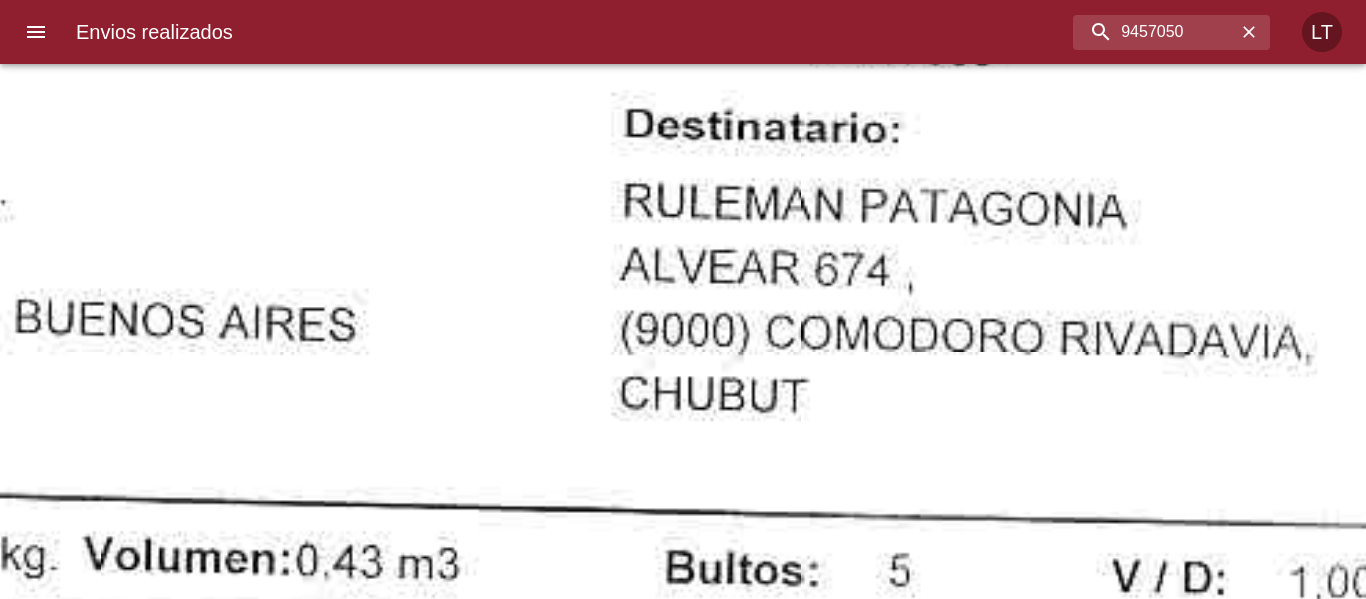 click at bounding box center [538, 1266] 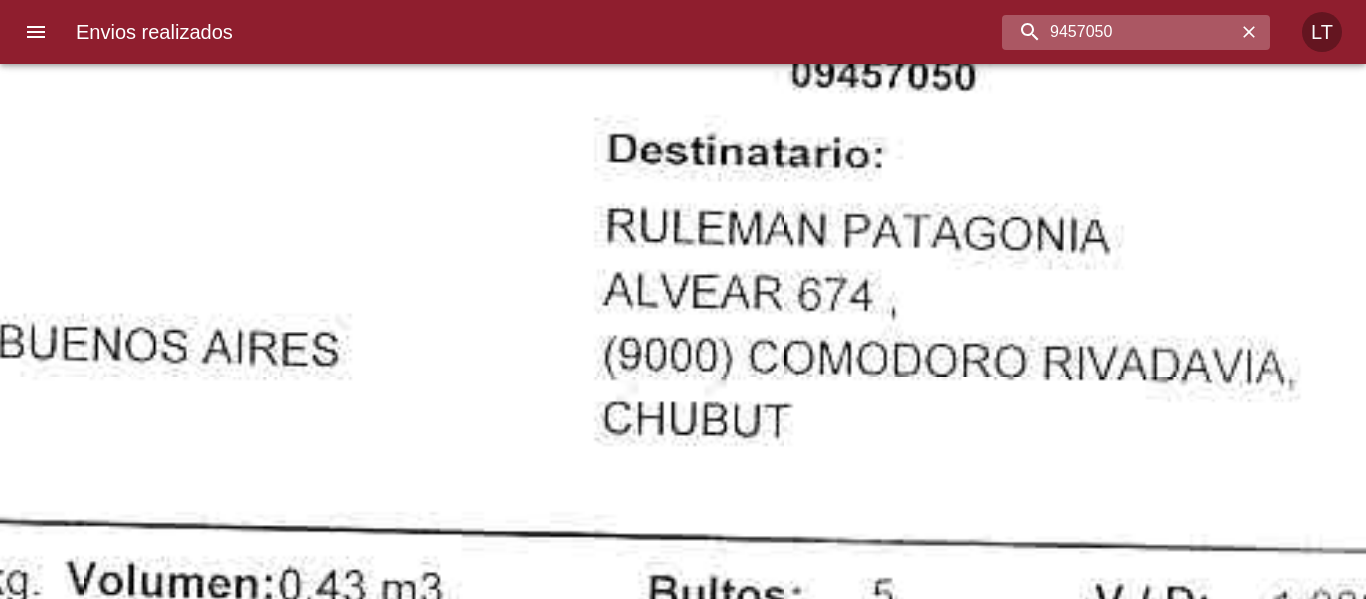 click on "9457050" at bounding box center [1119, 32] 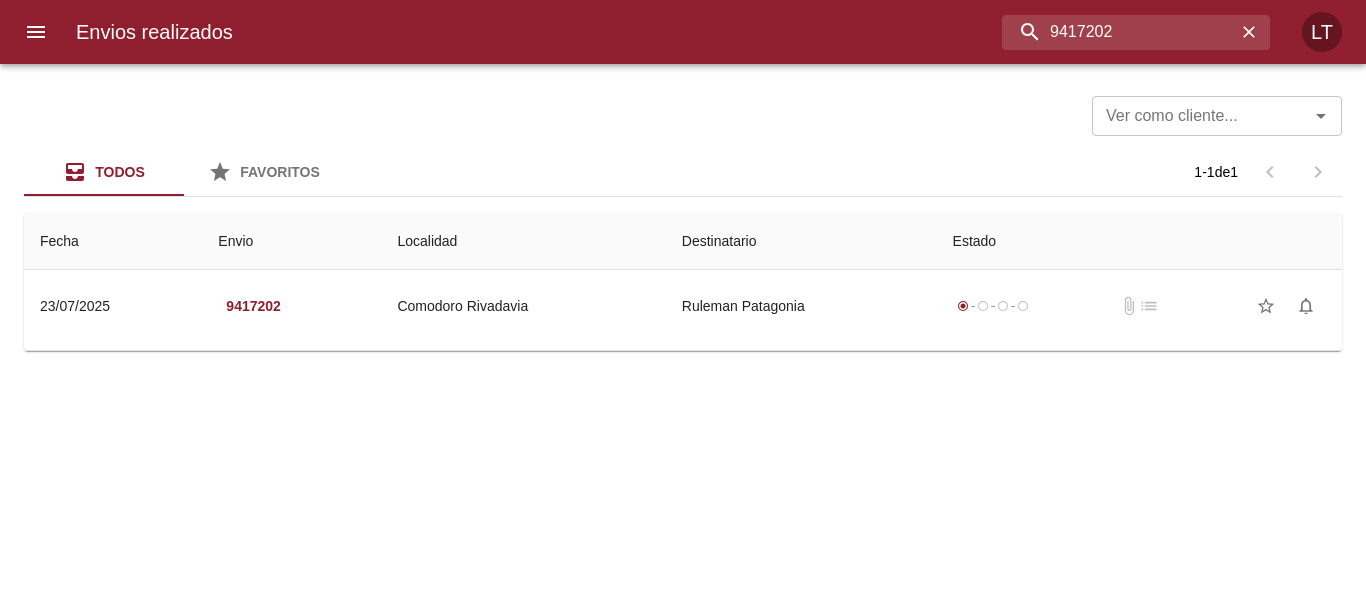 scroll, scrollTop: 0, scrollLeft: 0, axis: both 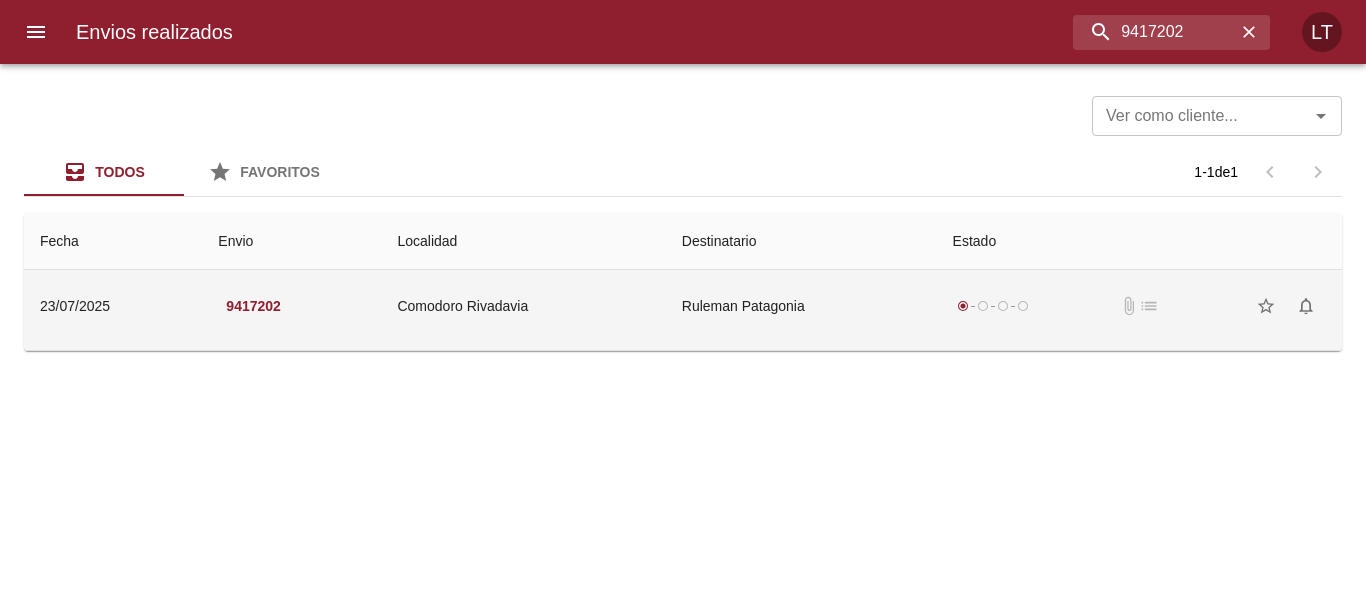 click on "Ruleman Patagonia" at bounding box center [801, 306] 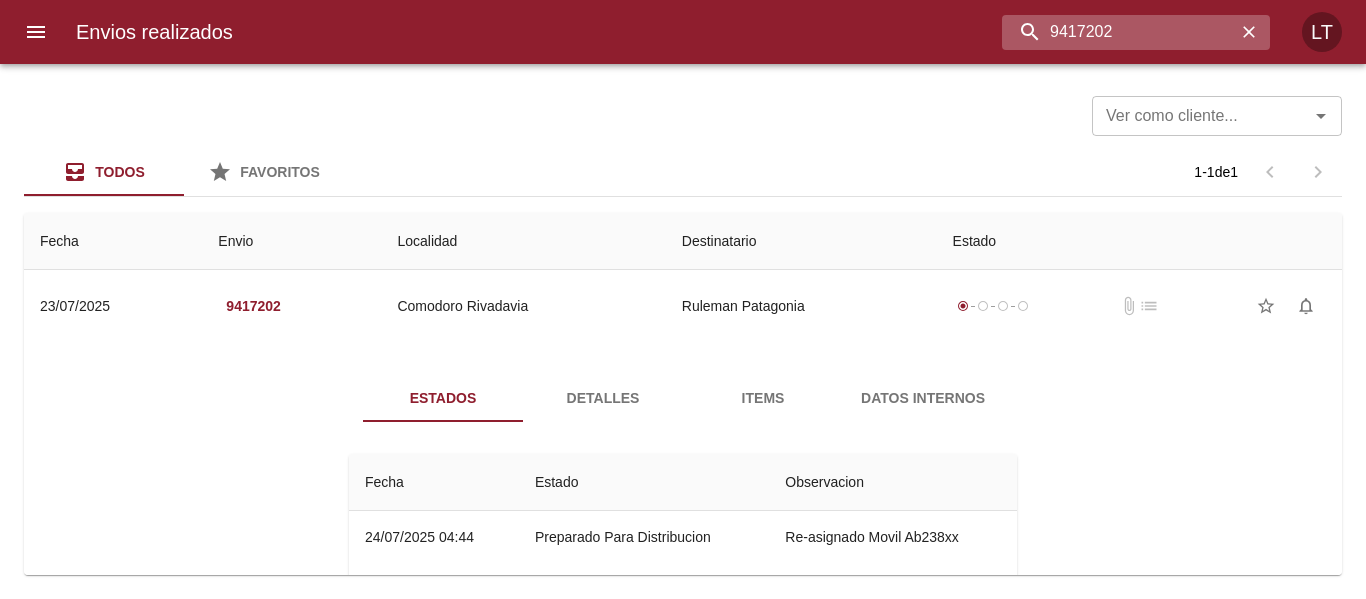 click on "9417202" at bounding box center (1119, 32) 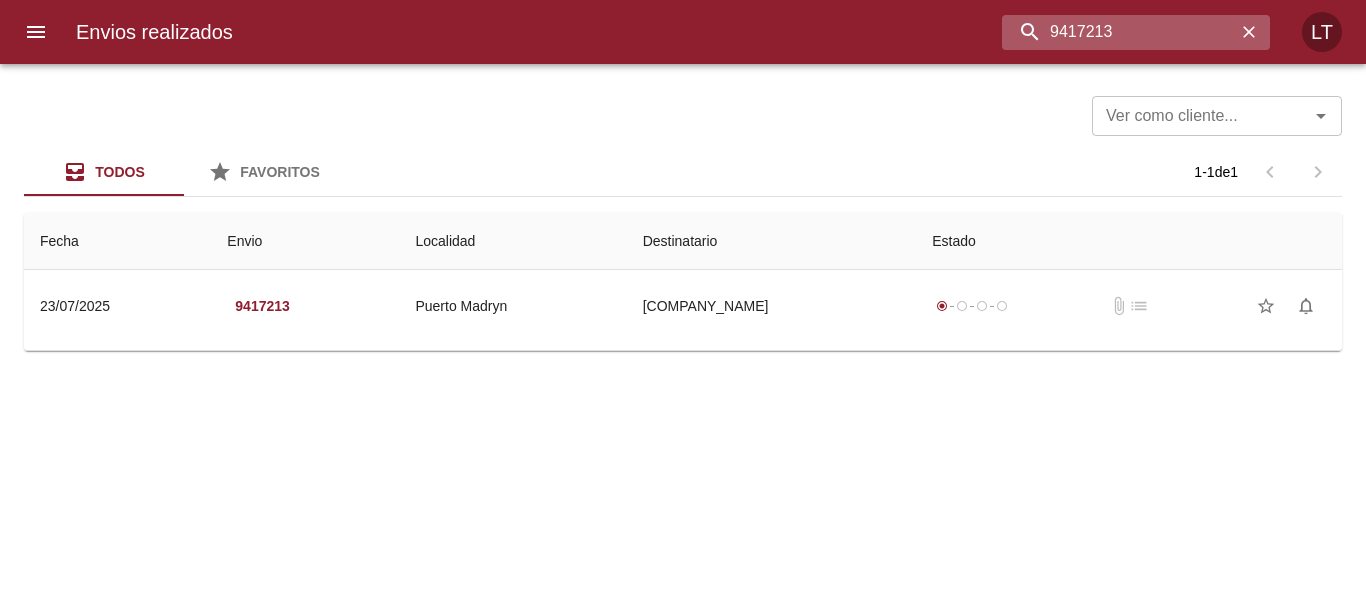 click on "9417213" at bounding box center [1119, 32] 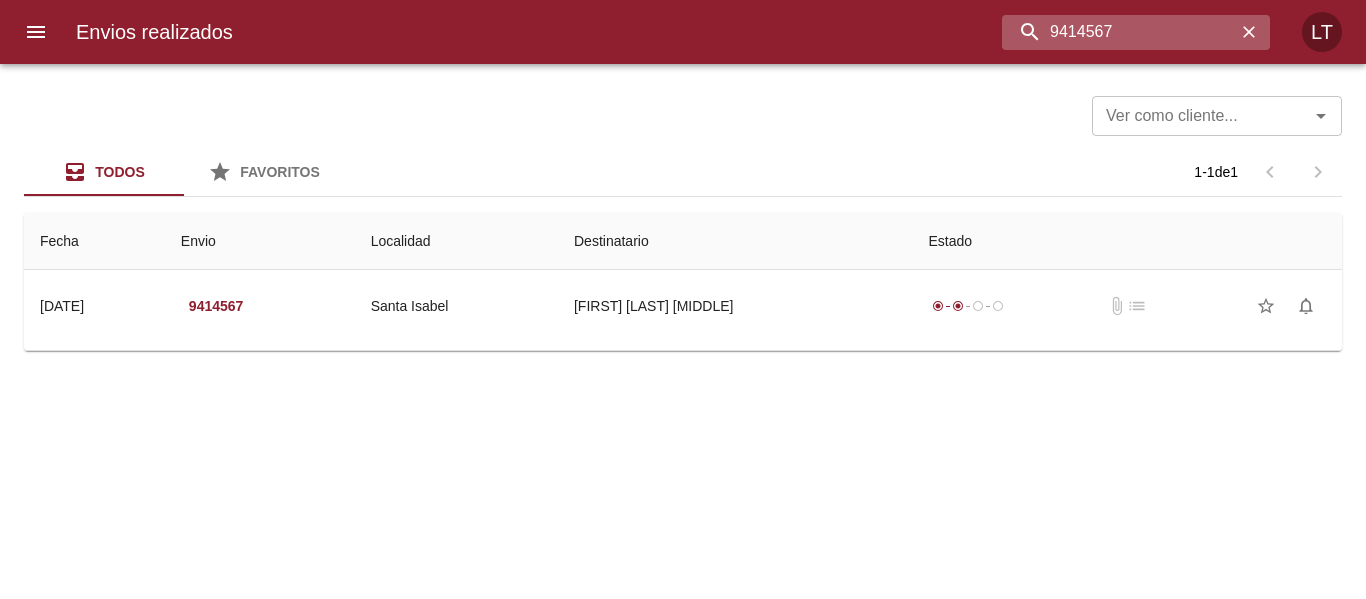 click on "9414567" at bounding box center (1119, 32) 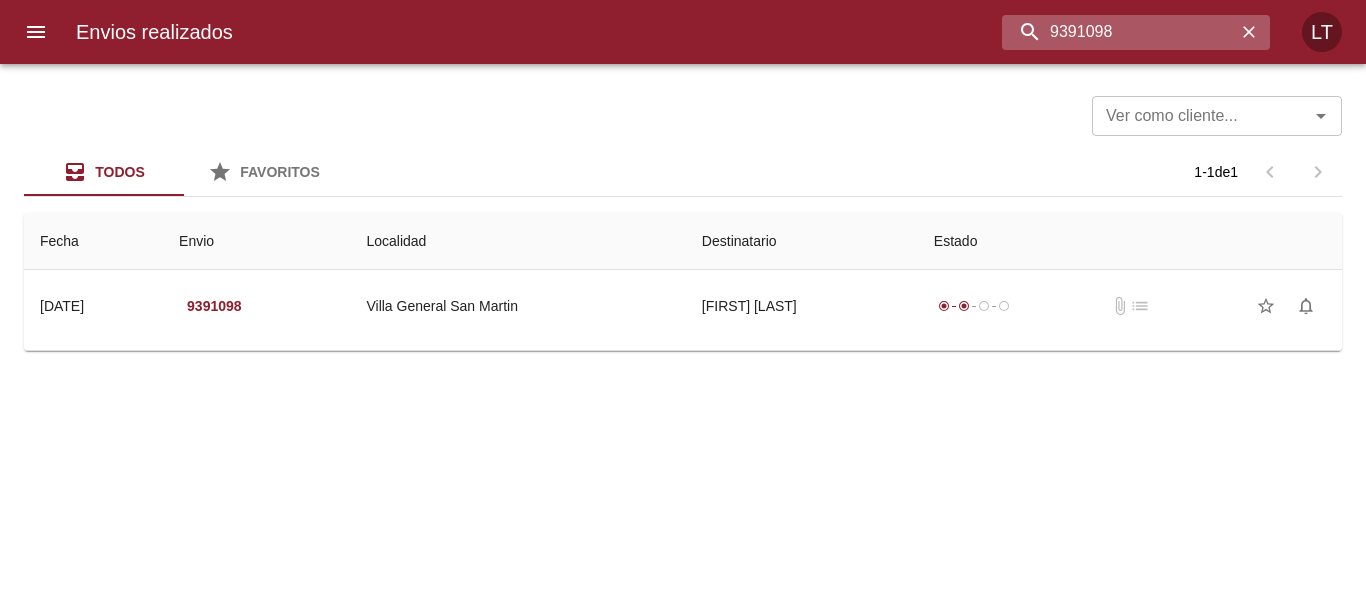 click on "9391098" at bounding box center [1119, 32] 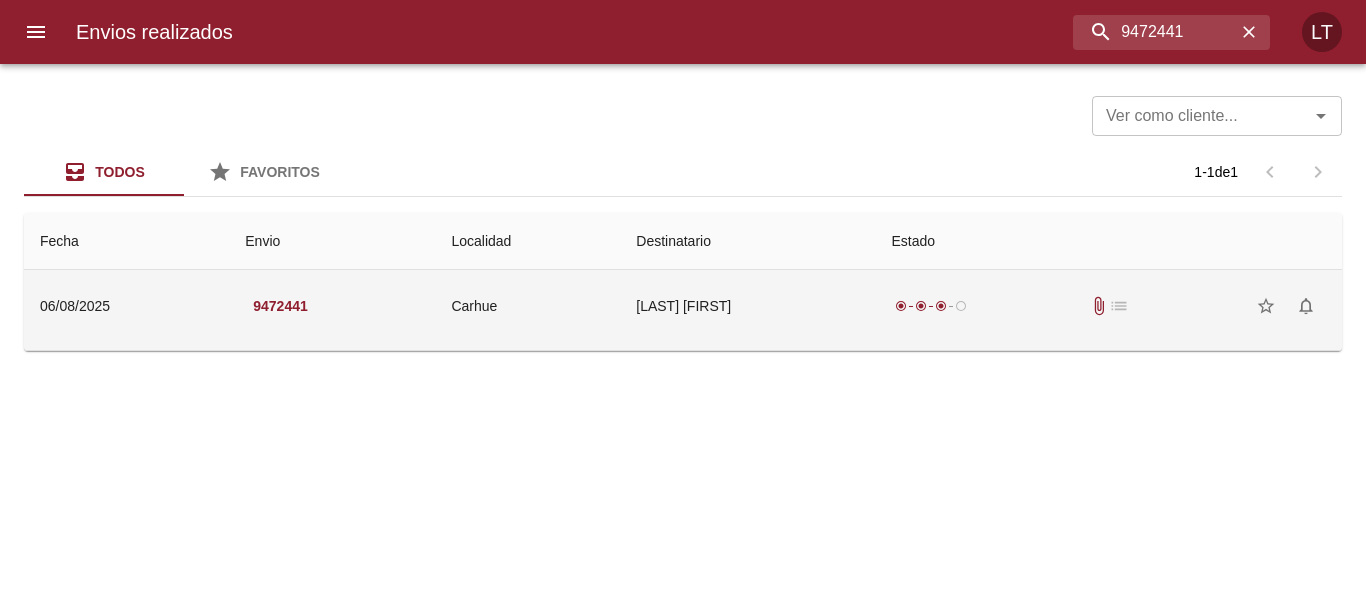 click on "Medina Juan Manuel" at bounding box center (747, 306) 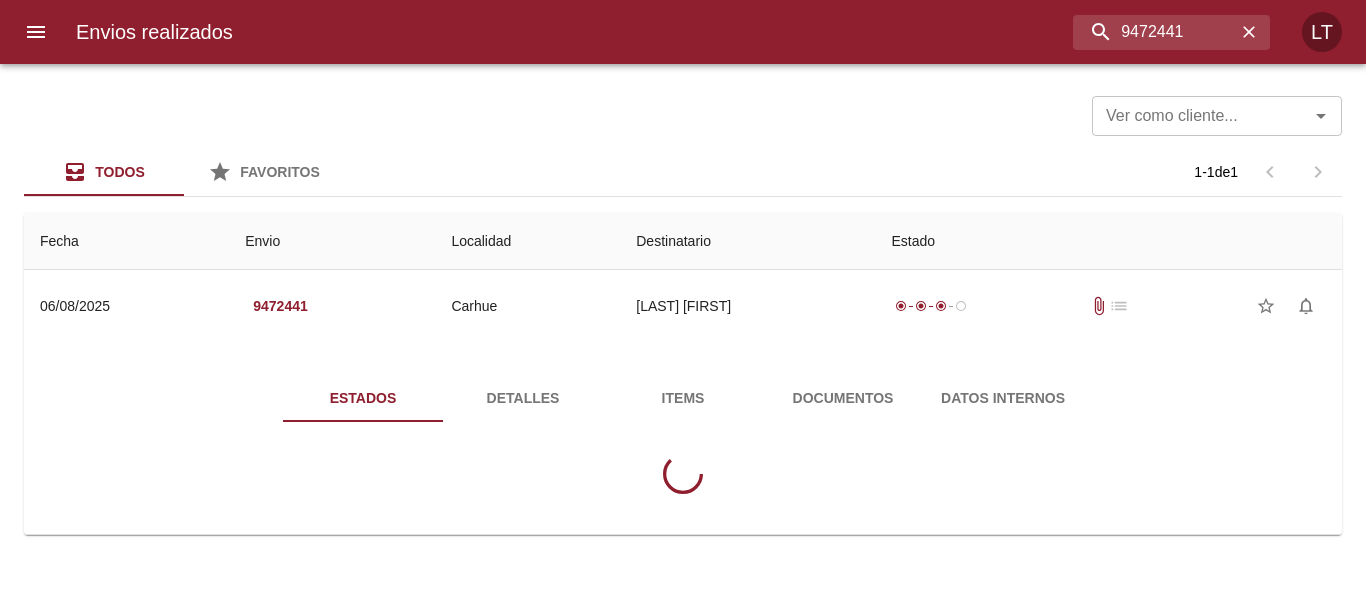 click on "Estados Detalles Items Documentos Datos Internos" at bounding box center [683, 442] 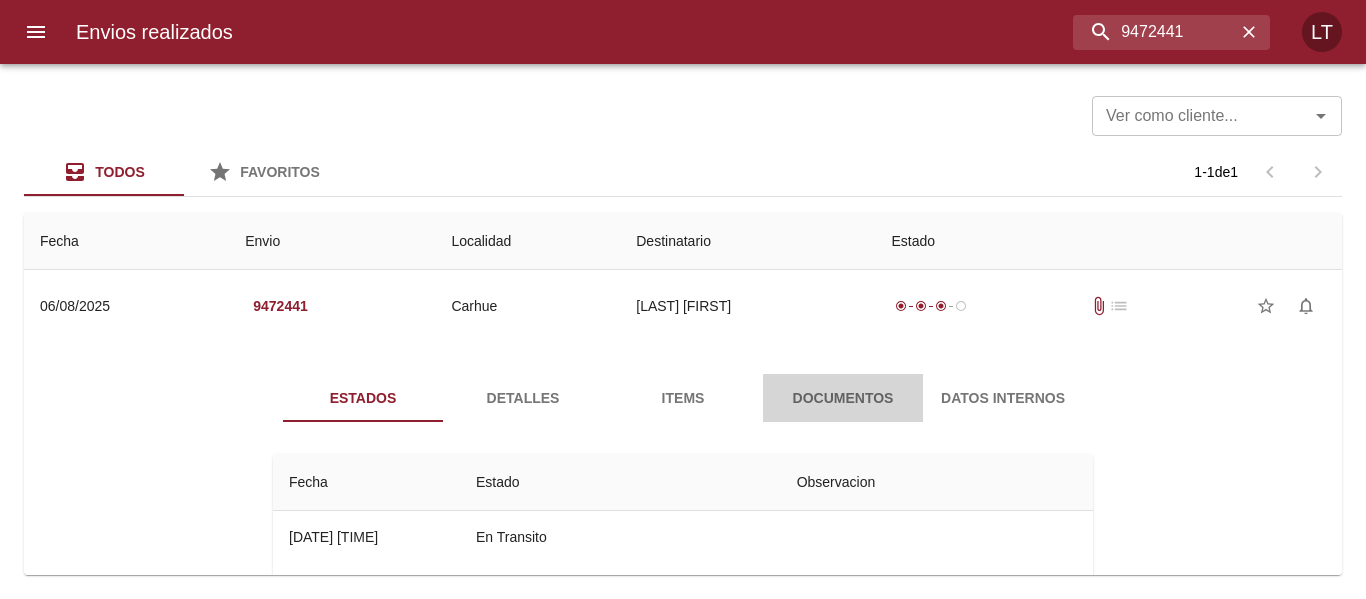 click on "Documentos" at bounding box center (843, 398) 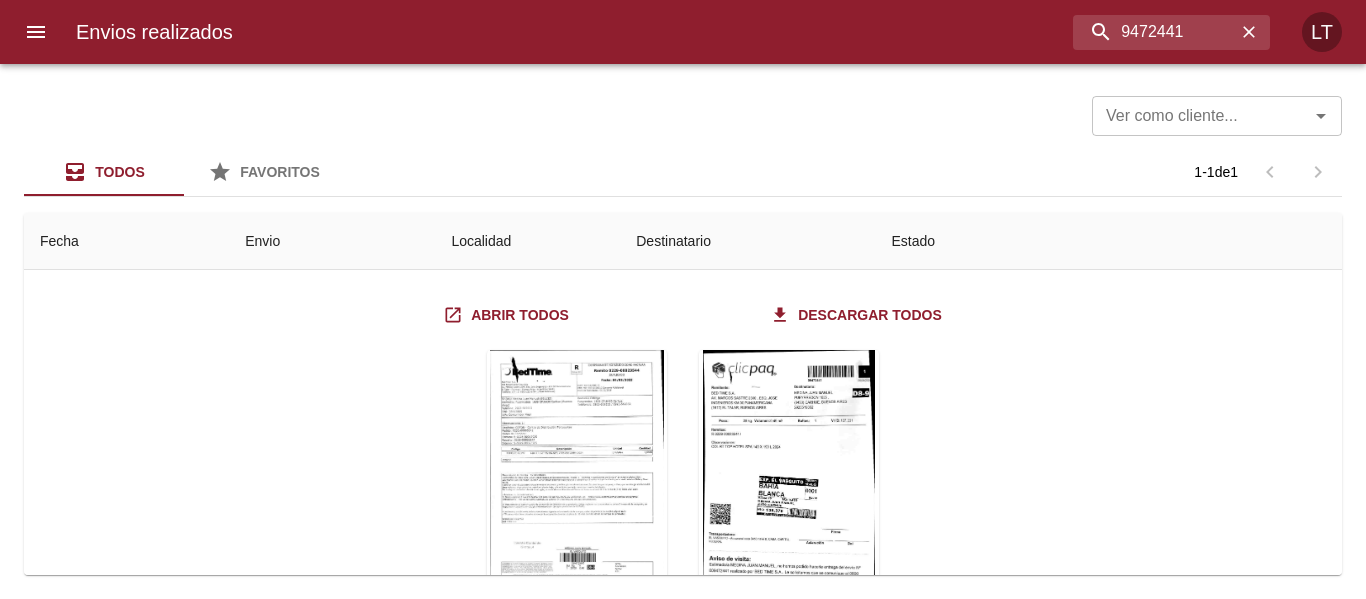 scroll, scrollTop: 239, scrollLeft: 0, axis: vertical 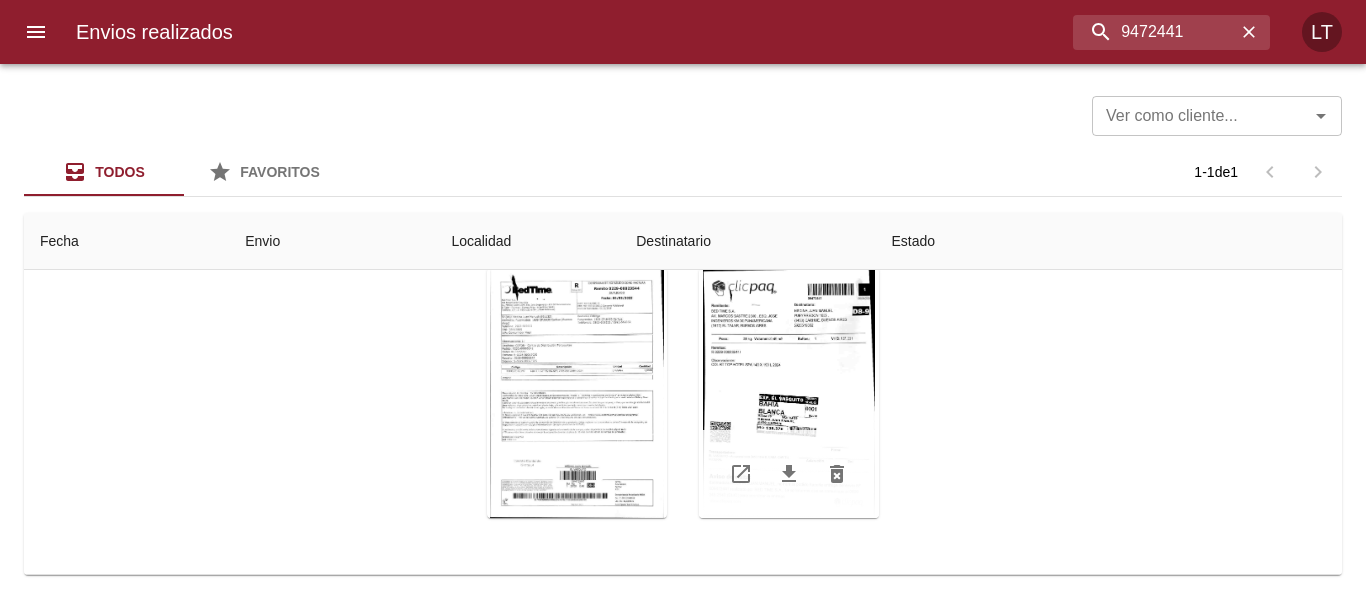 click at bounding box center (789, 393) 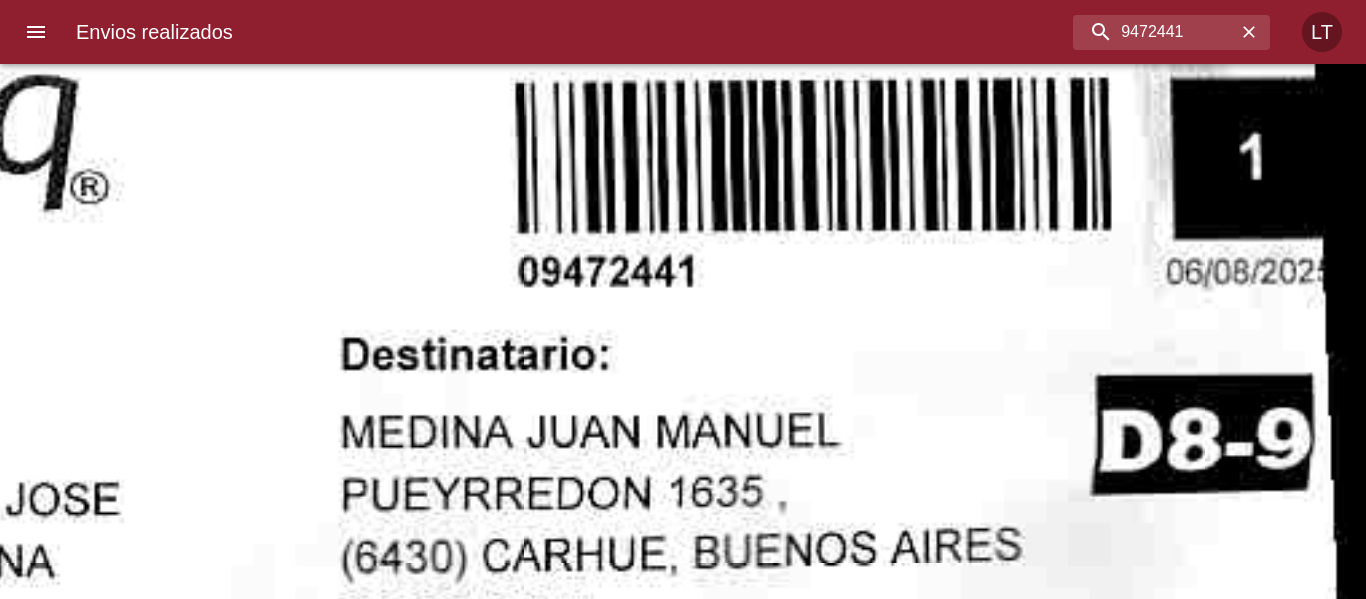 click at bounding box center [273, 1497] 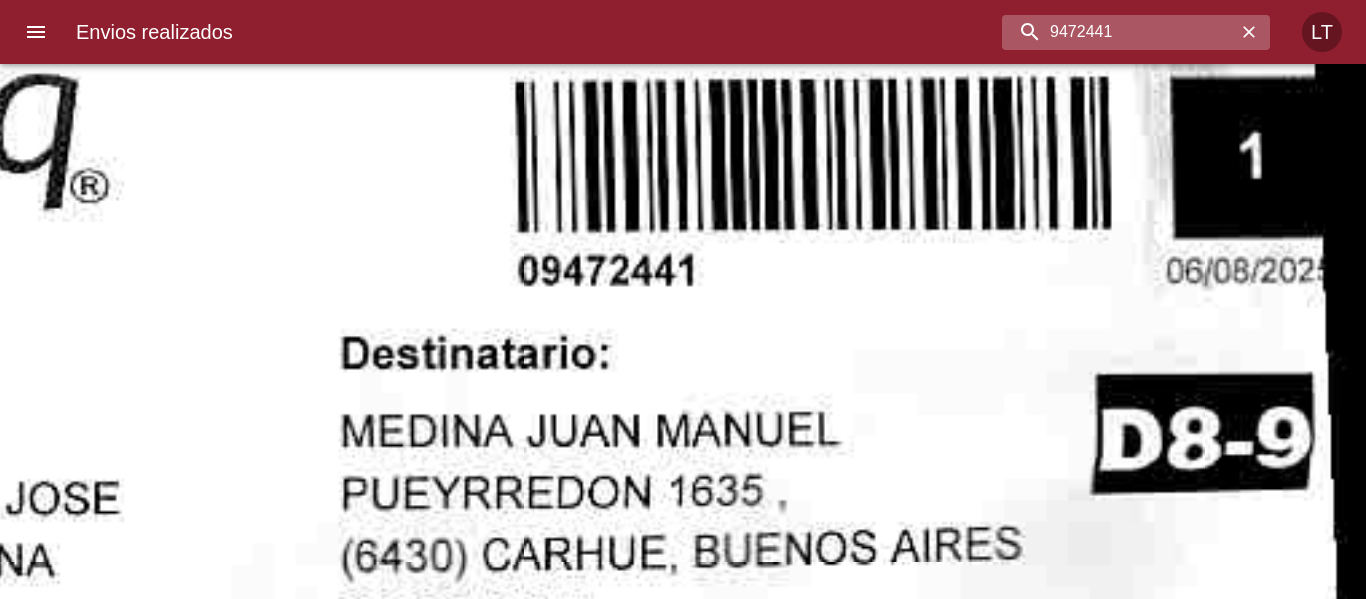 click on "9472441" at bounding box center (1119, 32) 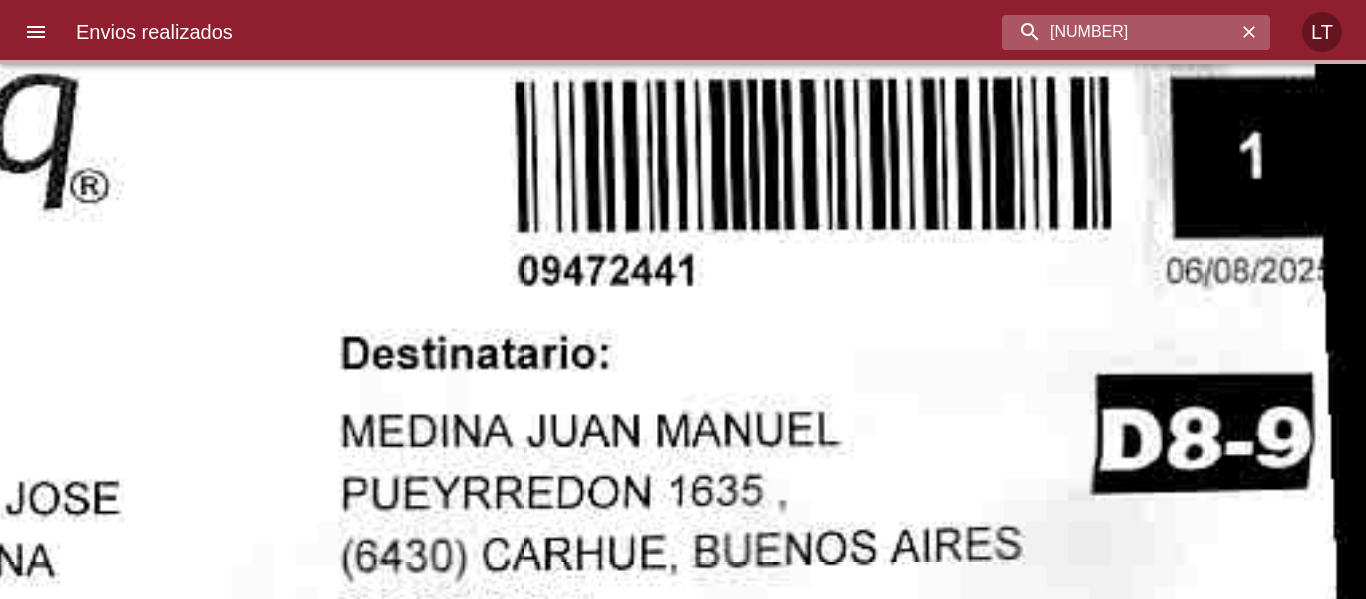 scroll, scrollTop: 0, scrollLeft: 0, axis: both 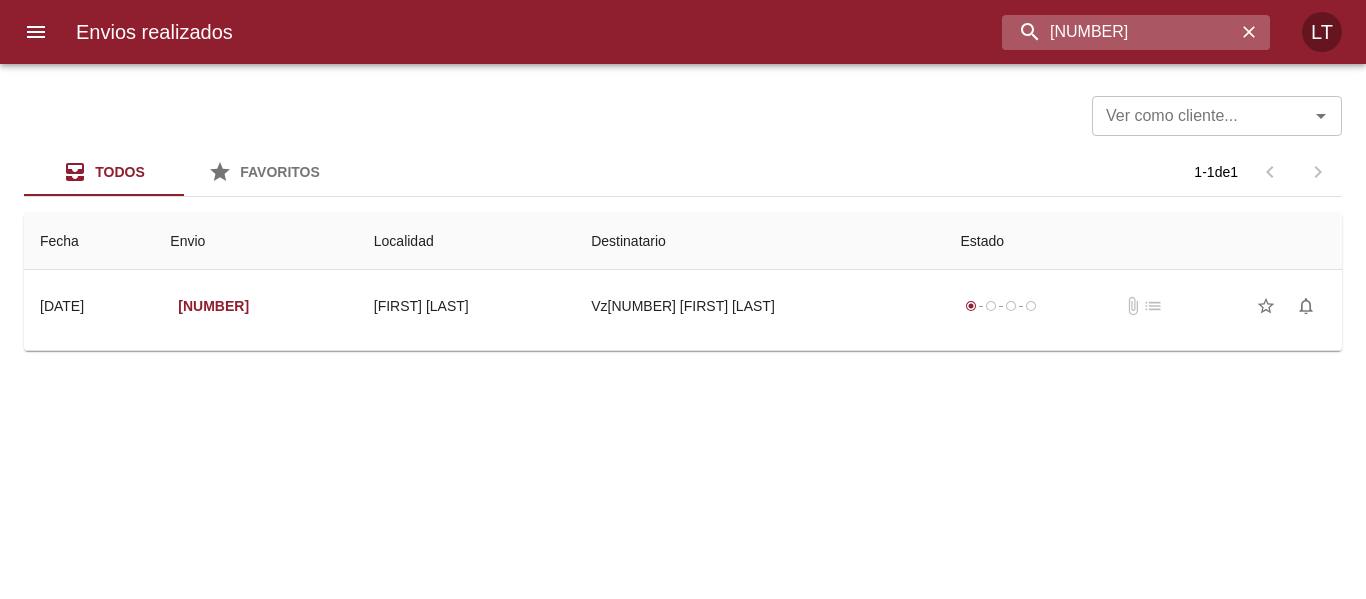 click on "9474414" at bounding box center (1119, 32) 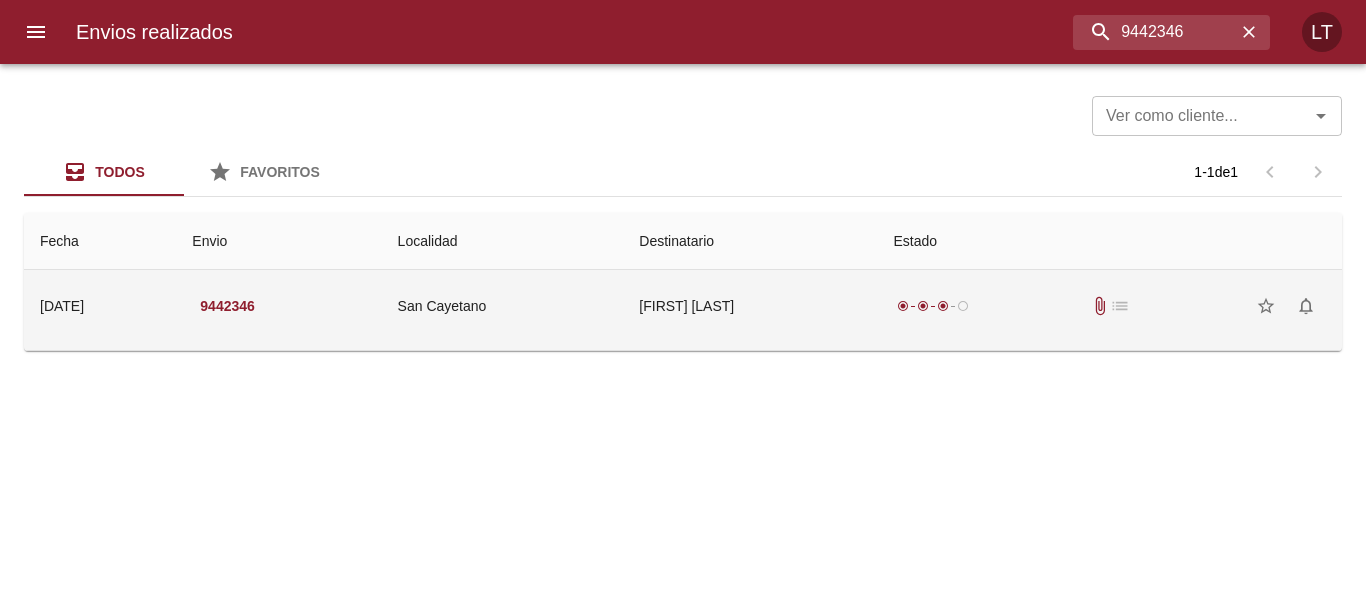 click on "Elias Funes" at bounding box center (750, 306) 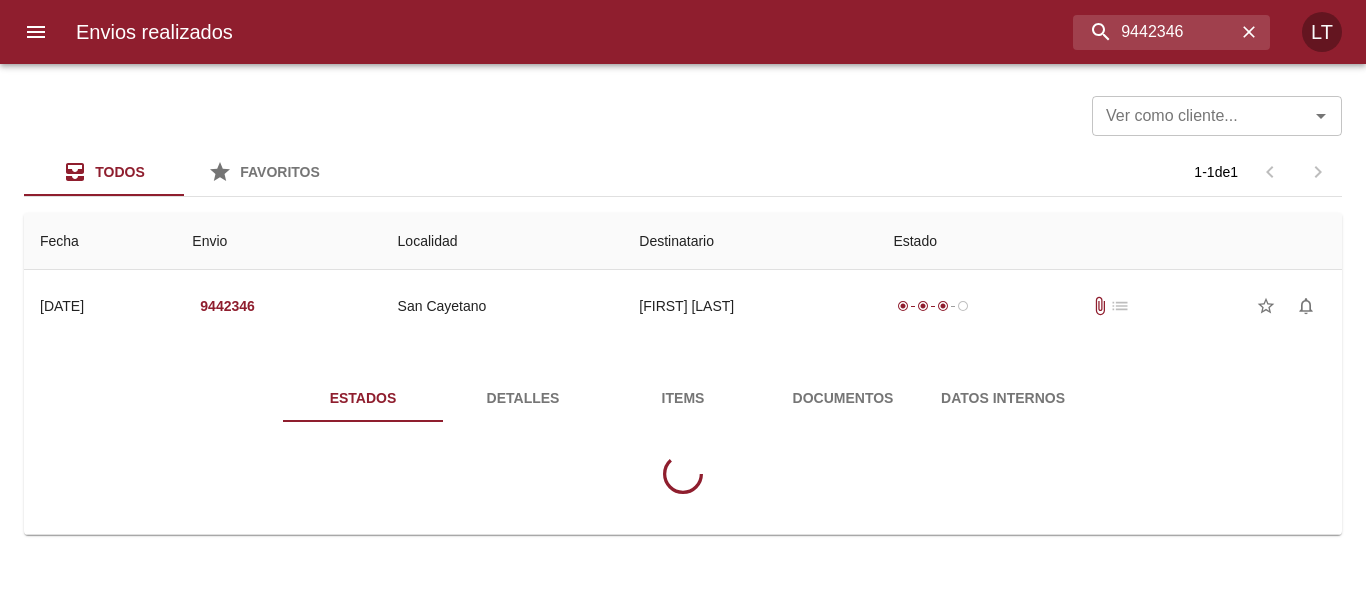 click on "Documentos" at bounding box center (843, 398) 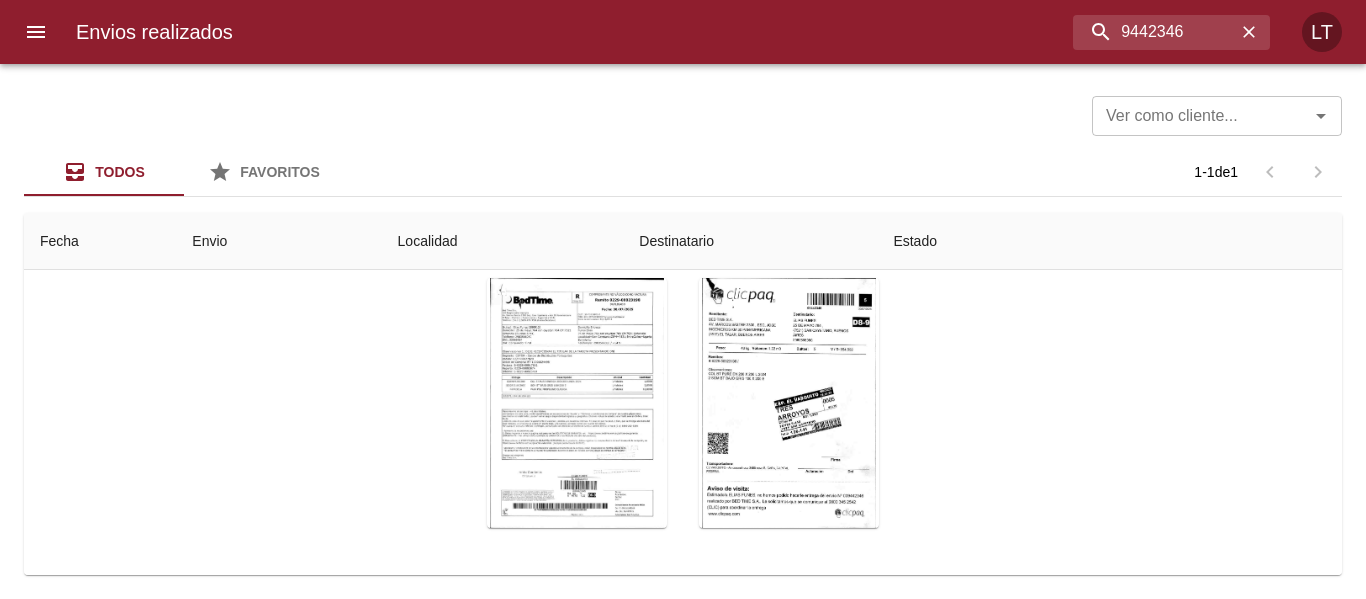 scroll, scrollTop: 239, scrollLeft: 0, axis: vertical 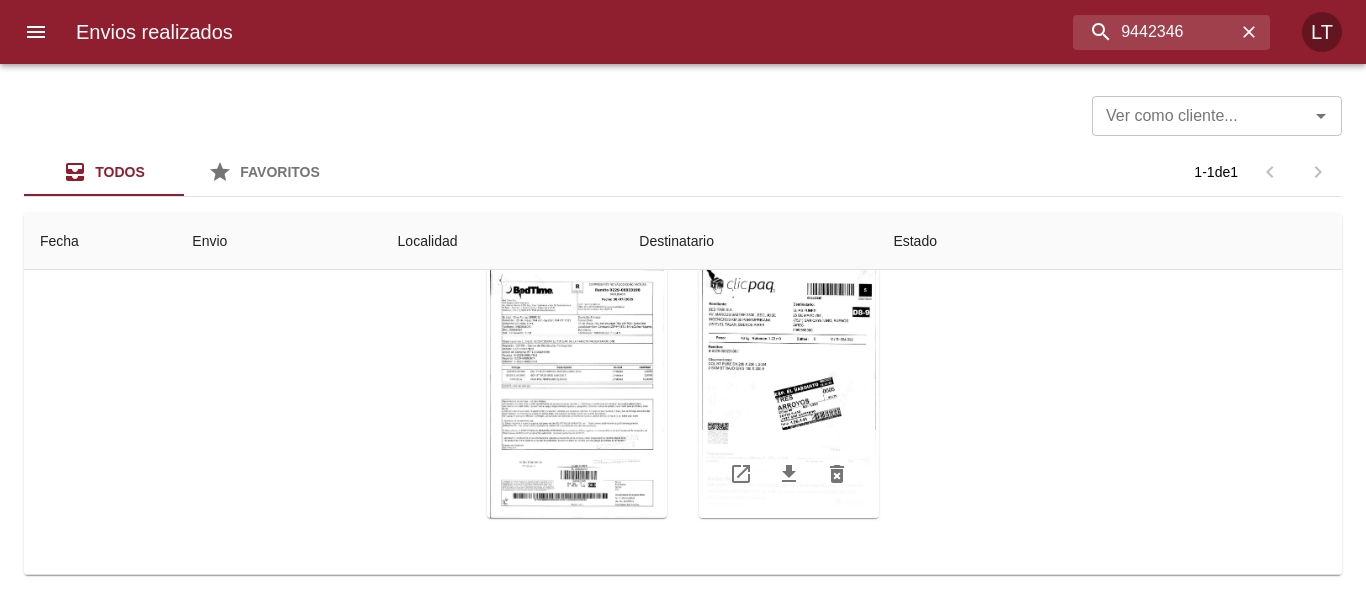 click at bounding box center [789, 393] 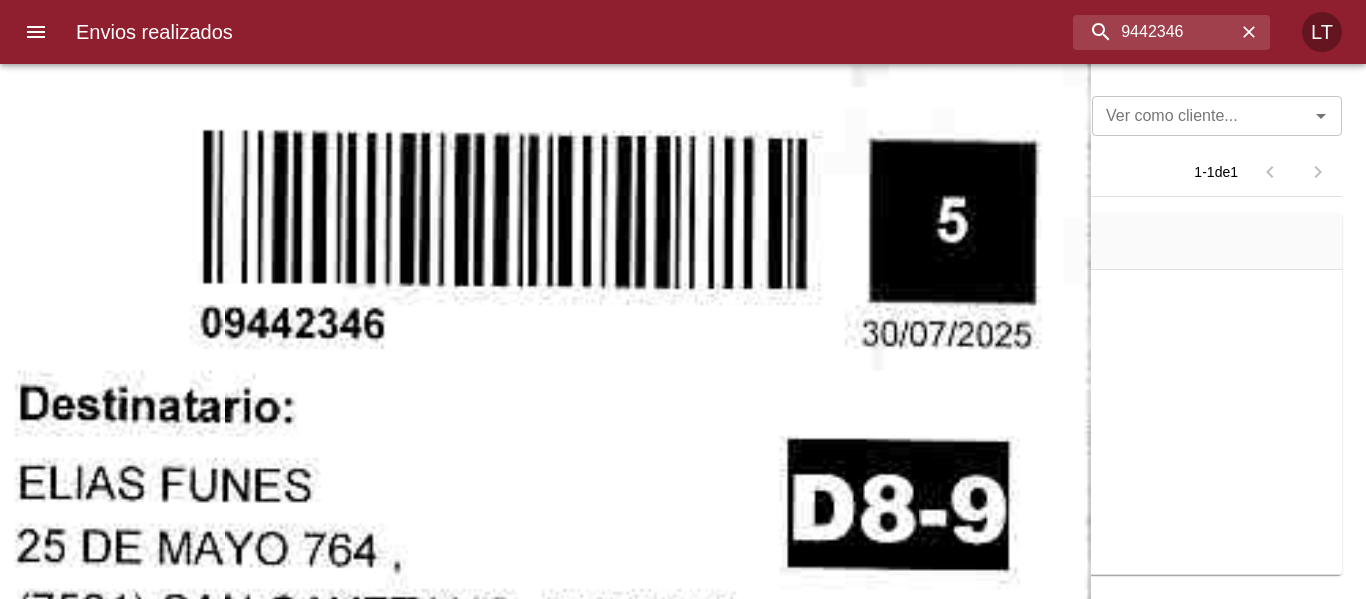 click at bounding box center (-37, 1551) 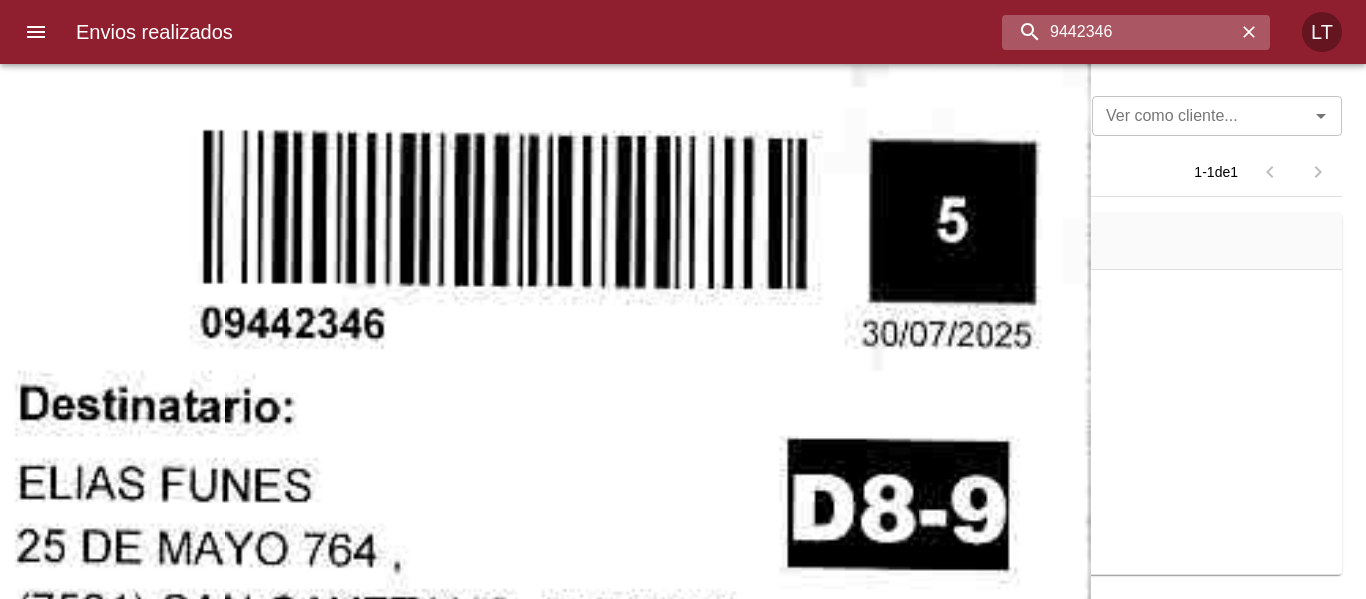 click on "9442346" at bounding box center [1119, 32] 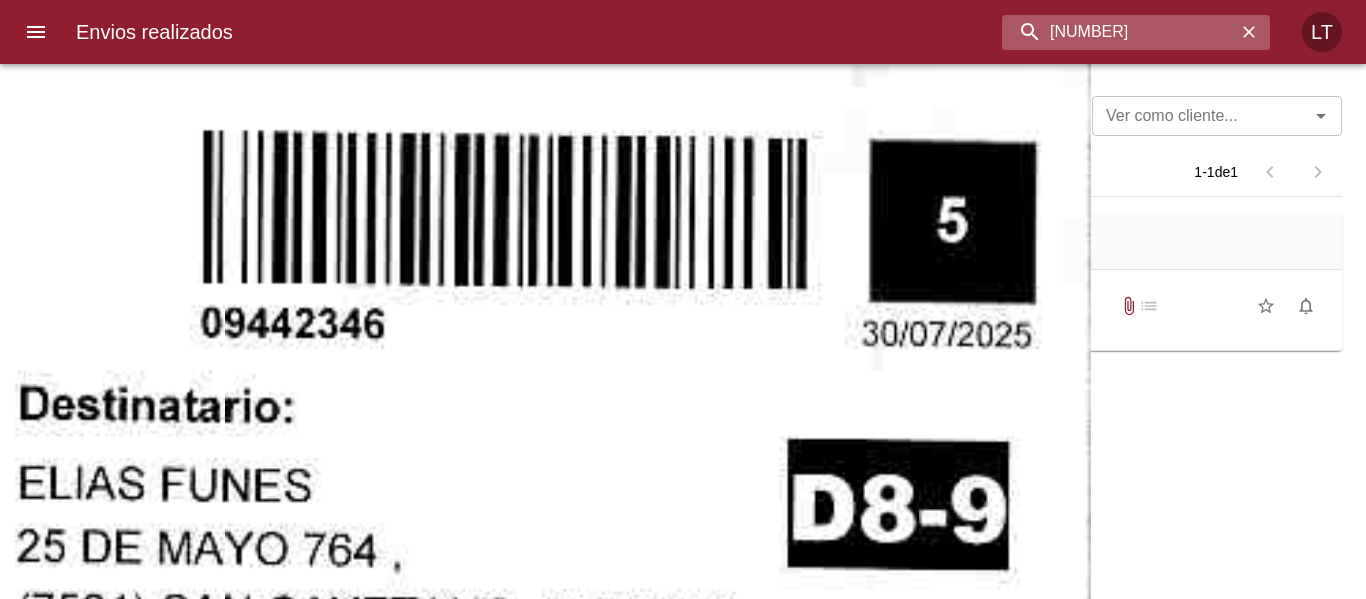scroll, scrollTop: 0, scrollLeft: 0, axis: both 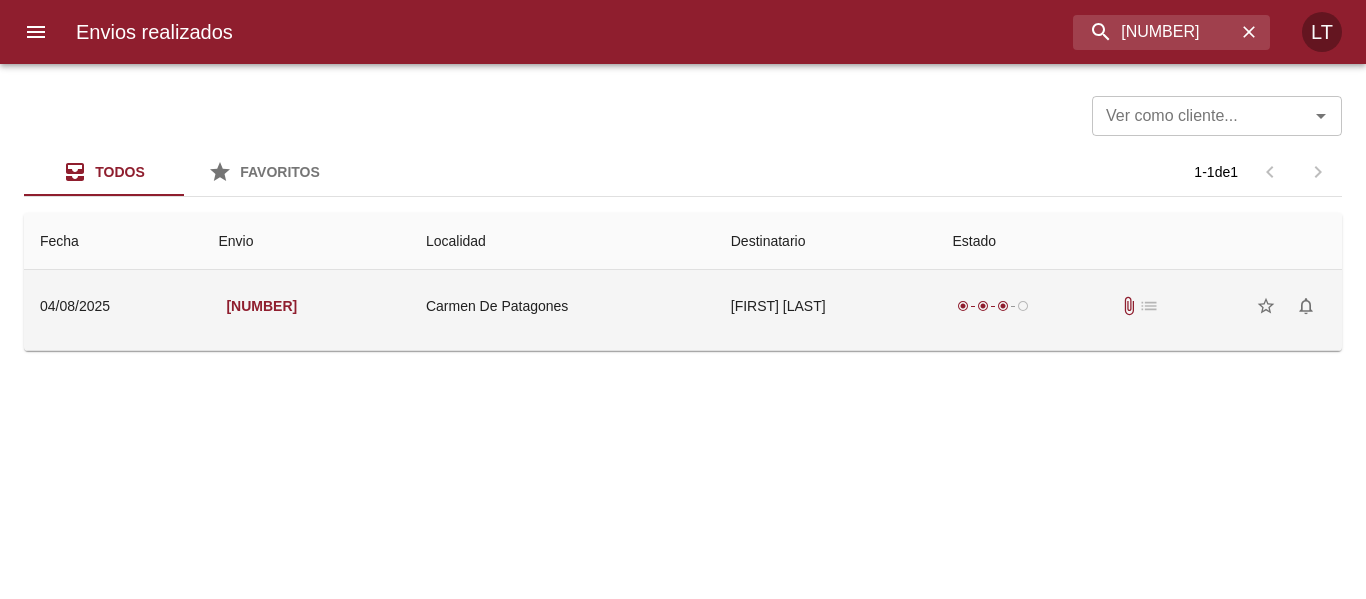 drag, startPoint x: 885, startPoint y: 280, endPoint x: 883, endPoint y: 295, distance: 15.132746 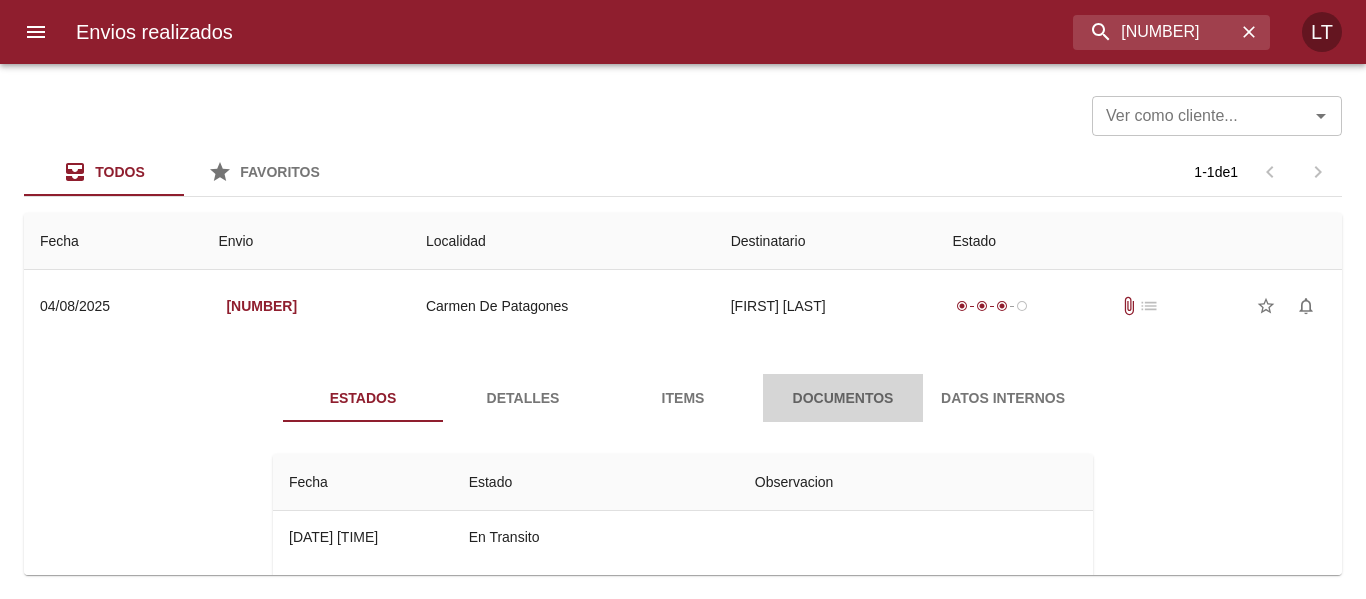 click on "Documentos" at bounding box center [843, 398] 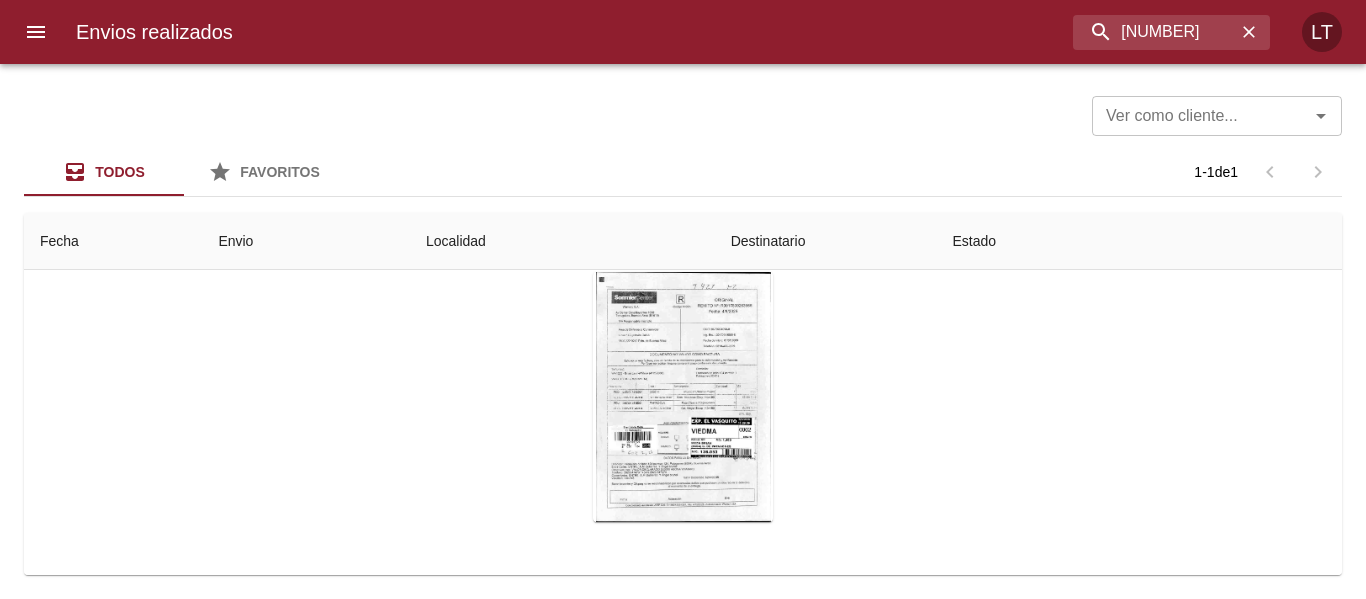 scroll, scrollTop: 202, scrollLeft: 0, axis: vertical 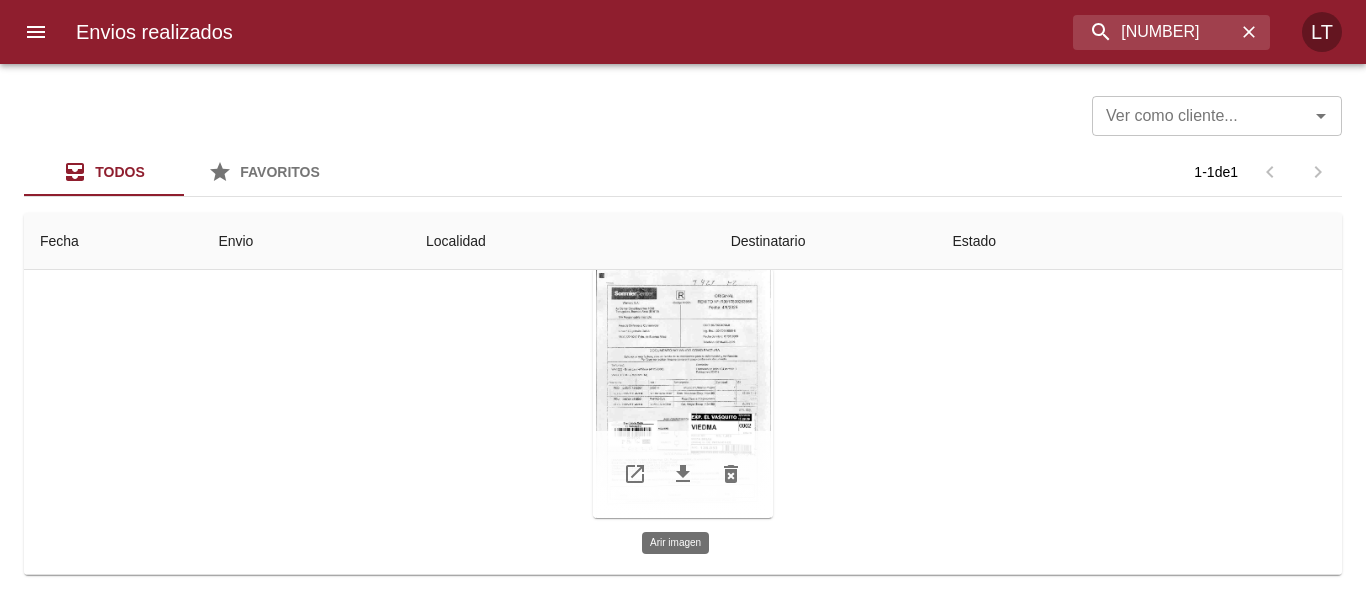 drag, startPoint x: 749, startPoint y: 330, endPoint x: 743, endPoint y: 345, distance: 16.155495 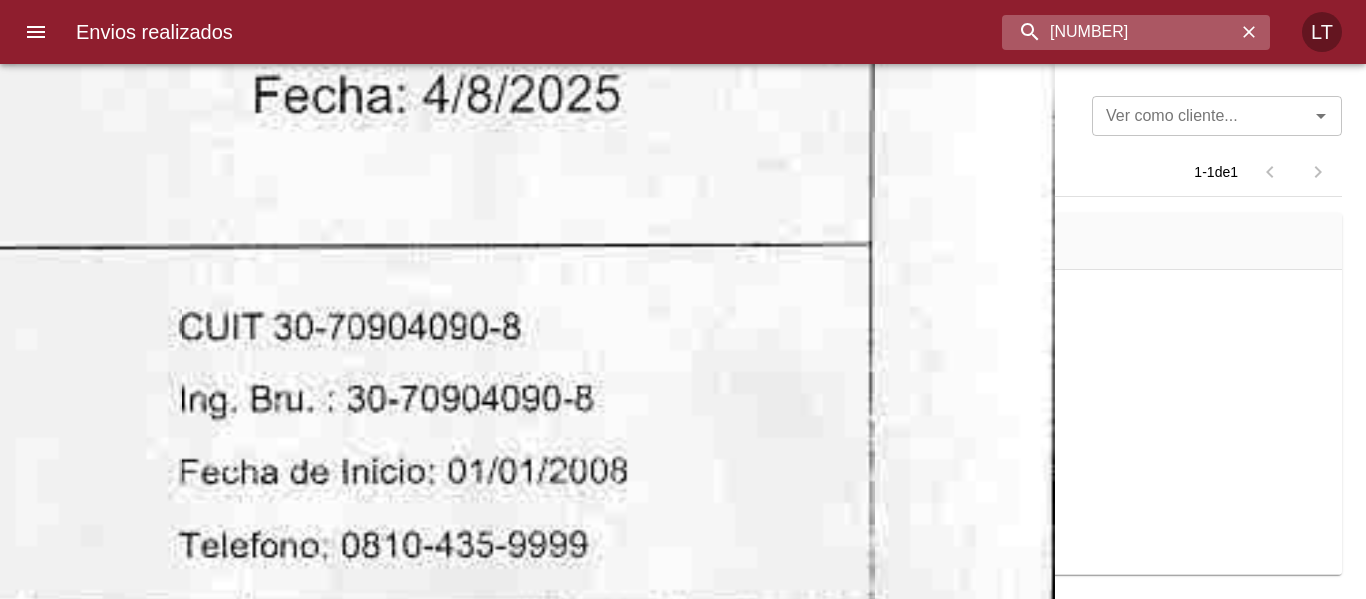 click on "9456706" at bounding box center (1119, 32) 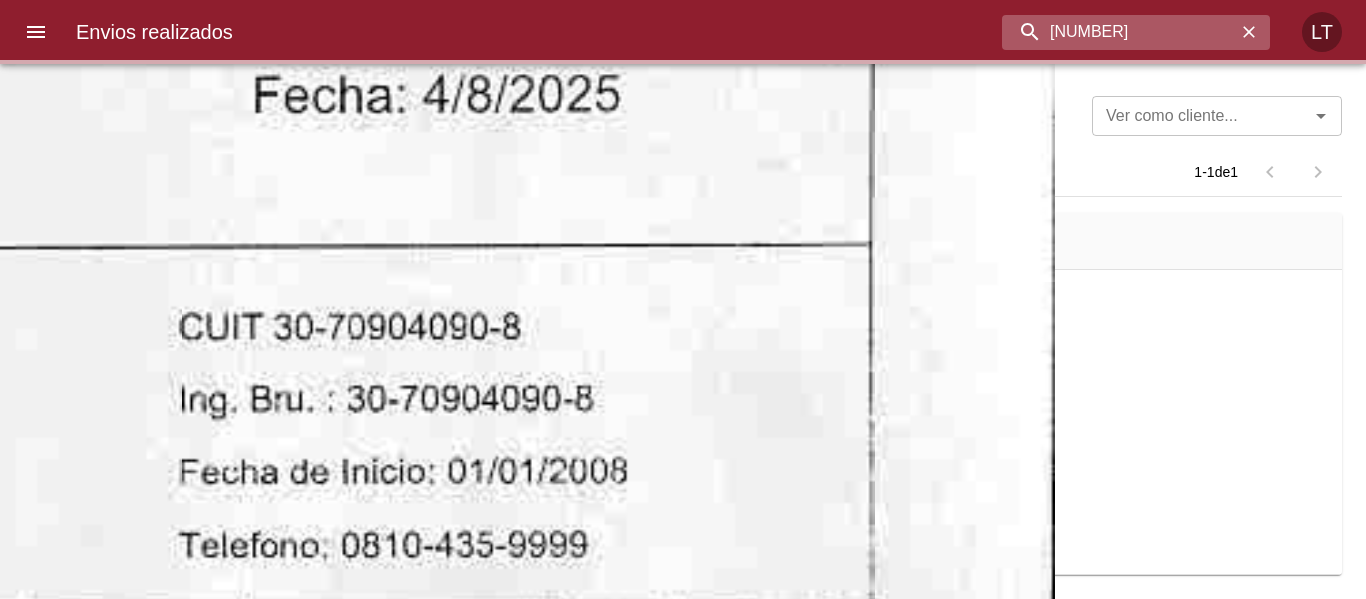 scroll, scrollTop: 0, scrollLeft: 0, axis: both 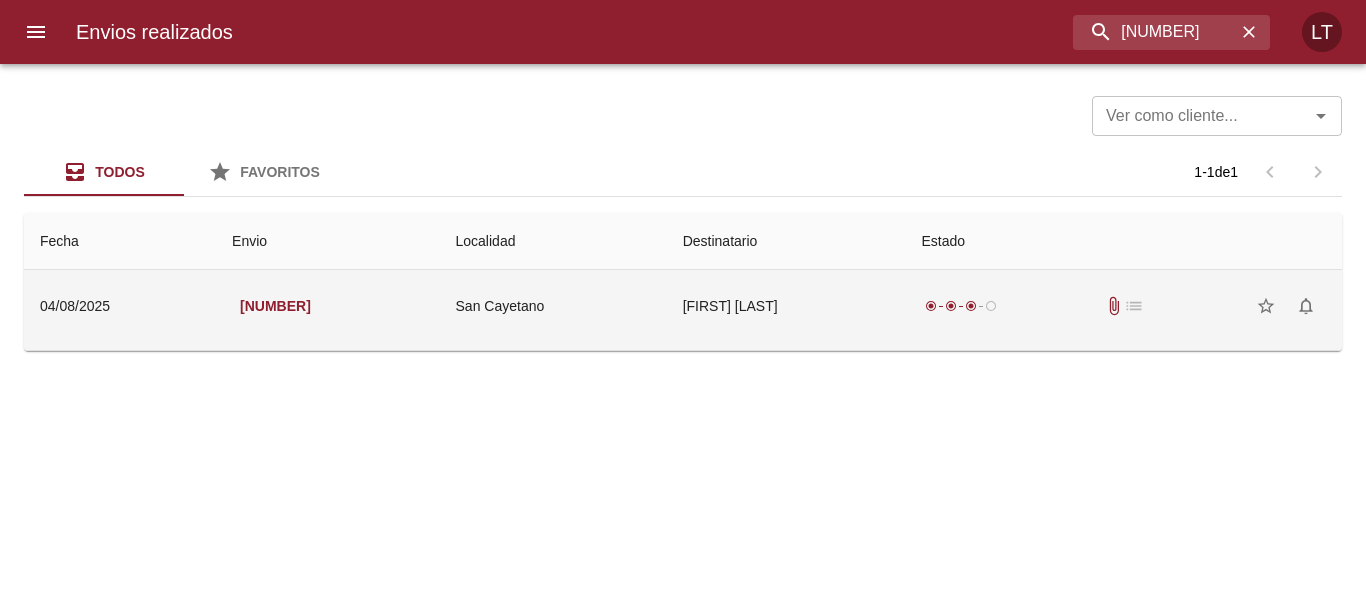 click on "Luciana Sampayo" at bounding box center (786, 306) 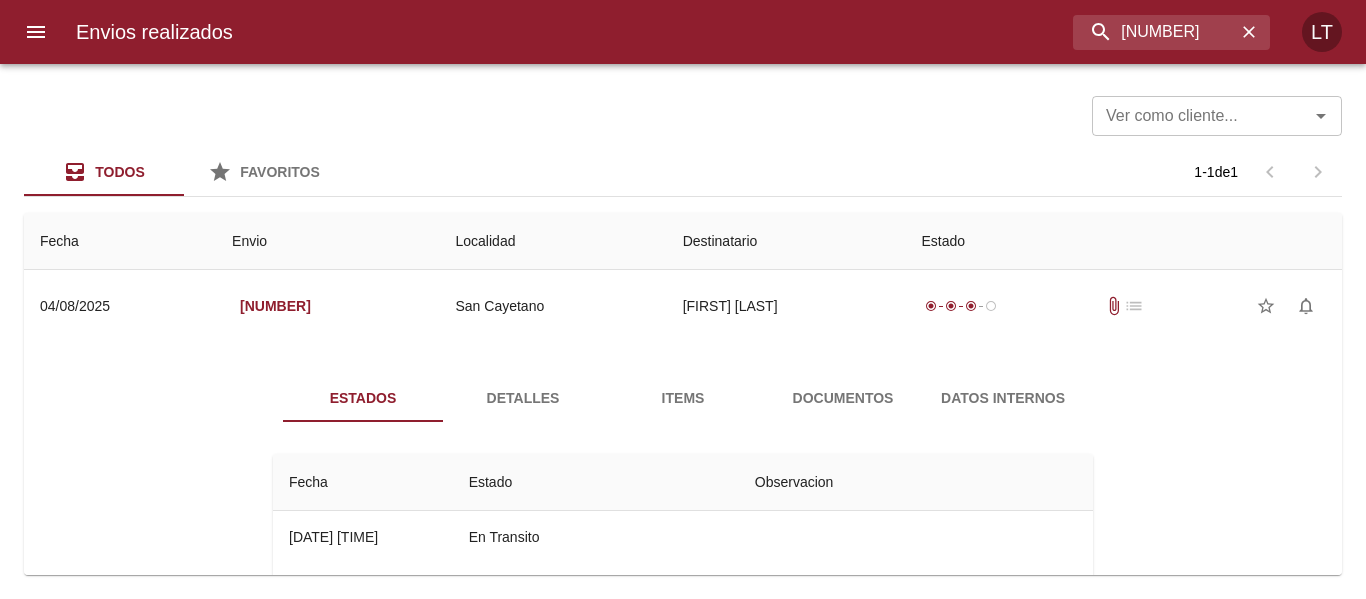 click on "Estados Detalles Items Documentos Datos Internos Fecha Estado Observacion 07/08 07/08/2025 09:06 En Transito 06/08 06/08/2025 09:12 En Distribucion Asignado Chofer Zucchet, Marcelo 06/08 06/08/2025 09:12 Asignado A Recorrido H.r. 21391 06/08 06/08/2025 09:09 En Espera De Despacho 04/08 04/08/2025 09:36 En Proceso De Despacho 04/08 04/08/2025 09:36 Envio Generado Clicpaq" at bounding box center [683, 606] 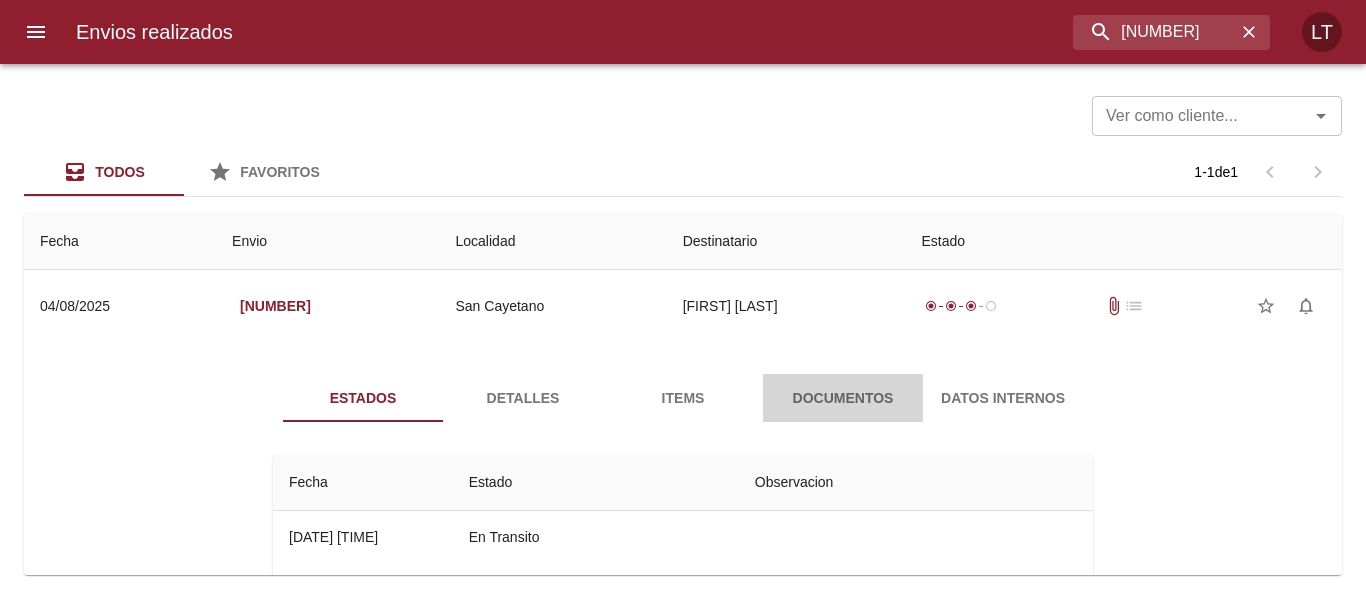 click on "Documentos" at bounding box center [843, 398] 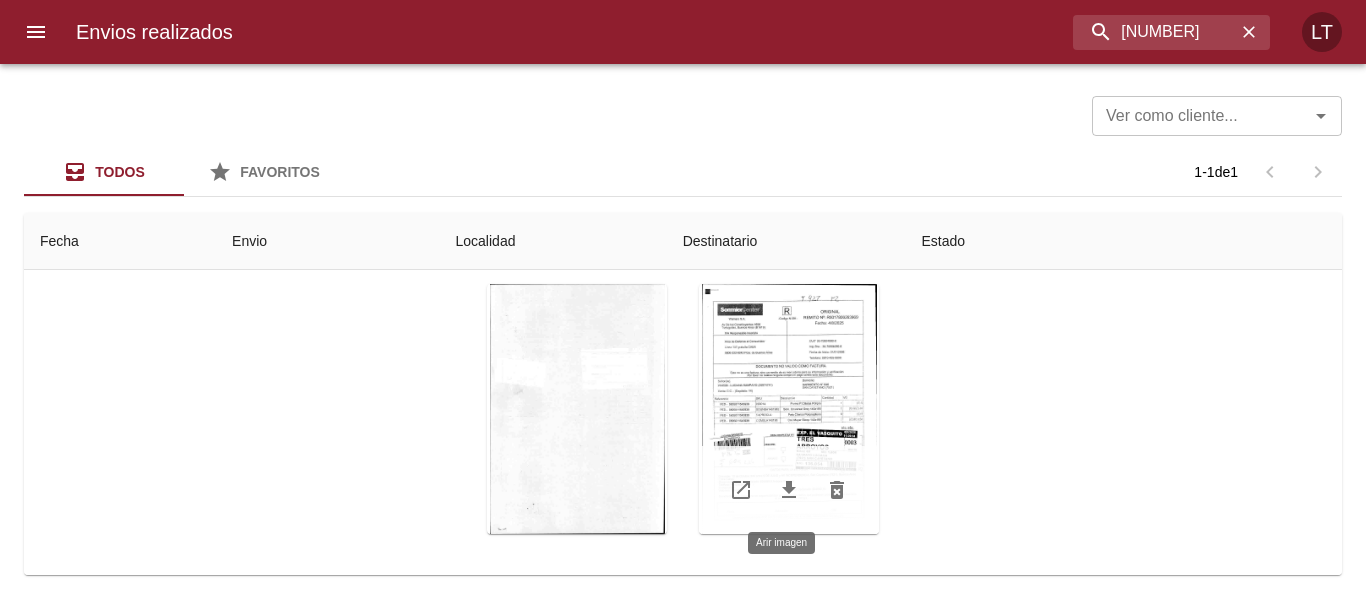 scroll, scrollTop: 239, scrollLeft: 0, axis: vertical 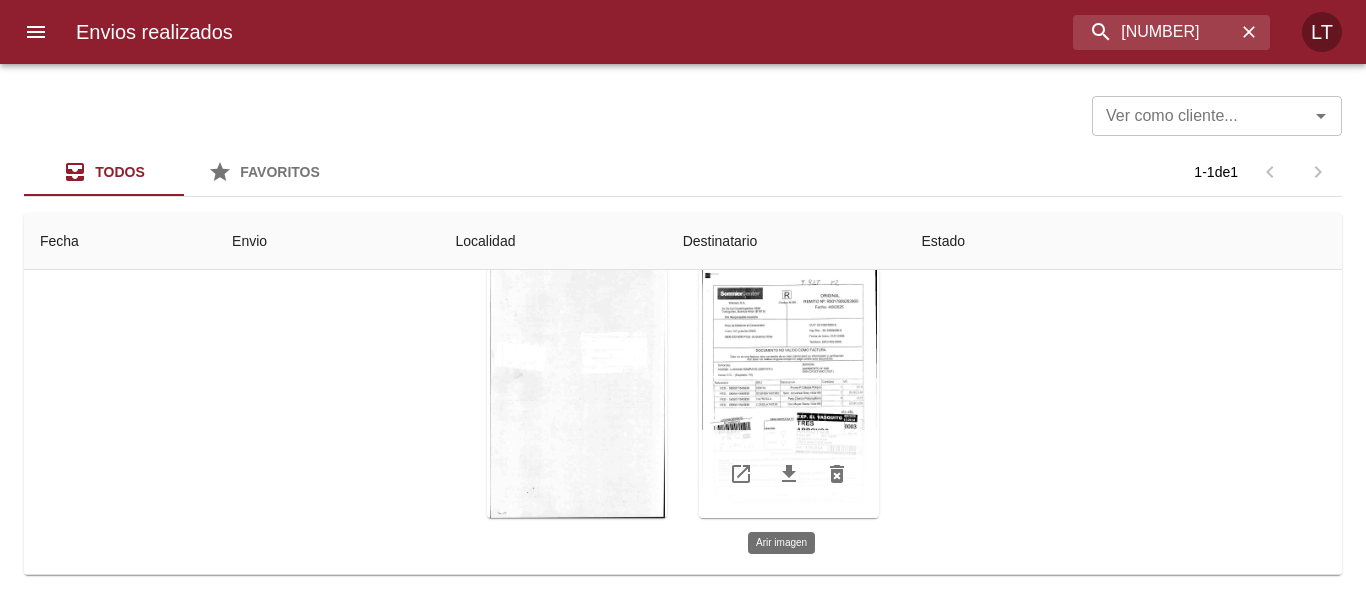 click at bounding box center [789, 393] 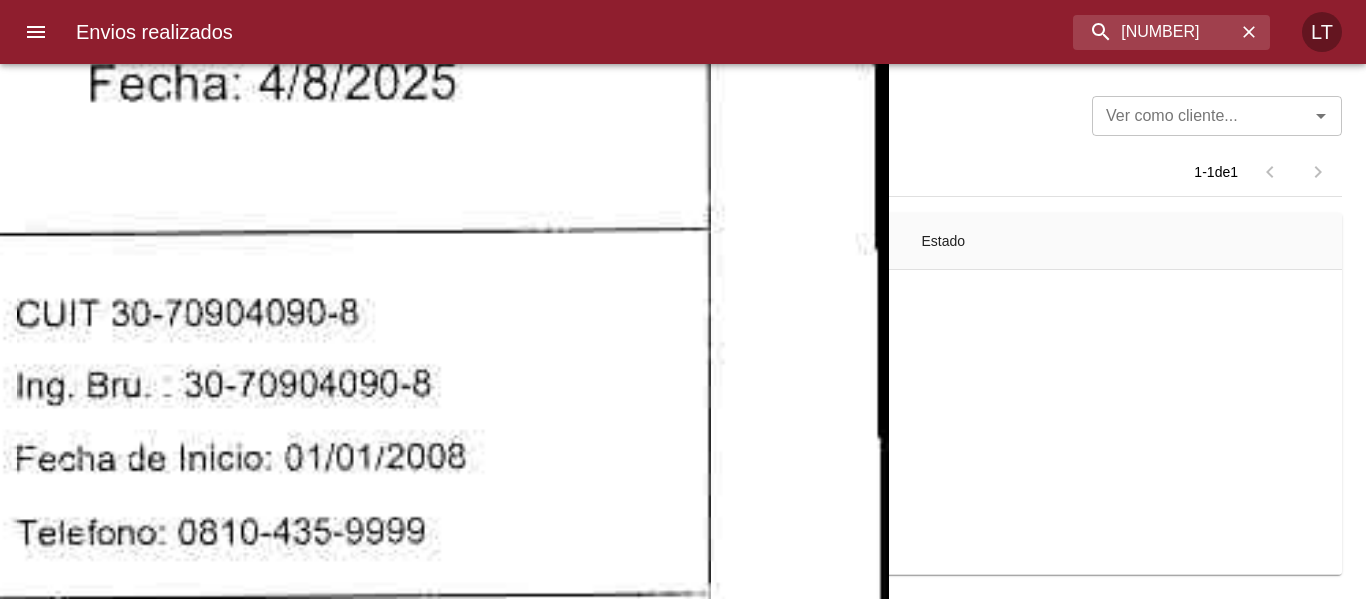 click at bounding box center (-242, 1195) 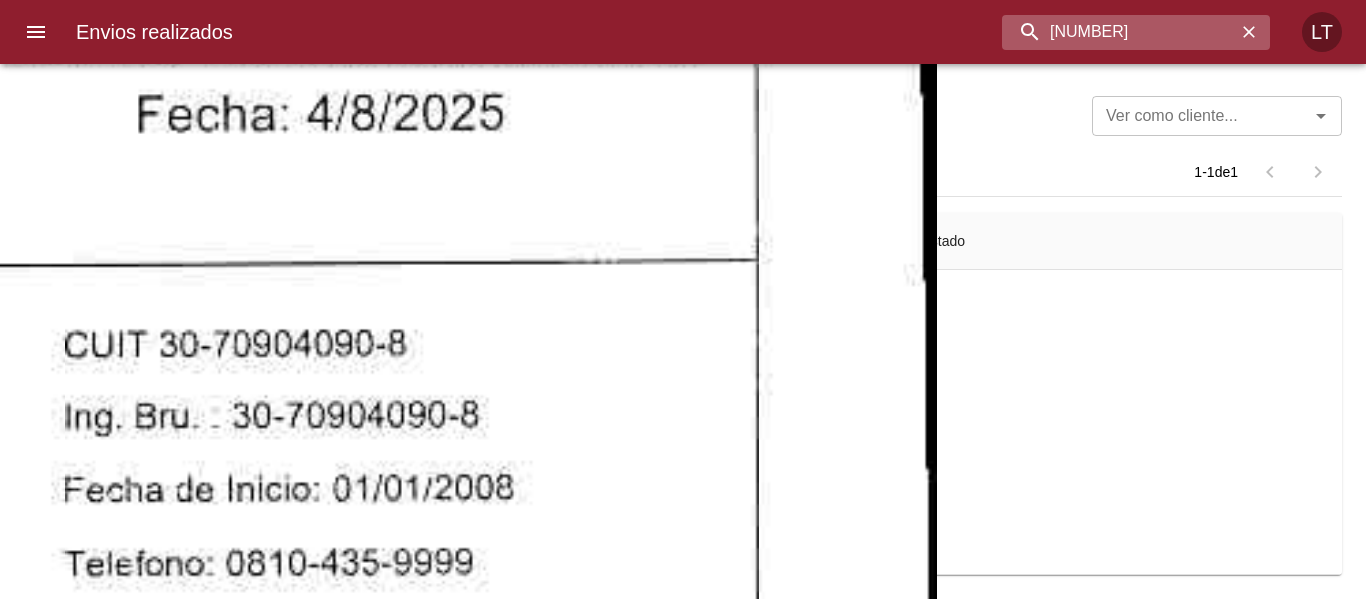click on "9457140" at bounding box center (1119, 32) 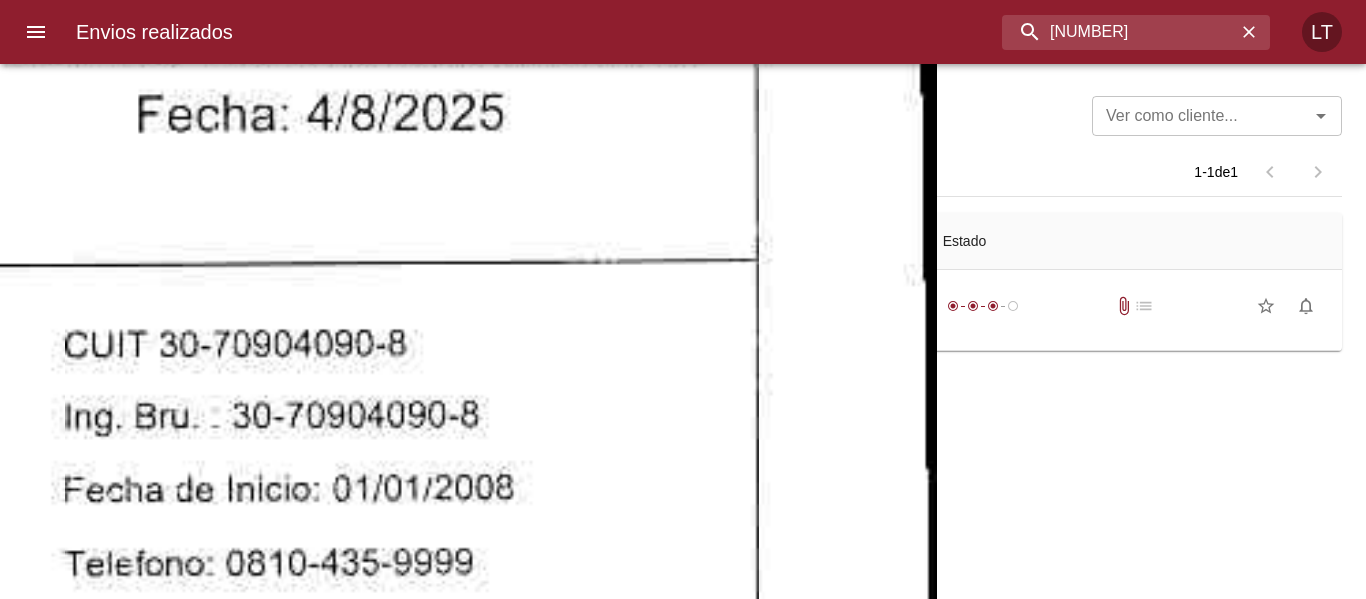 scroll, scrollTop: 0, scrollLeft: 0, axis: both 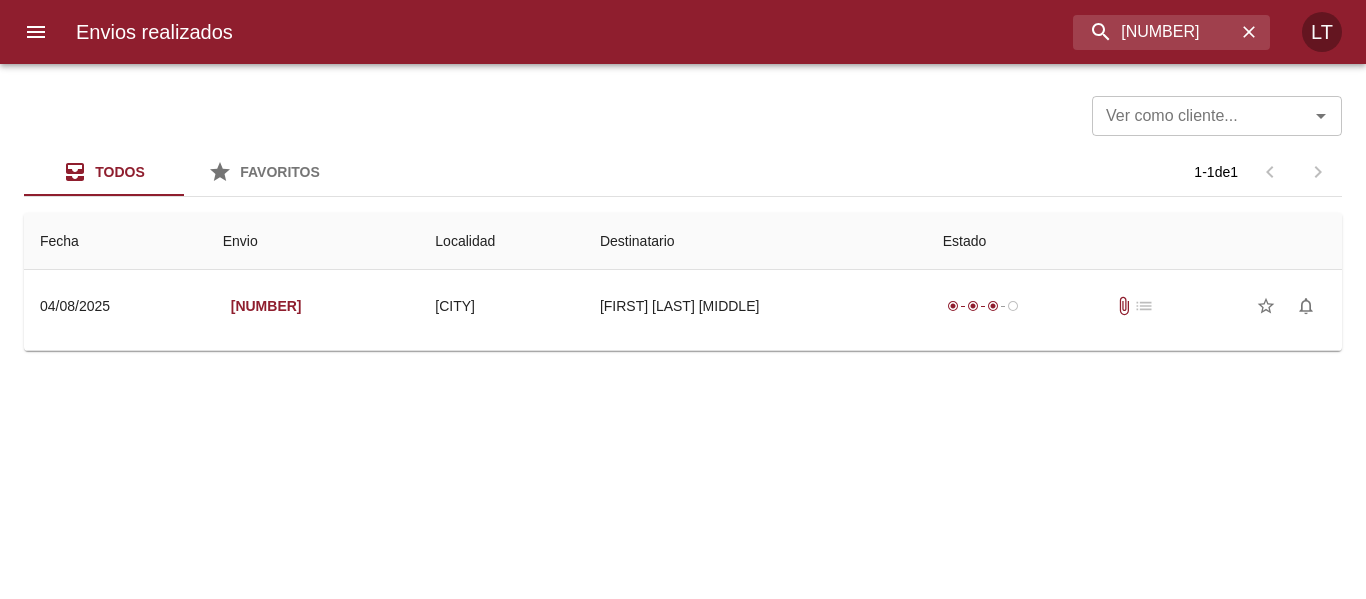 click on "Sebastian Eloy Gomez Ml" at bounding box center [755, 306] 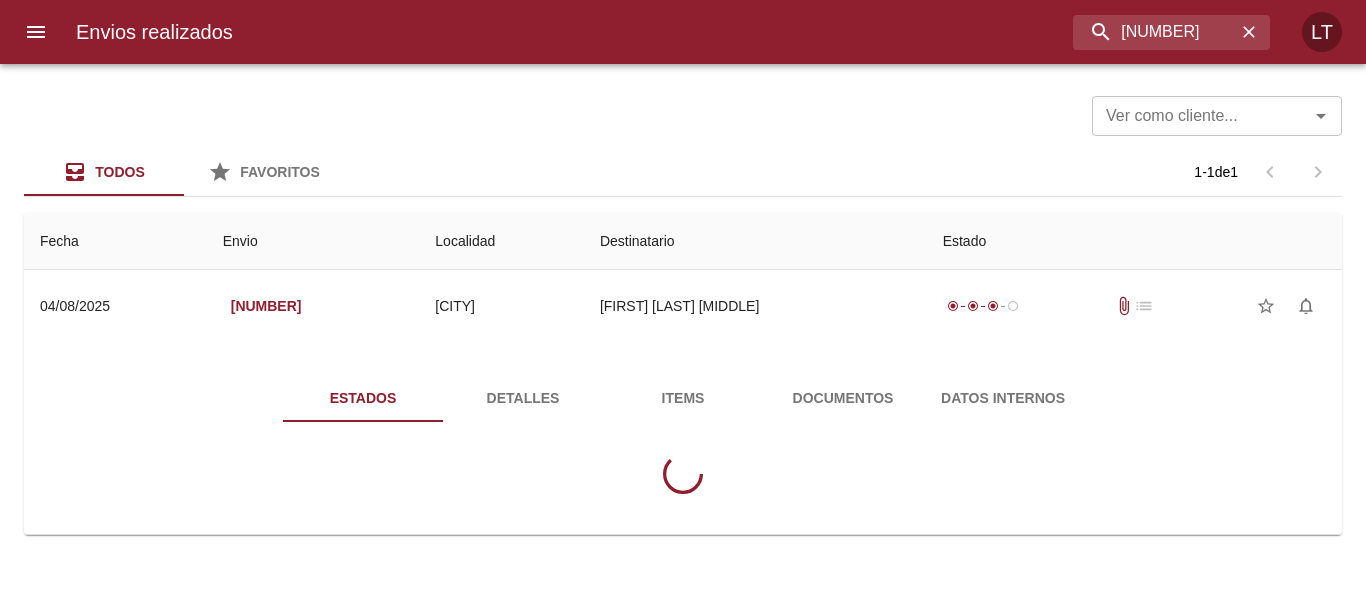 click on "Documentos" at bounding box center [843, 398] 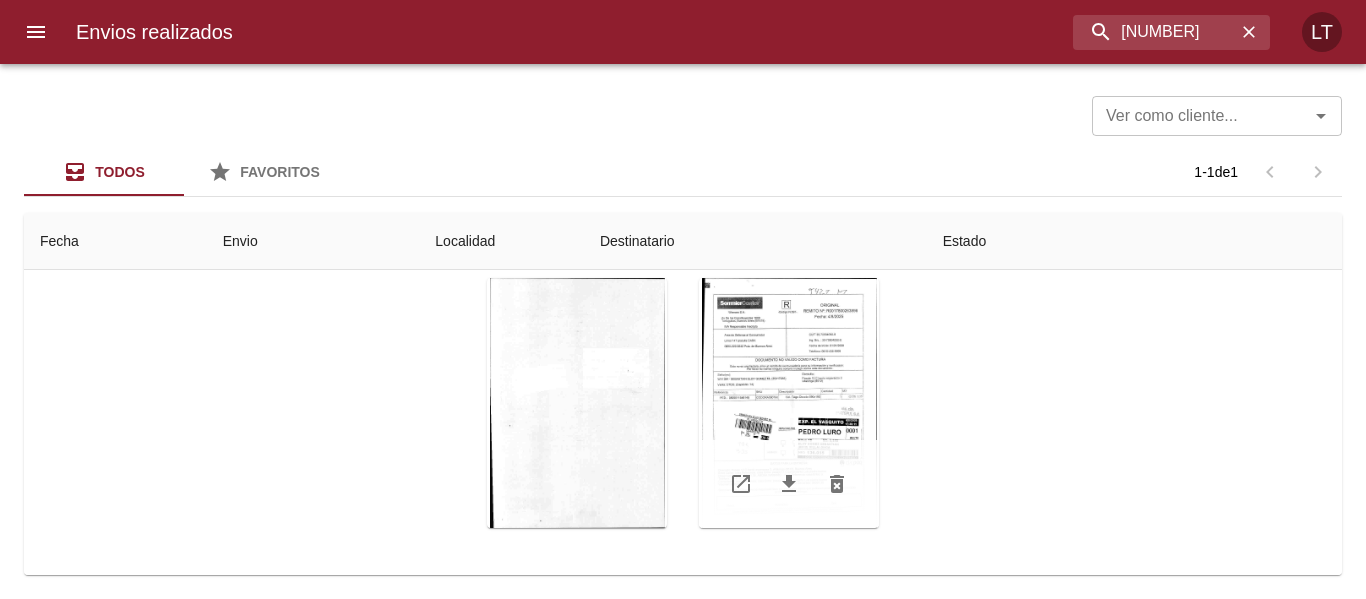 scroll, scrollTop: 239, scrollLeft: 0, axis: vertical 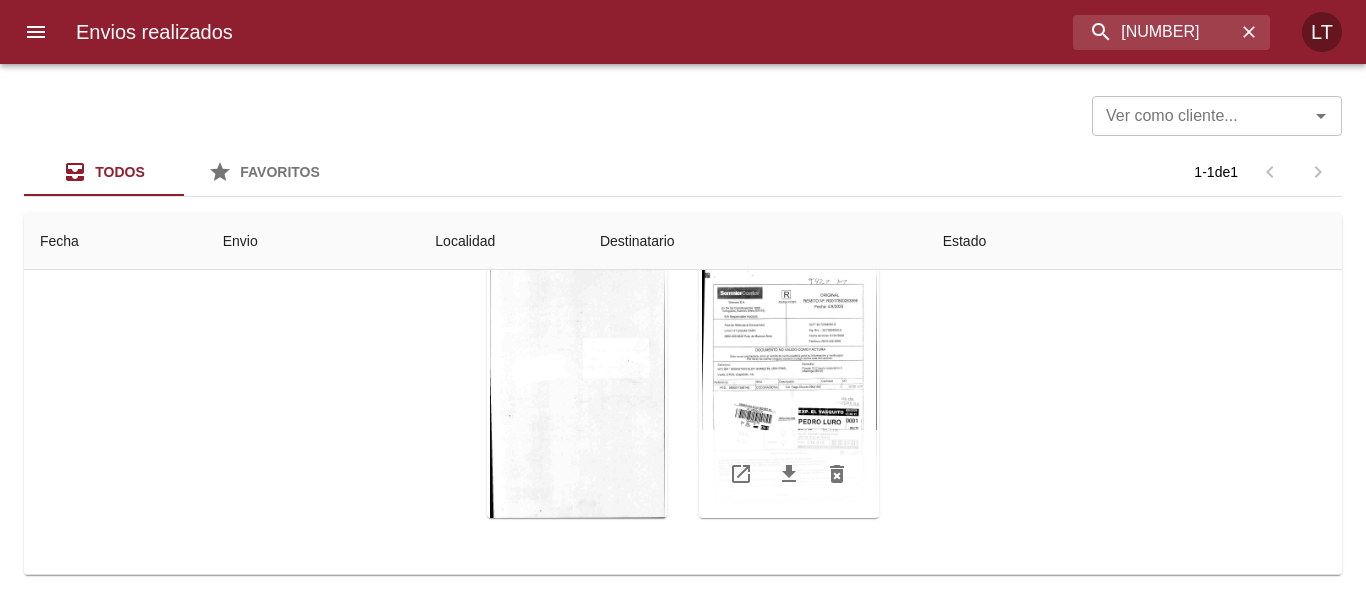 click at bounding box center (789, 393) 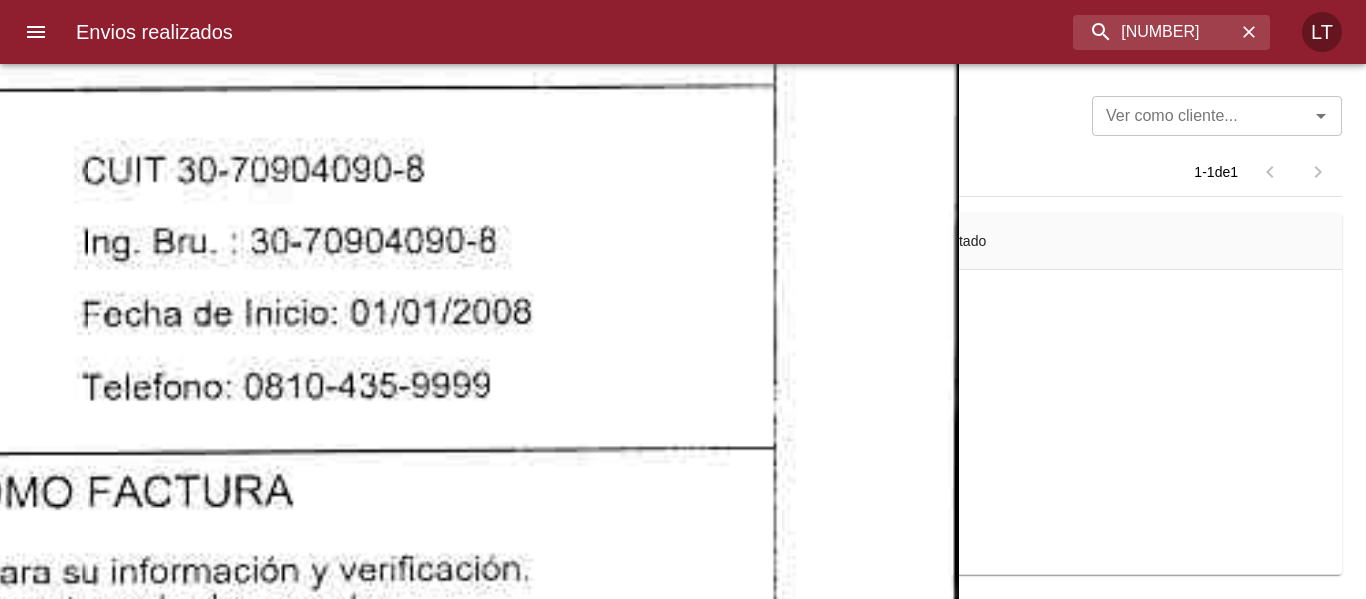 click at bounding box center [-172, 1056] 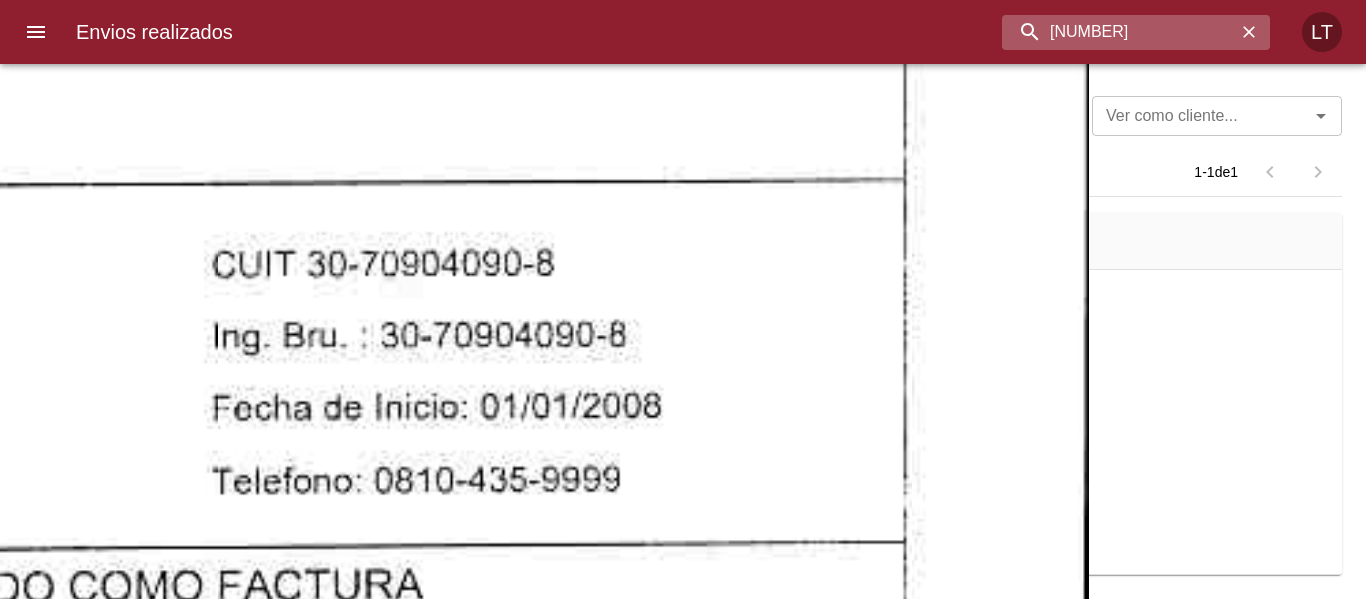 click on "9456038" at bounding box center [1119, 32] 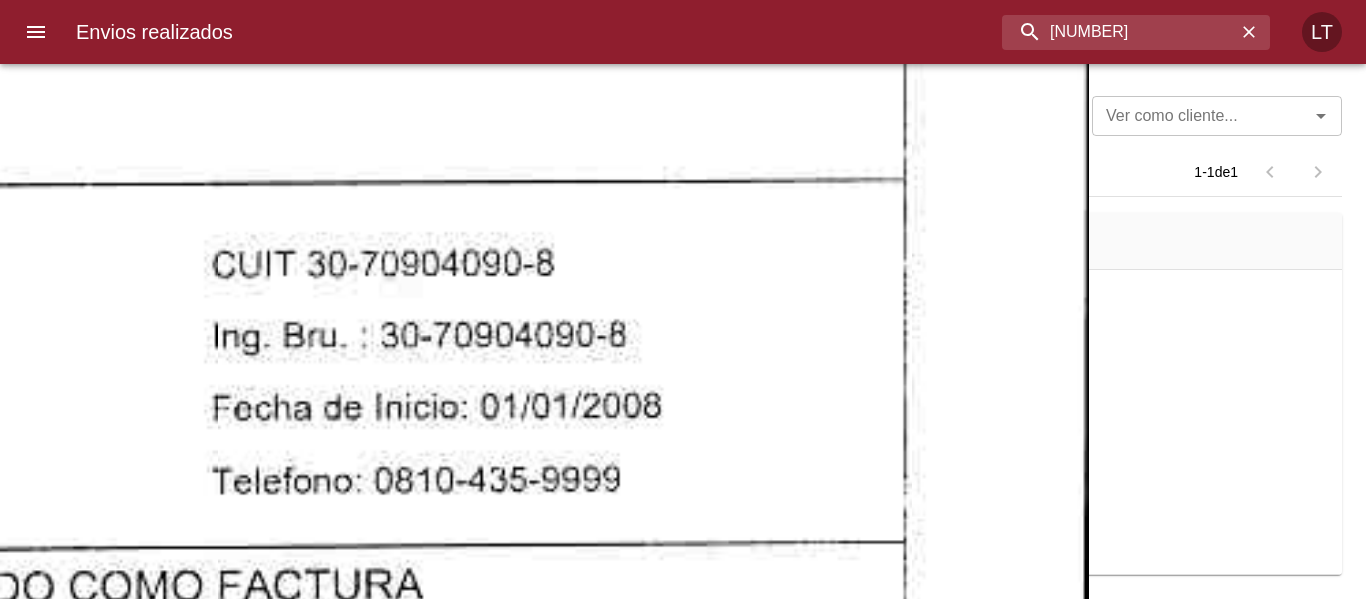 paste on "2324" 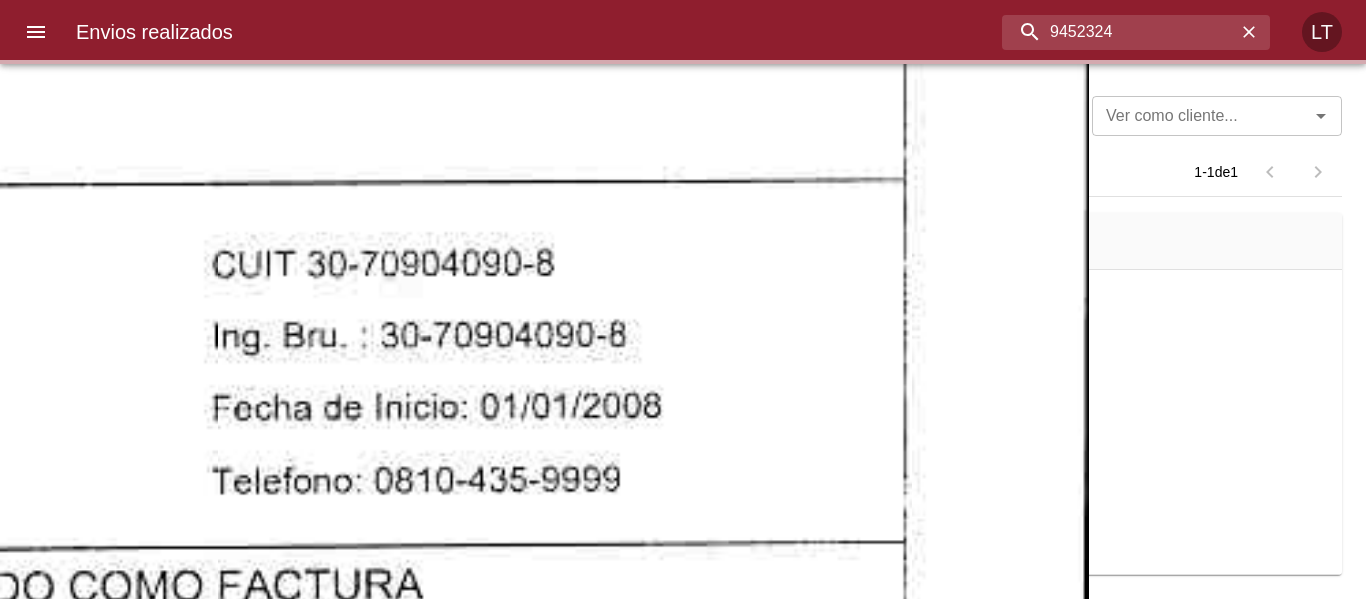 scroll, scrollTop: 0, scrollLeft: 0, axis: both 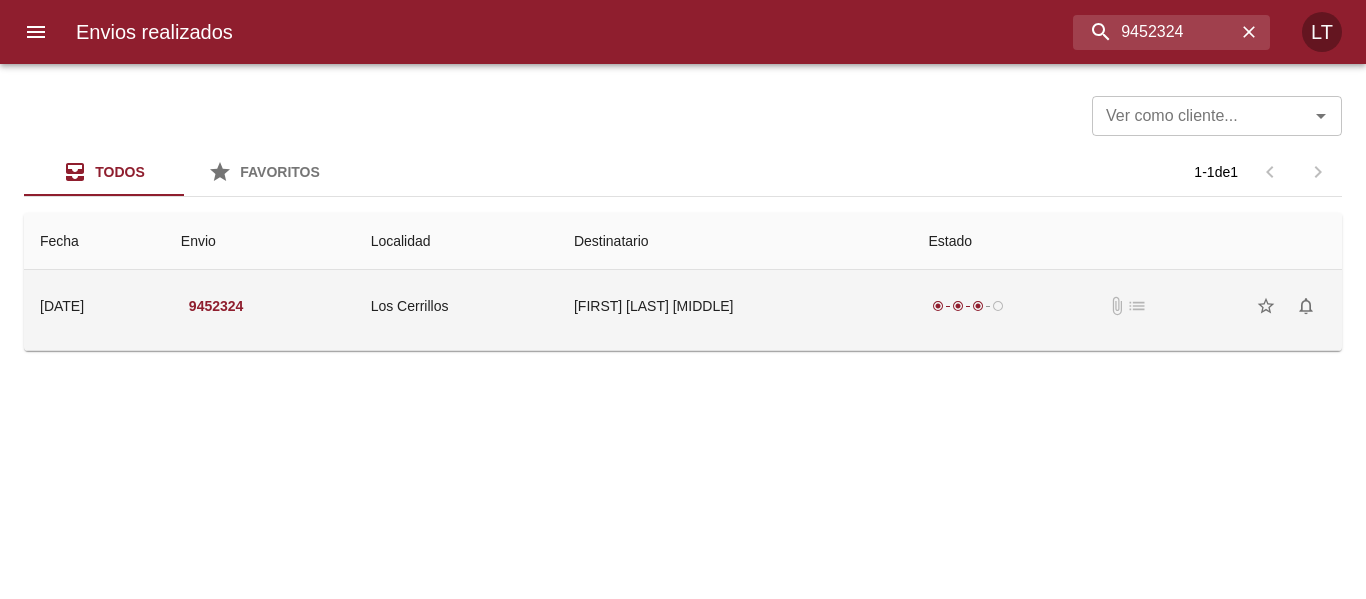 click on "Molina Jose Agustin" at bounding box center [735, 306] 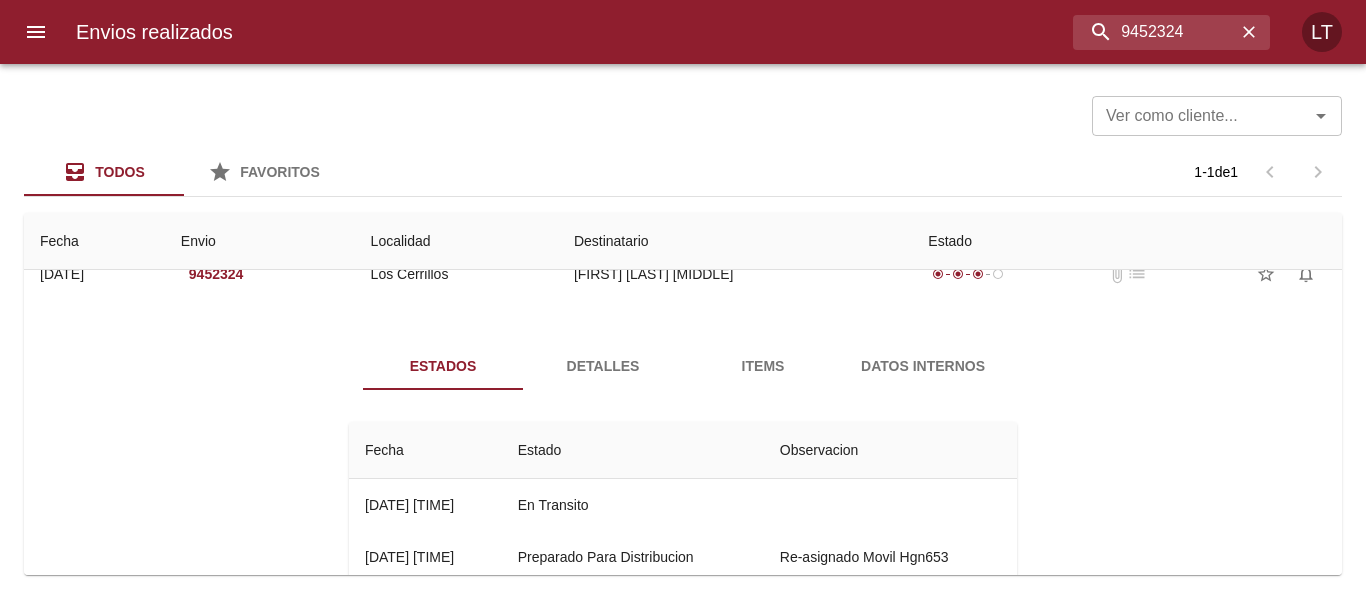 scroll, scrollTop: 0, scrollLeft: 0, axis: both 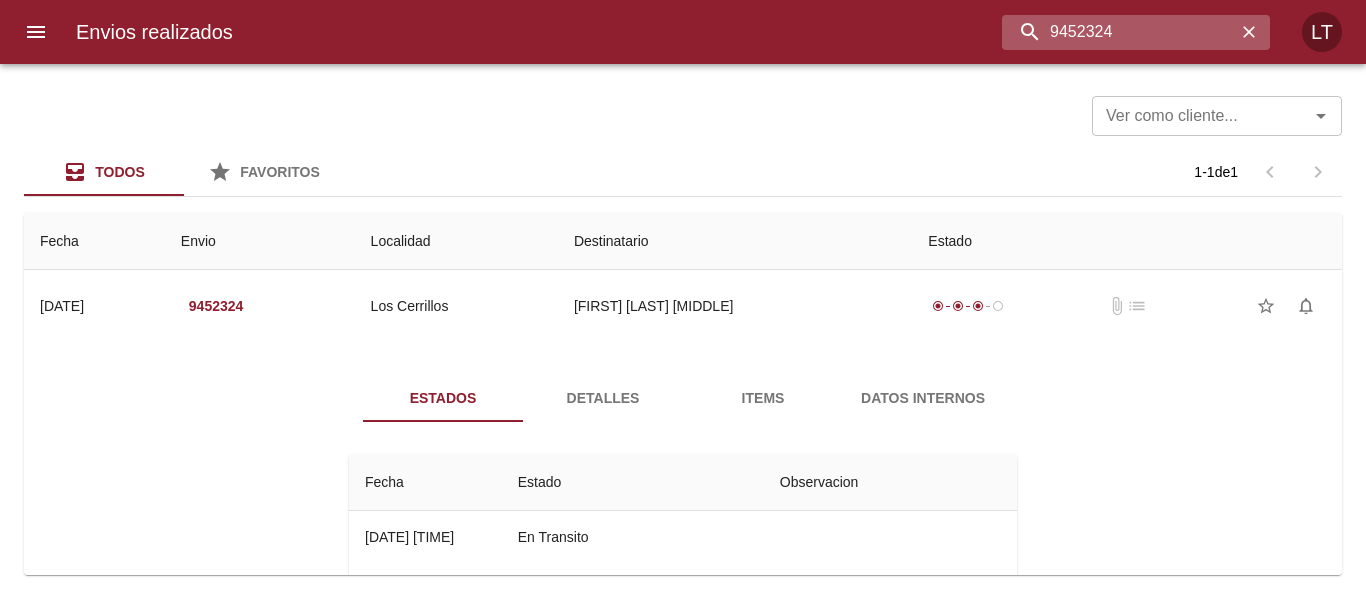 click on "9452324" at bounding box center (1119, 32) 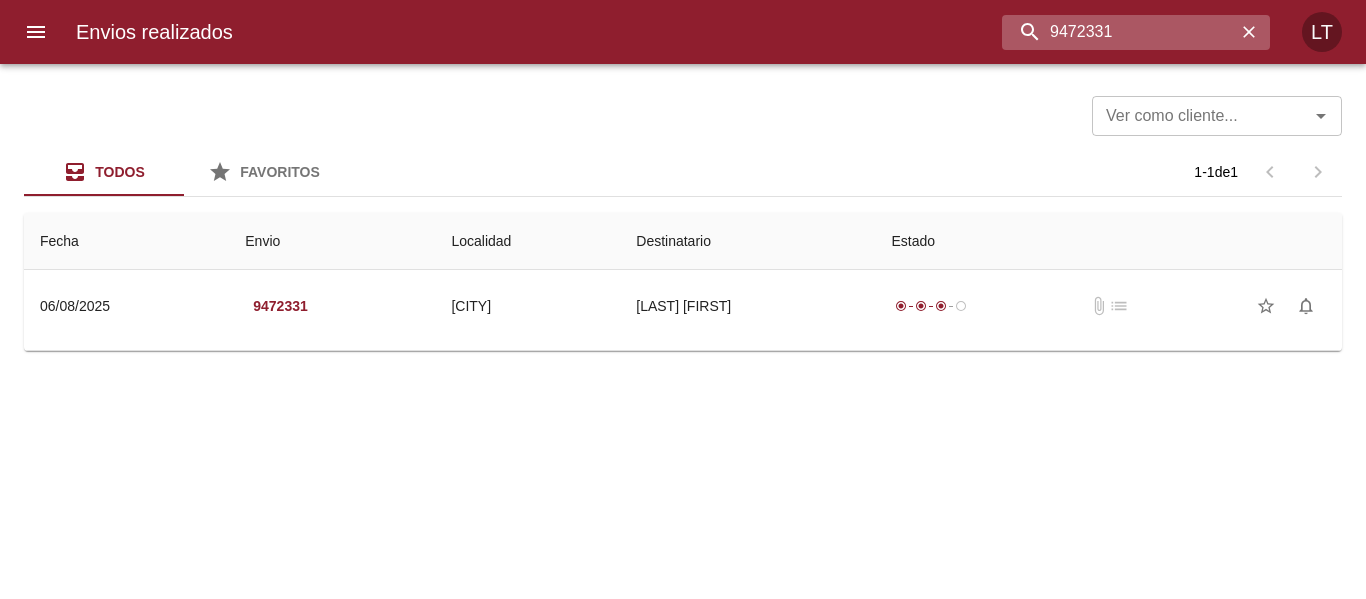 click on "9472331" at bounding box center [1119, 32] 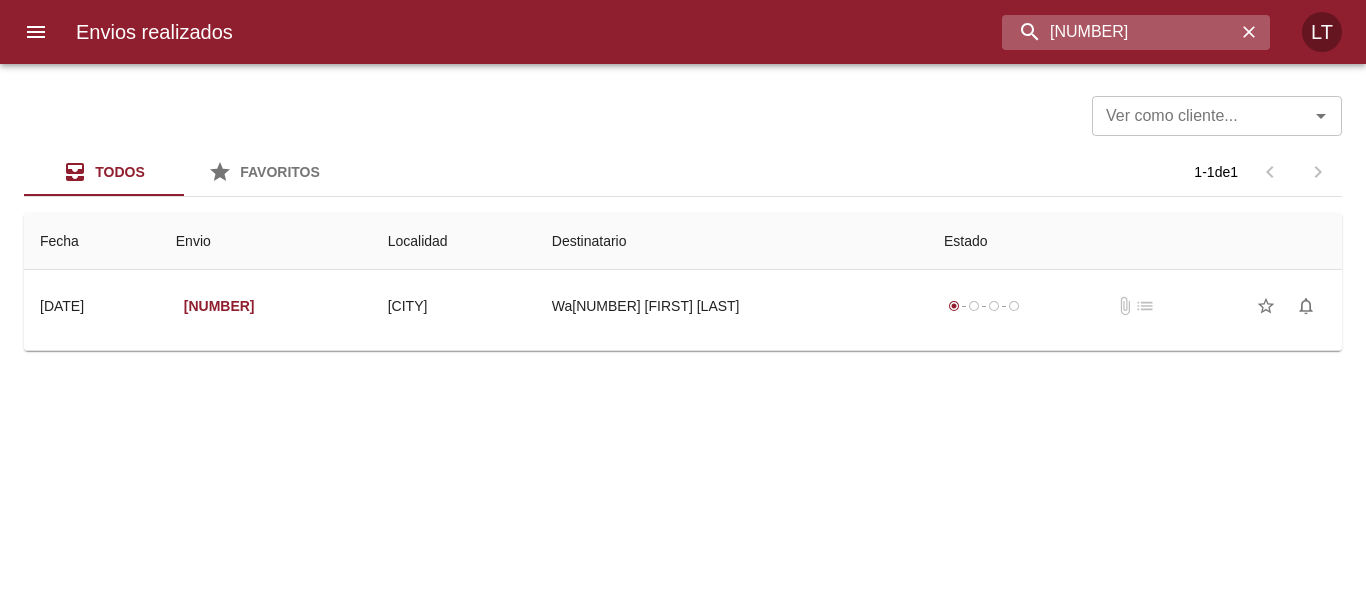 click on "9474617" at bounding box center (1119, 32) 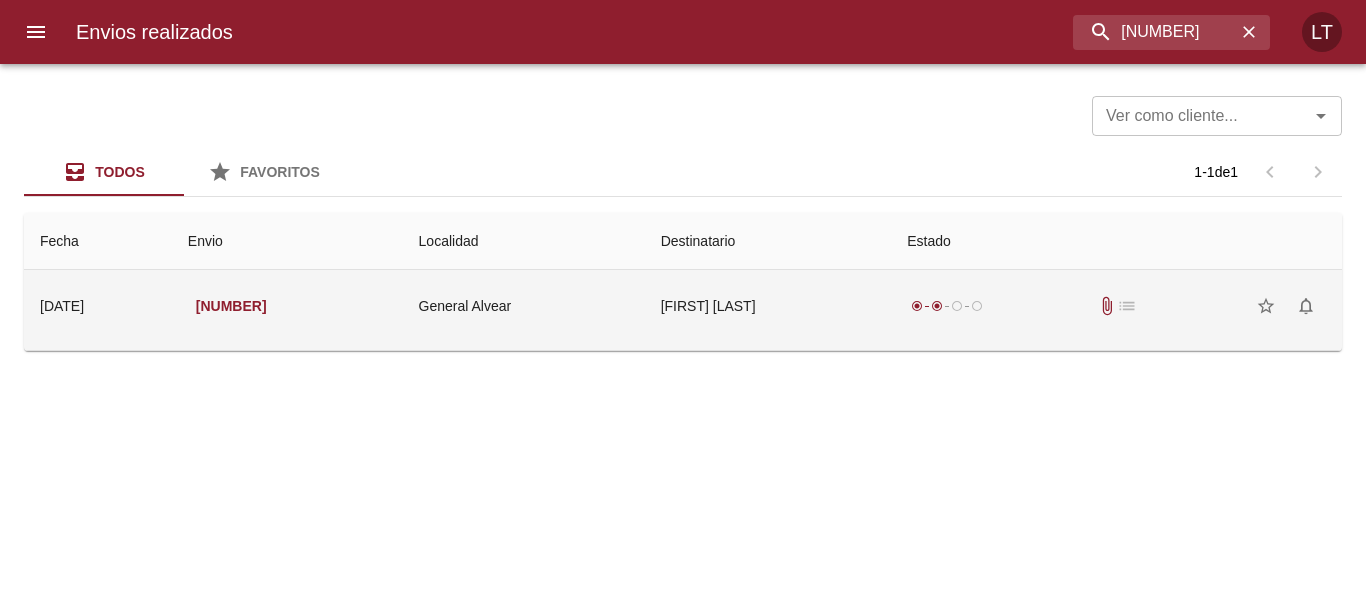 click on "Julia Herrera" at bounding box center (768, 306) 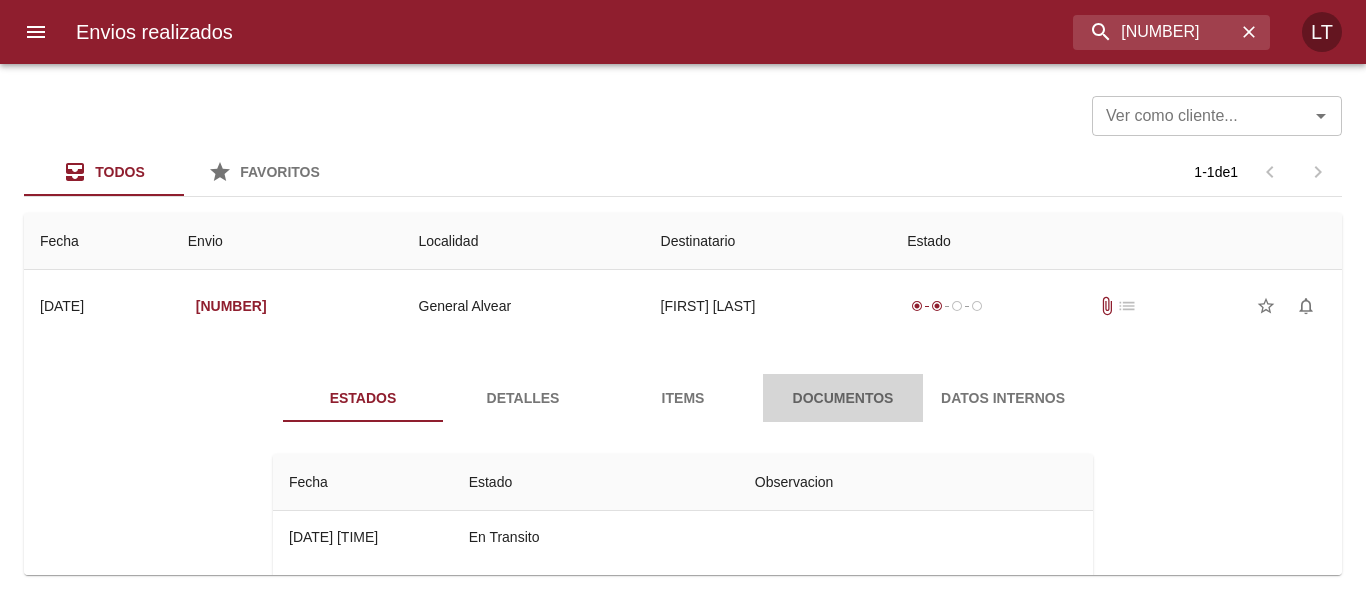 click on "Documentos" at bounding box center (843, 398) 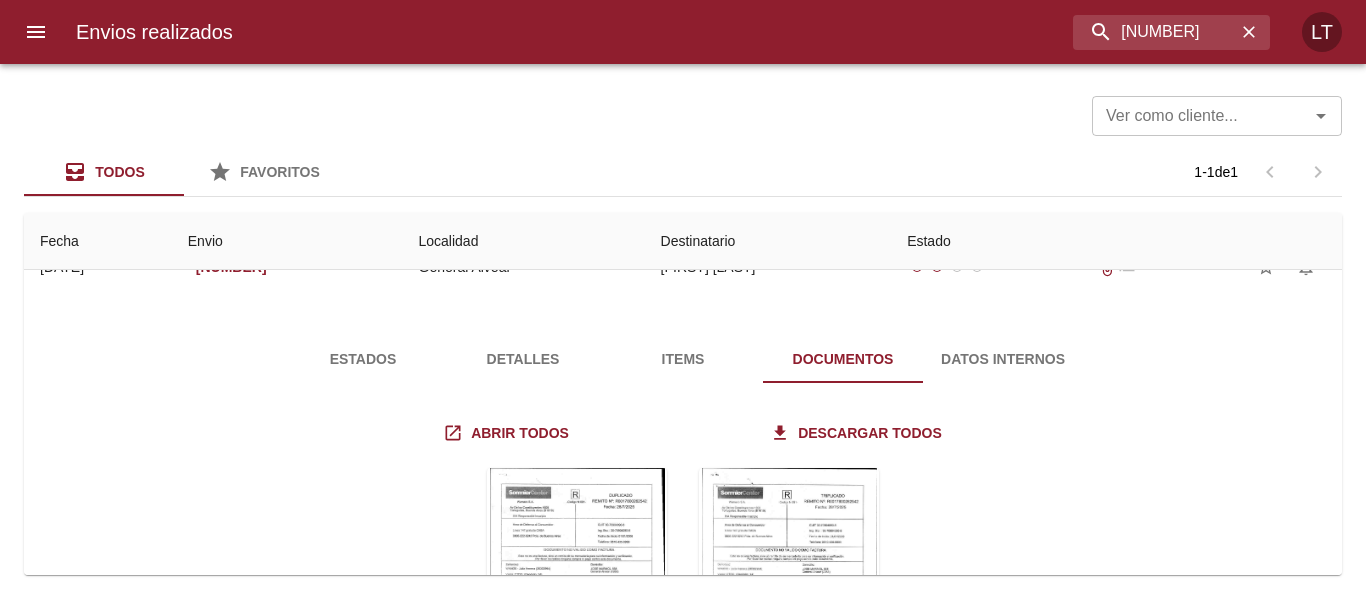scroll, scrollTop: 0, scrollLeft: 0, axis: both 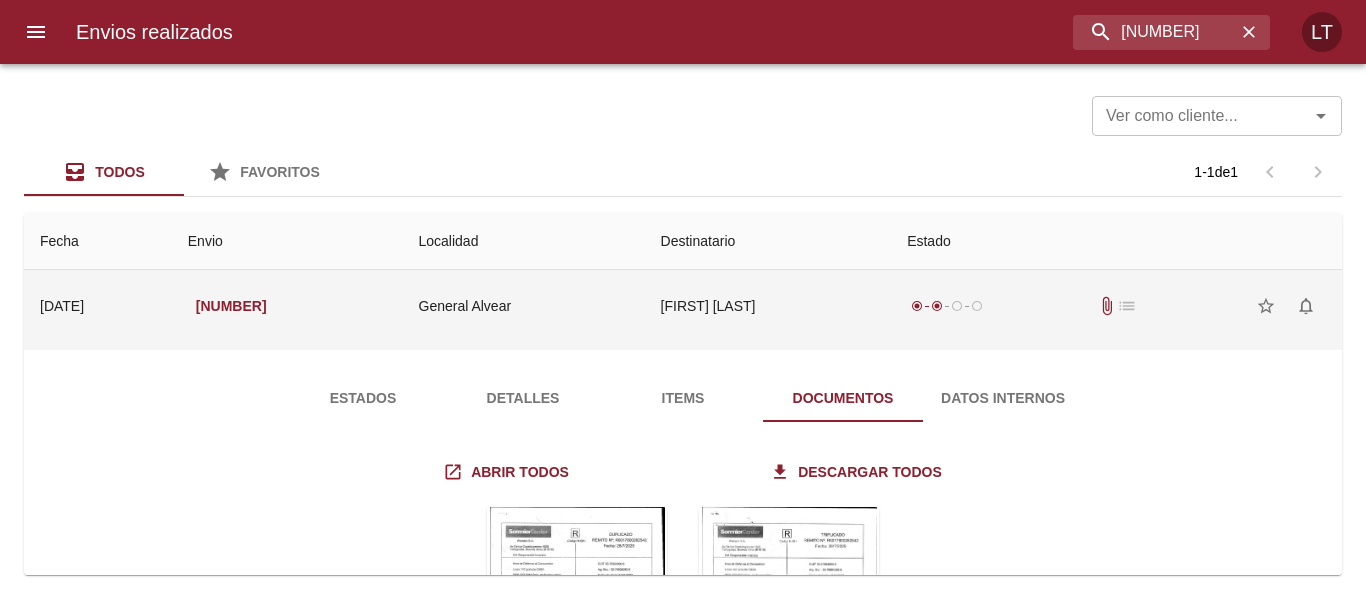 click on "Julia Herrera" at bounding box center [768, 306] 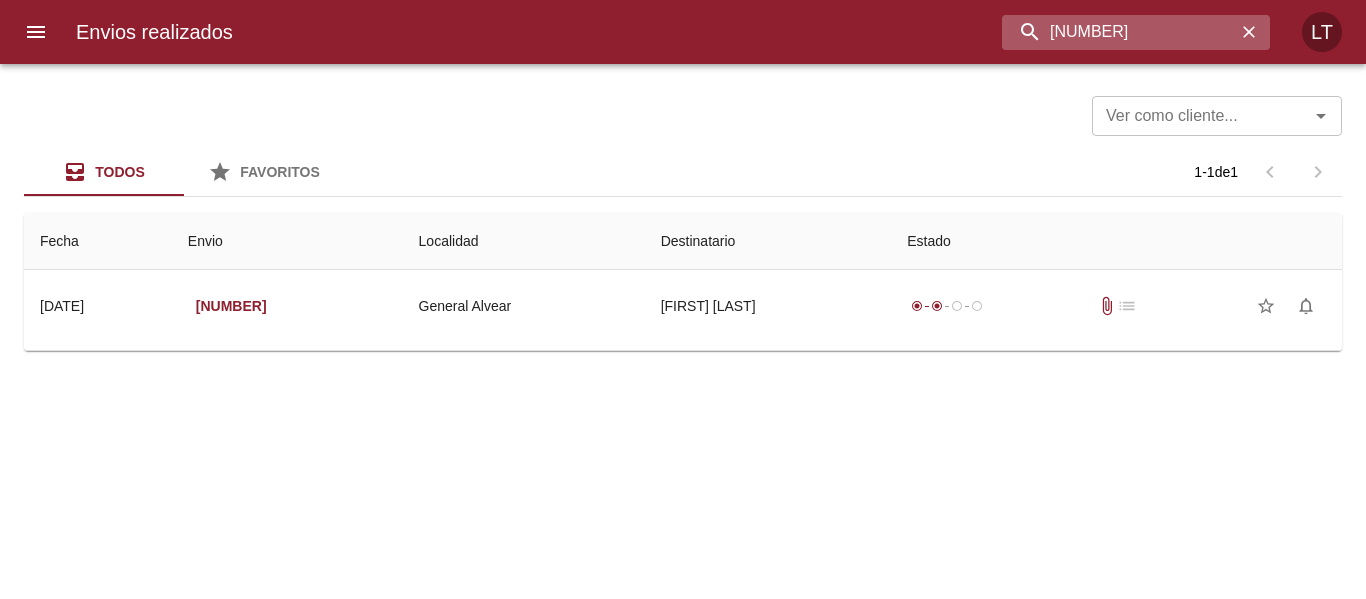 click on "9435135" at bounding box center (1119, 32) 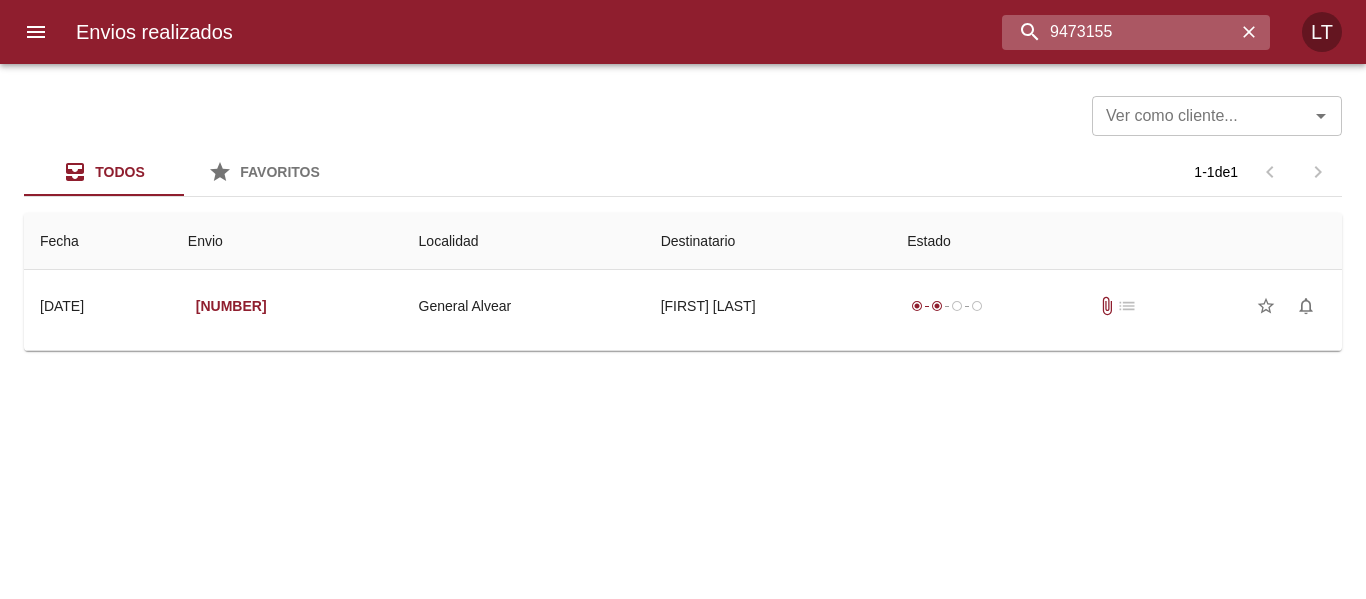 type on "9473155" 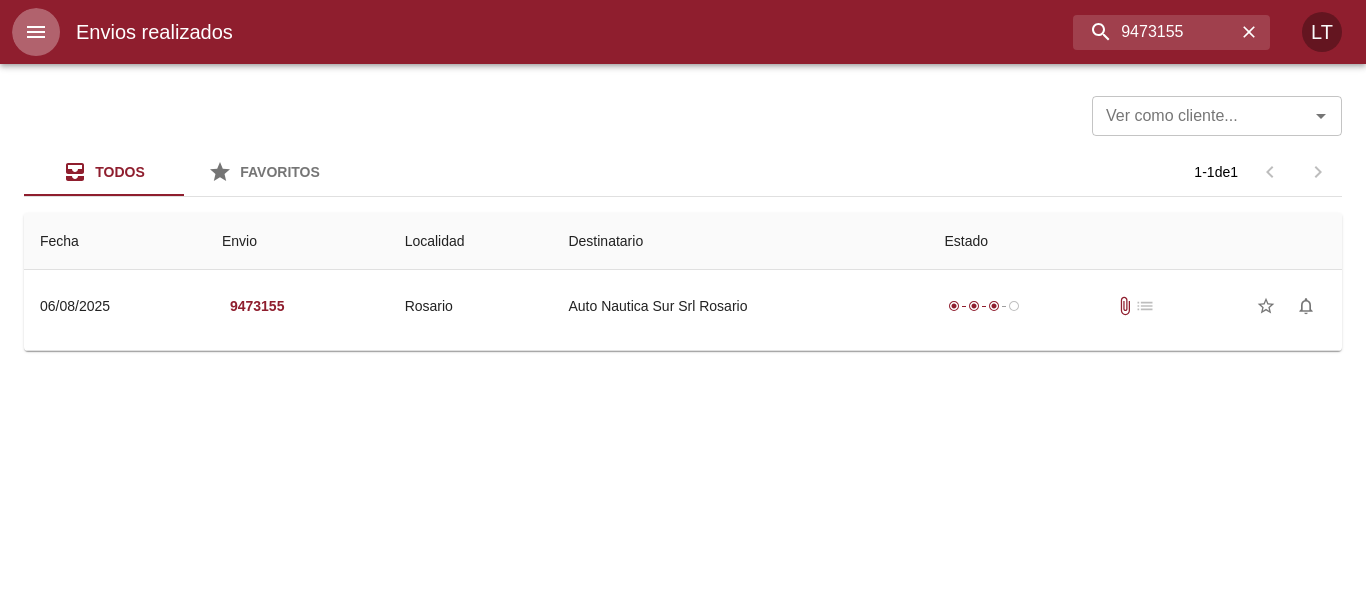 click at bounding box center [36, 32] 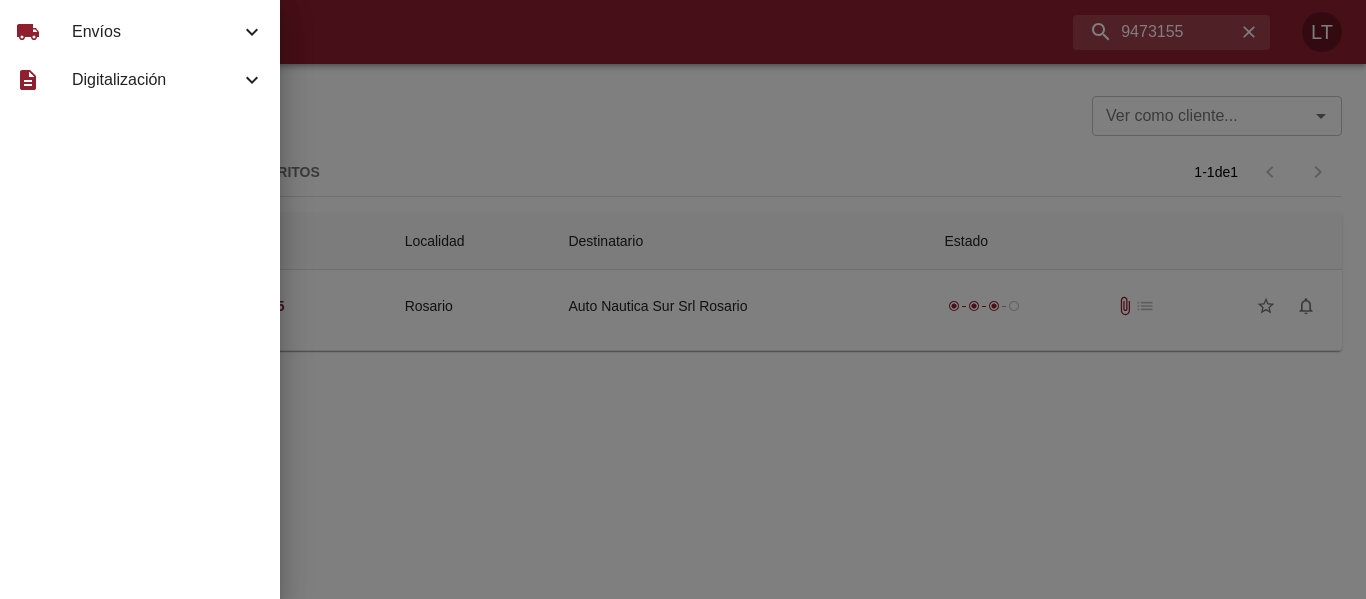 click on "local_shipping Envíos" at bounding box center (140, 32) 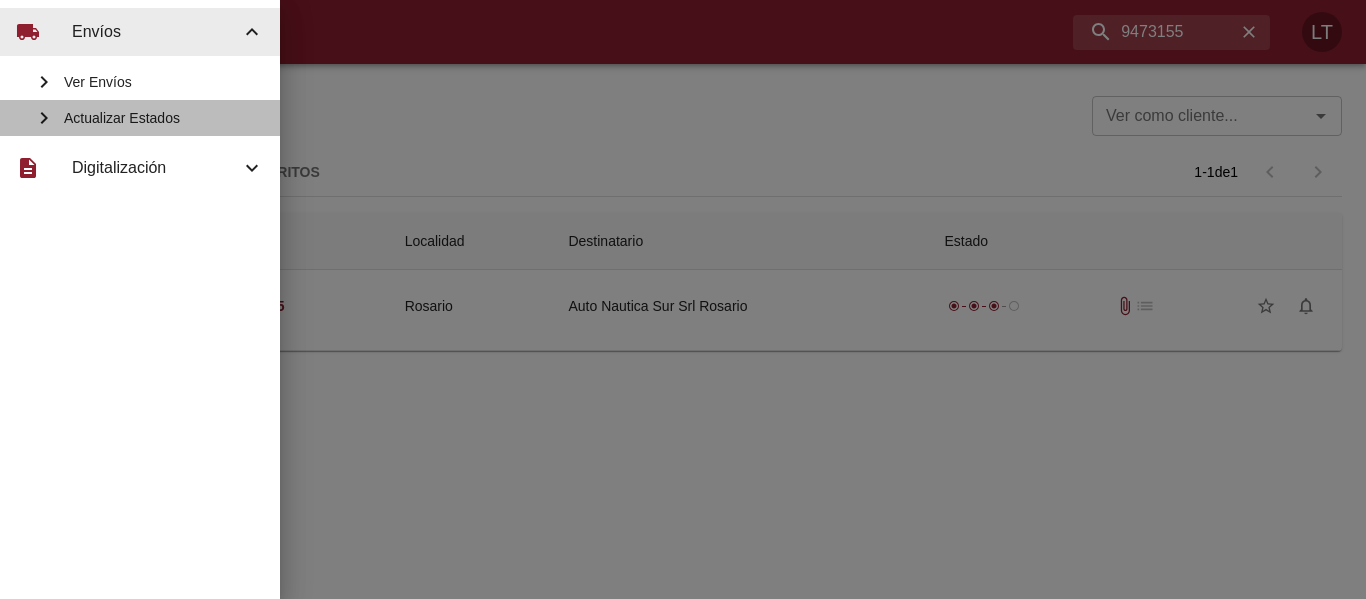 click on "Actualizar Estados" at bounding box center [164, 118] 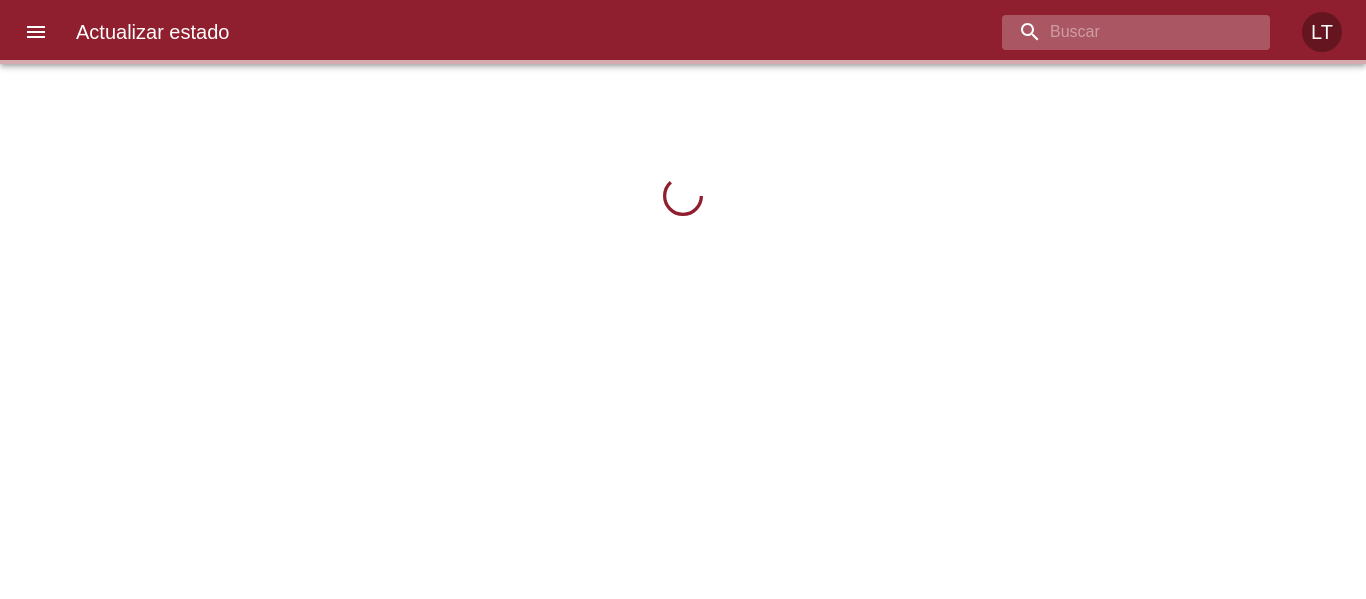 click at bounding box center (1119, 32) 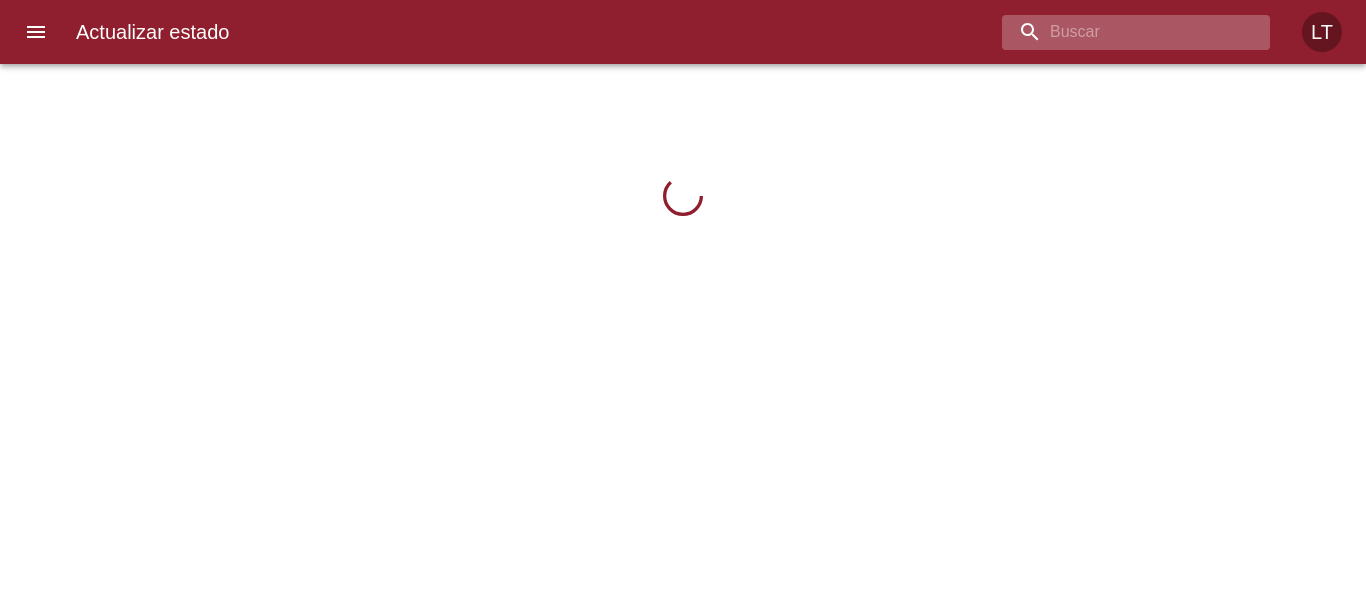 paste on "9473155" 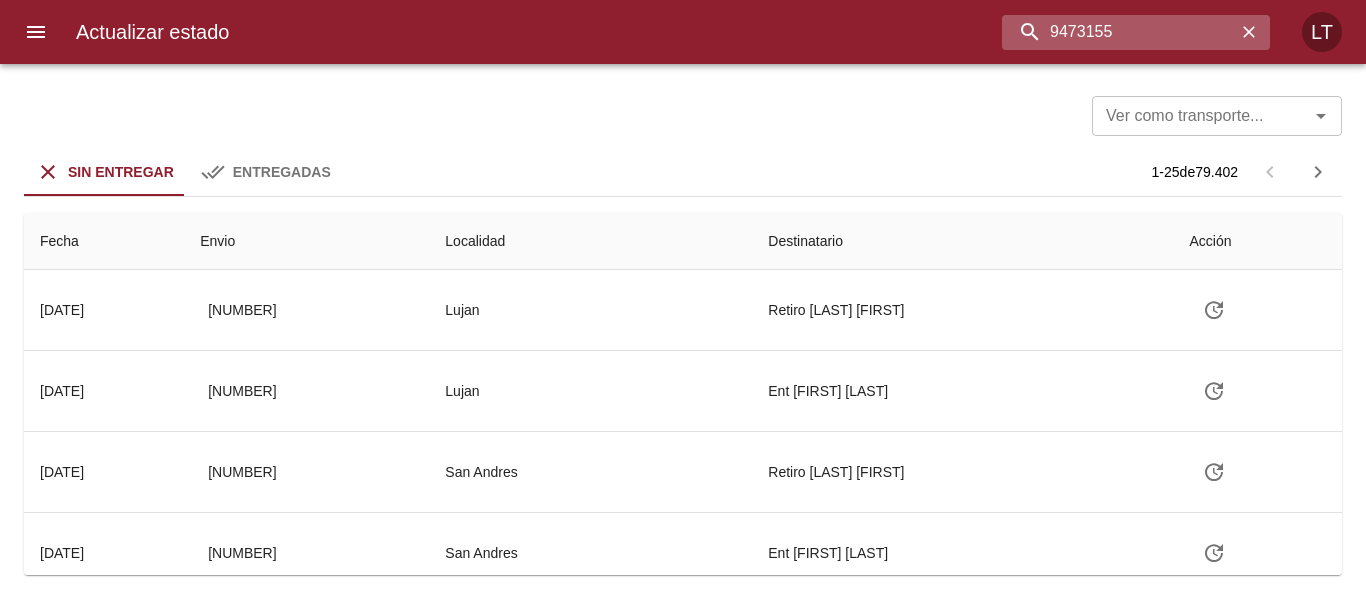 type on "9473155" 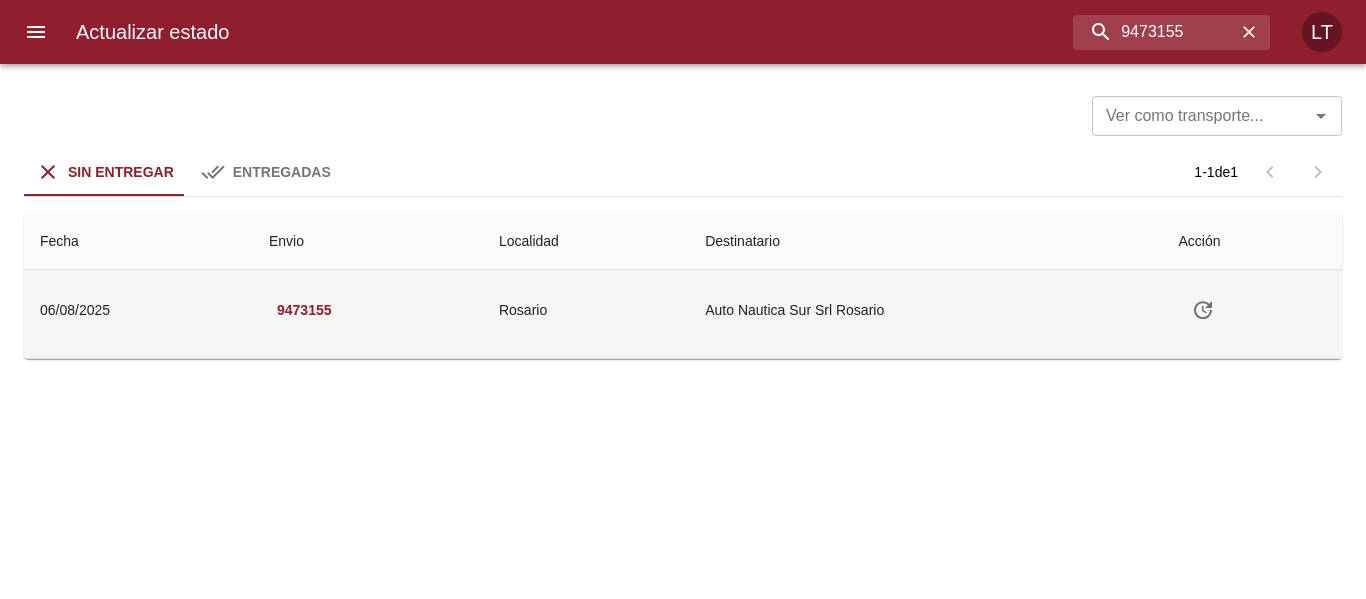 click 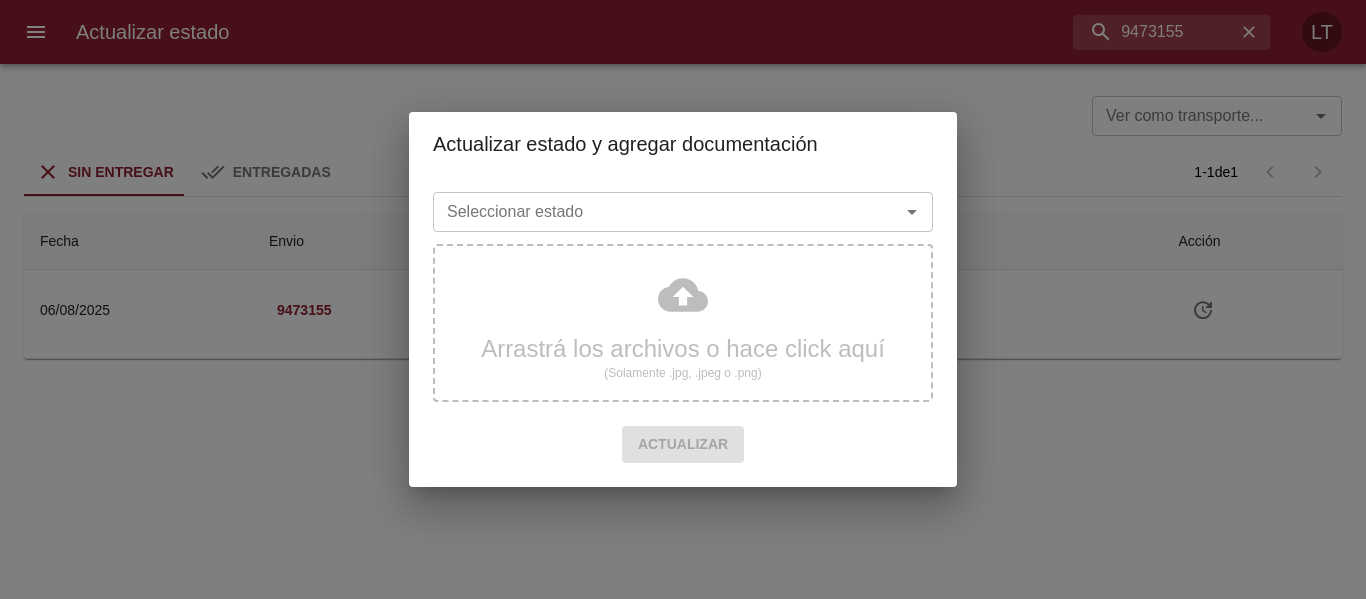 click on "Seleccionar estado" at bounding box center (683, 212) 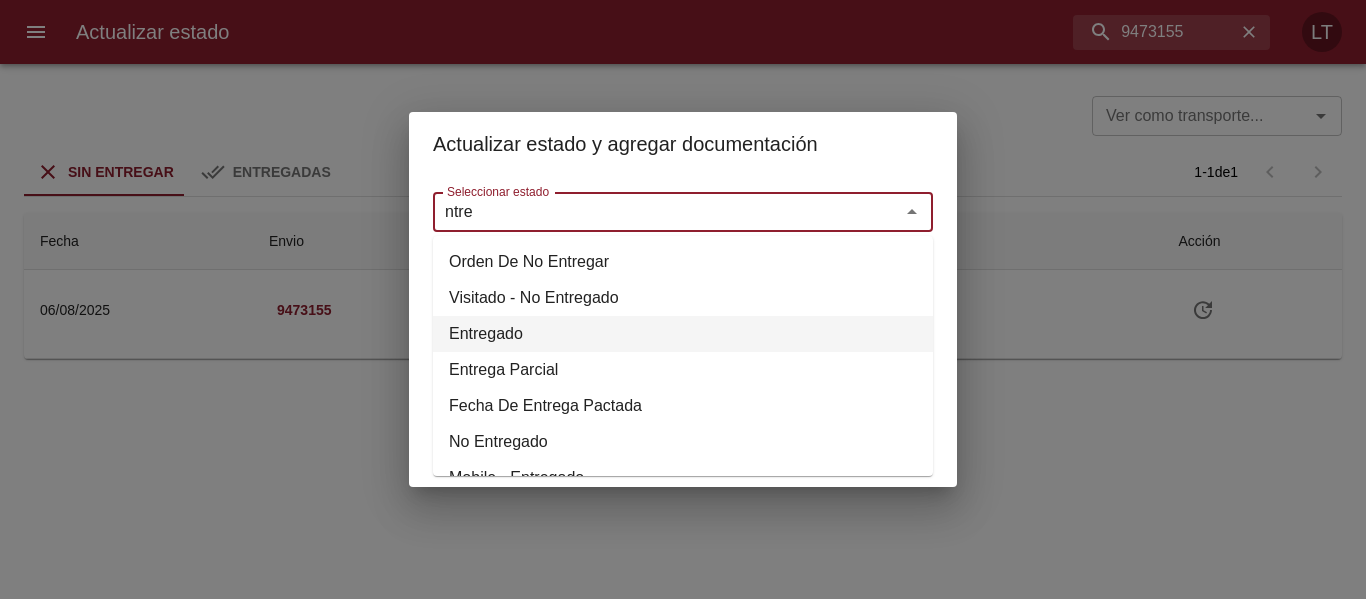 click on "Entregado" at bounding box center [683, 334] 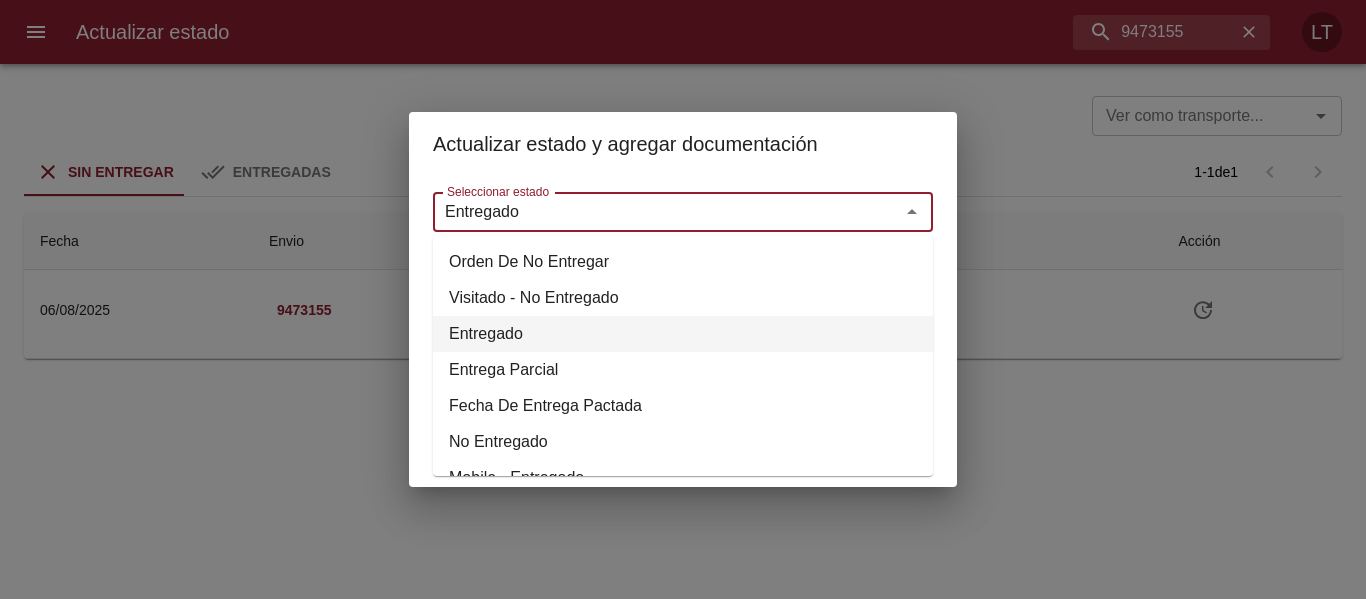 type on "Entregado" 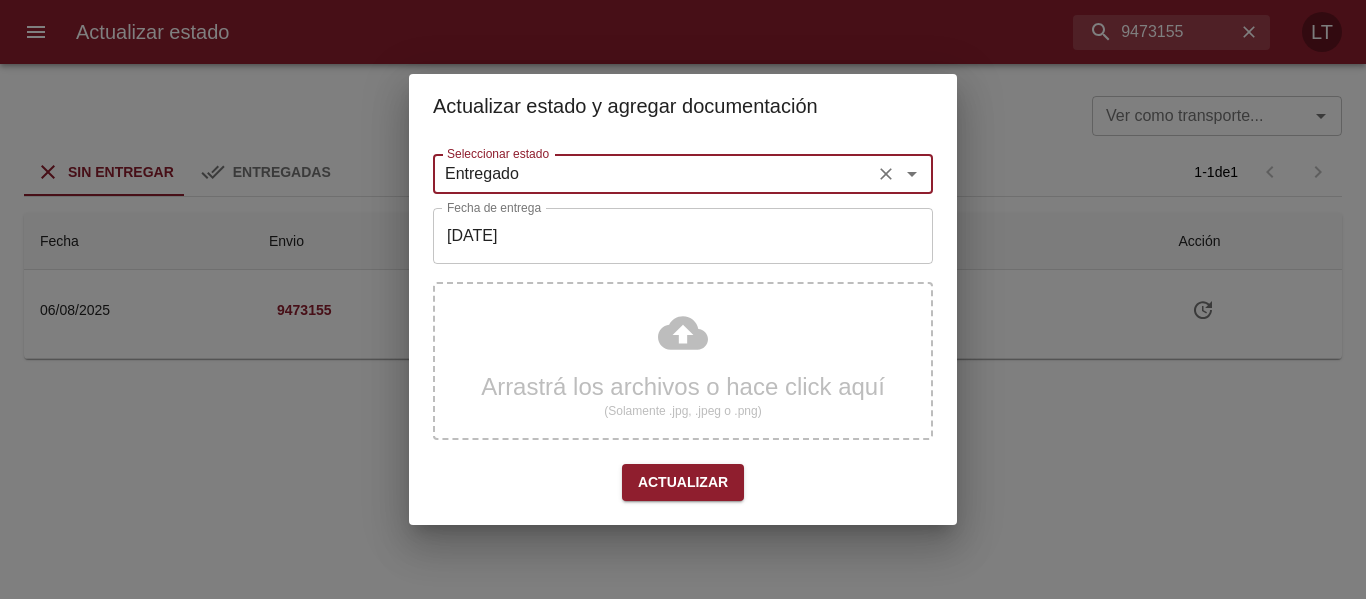 click on "08/08/2025" at bounding box center [683, 236] 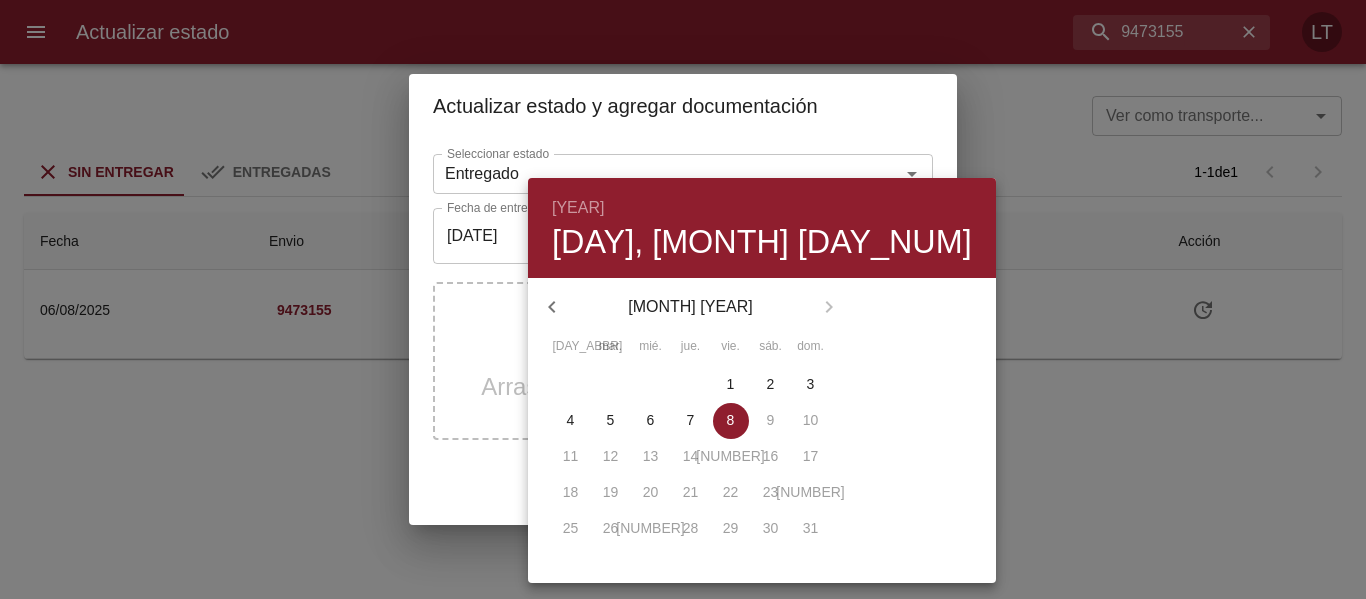 click on "7" at bounding box center [691, 420] 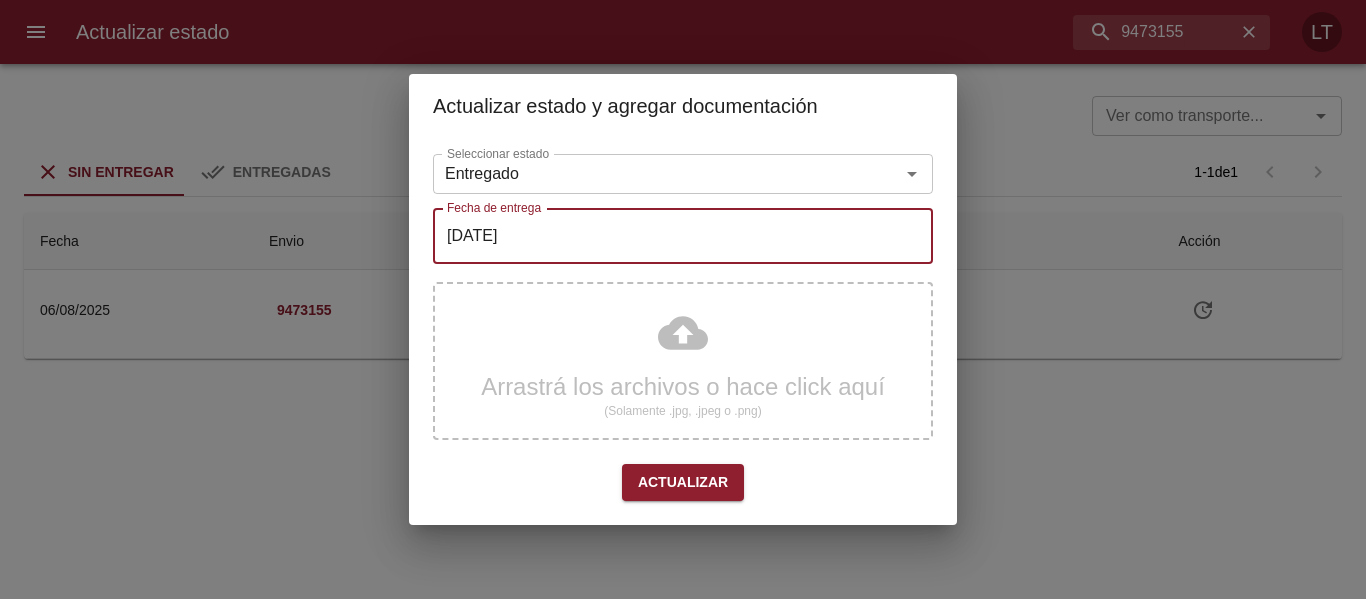 drag, startPoint x: 704, startPoint y: 507, endPoint x: 704, endPoint y: 494, distance: 13 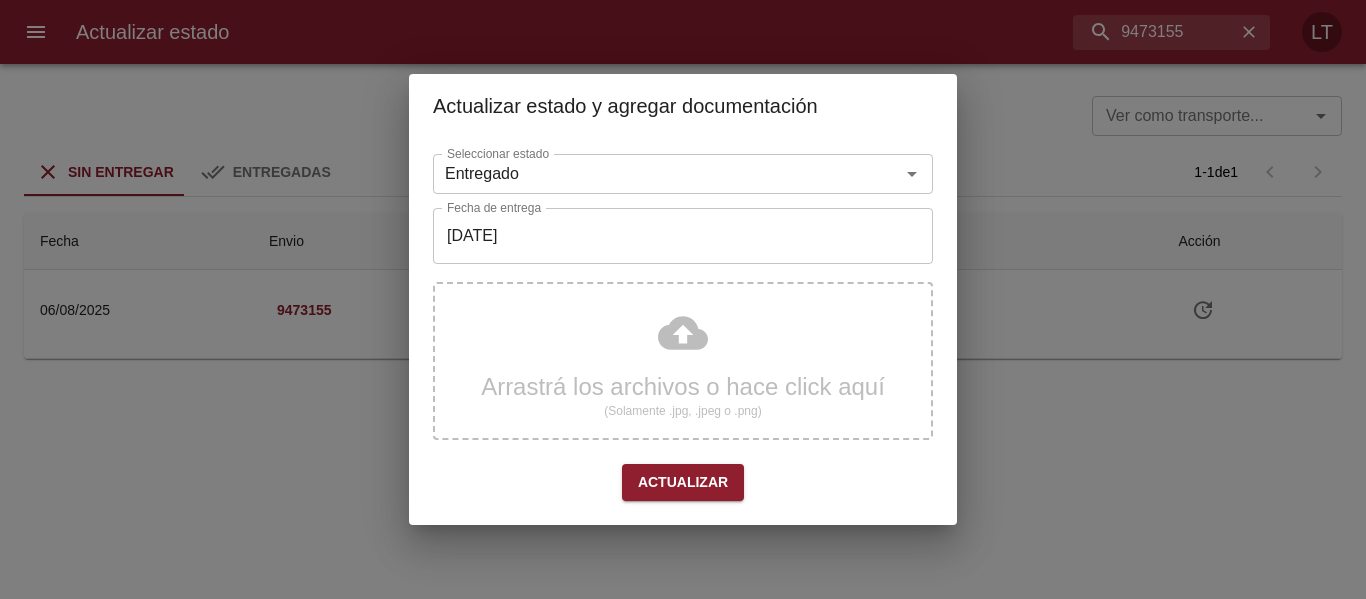 click on "Actualizar" at bounding box center (683, 482) 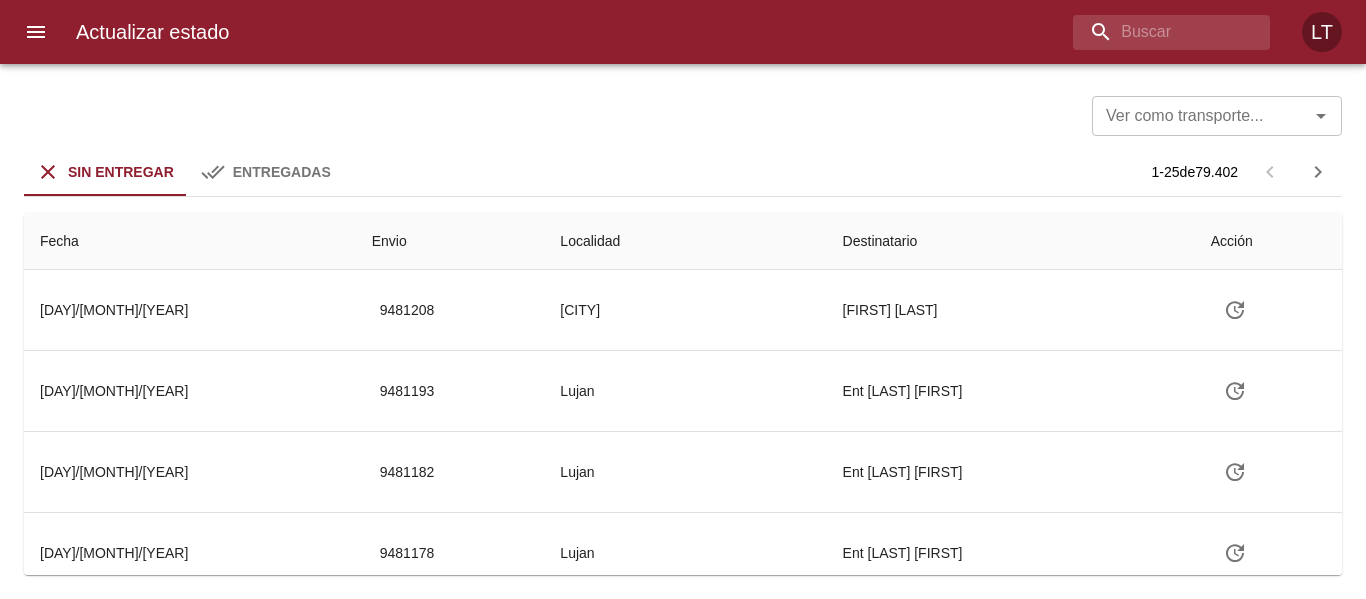 scroll, scrollTop: 0, scrollLeft: 0, axis: both 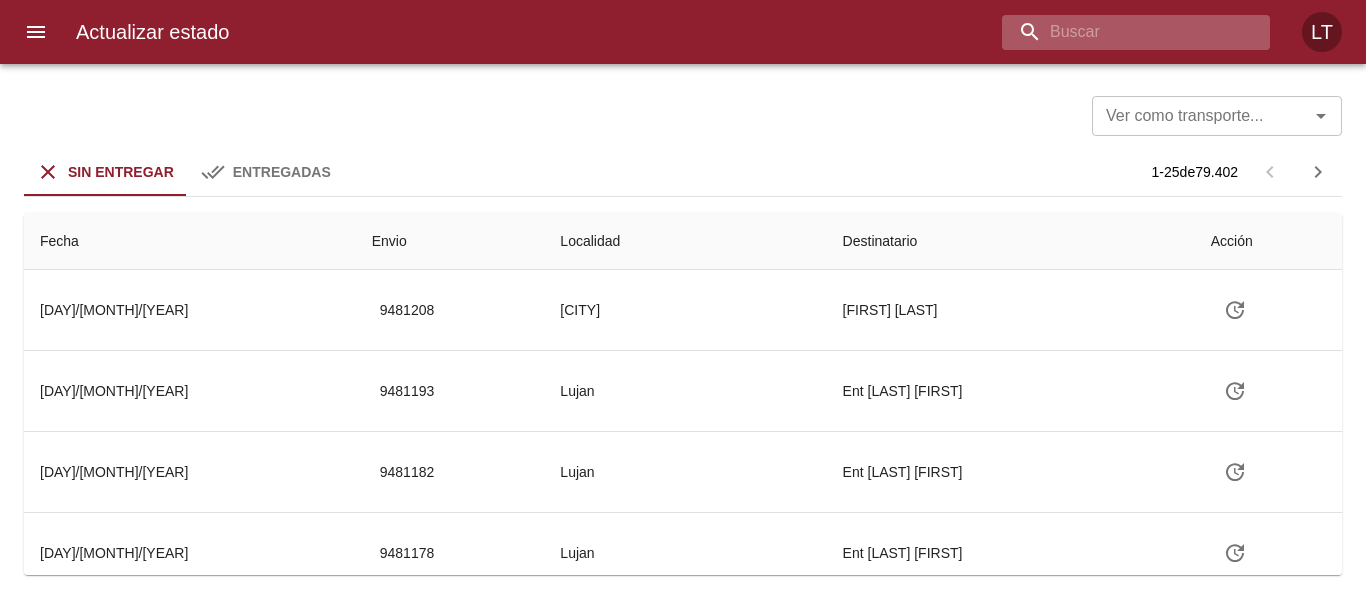 click at bounding box center [1119, 32] 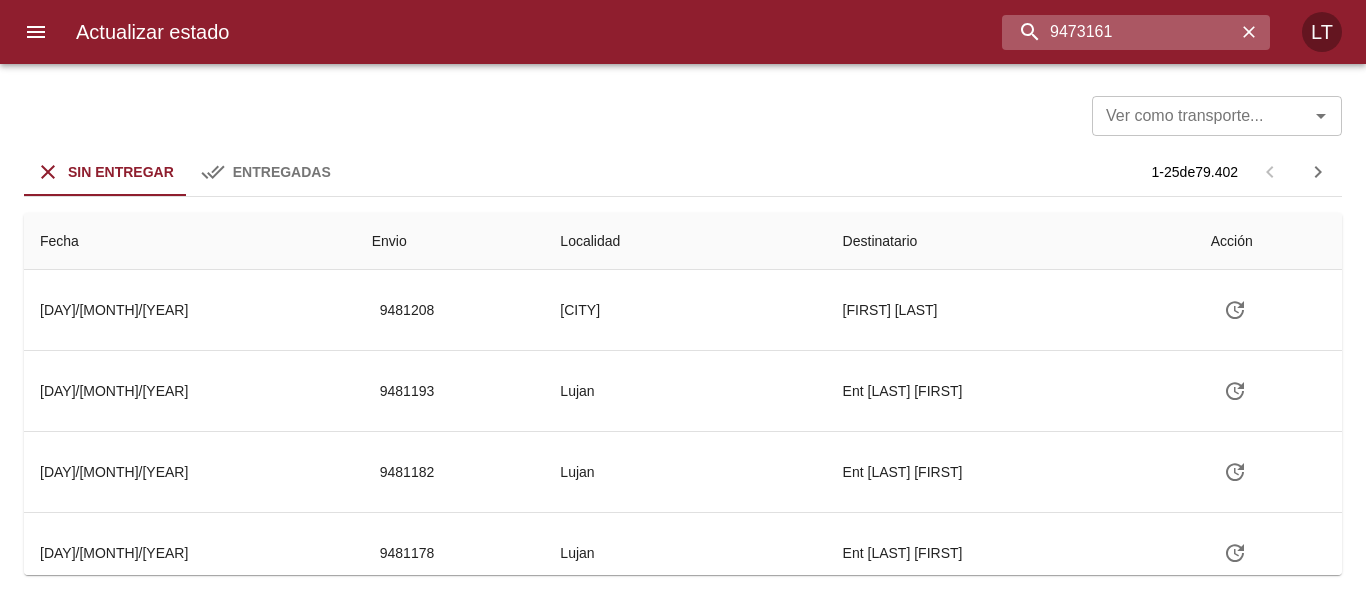 type on "9473161" 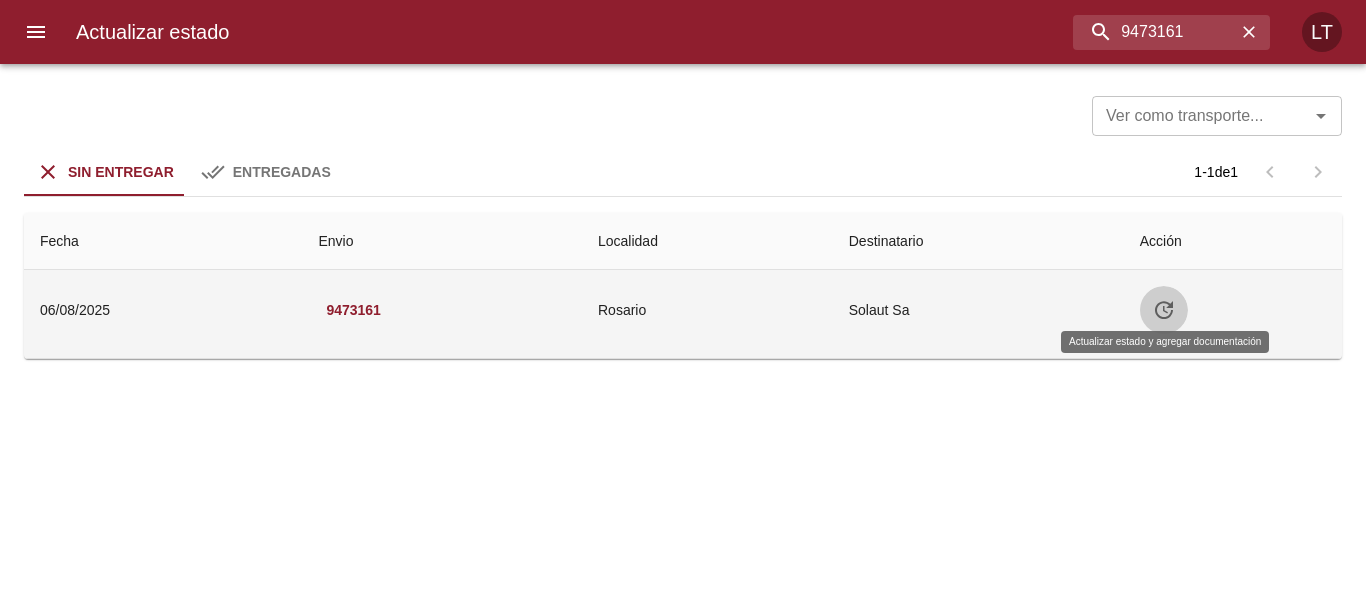 click 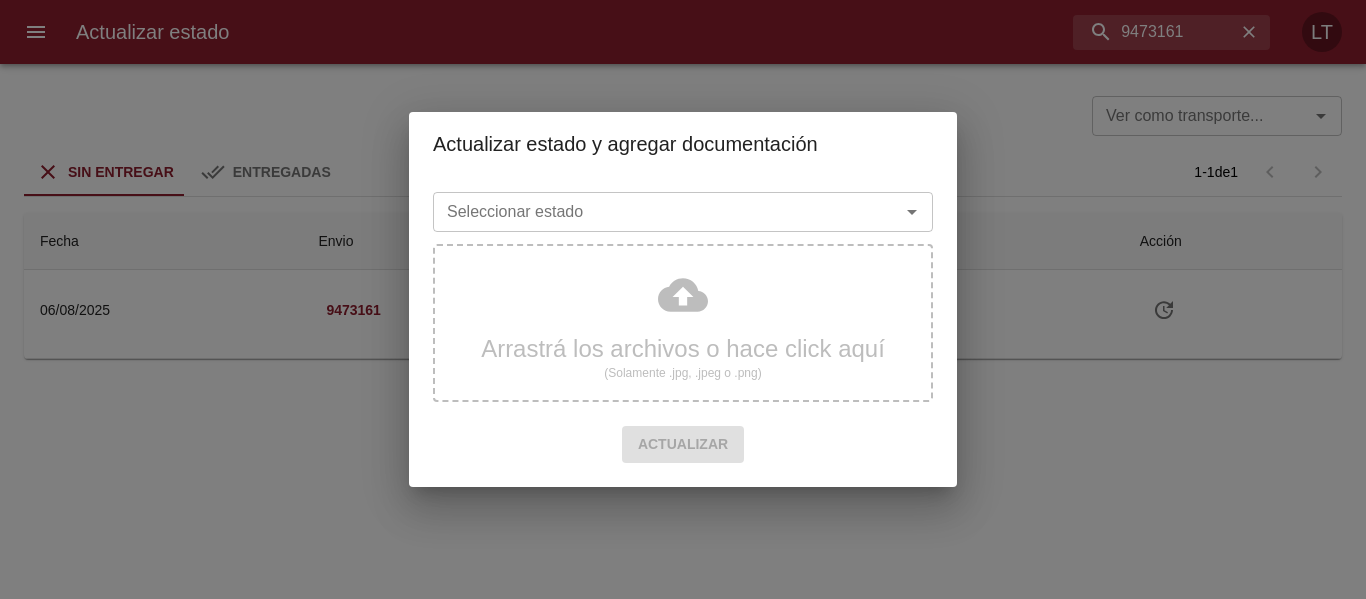 click on "Seleccionar estado" at bounding box center (653, 212) 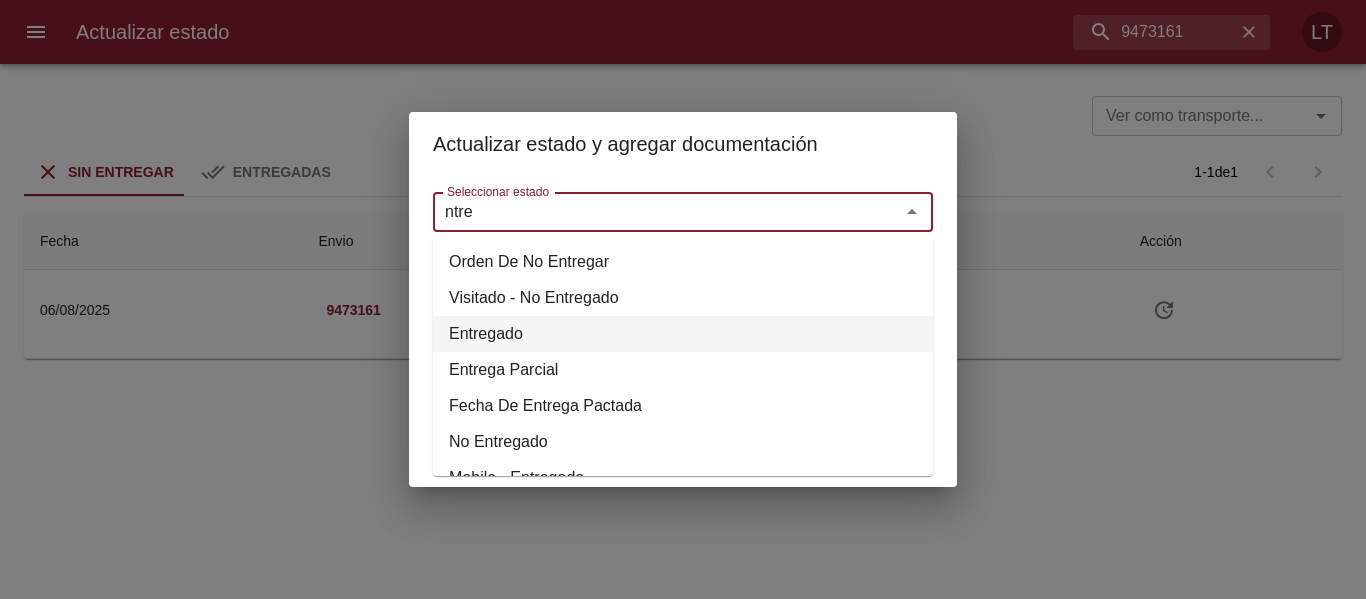 click on "Entregado" at bounding box center [683, 334] 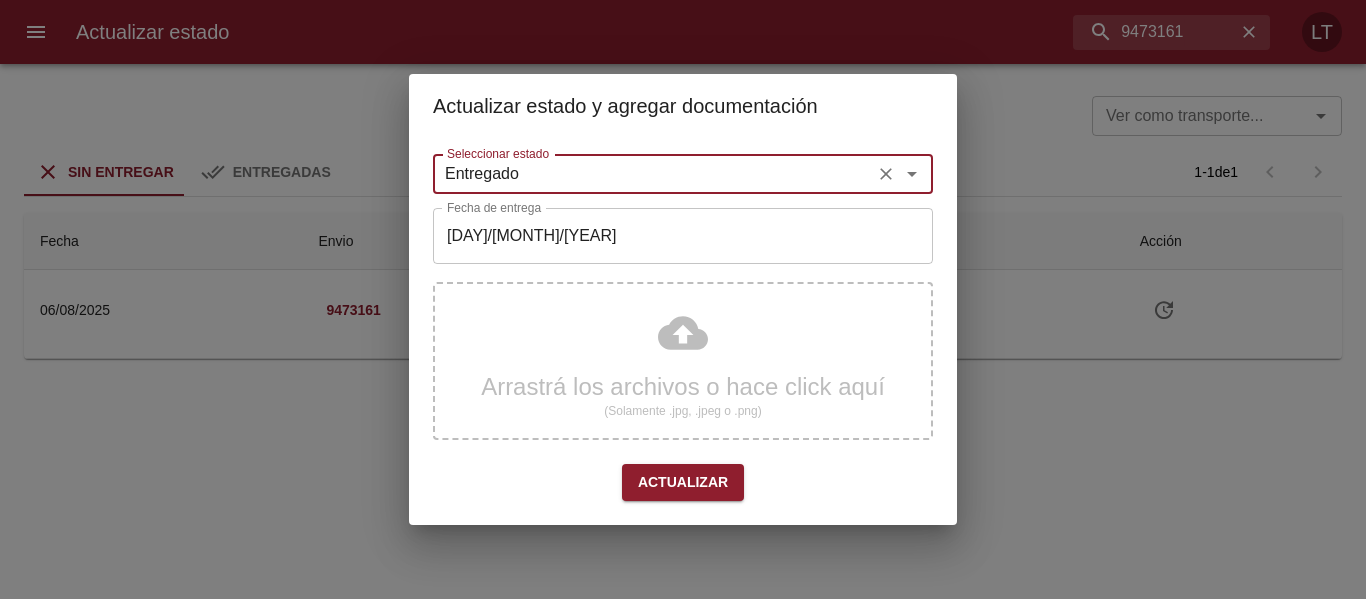 type on "Entregado" 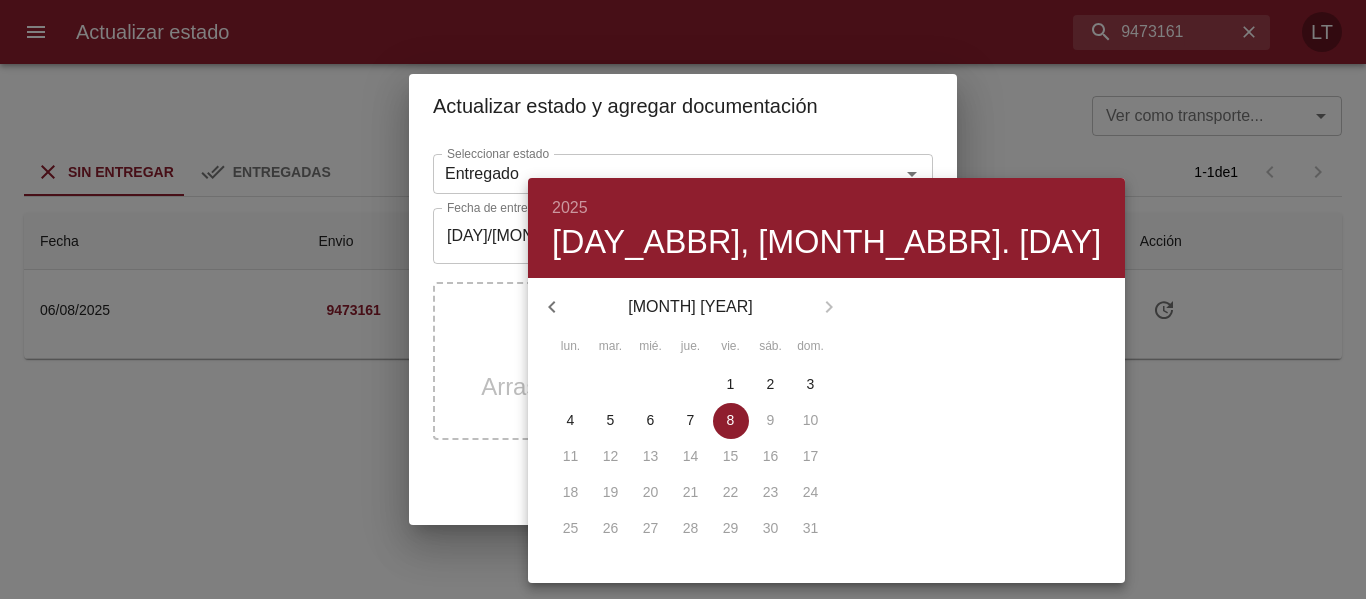 click on "7" at bounding box center (691, 420) 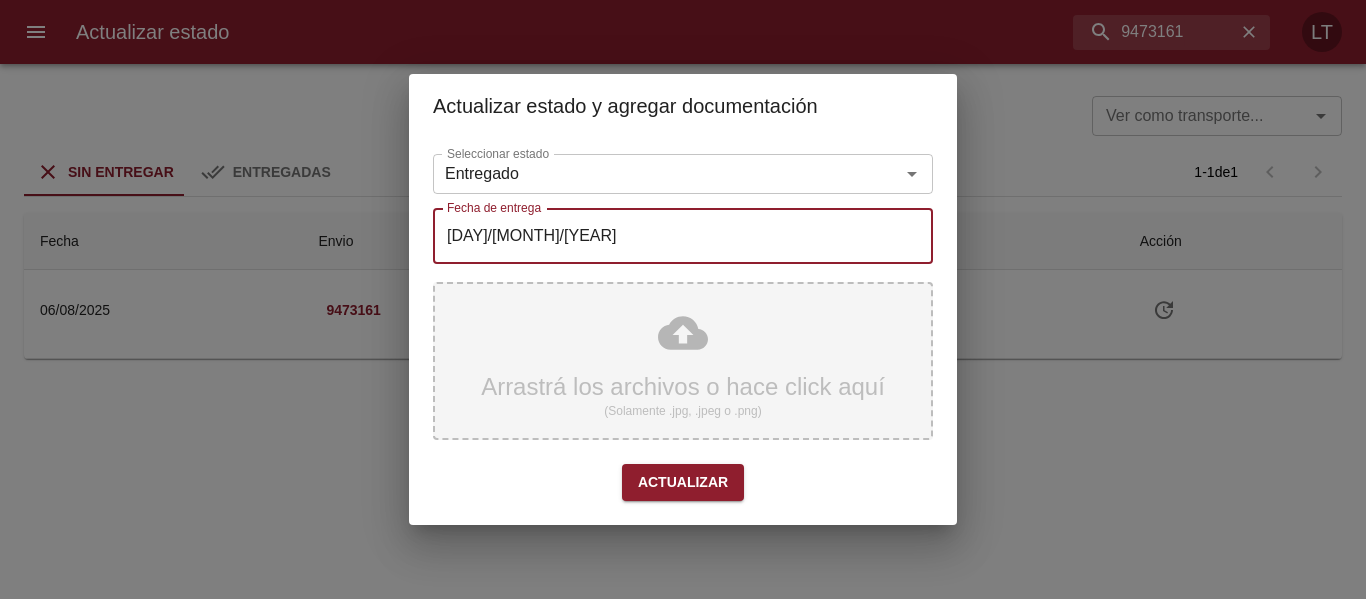 click on "Arrastrá los archivos o hace click aquí (Solamente .jpg, .jpeg o .png)" at bounding box center (683, 361) 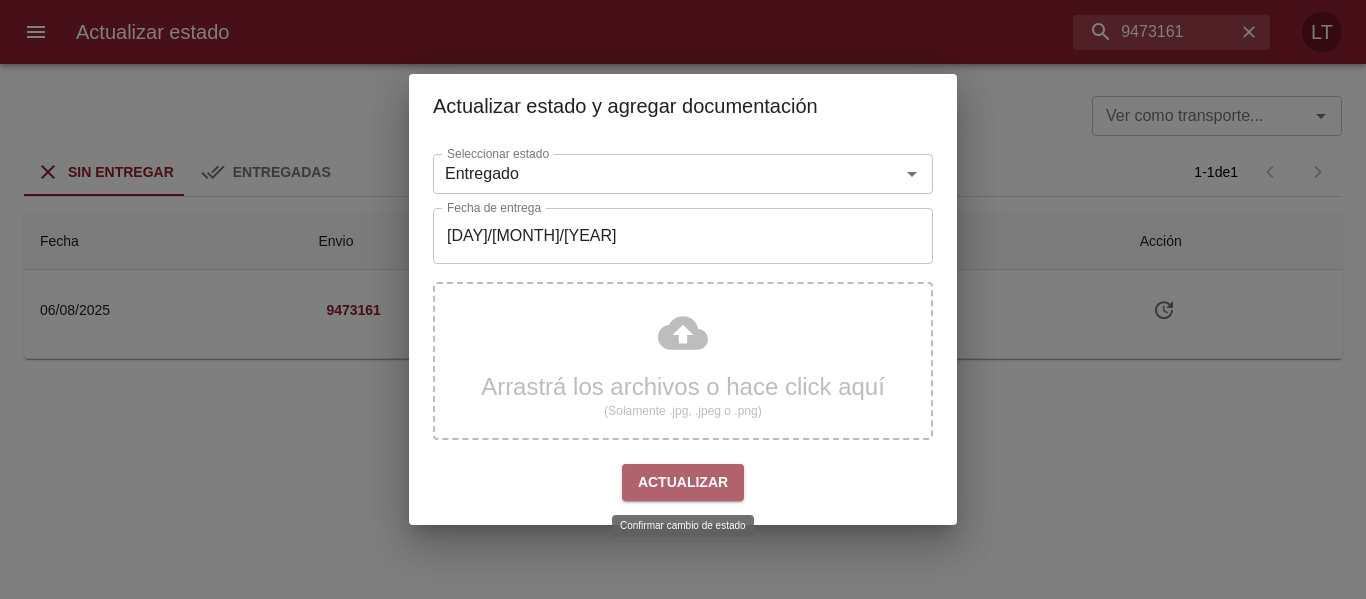 click on "Actualizar" at bounding box center (683, 482) 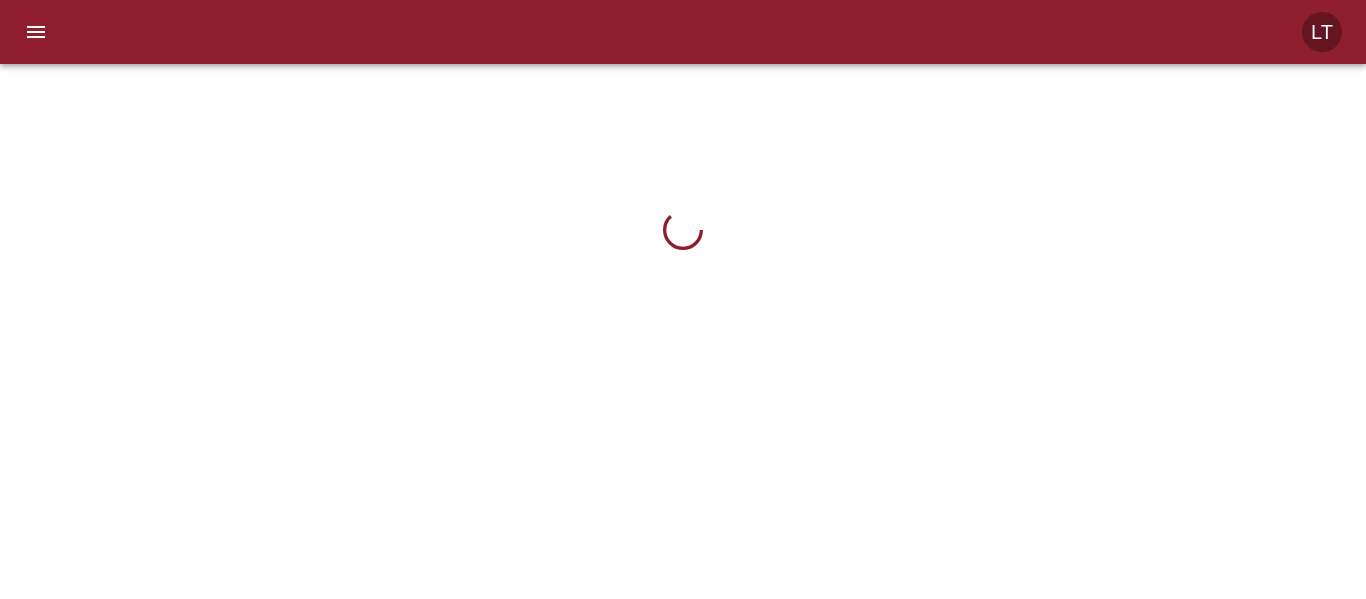 scroll, scrollTop: 0, scrollLeft: 0, axis: both 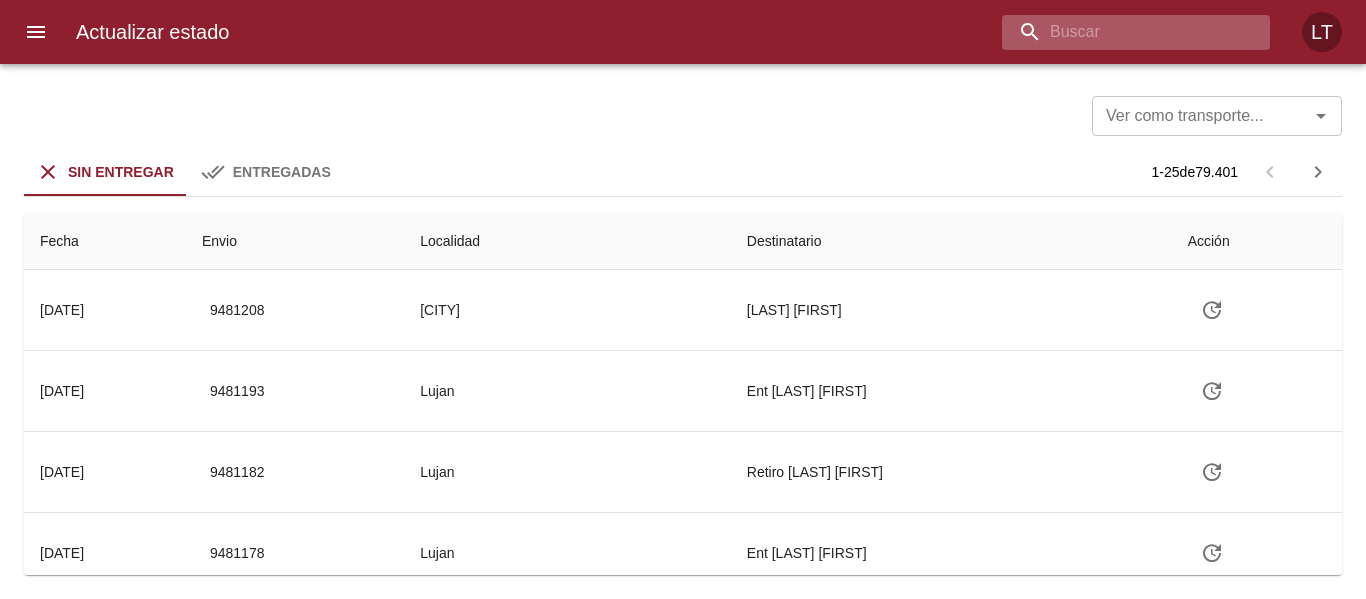 click at bounding box center [1119, 32] 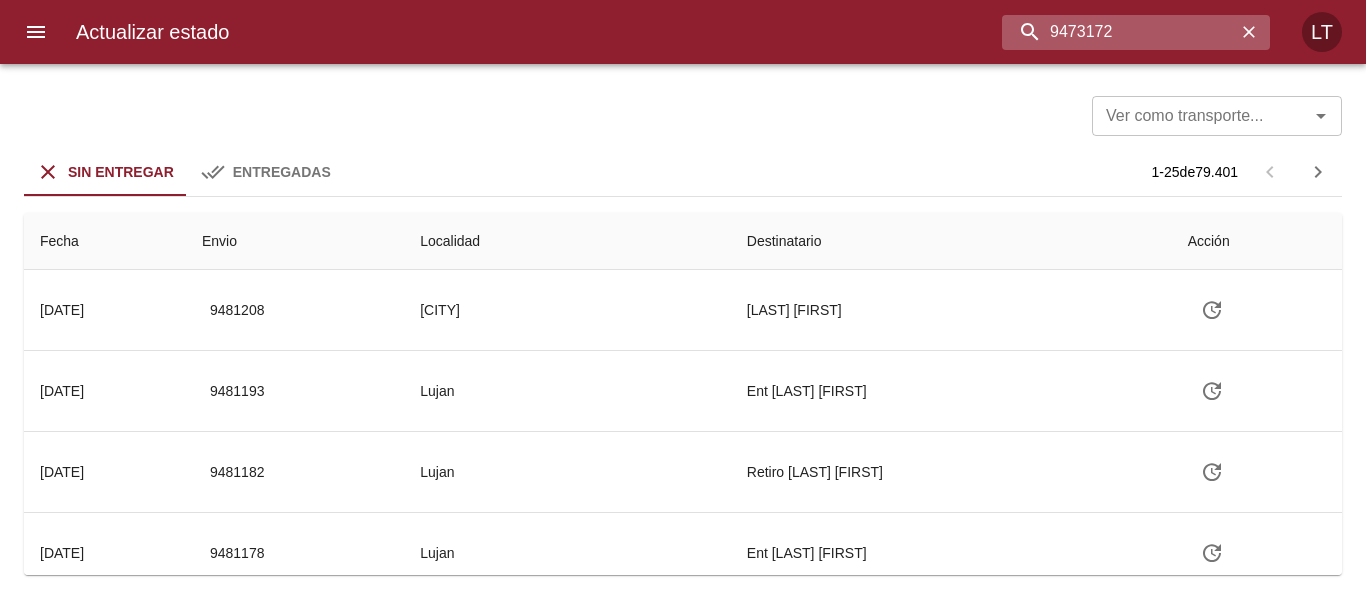 type on "9473172" 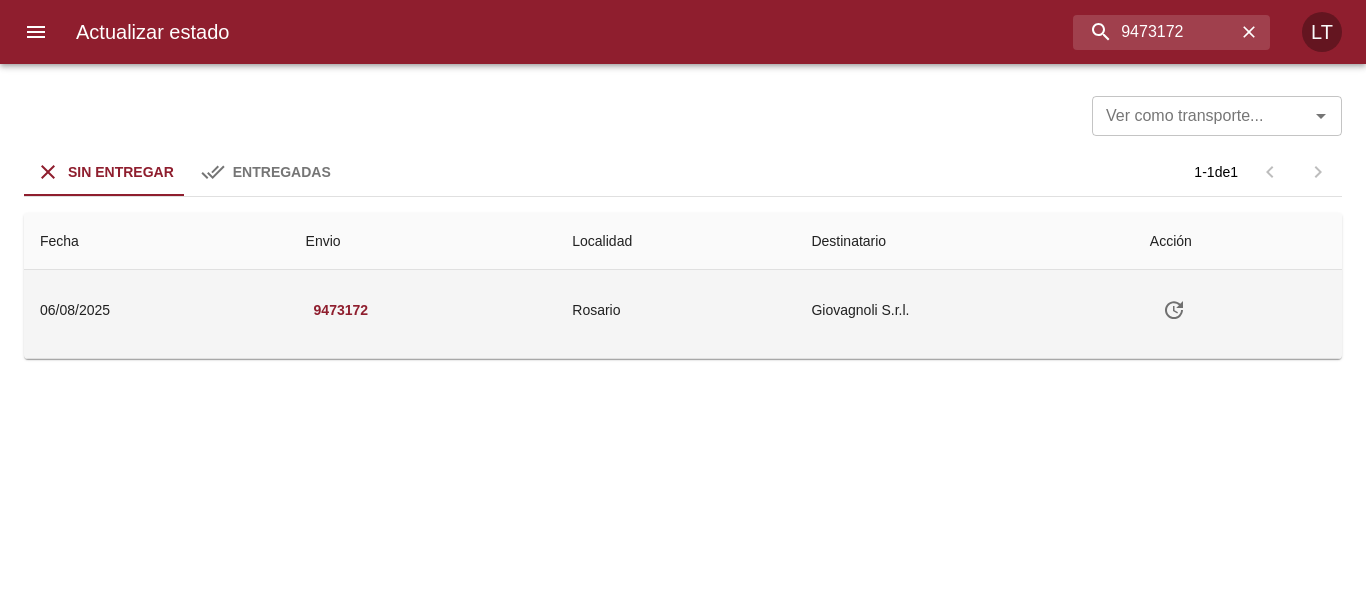 click 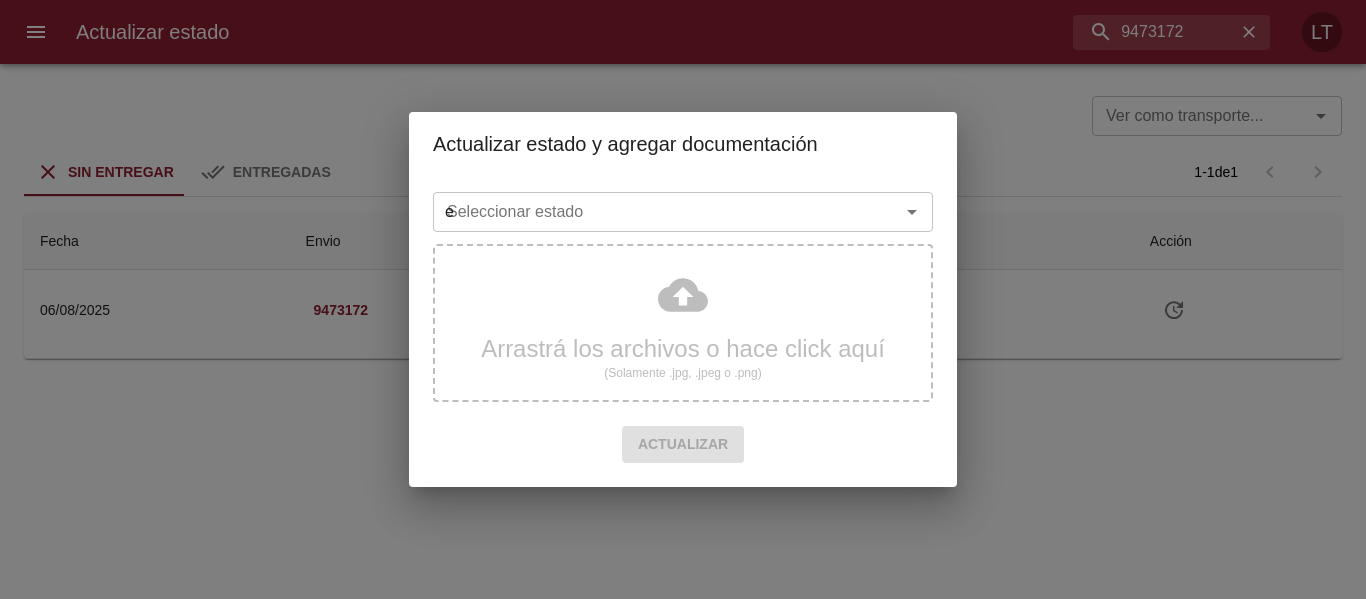 click on "e" at bounding box center (653, 212) 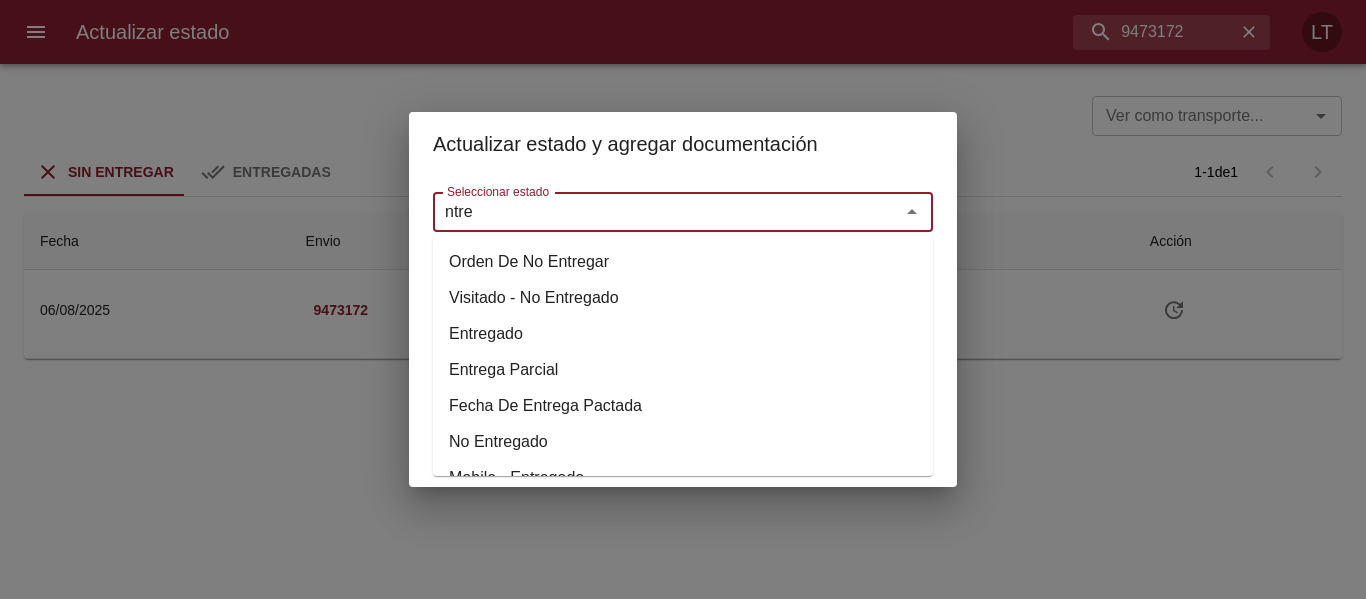 click on "Entregado" at bounding box center (683, 334) 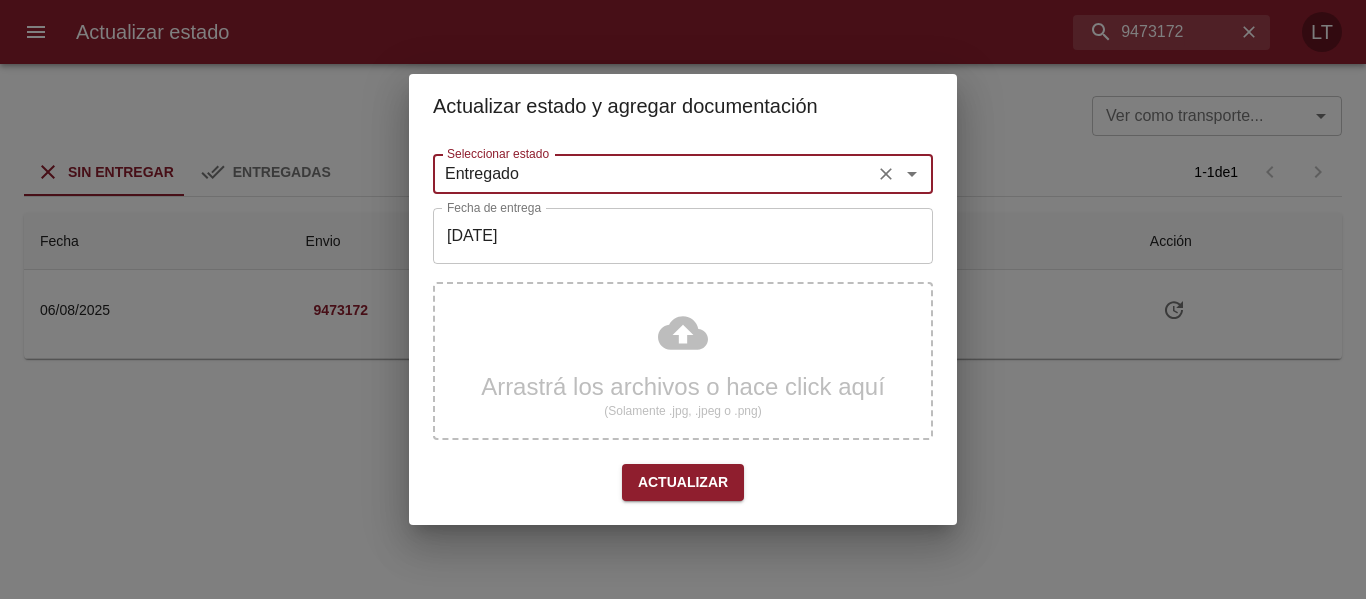 type on "Entregado" 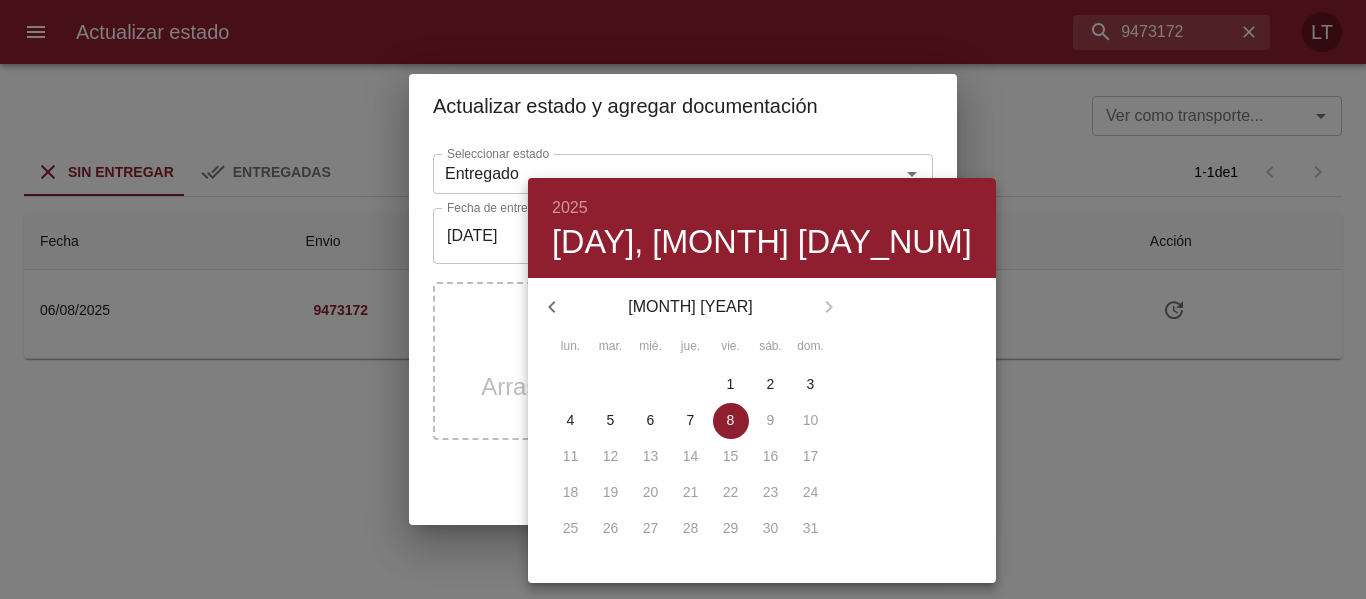 click on "7" at bounding box center [691, 420] 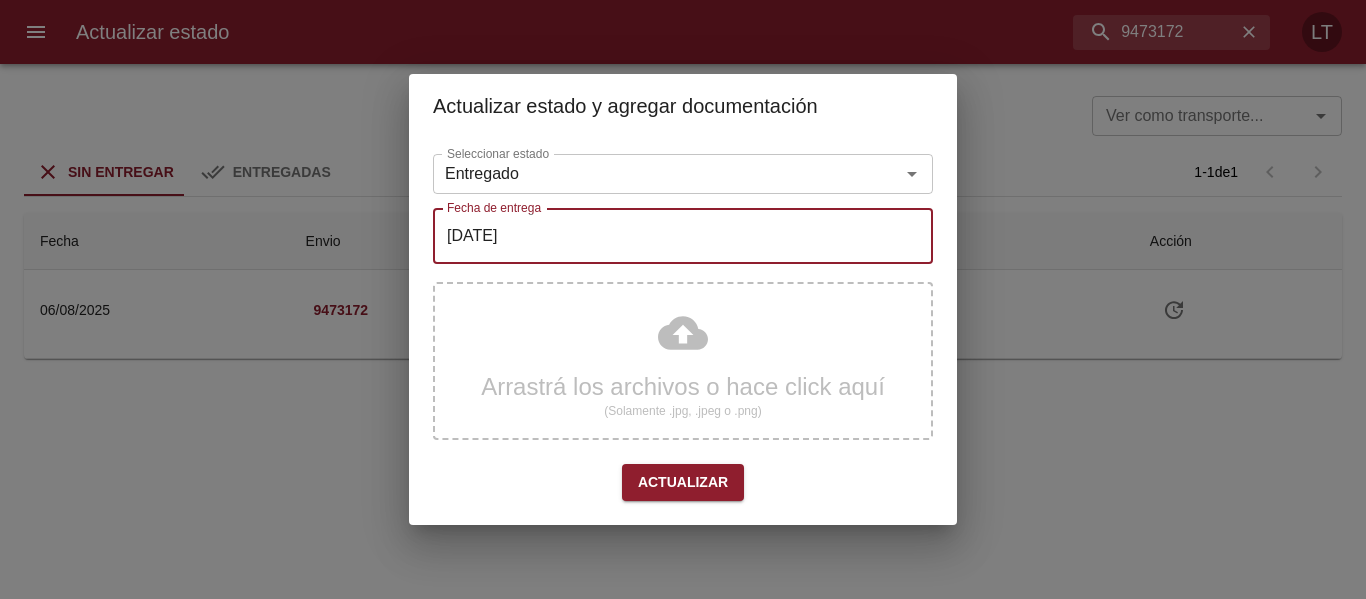 click on "Actualizar" at bounding box center [683, 482] 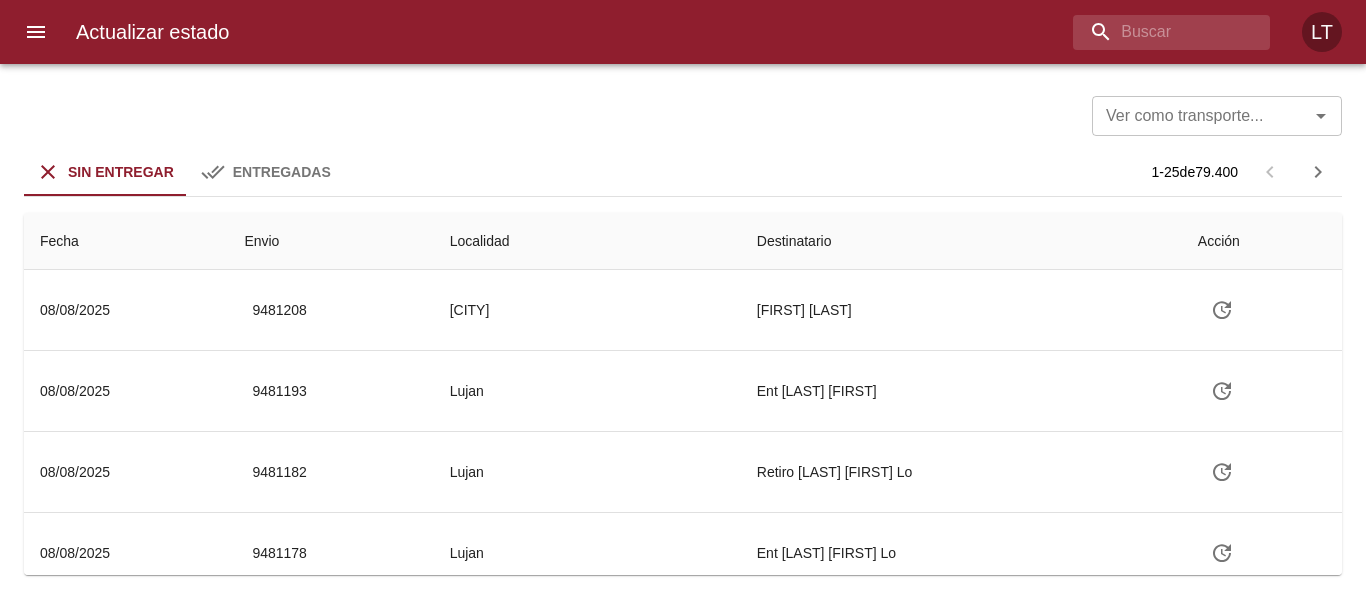 scroll, scrollTop: 0, scrollLeft: 0, axis: both 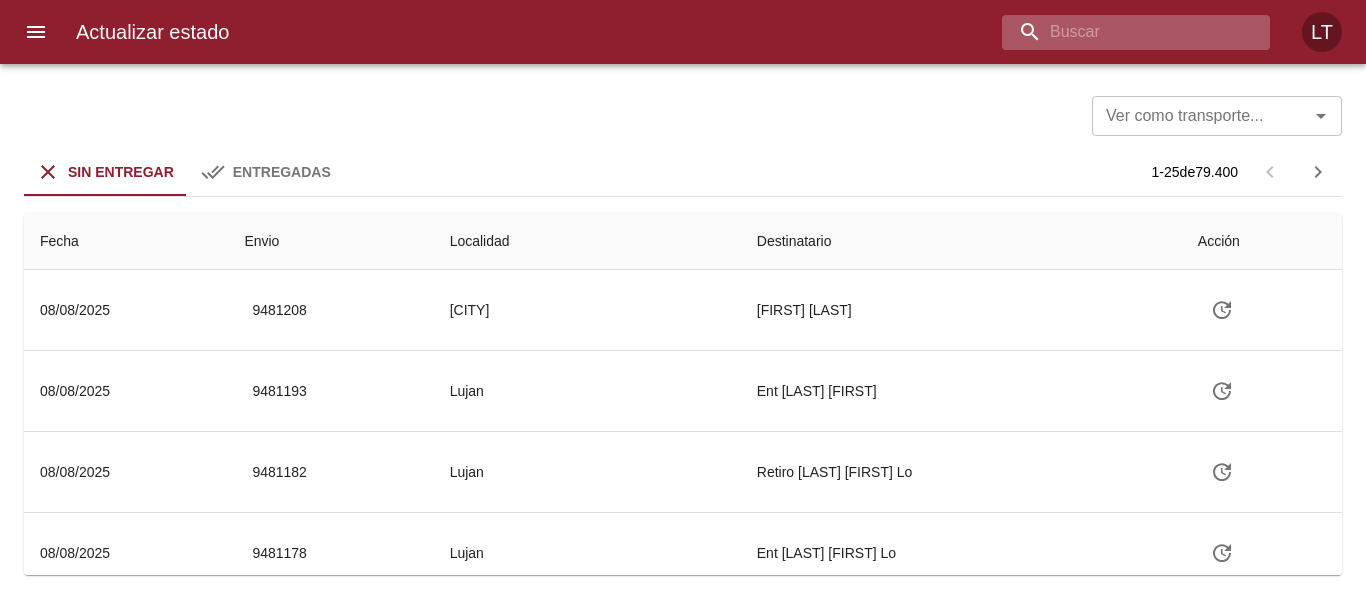 click at bounding box center (1119, 32) 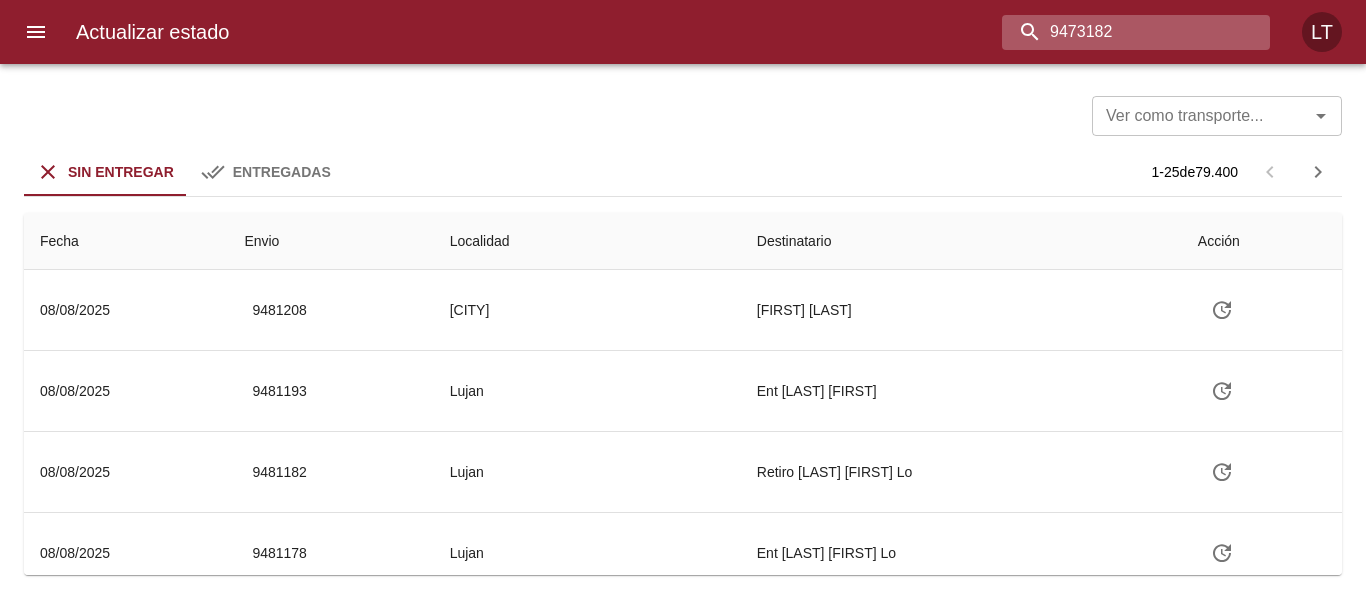 type on "9473182" 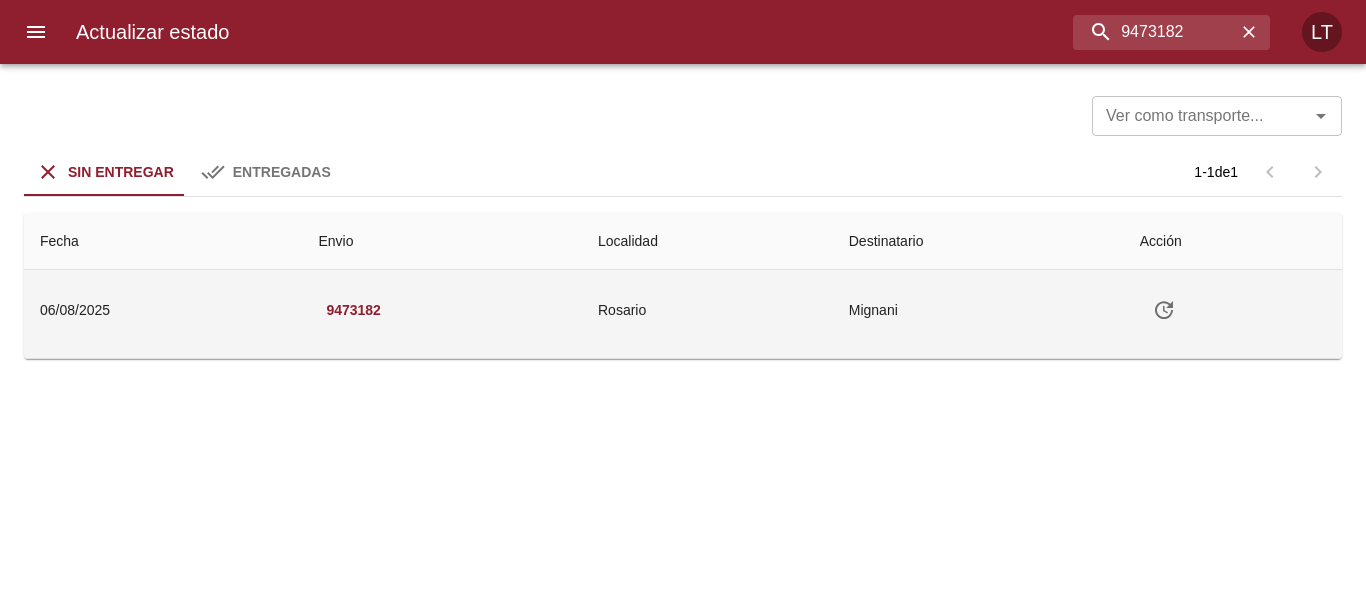 click 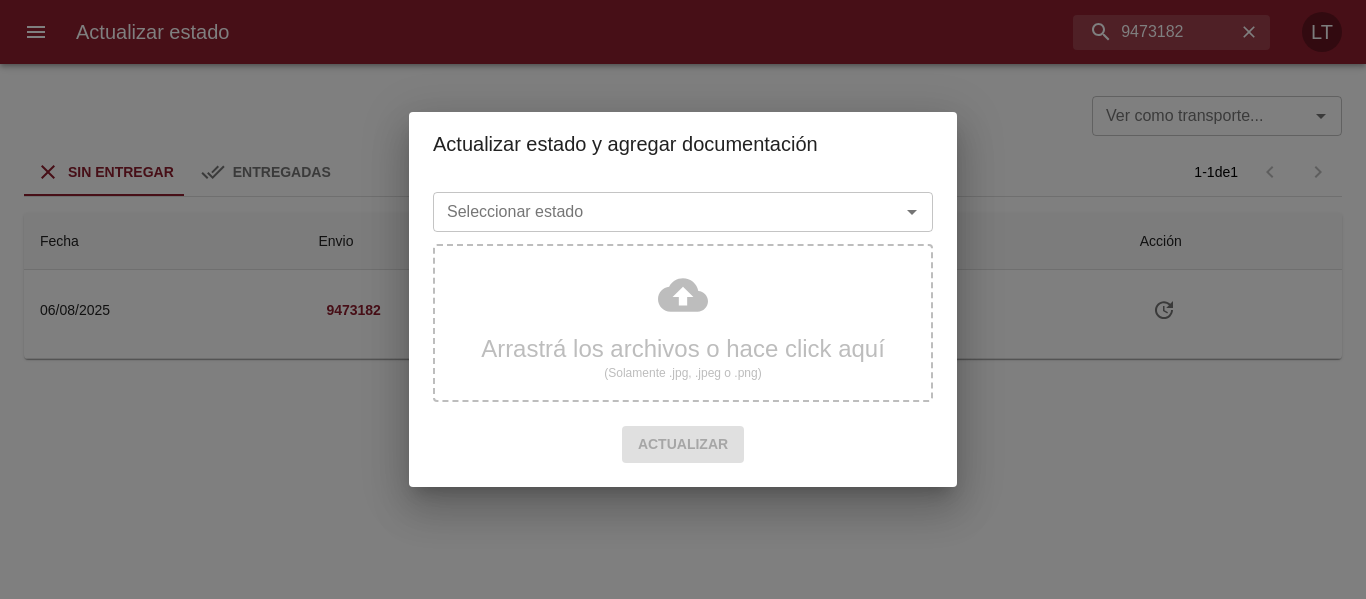 click 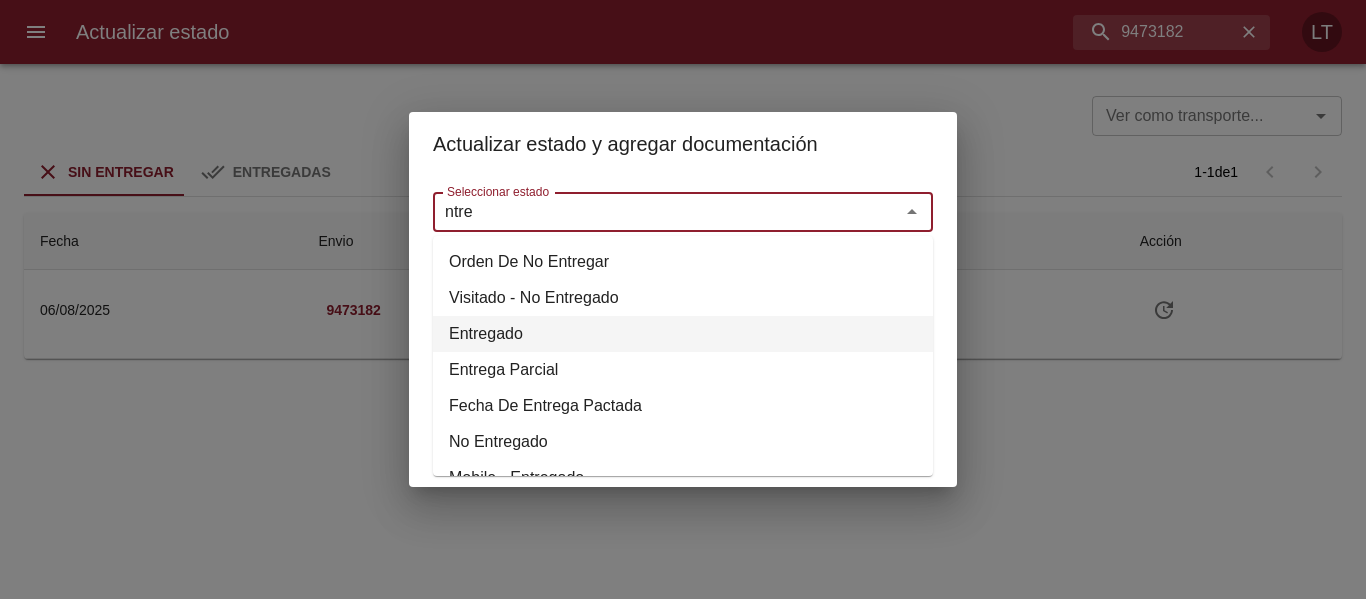 click on "Entregado" at bounding box center [683, 334] 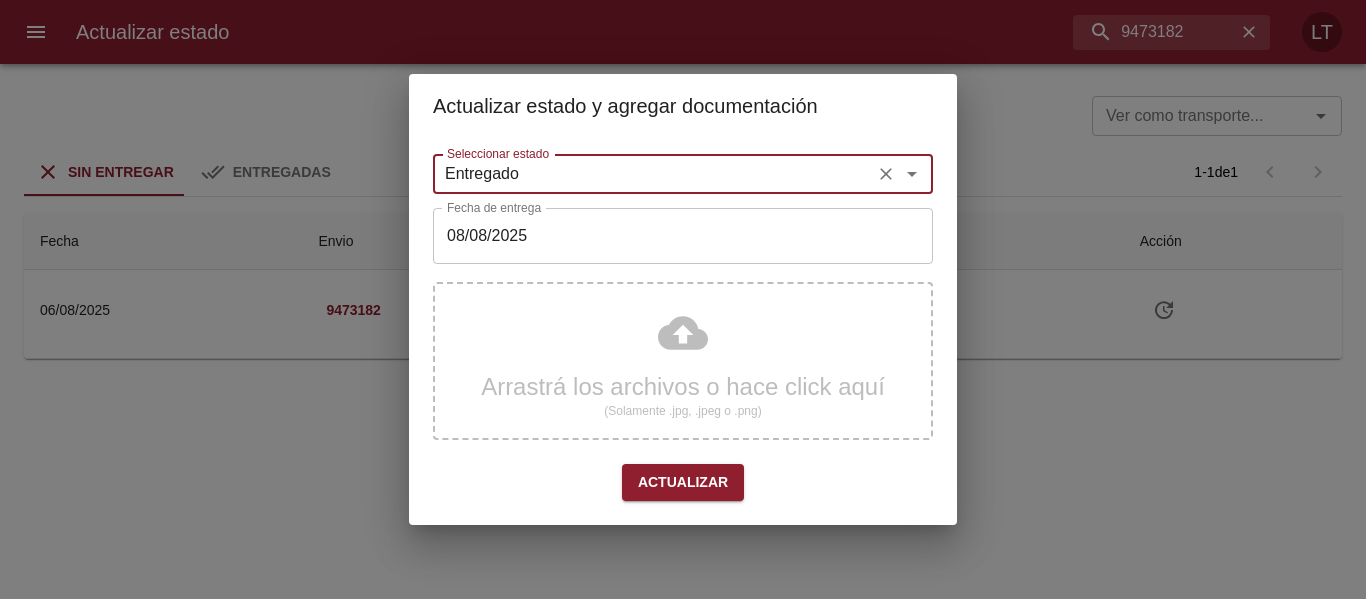 type on "Entregado" 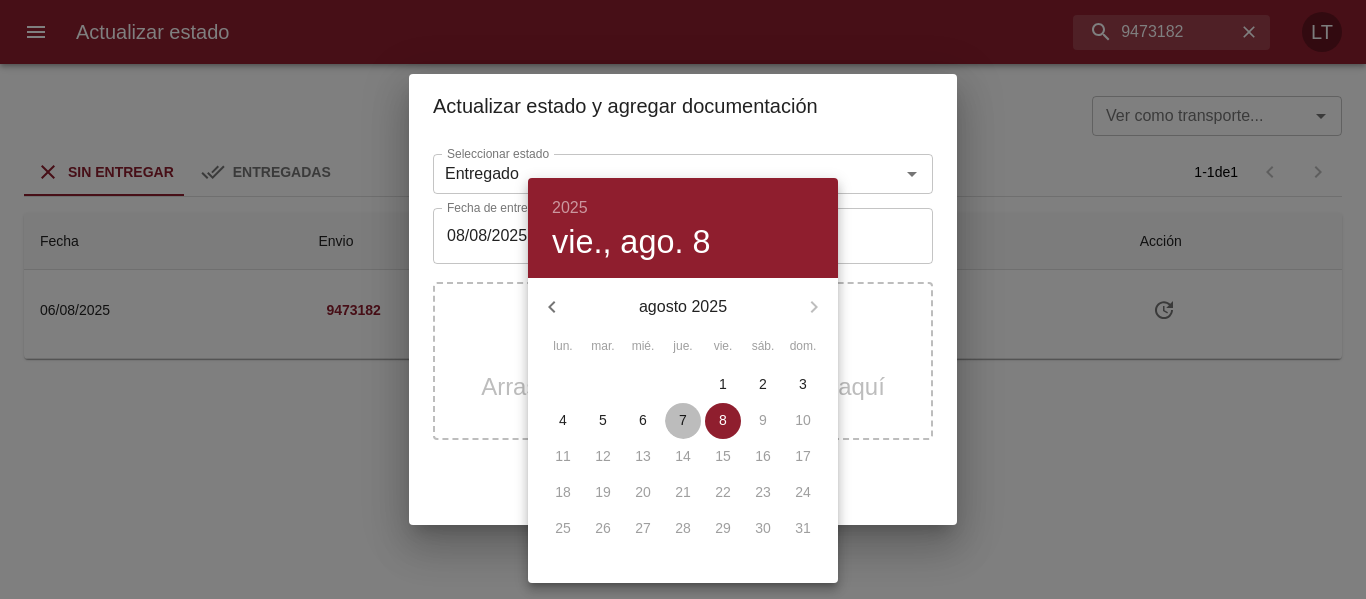 click on "7" at bounding box center (683, 420) 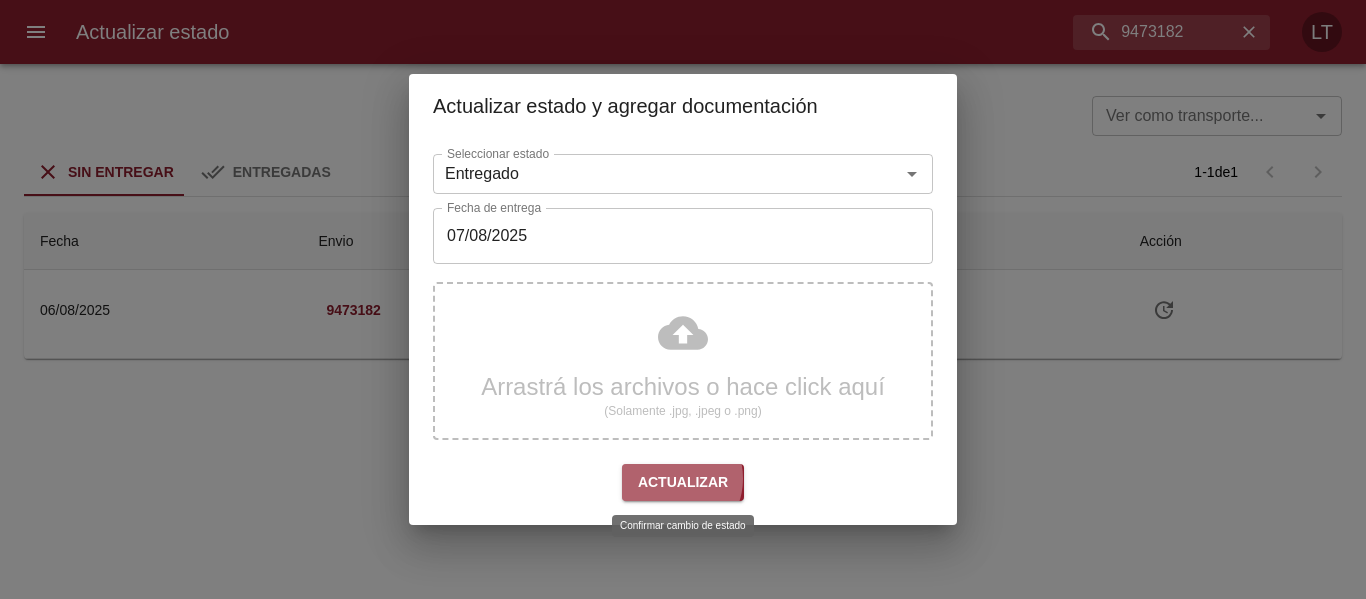 click on "Actualizar" at bounding box center [683, 482] 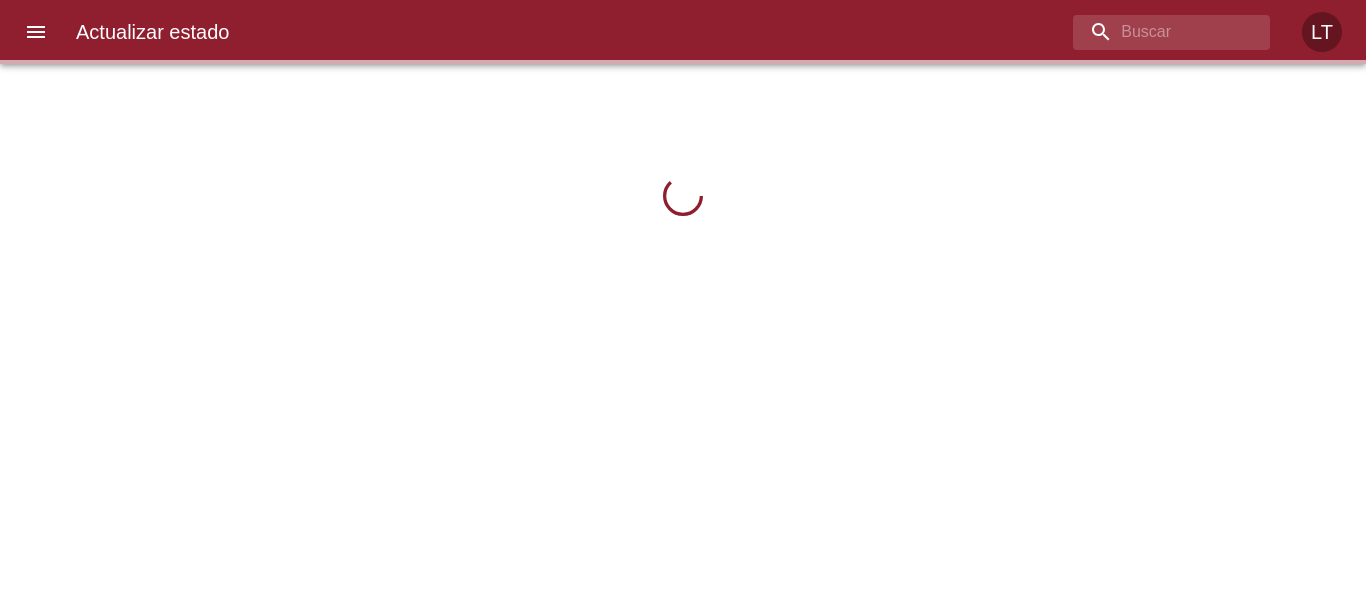 scroll, scrollTop: 0, scrollLeft: 0, axis: both 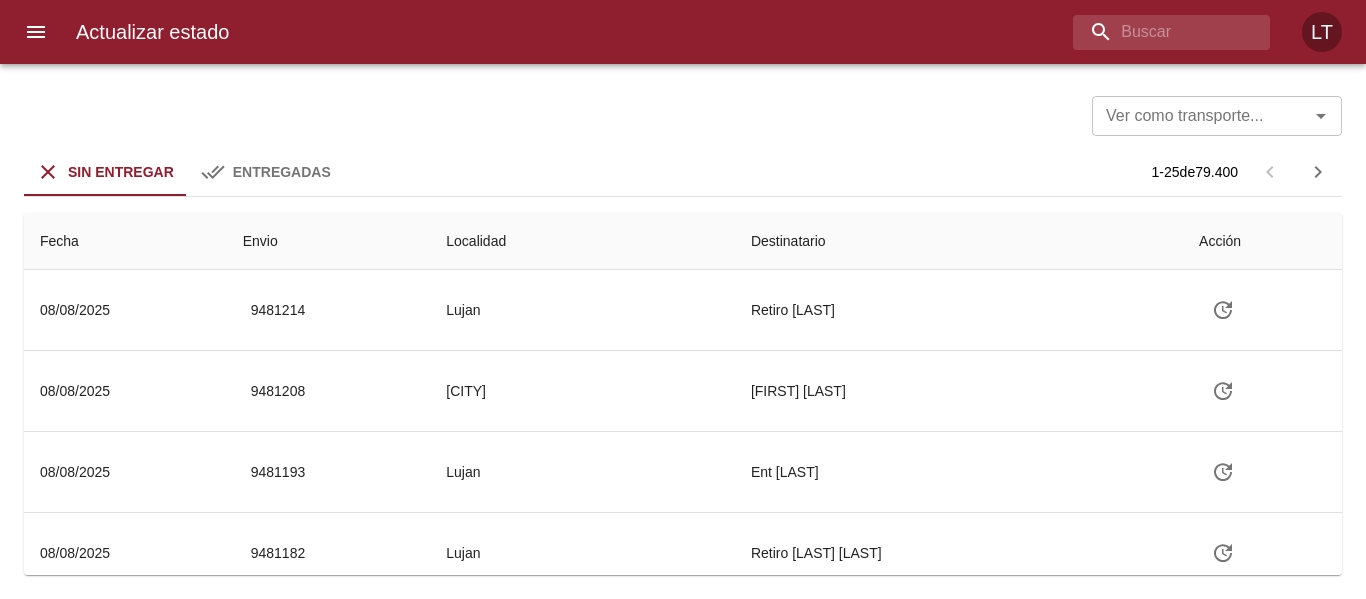 click on "Actualizar estado LT" at bounding box center (683, 32) 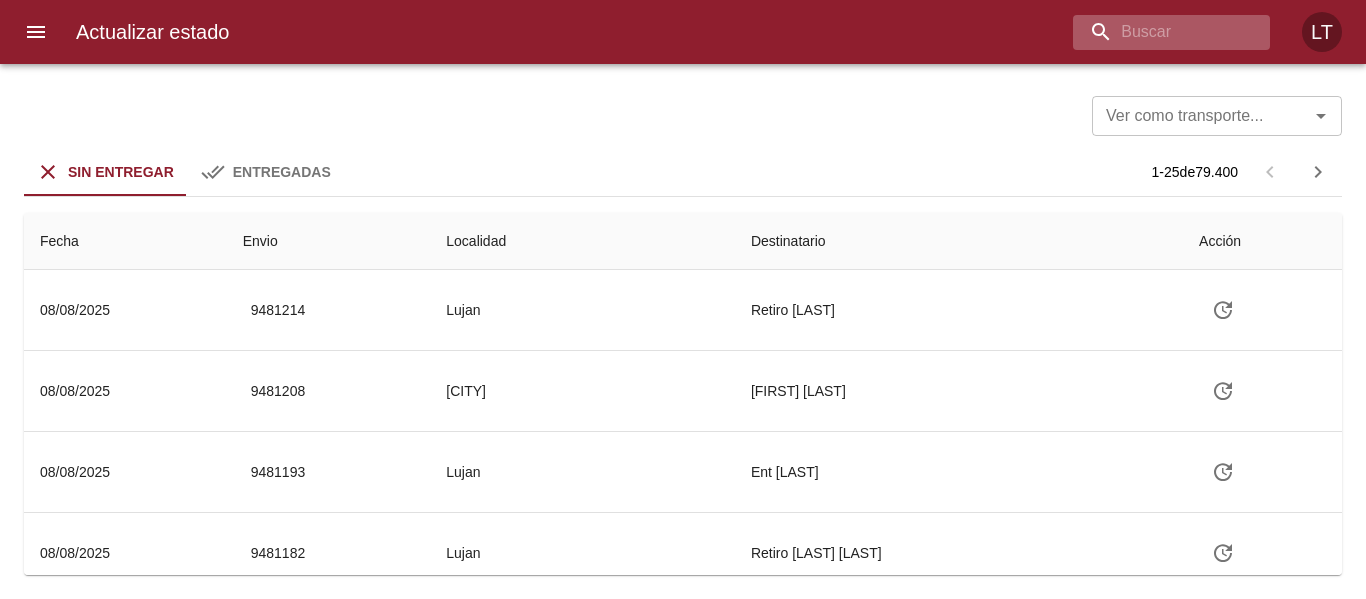 click at bounding box center [1171, 32] 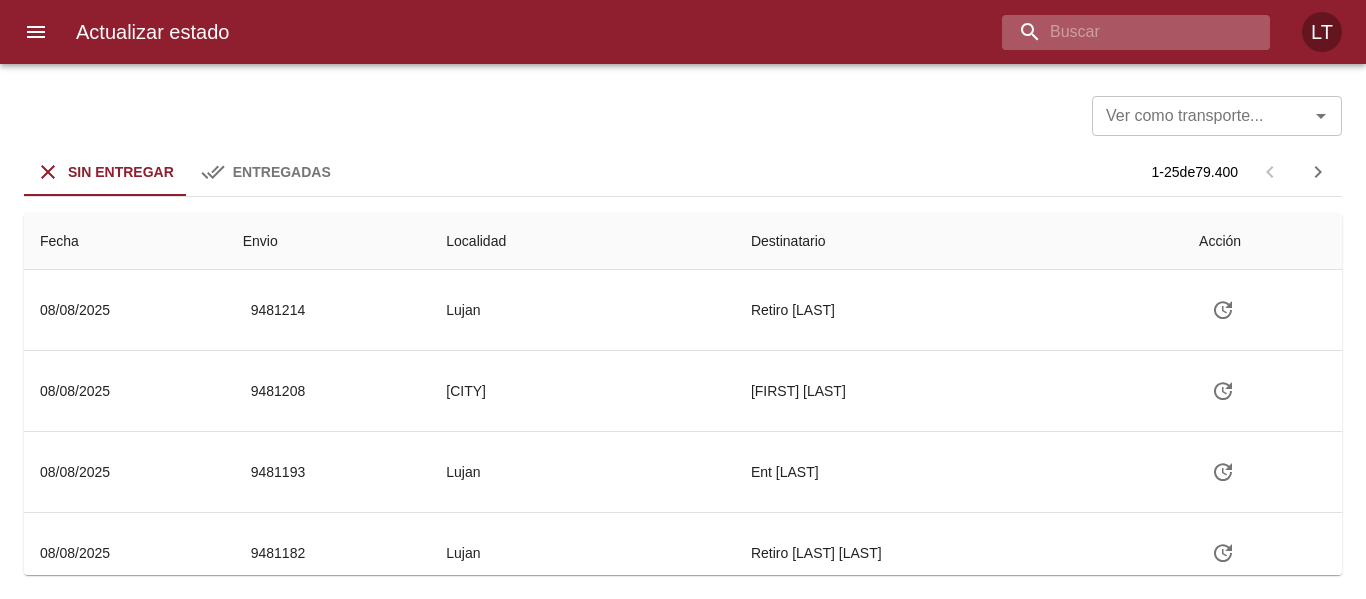 paste on "9473196" 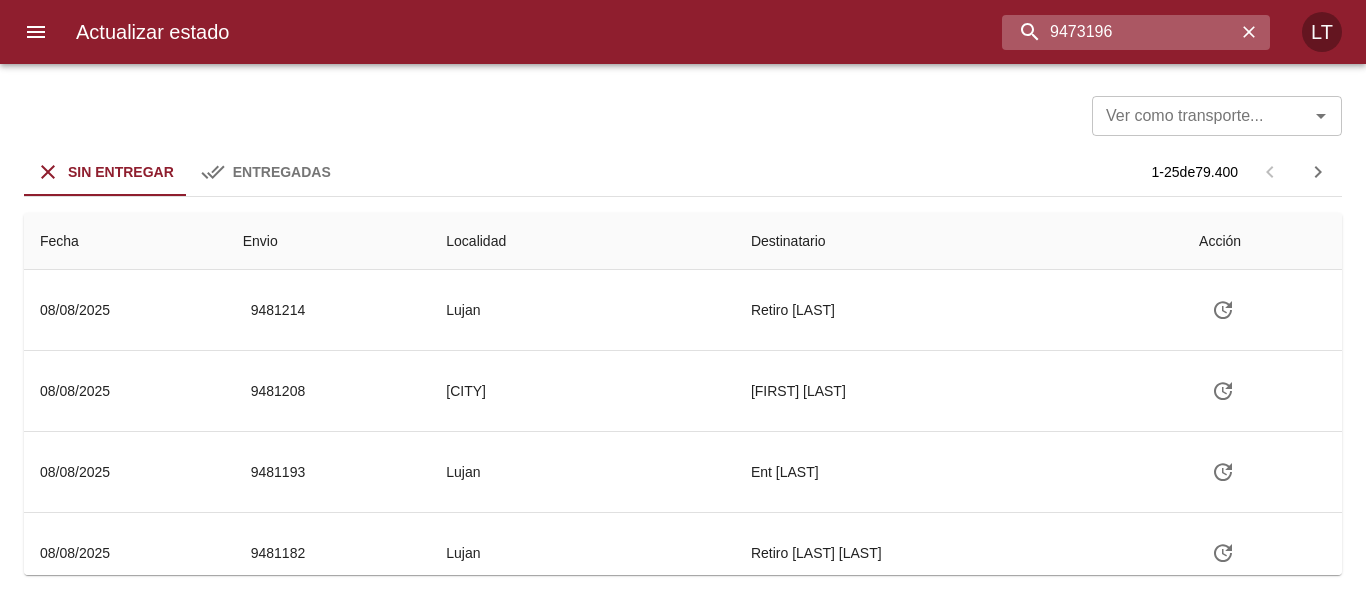 type on "9473196" 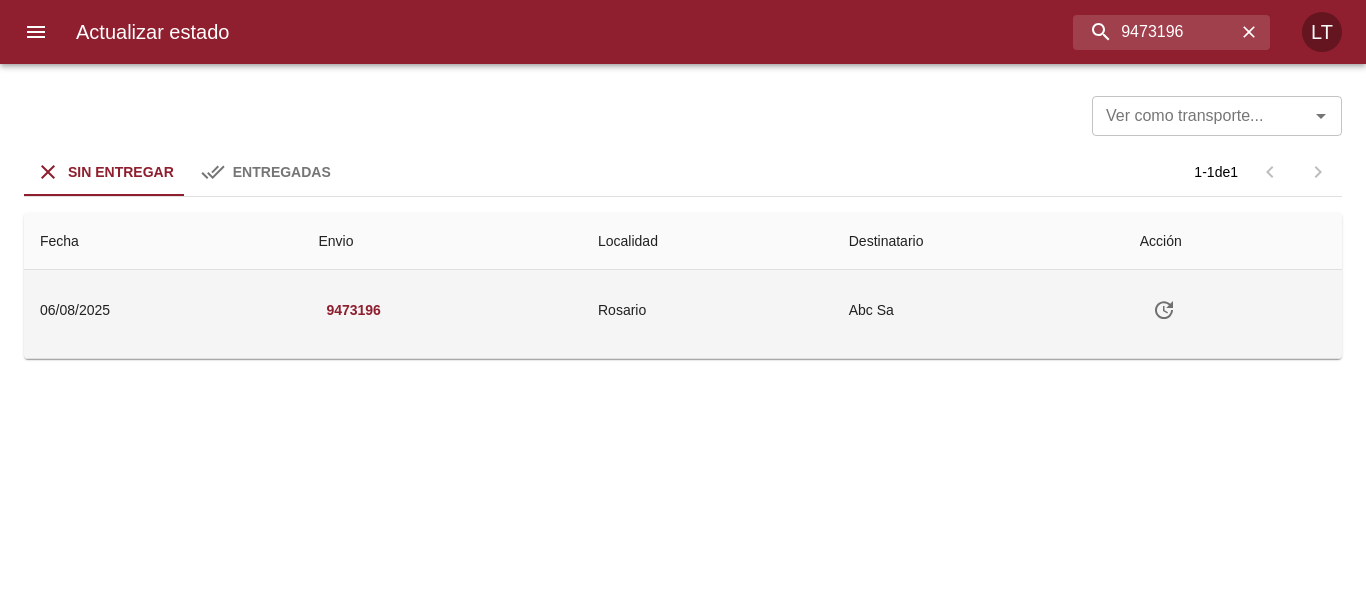 click 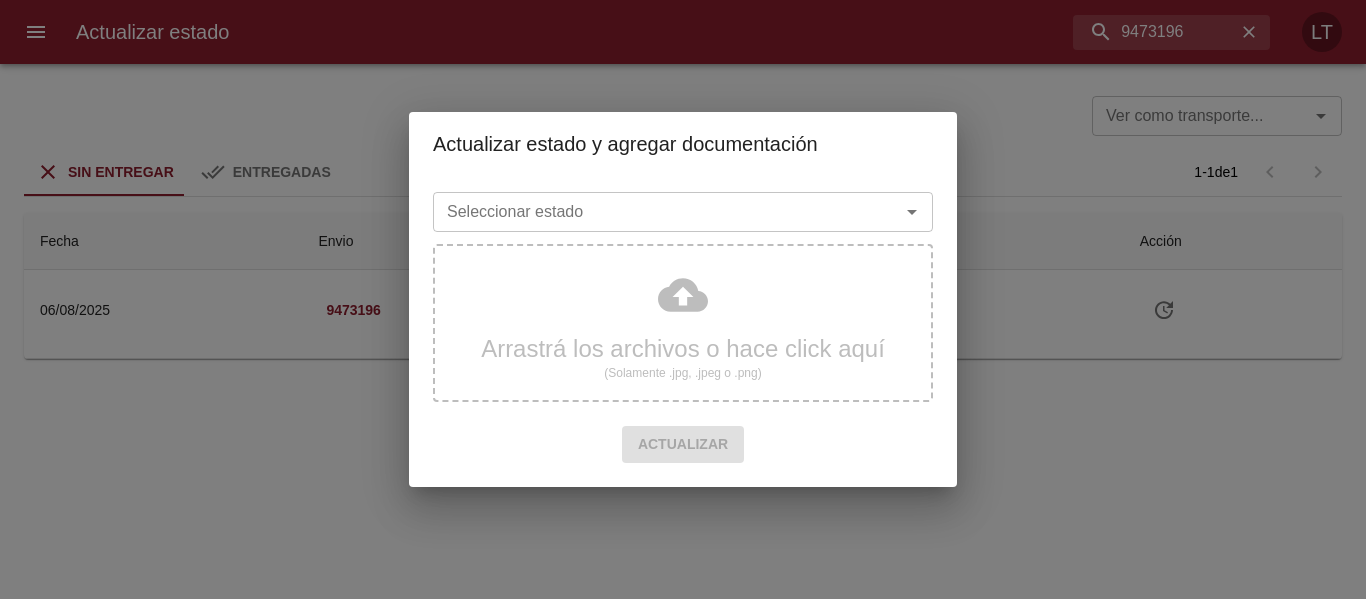 click on "Seleccionar estado" at bounding box center [653, 212] 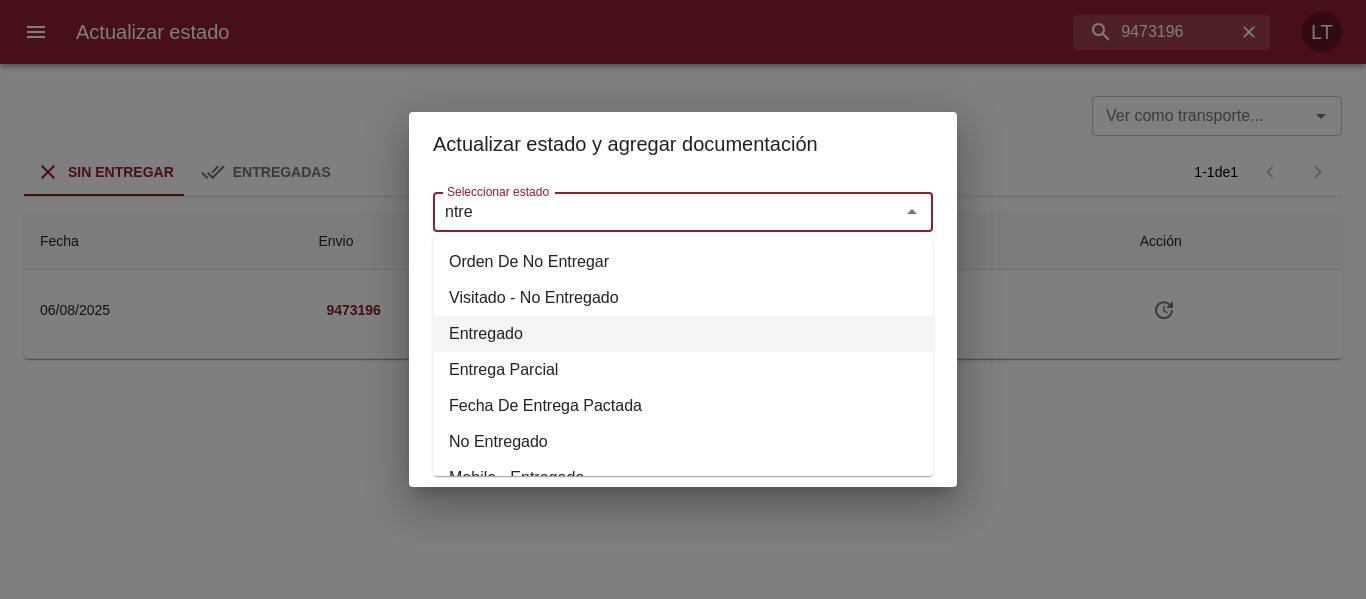 click on "Entregado" at bounding box center (683, 334) 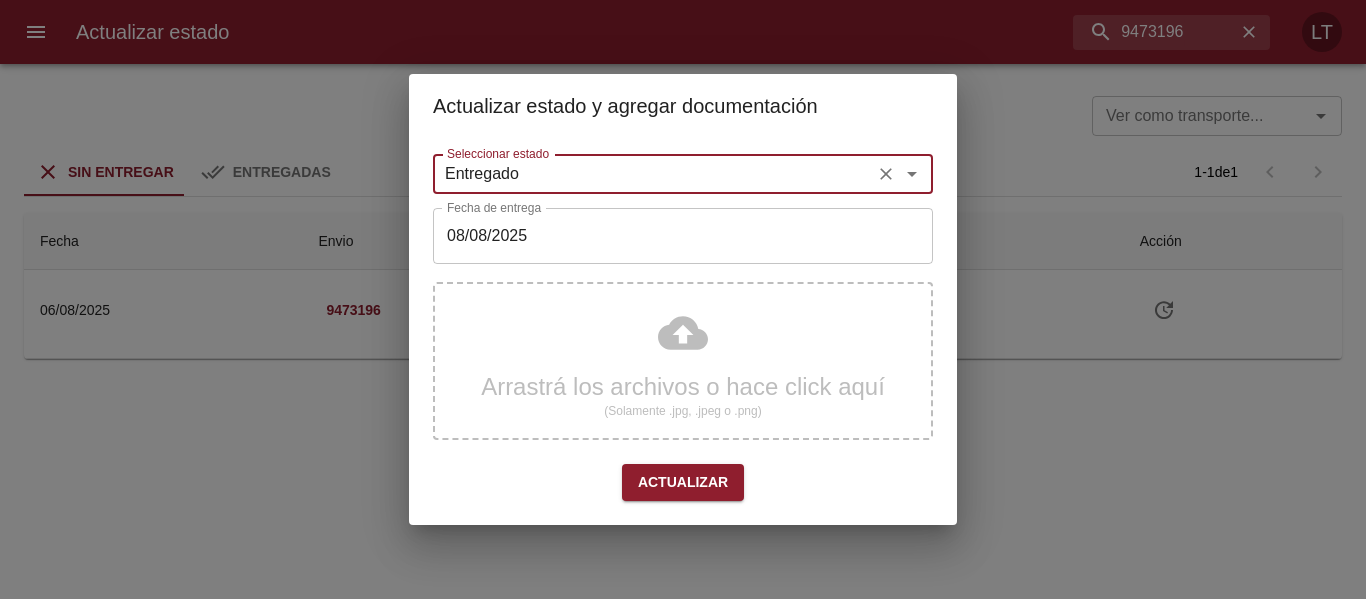 type on "Entregado" 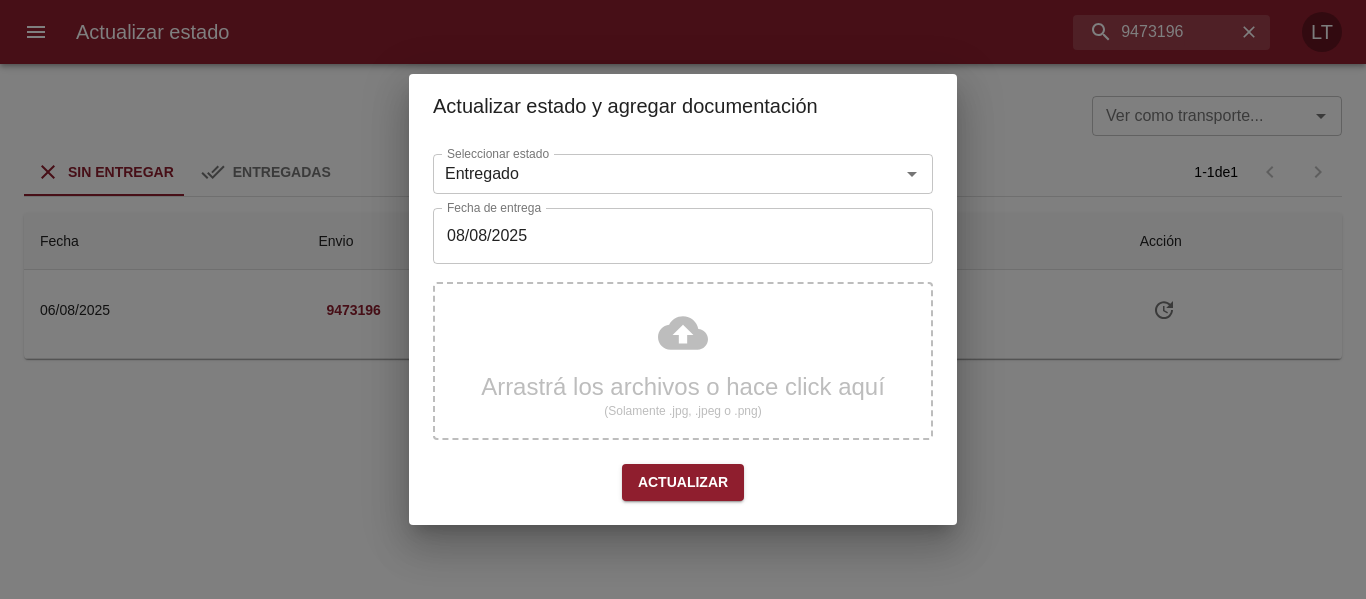 click on "Seleccionar estado Entregado Seleccionar estado Fecha de entrega 08/08/2025 Fecha de entrega Arrastrá los archivos o hace click aquí (Solamente .jpg, .jpeg o .png) Actualizar" at bounding box center [683, 331] 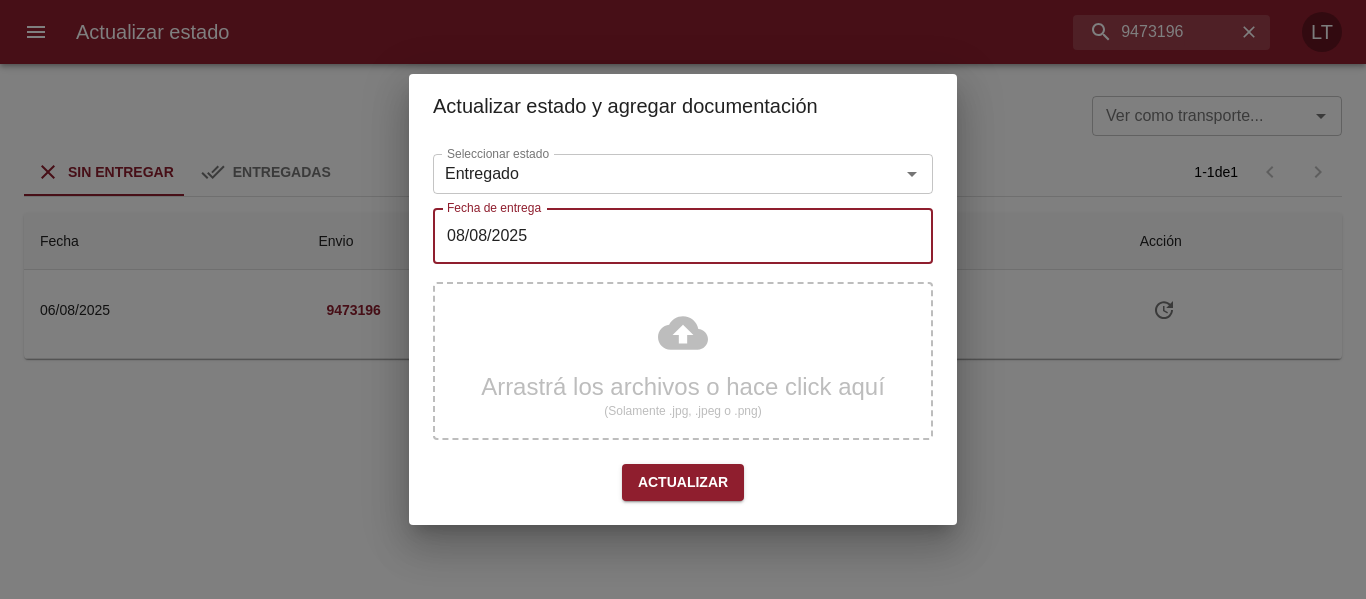 click on "08/08/2025" at bounding box center (683, 236) 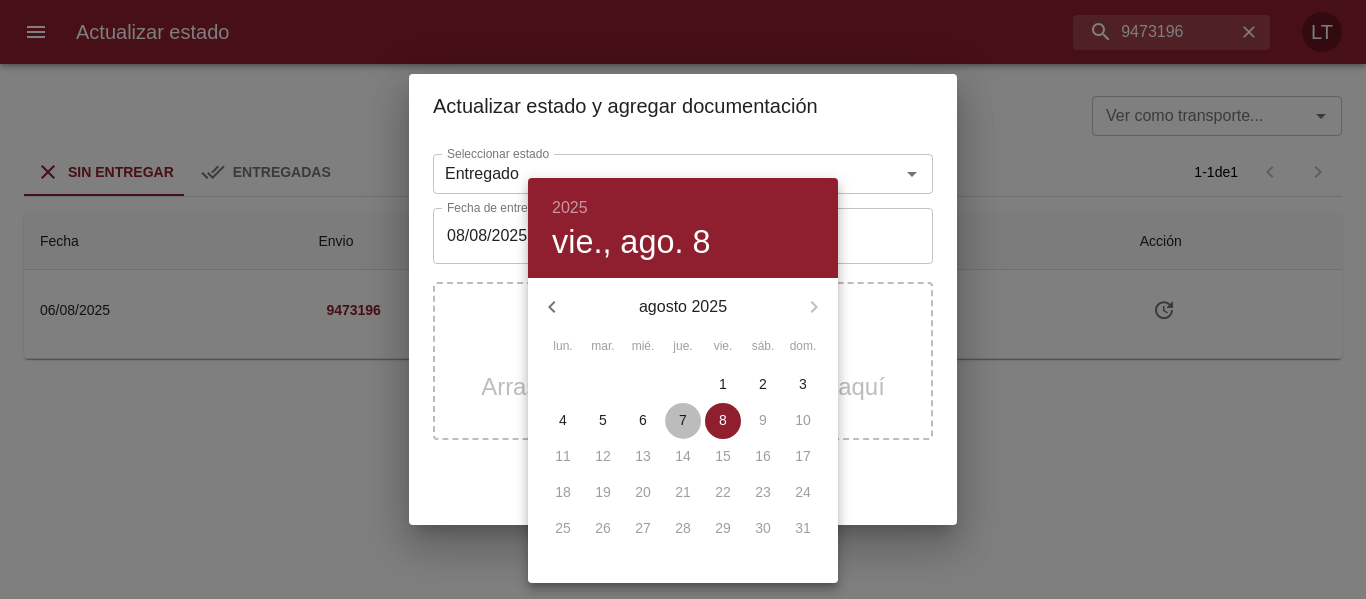 click on "7" at bounding box center [683, 420] 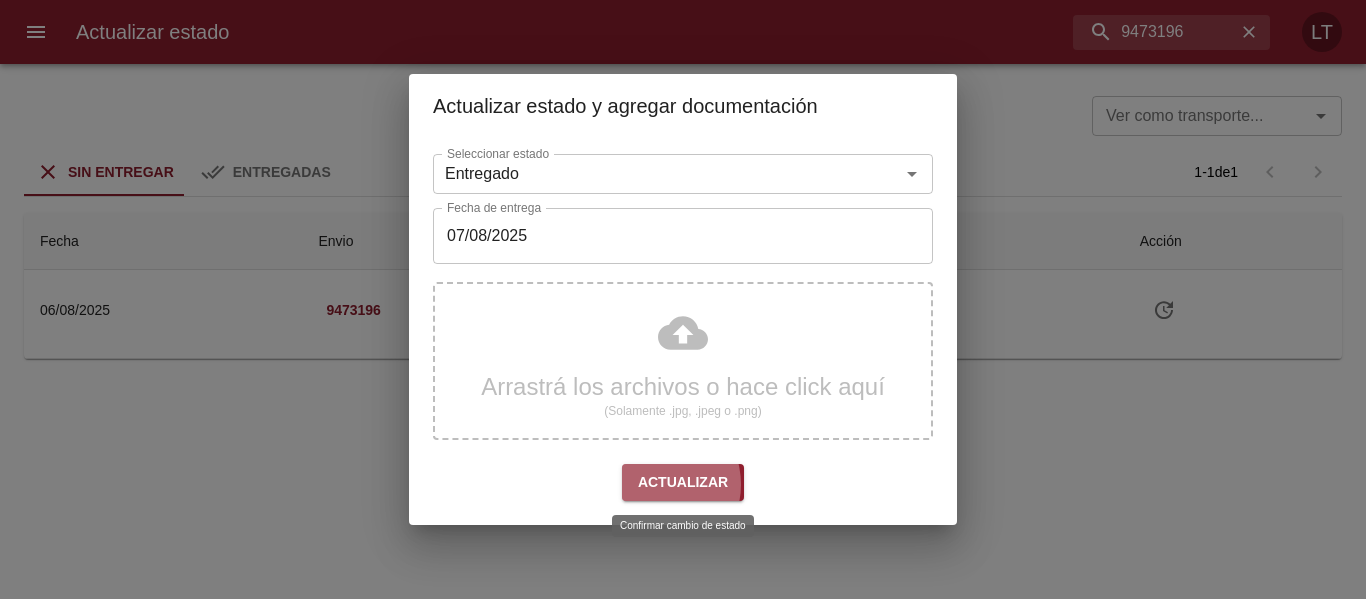 drag, startPoint x: 656, startPoint y: 484, endPoint x: 663, endPoint y: 475, distance: 11.401754 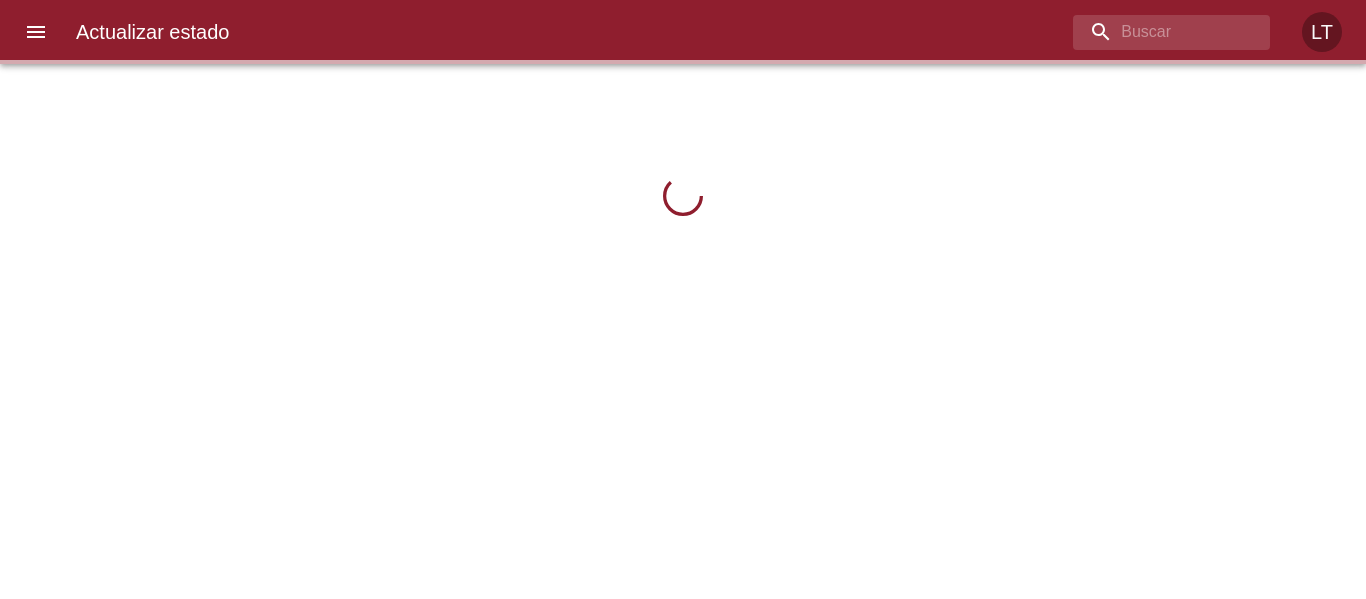 scroll, scrollTop: 0, scrollLeft: 0, axis: both 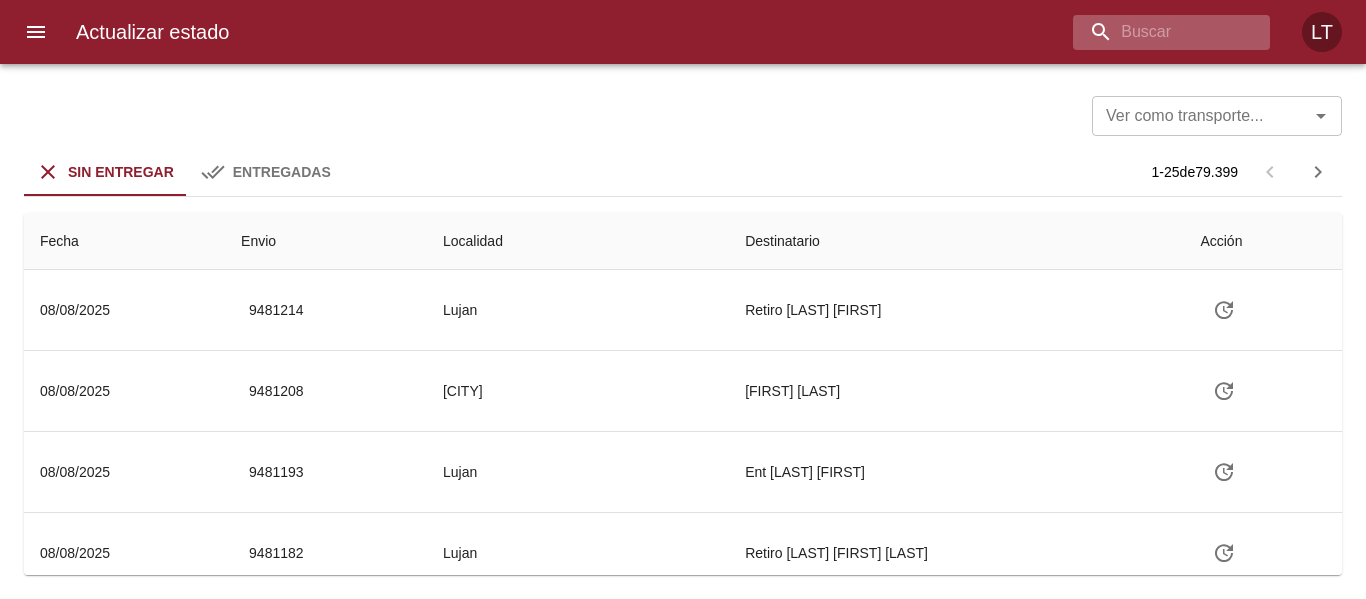 drag, startPoint x: 1208, startPoint y: 56, endPoint x: 1211, endPoint y: 44, distance: 12.369317 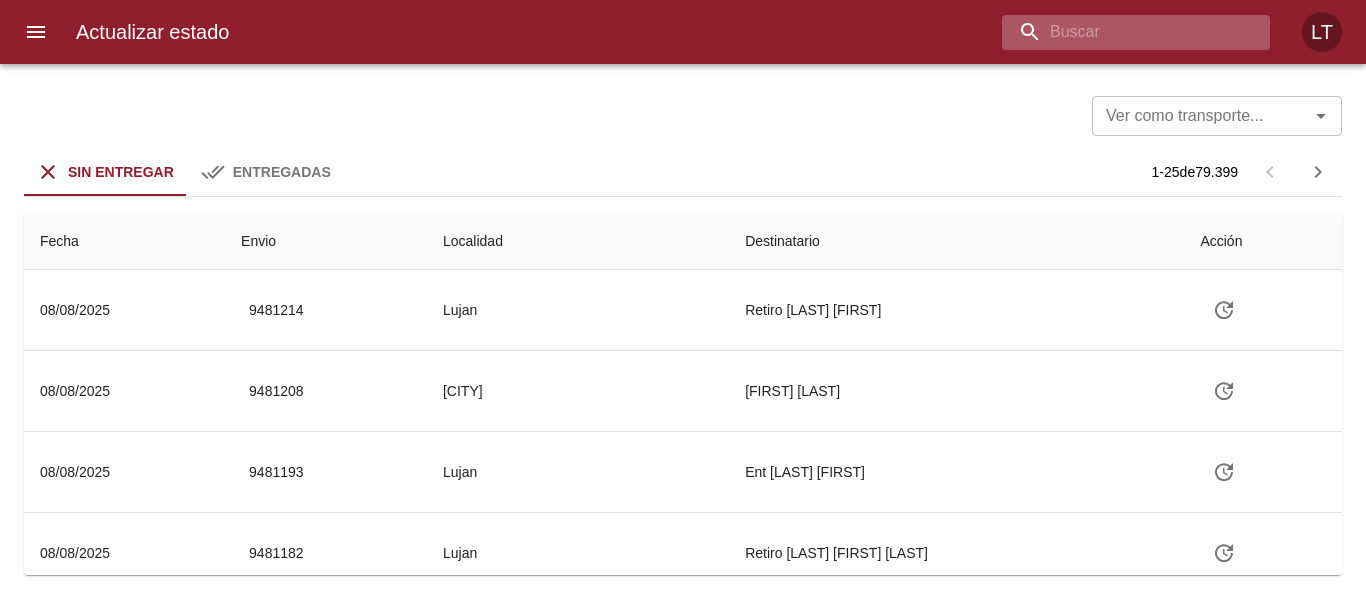 click at bounding box center (1119, 32) 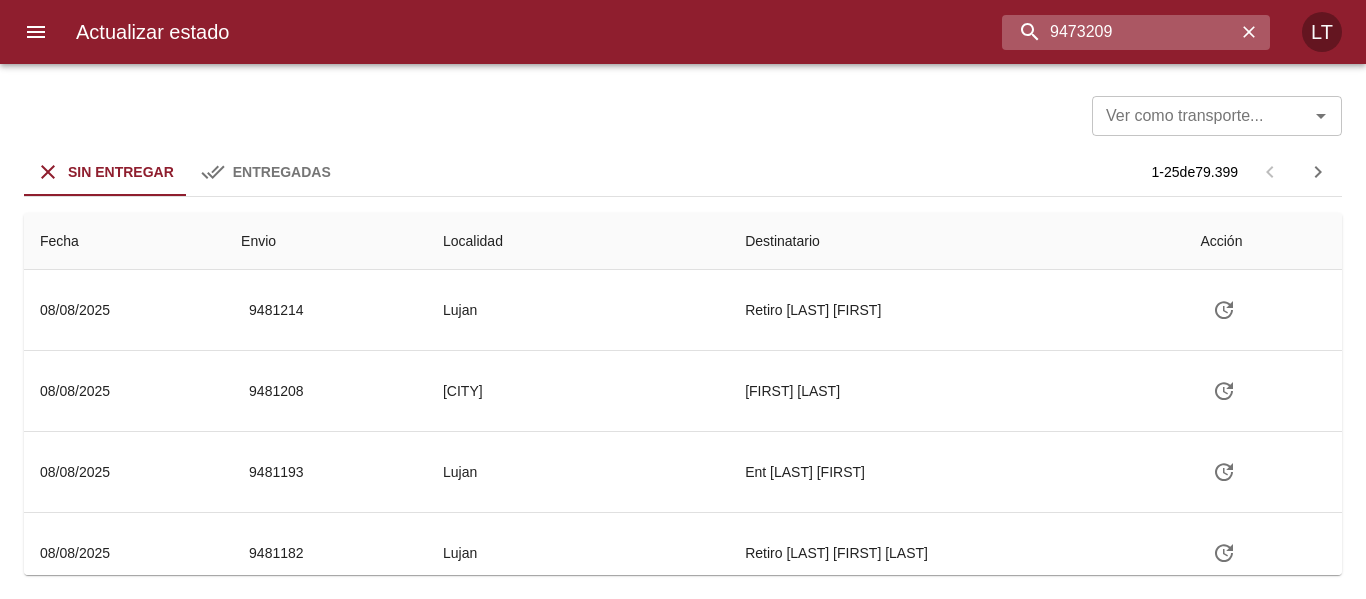 type on "9473209" 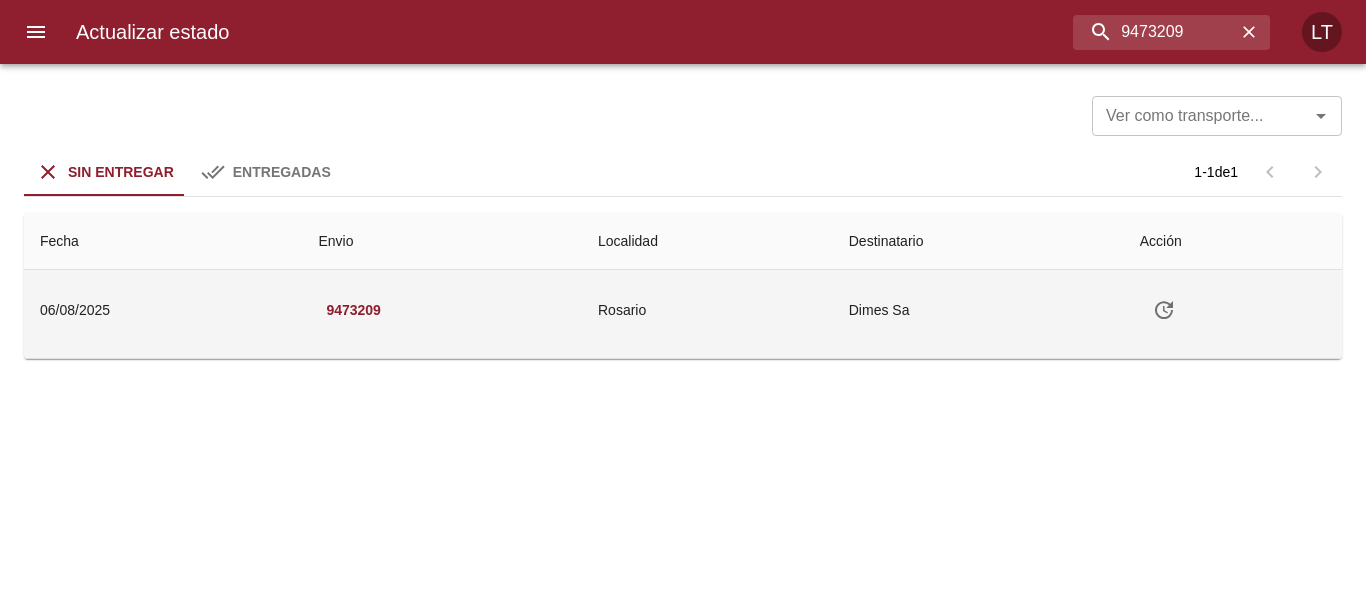 click at bounding box center [1164, 310] 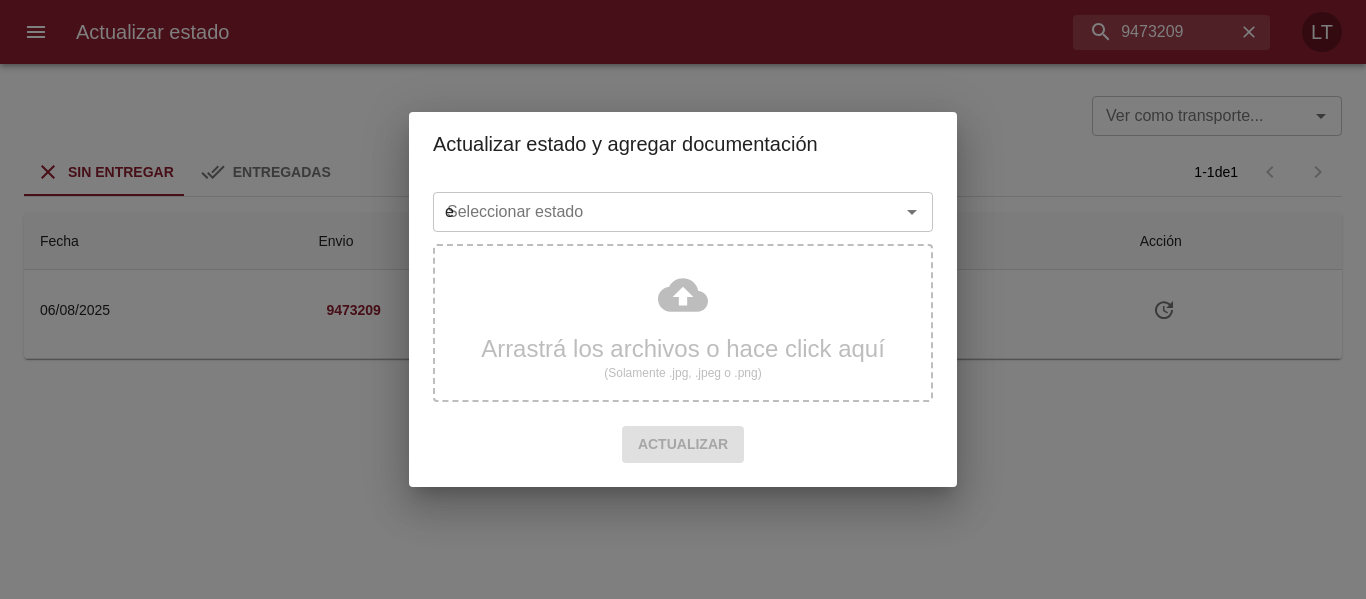 click on "e" at bounding box center [653, 212] 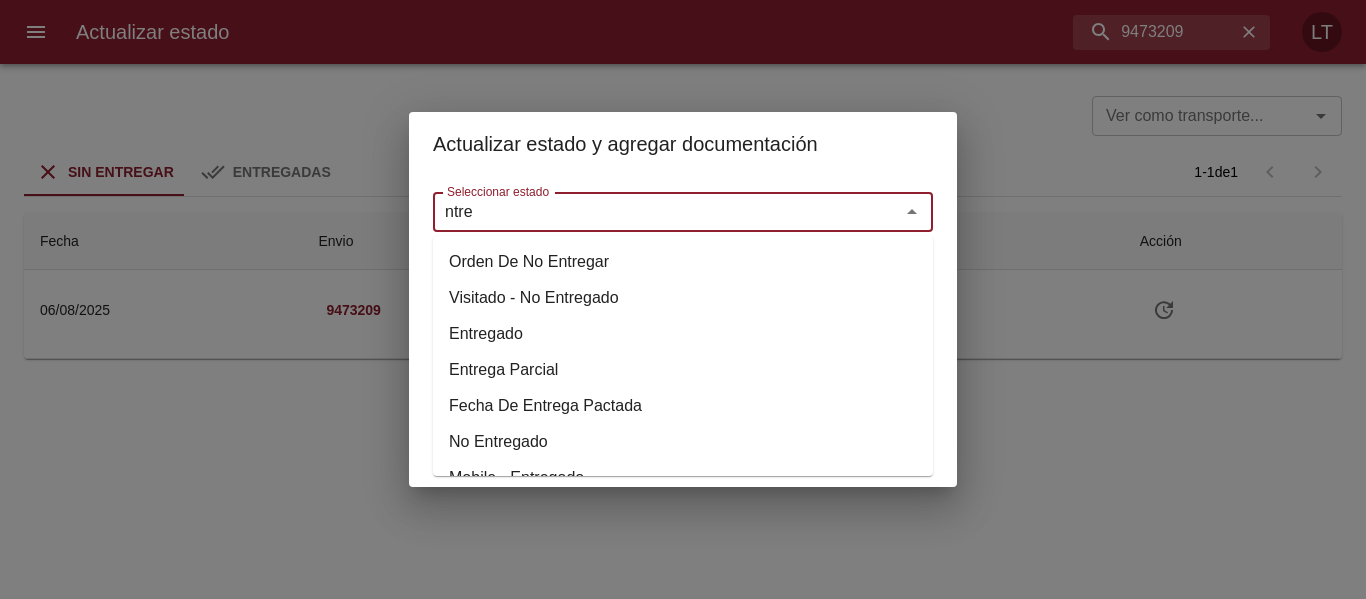 click on "Entregado" at bounding box center [683, 334] 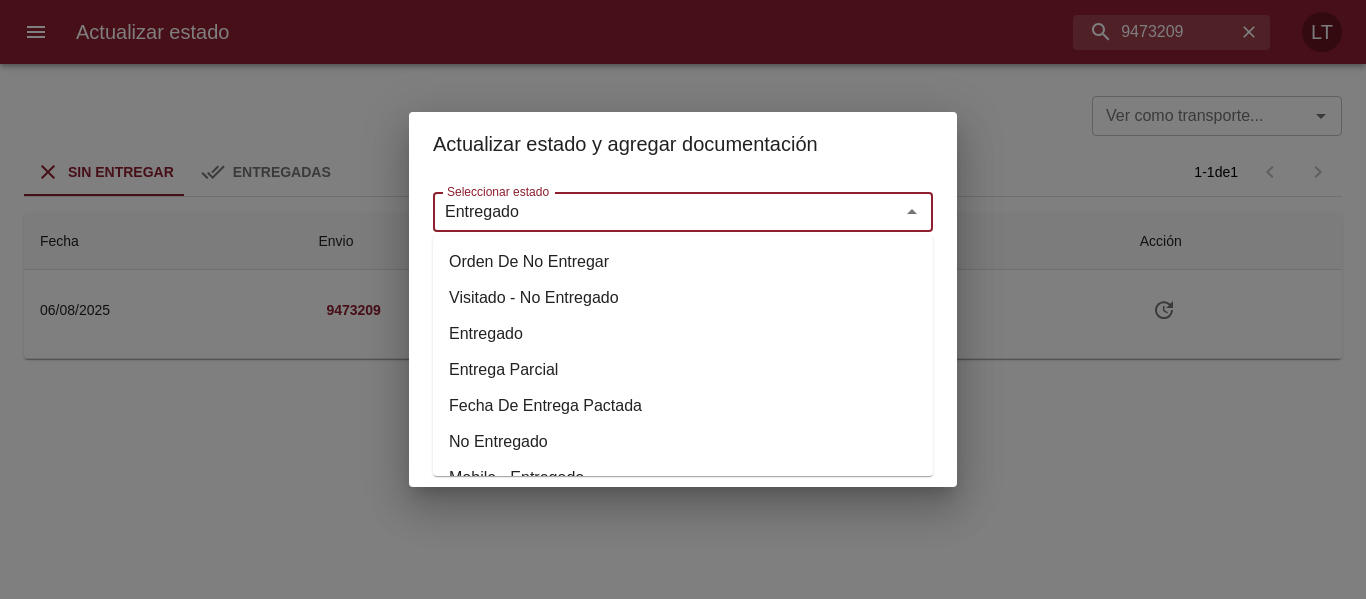 type on "Entregado" 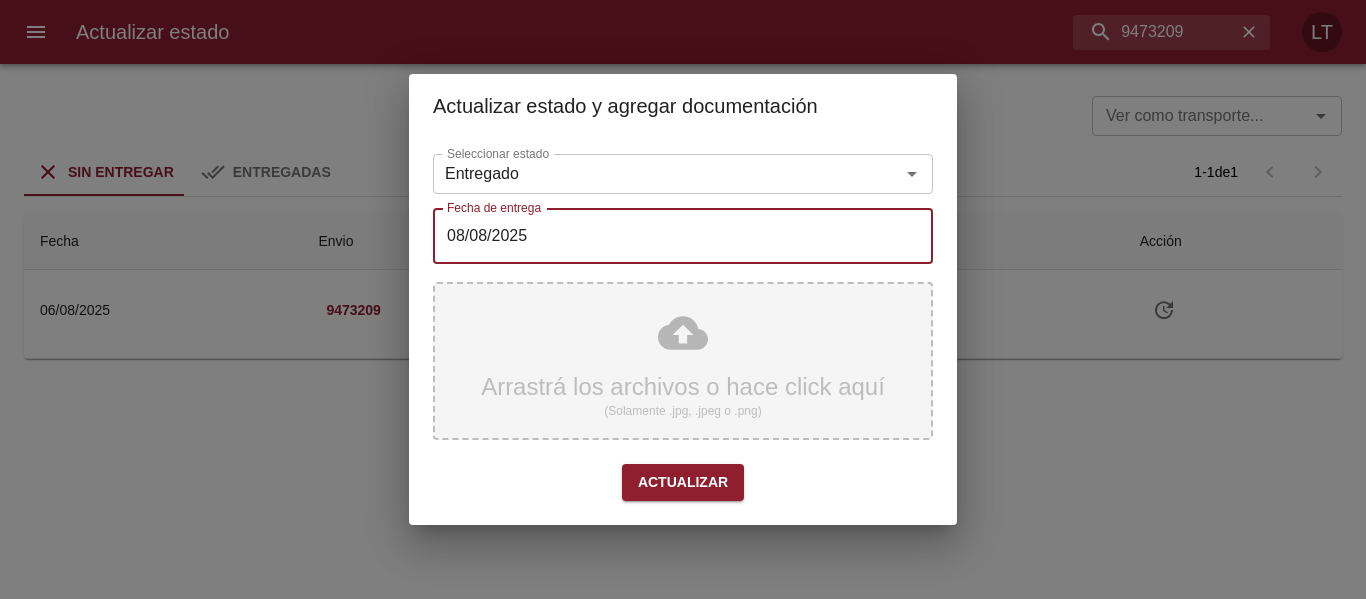 click on "08/08/2025" at bounding box center [683, 236] 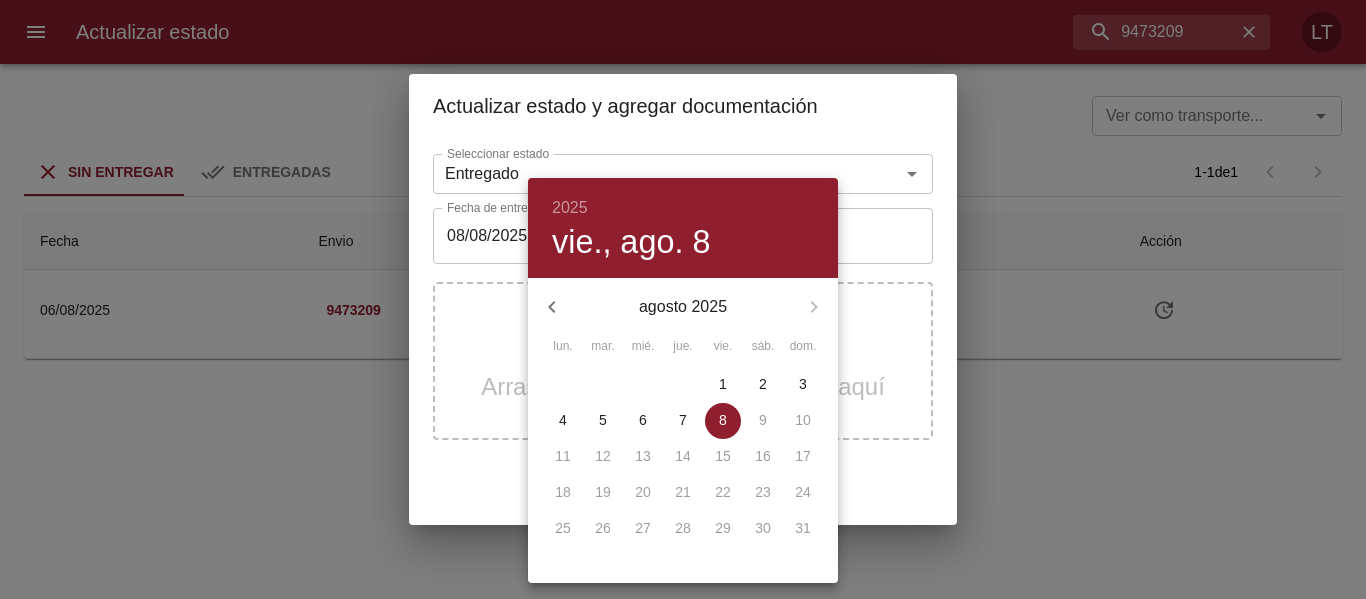 click on "7" at bounding box center [683, 420] 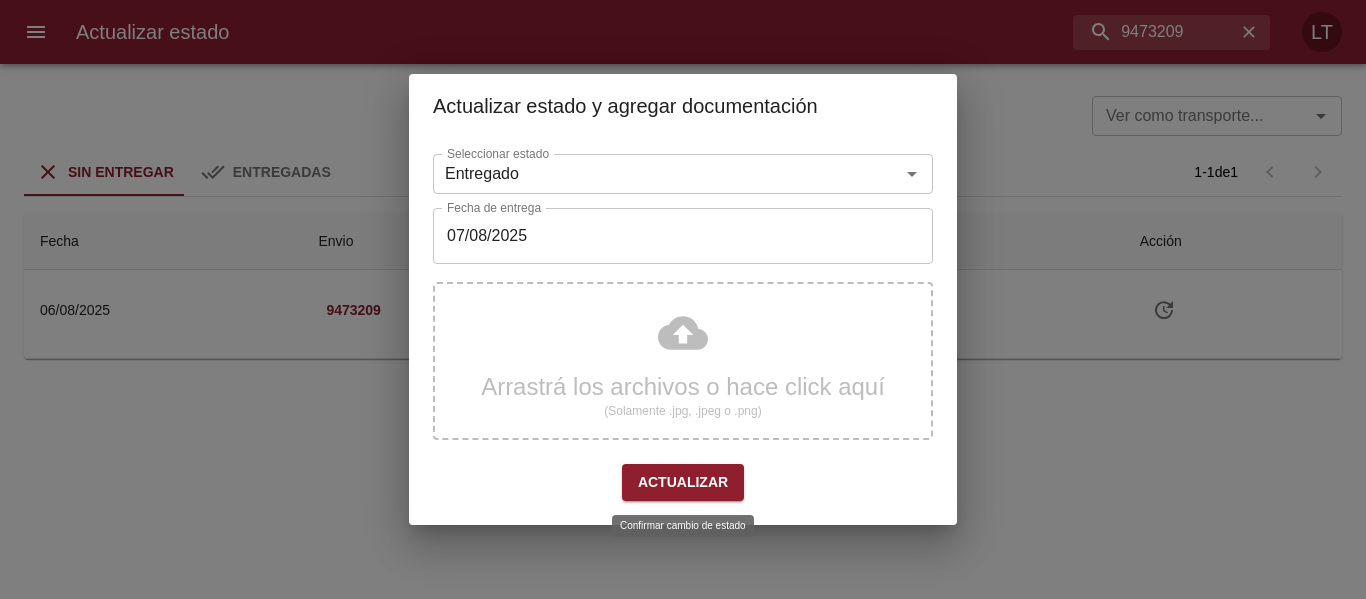 click on "Actualizar" at bounding box center (683, 482) 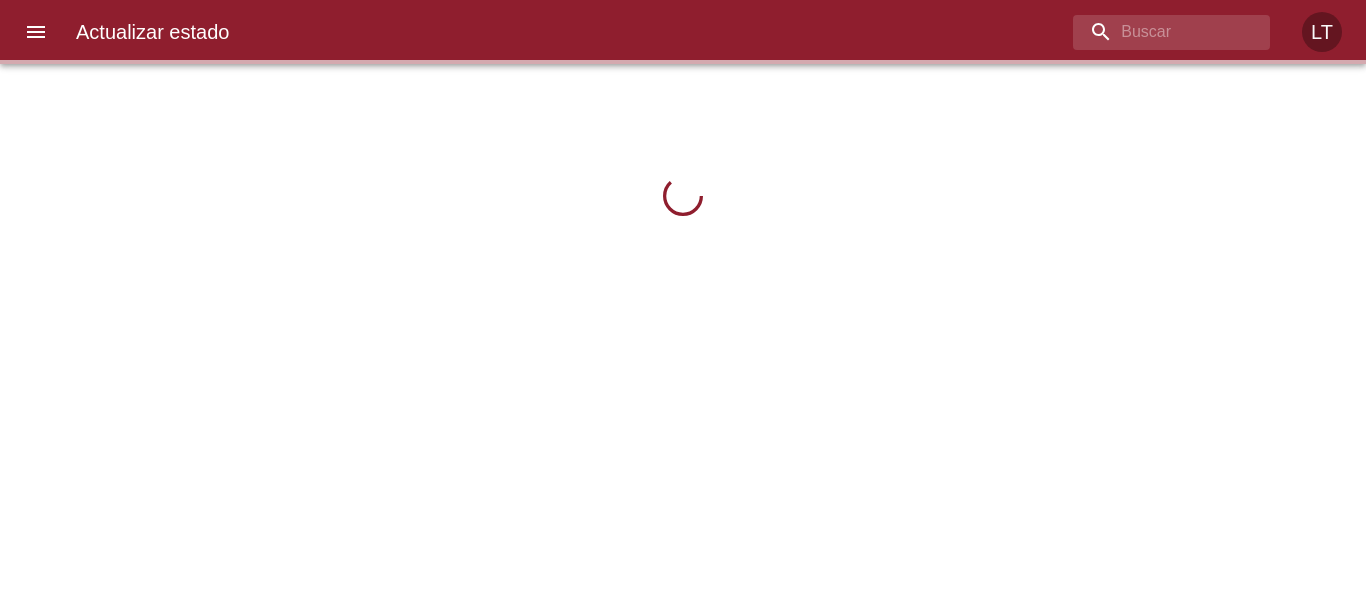 scroll, scrollTop: 0, scrollLeft: 0, axis: both 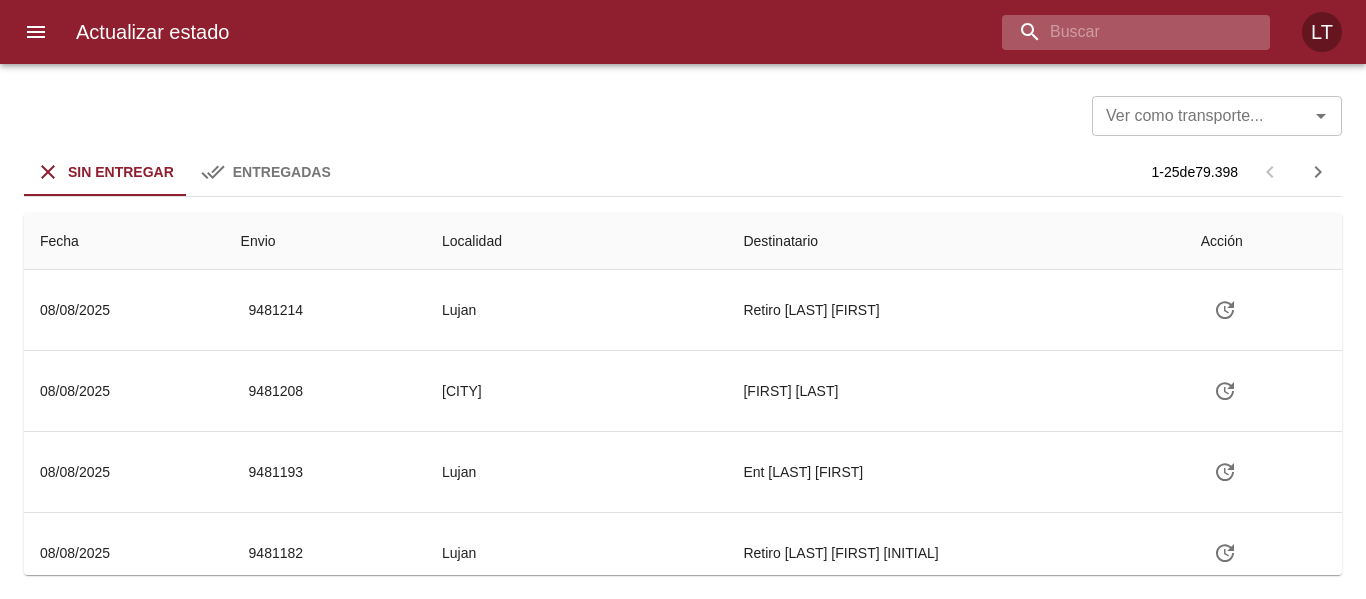 click at bounding box center (1119, 32) 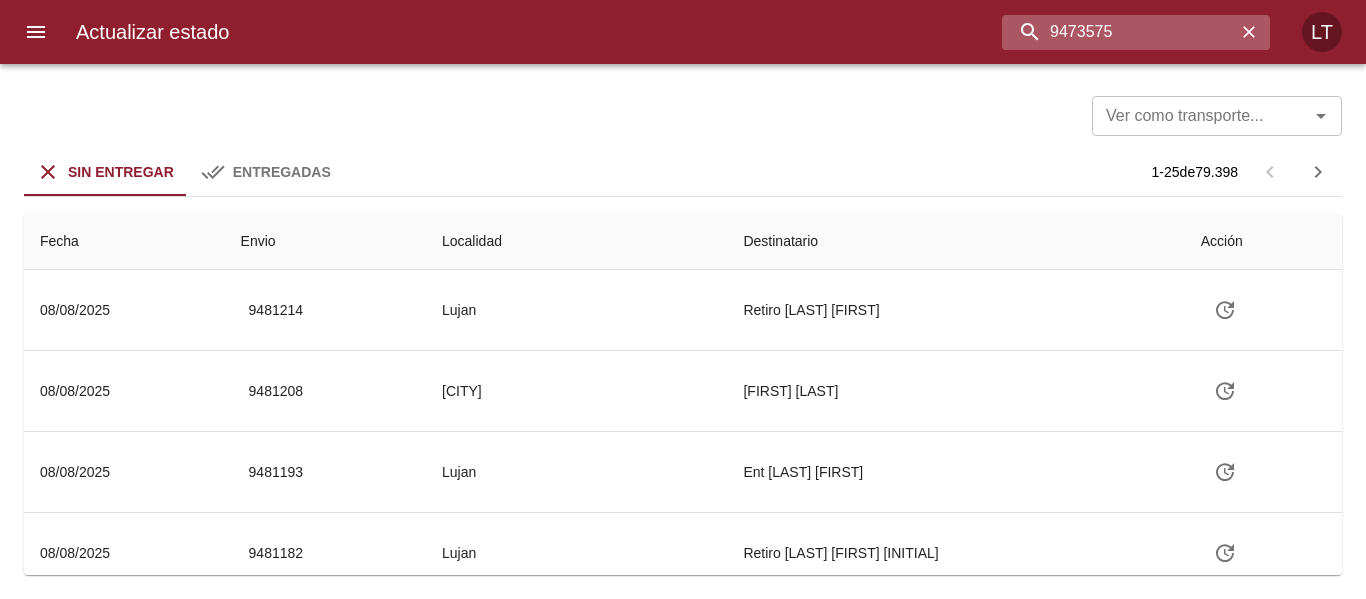 type on "9473575" 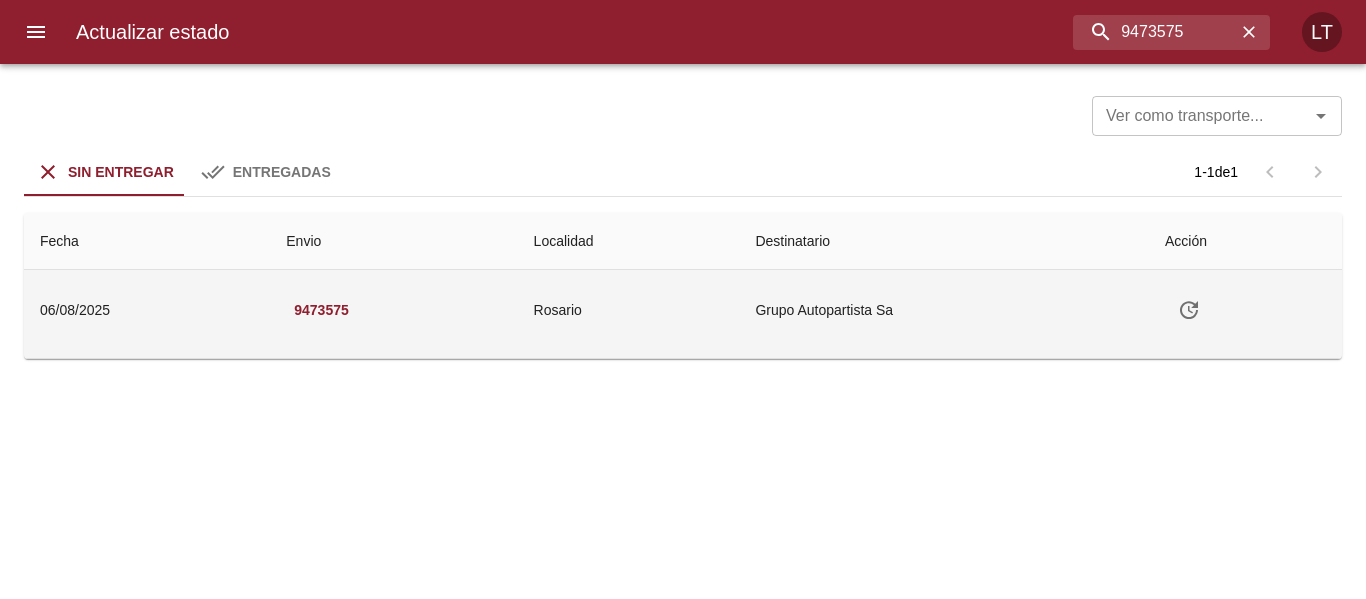 click 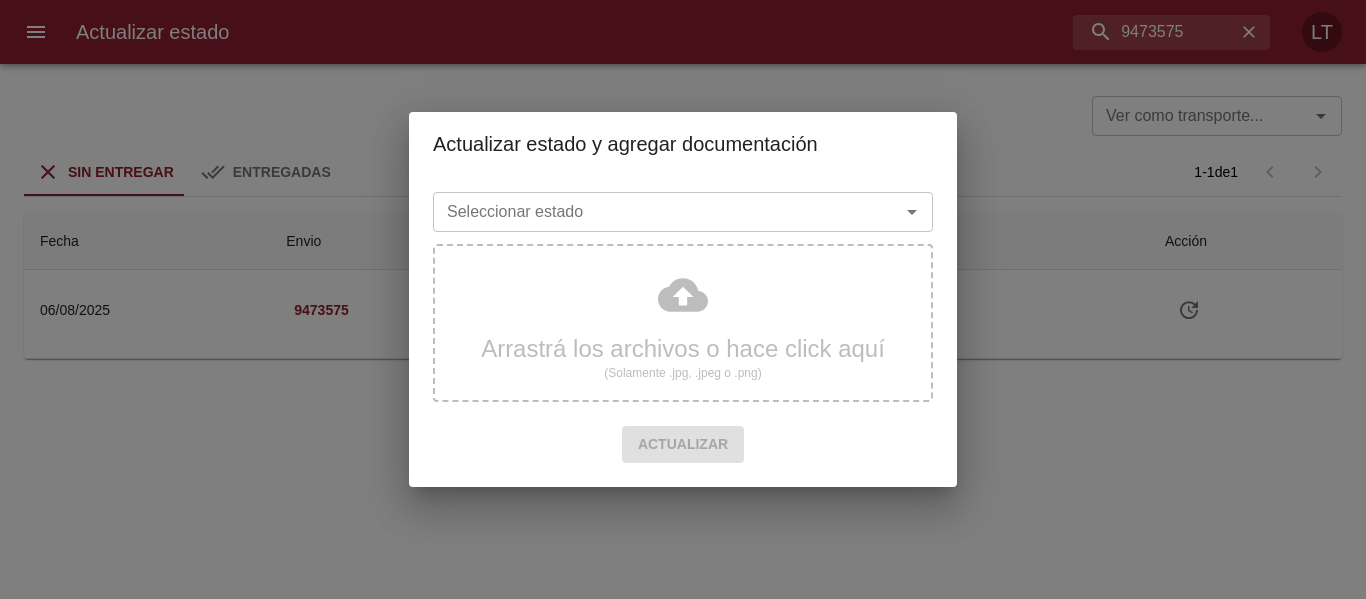 click on "Seleccionar estado" at bounding box center (653, 212) 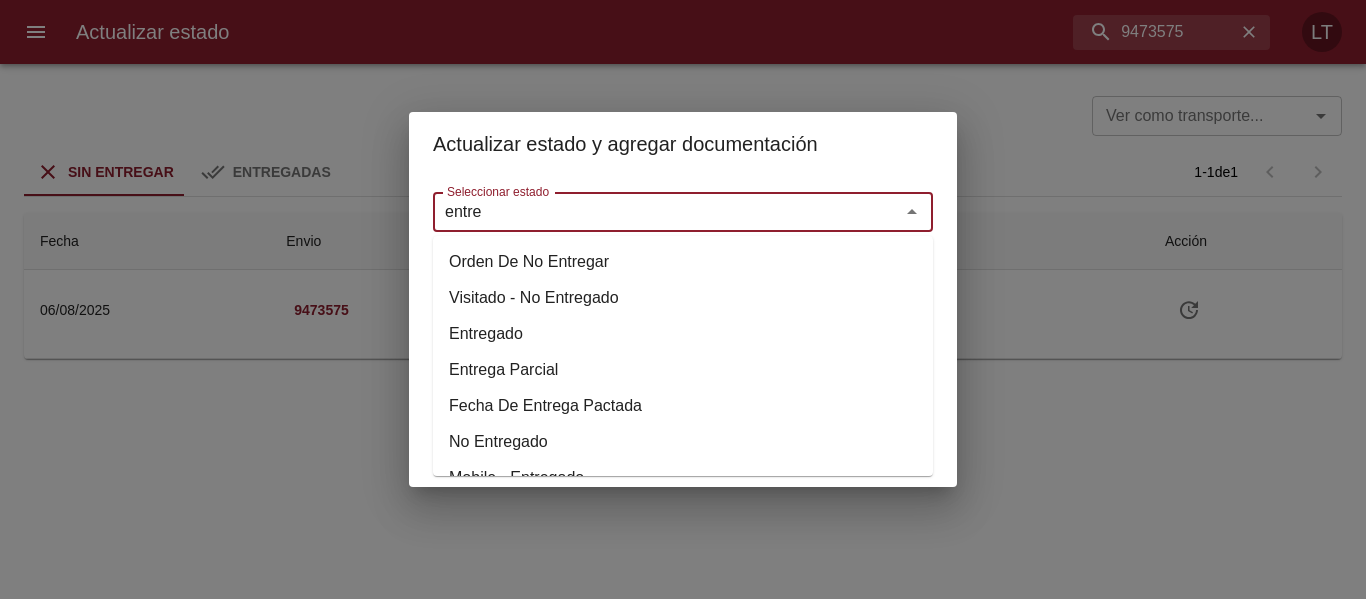 click on "Entregado" at bounding box center (683, 334) 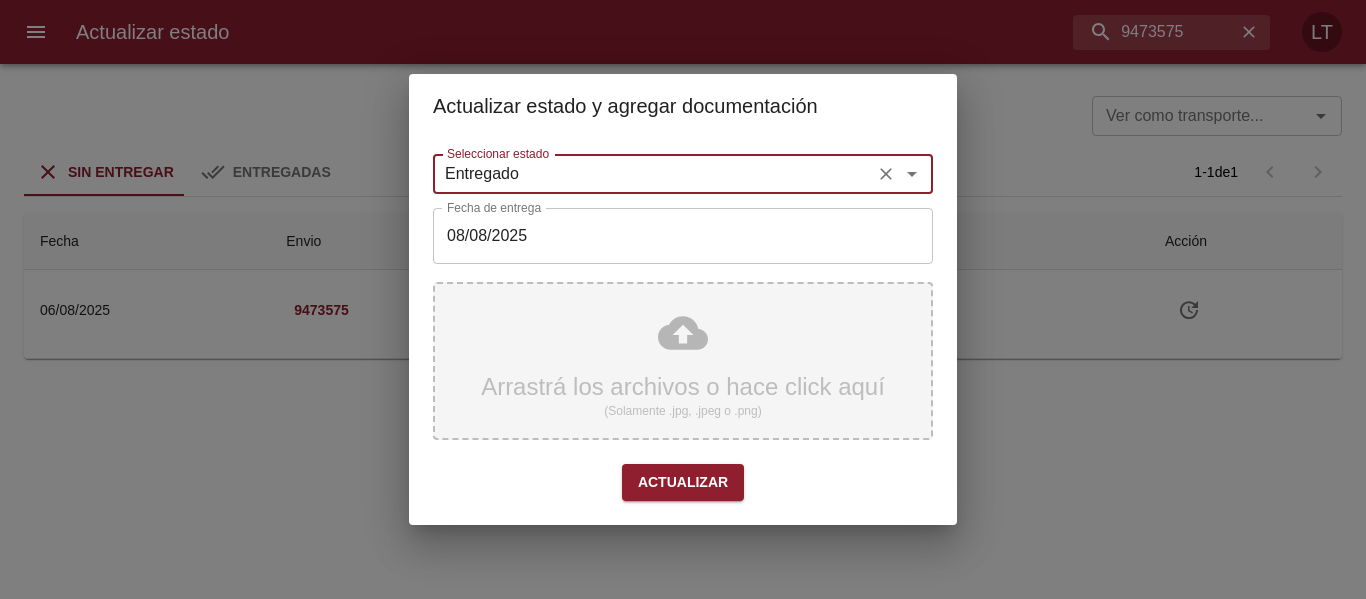 type on "Entregado" 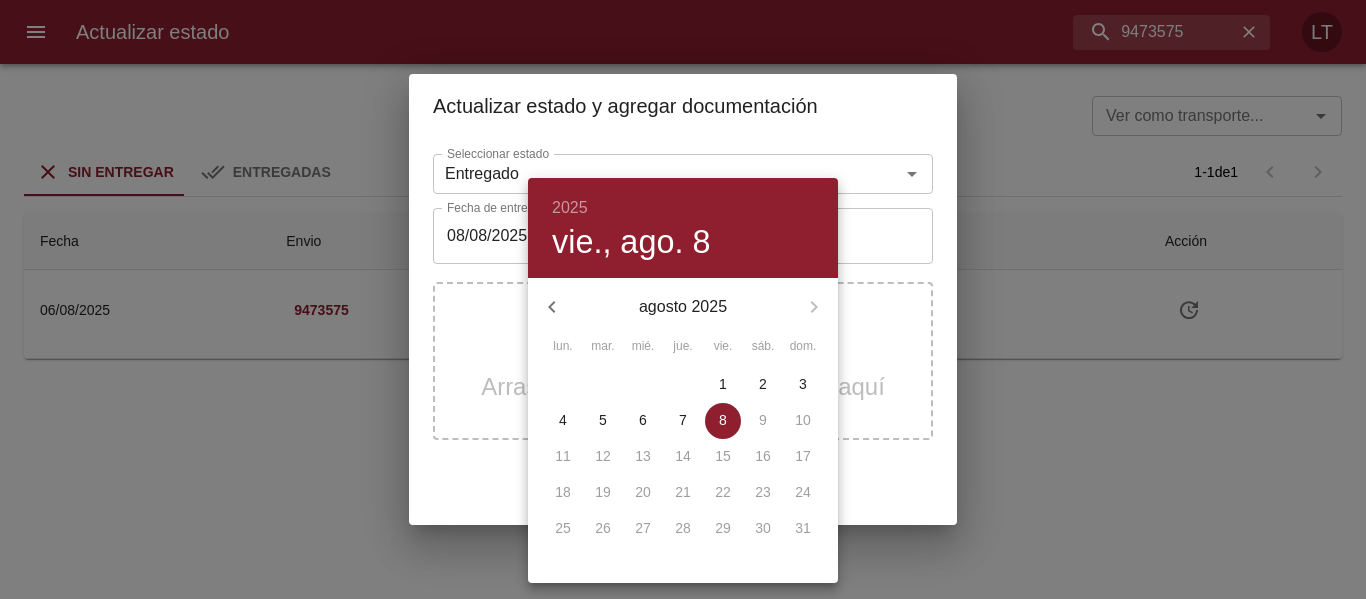 click on "7" at bounding box center (683, 420) 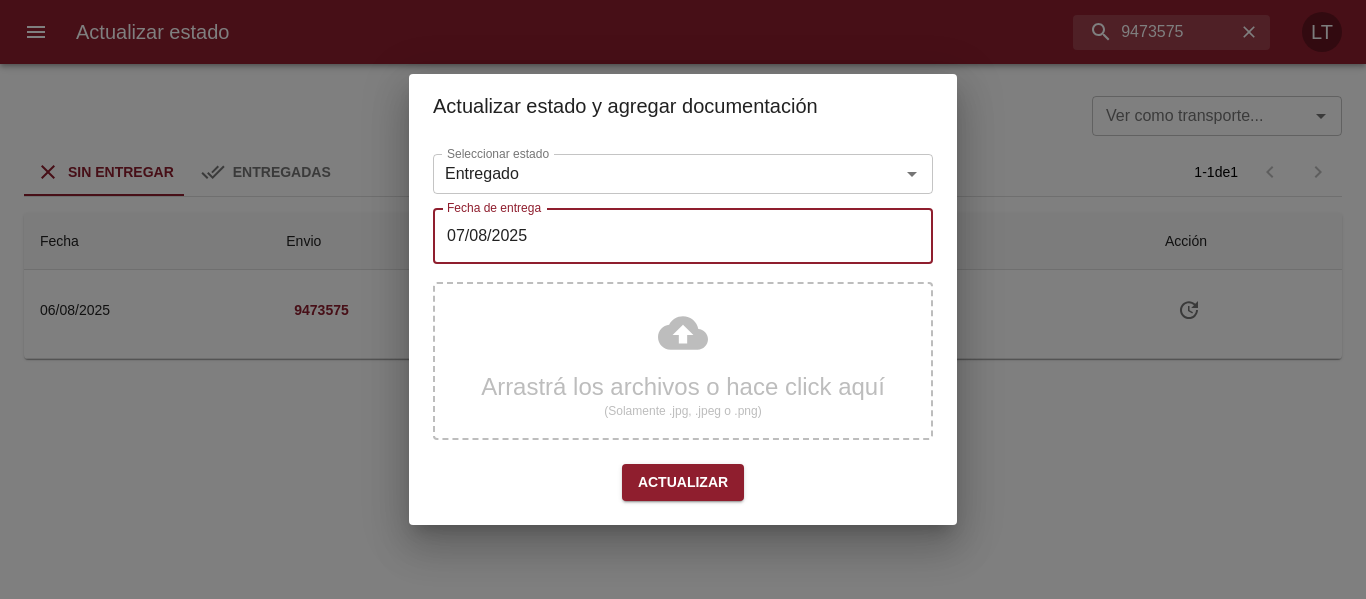 type on "07/08/2025" 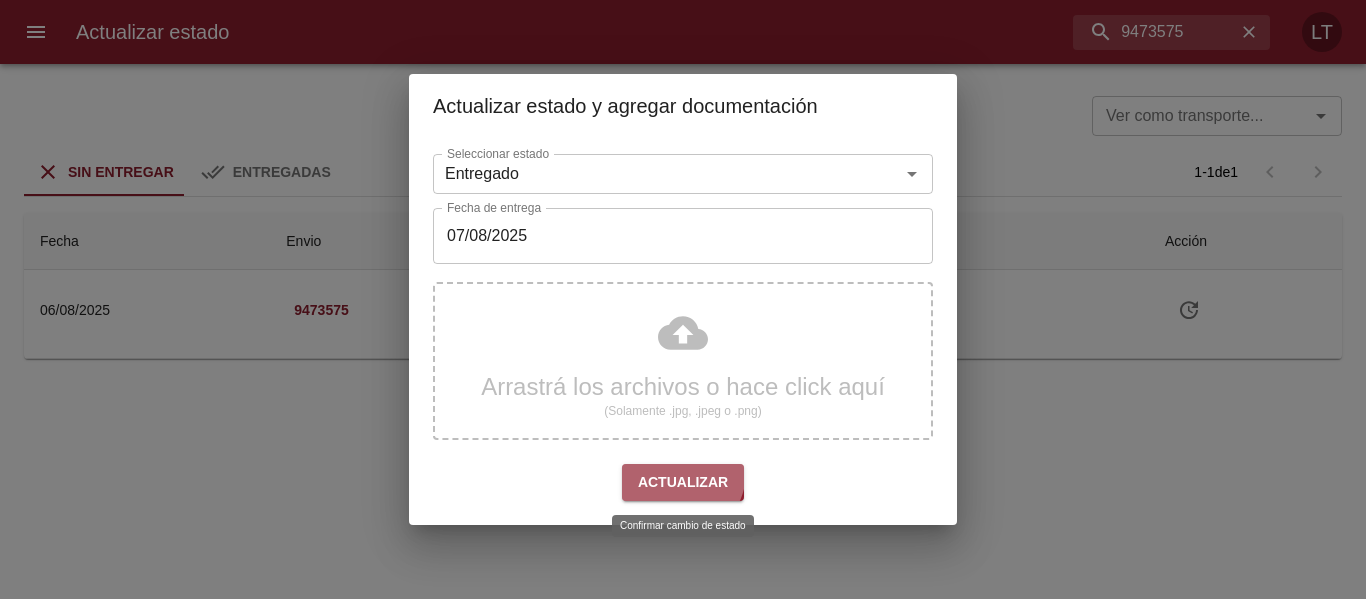 click on "Actualizar" at bounding box center [683, 482] 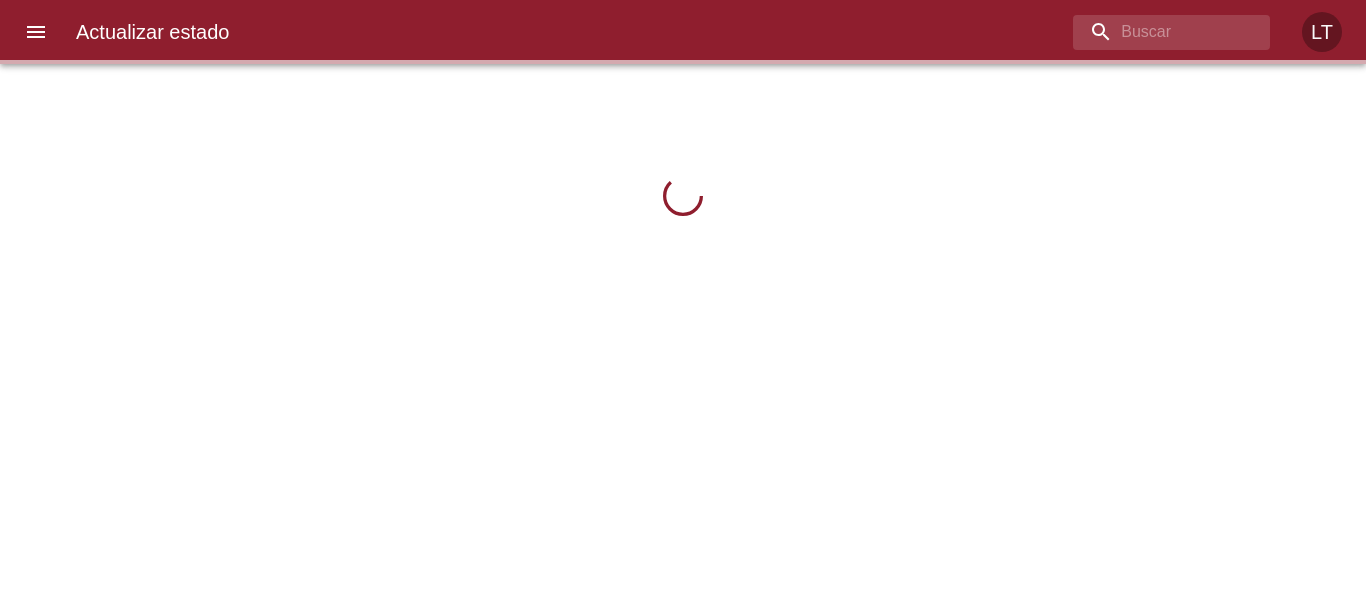 scroll, scrollTop: 0, scrollLeft: 0, axis: both 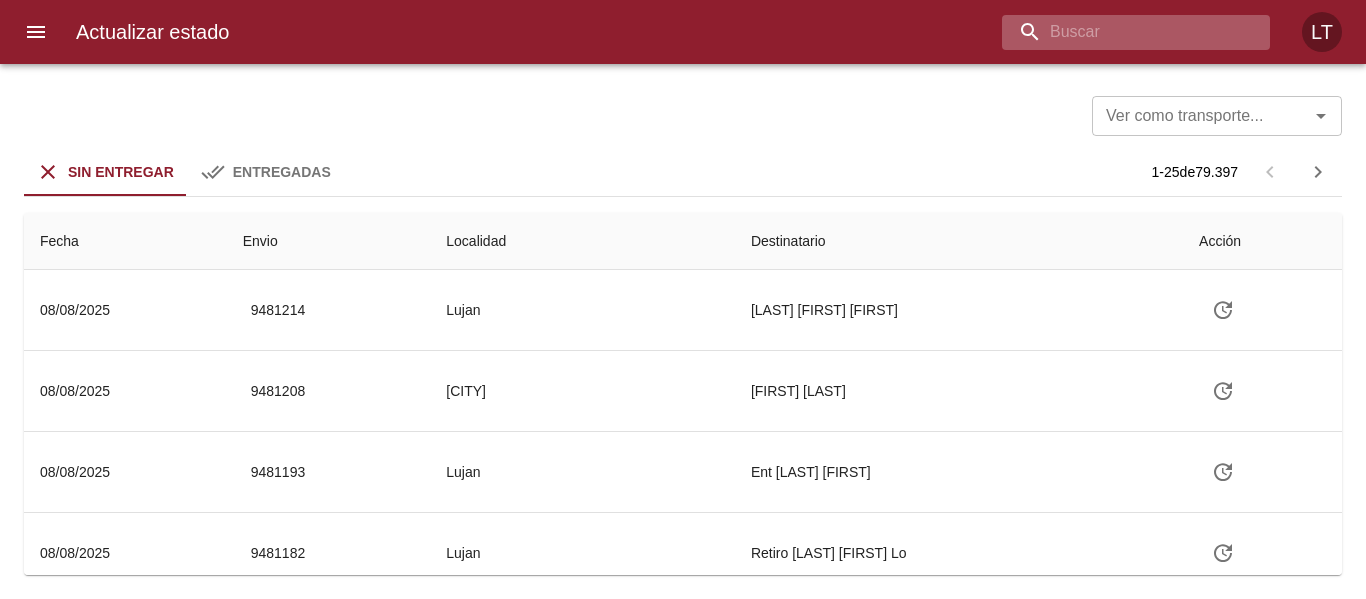 click at bounding box center [1119, 32] 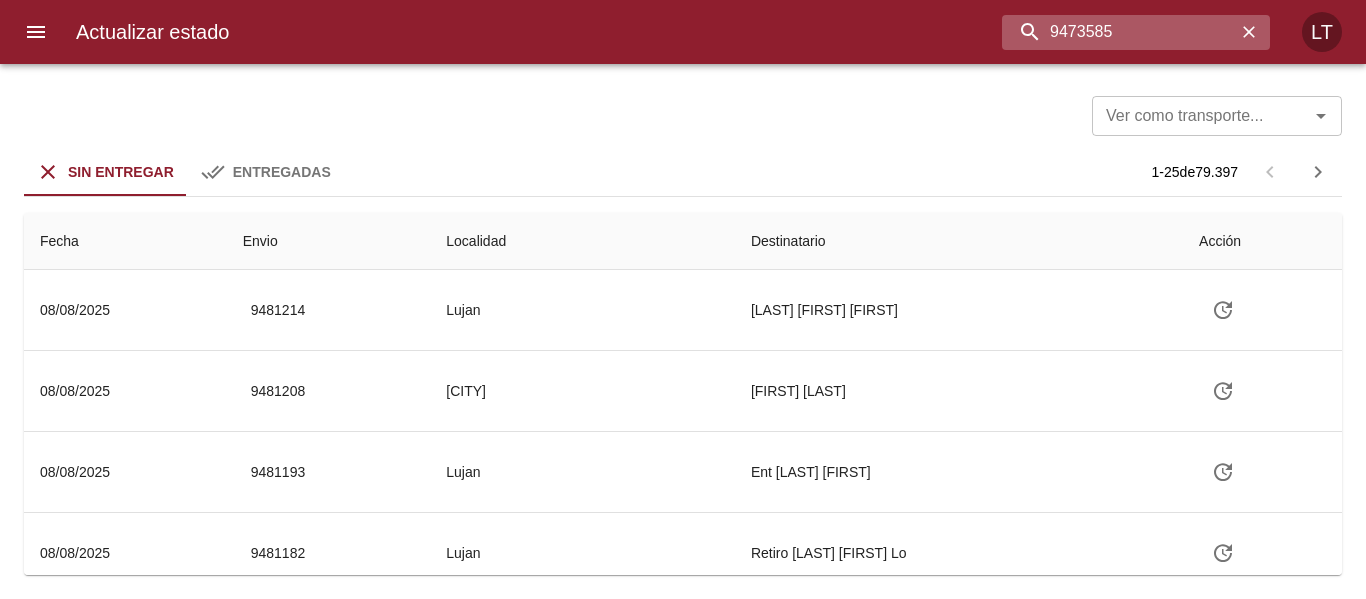 type on "9473585" 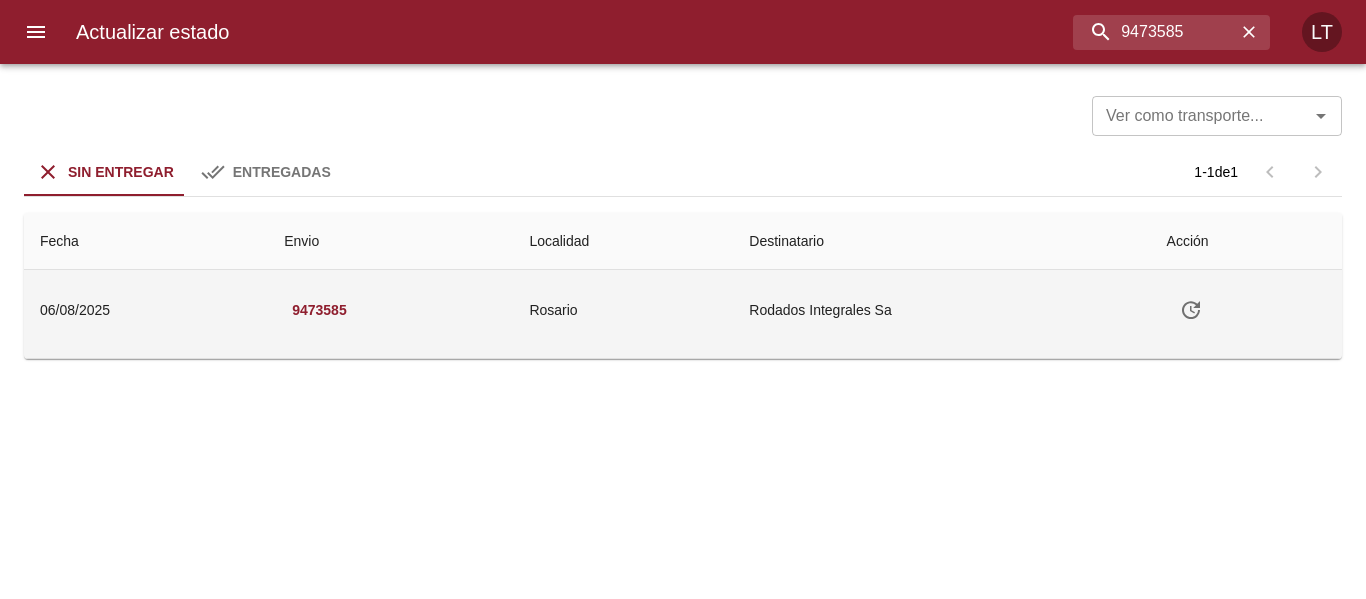 click 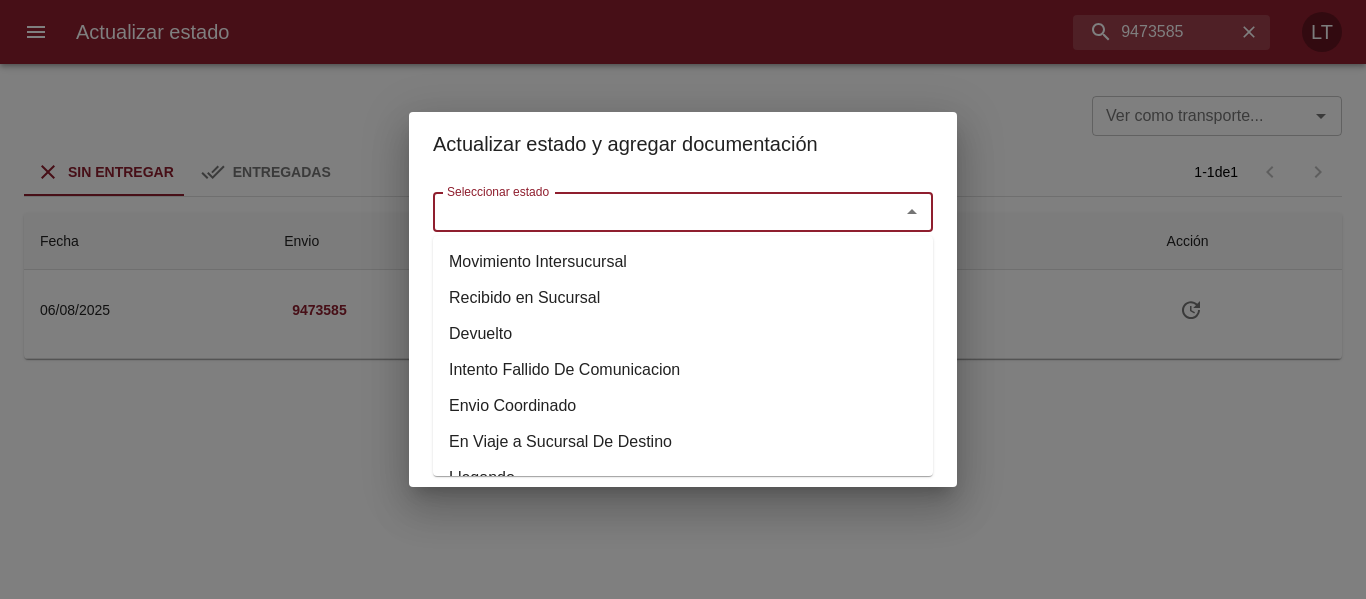click on "Seleccionar estado" at bounding box center (653, 212) 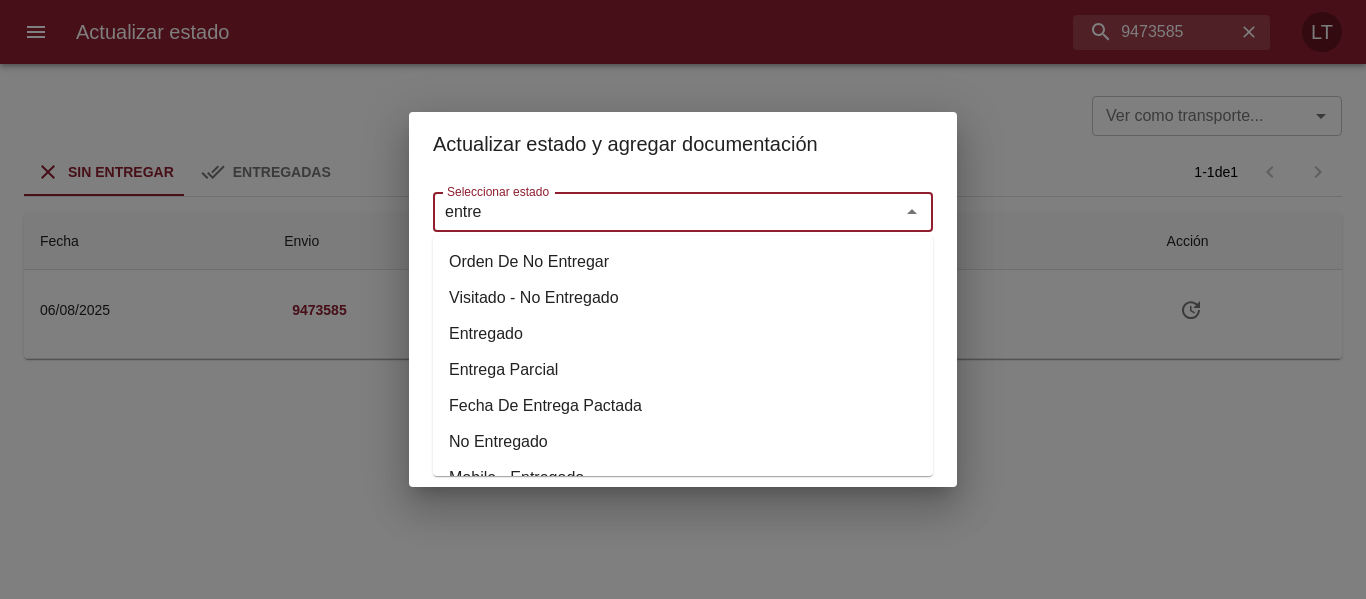 click on "Entregado" at bounding box center [683, 334] 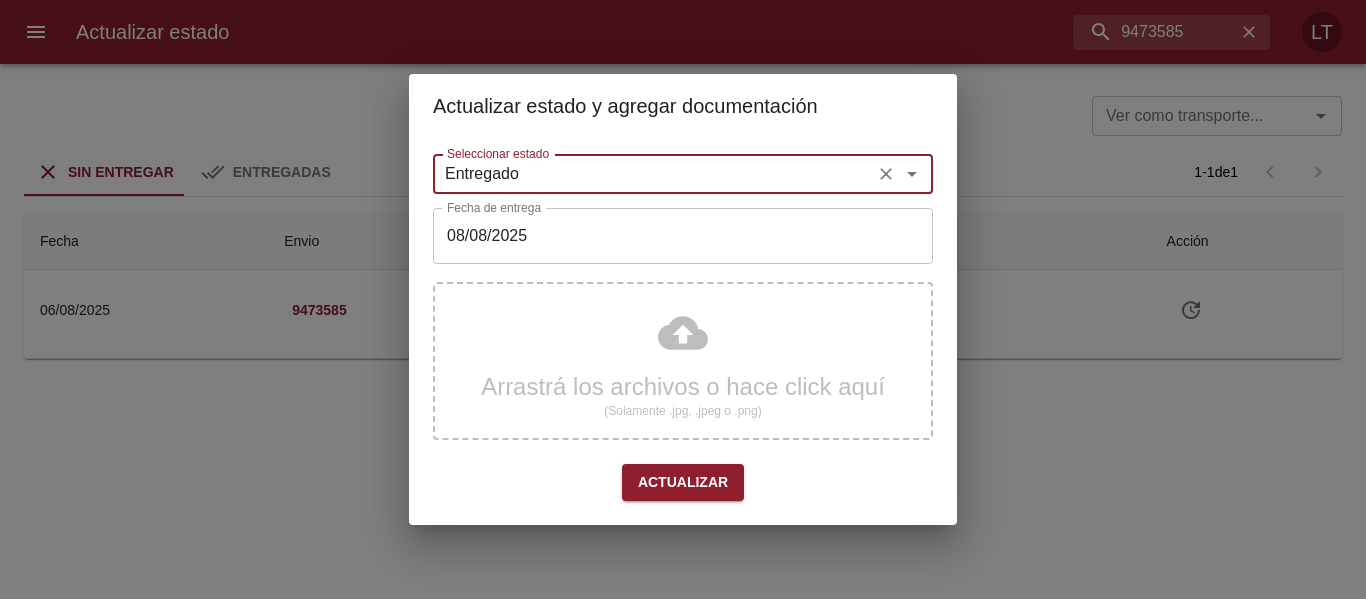 type on "Entregado" 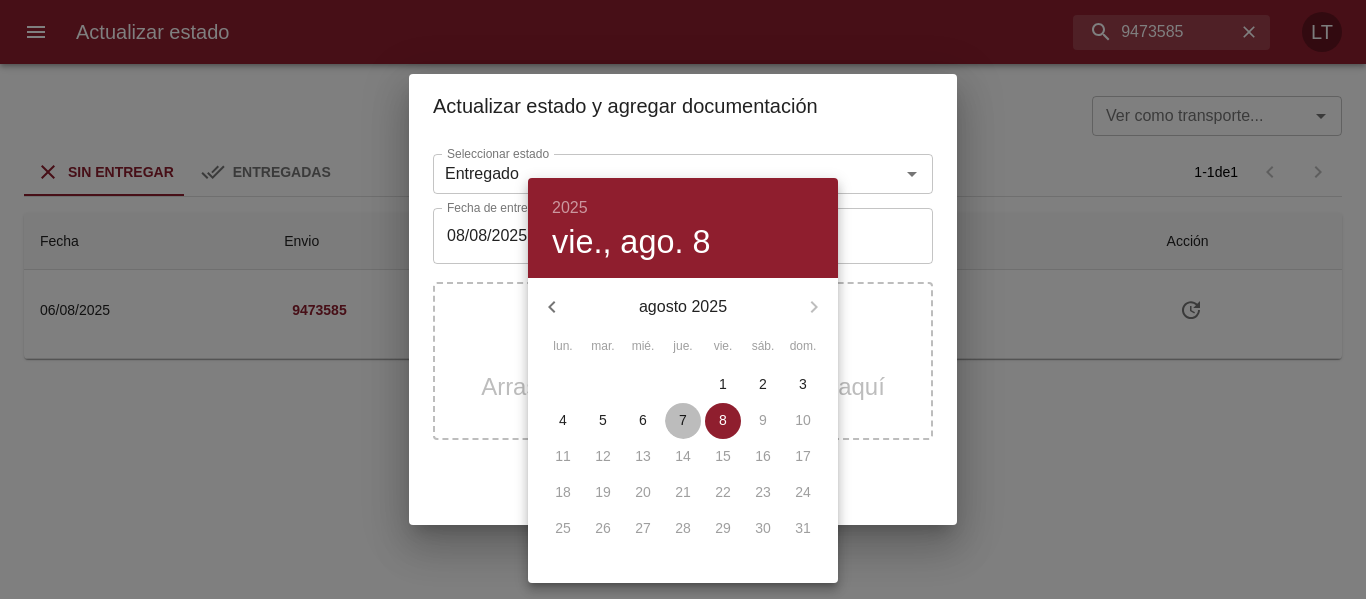 click on "7" at bounding box center (683, 420) 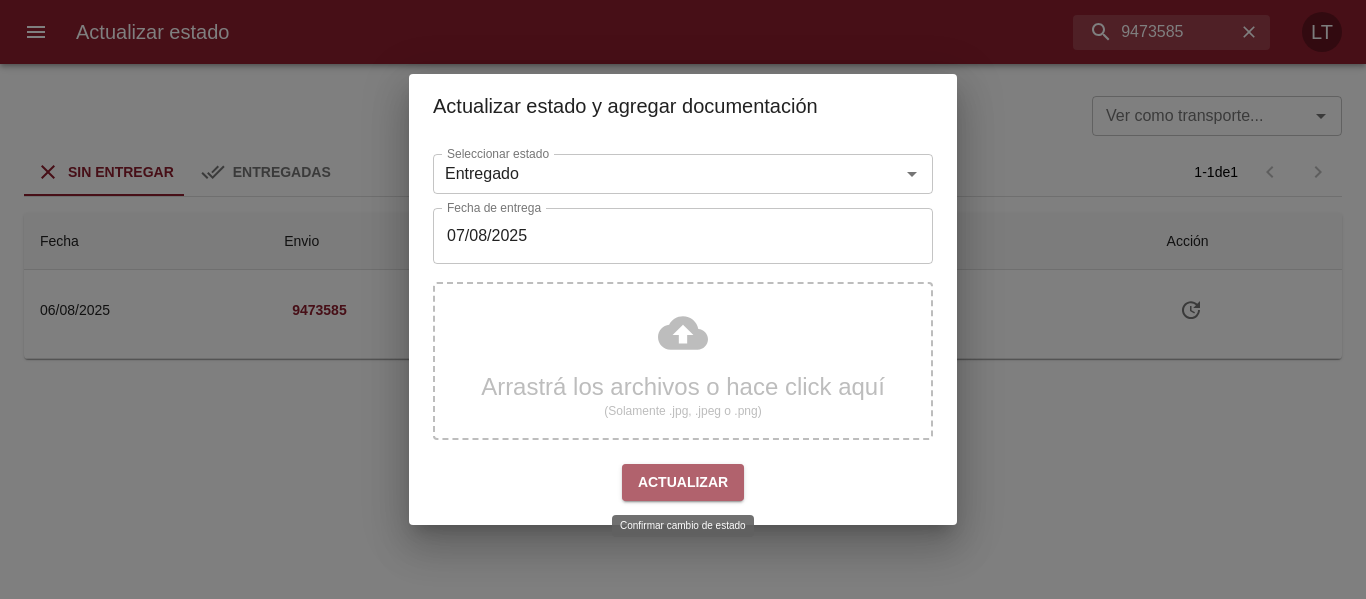 click on "Actualizar" at bounding box center [683, 482] 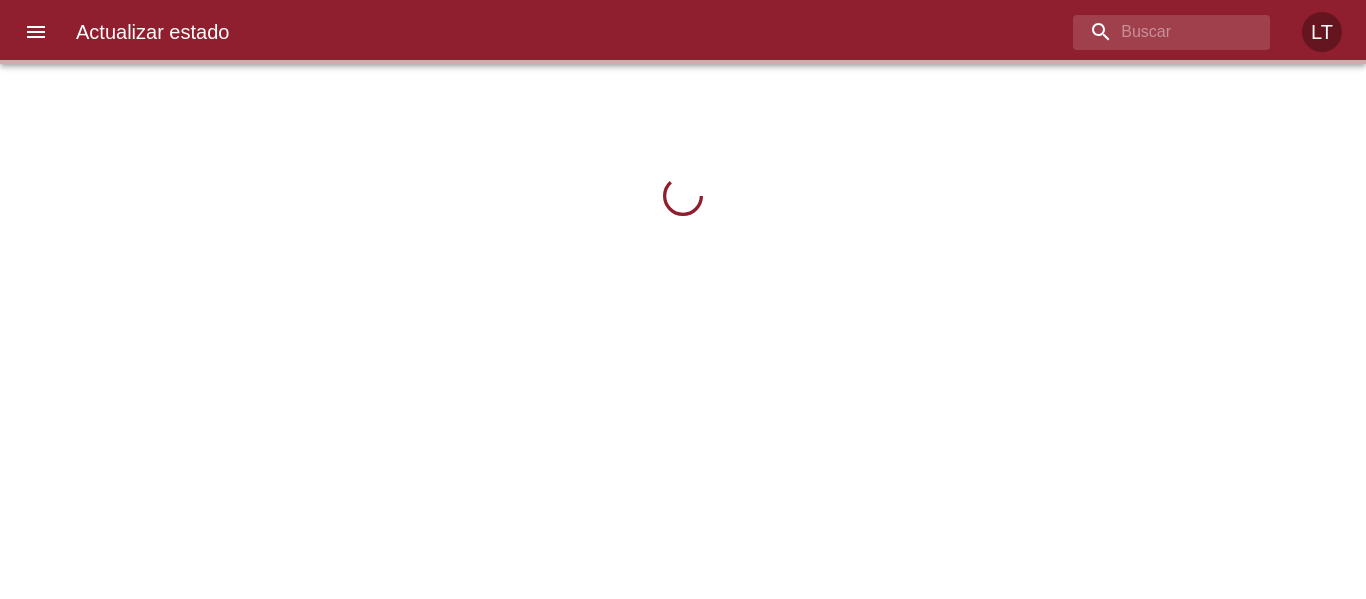 scroll, scrollTop: 0, scrollLeft: 0, axis: both 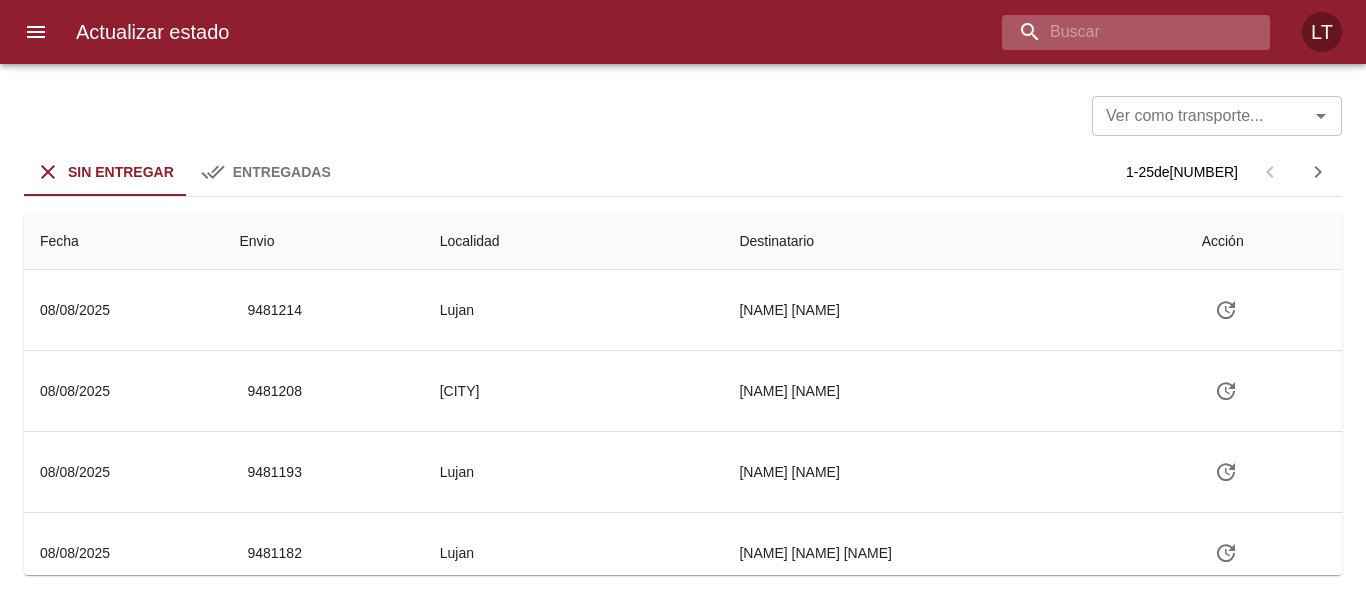 click at bounding box center (1119, 32) 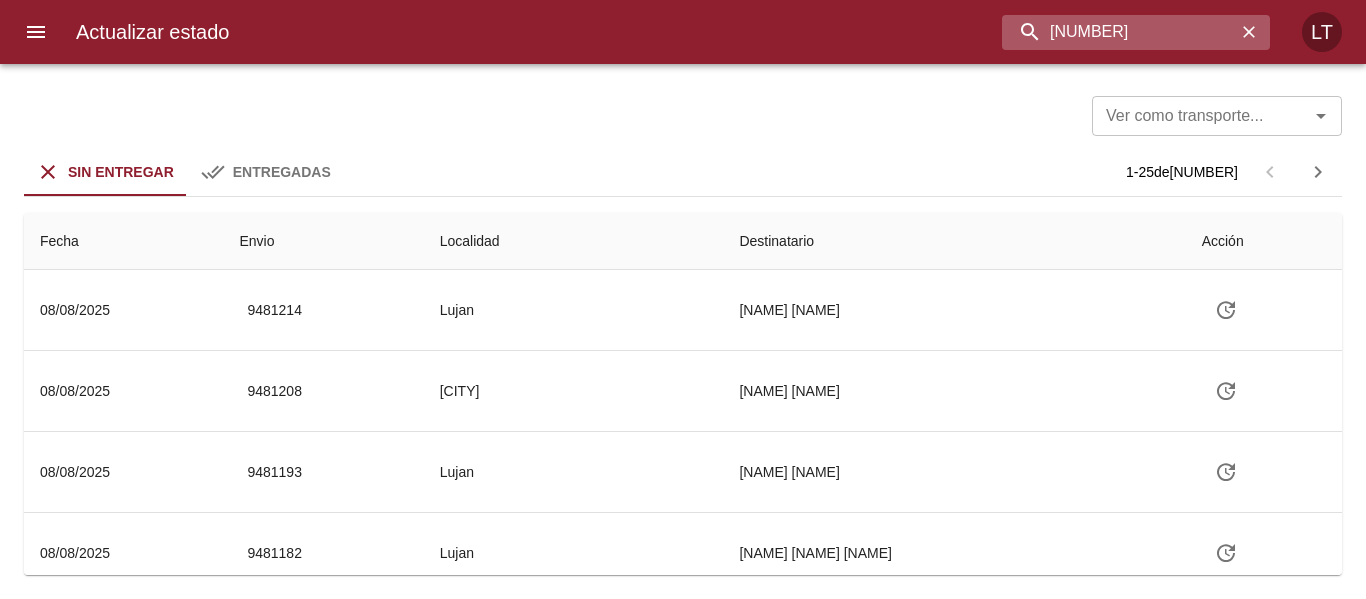 type on "[NUMBER]" 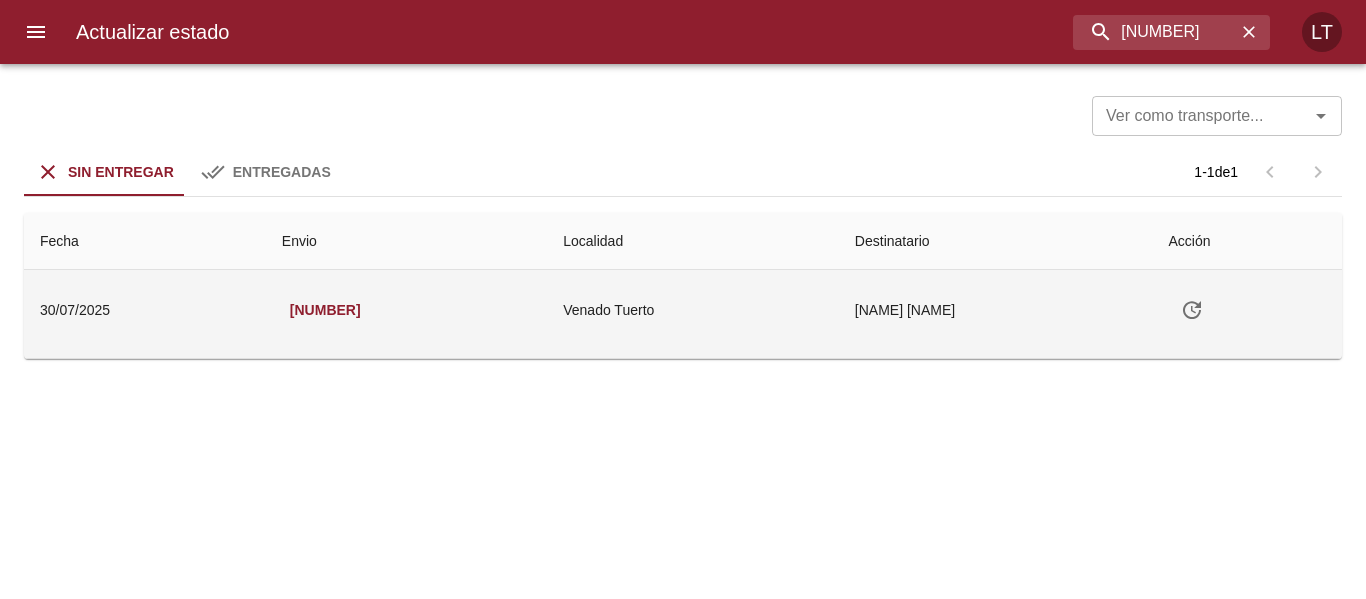 click at bounding box center (1247, 310) 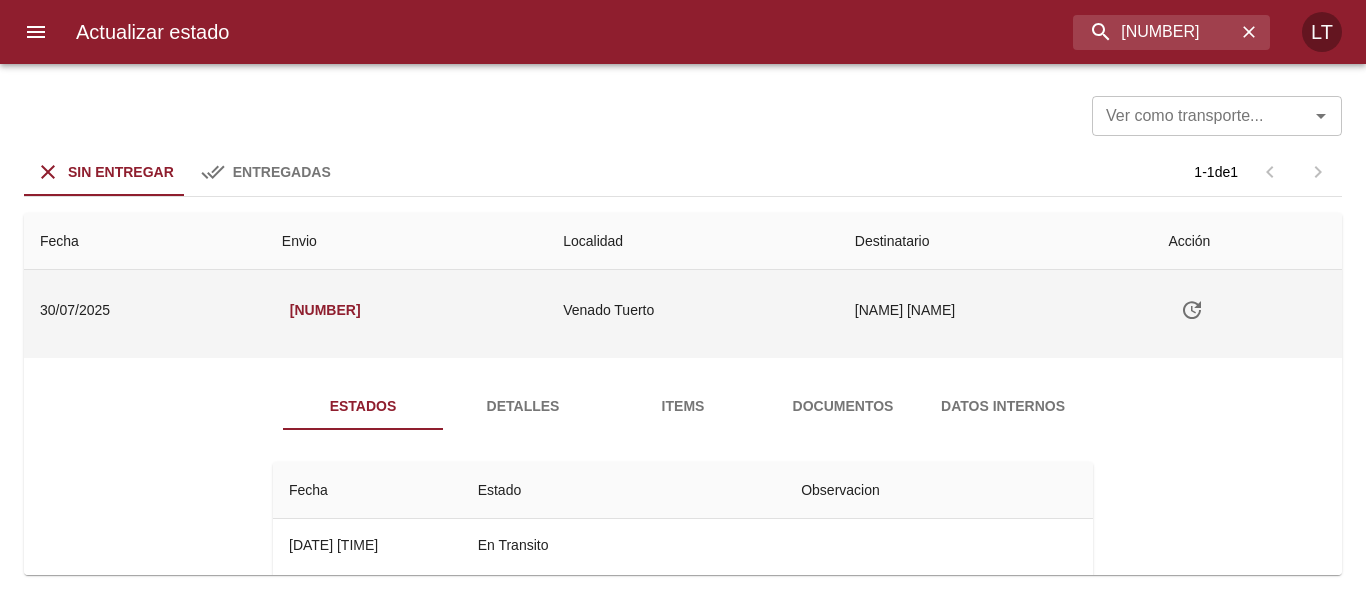 click at bounding box center (1192, 310) 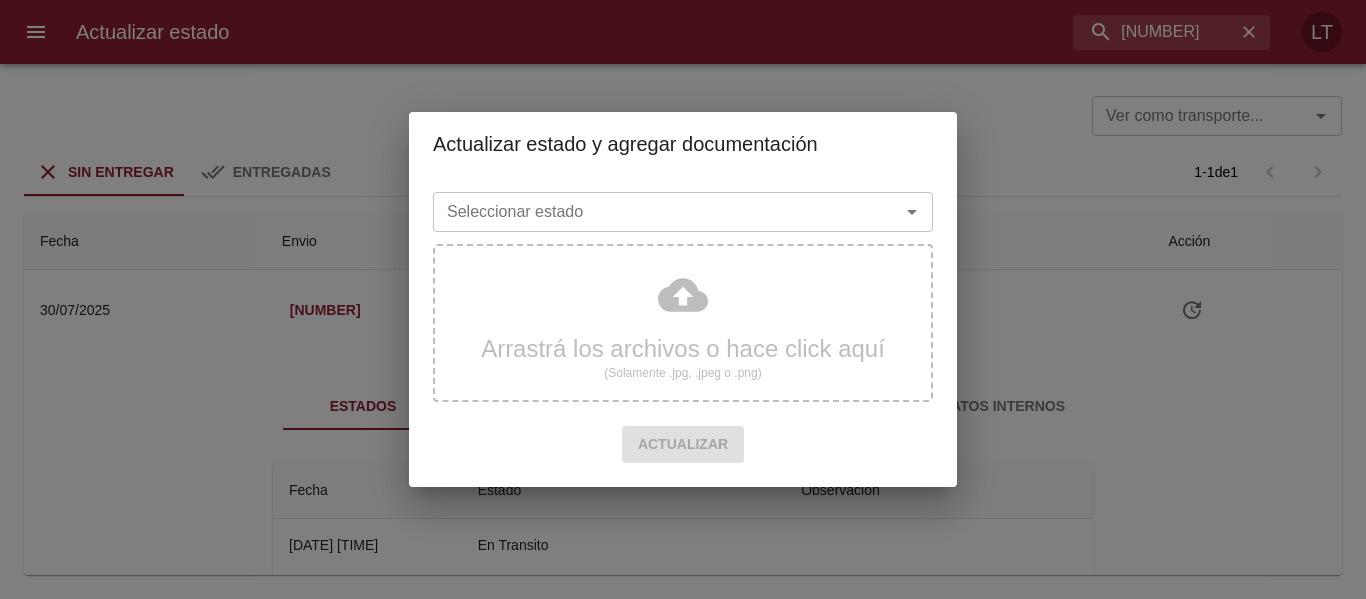 click on "Seleccionar estado" at bounding box center [653, 212] 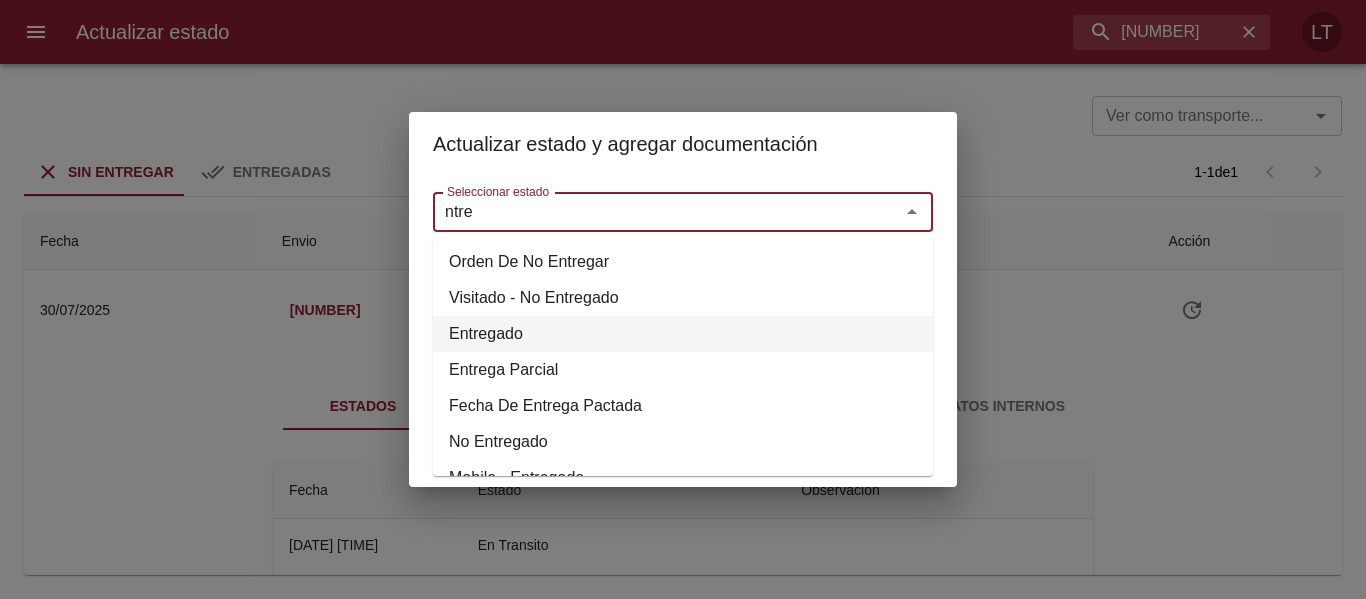 click on "Entregado" at bounding box center (683, 334) 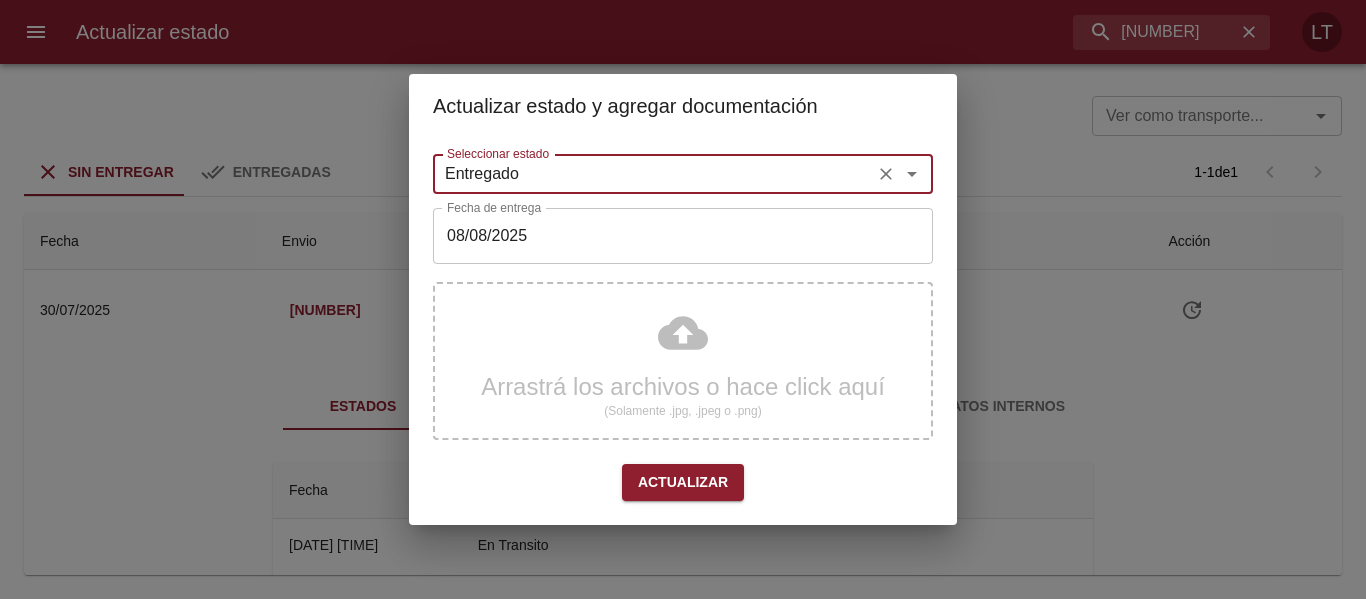 type on "Entregado" 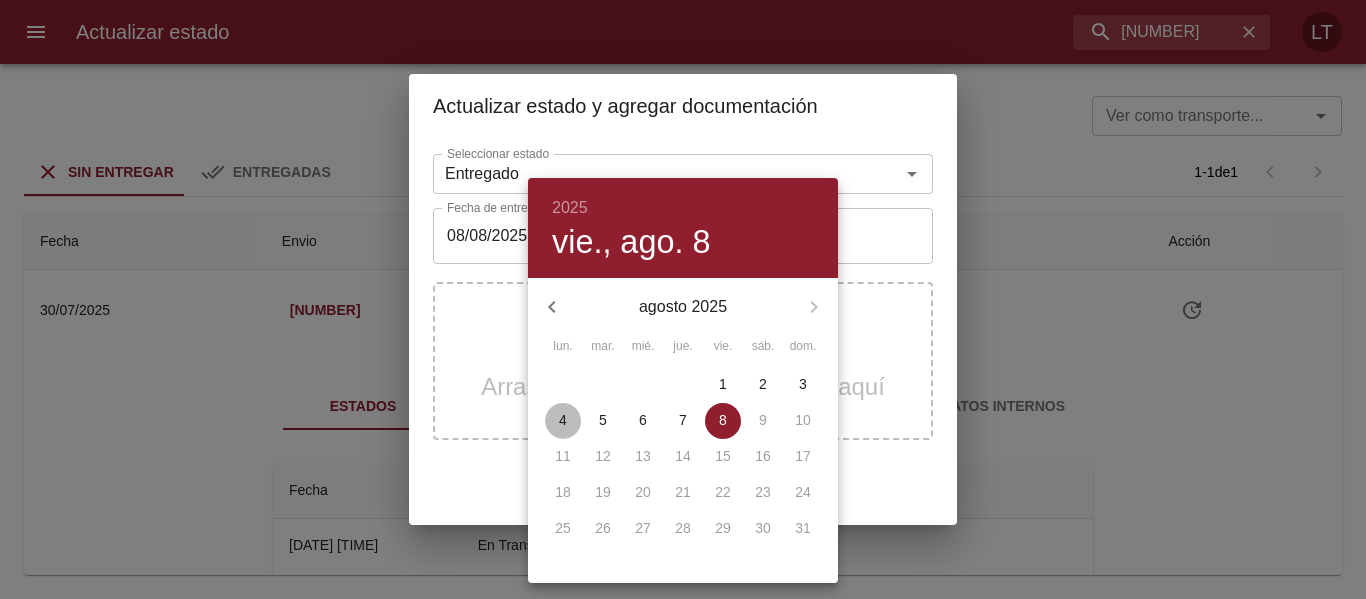 click on "4" at bounding box center (563, 420) 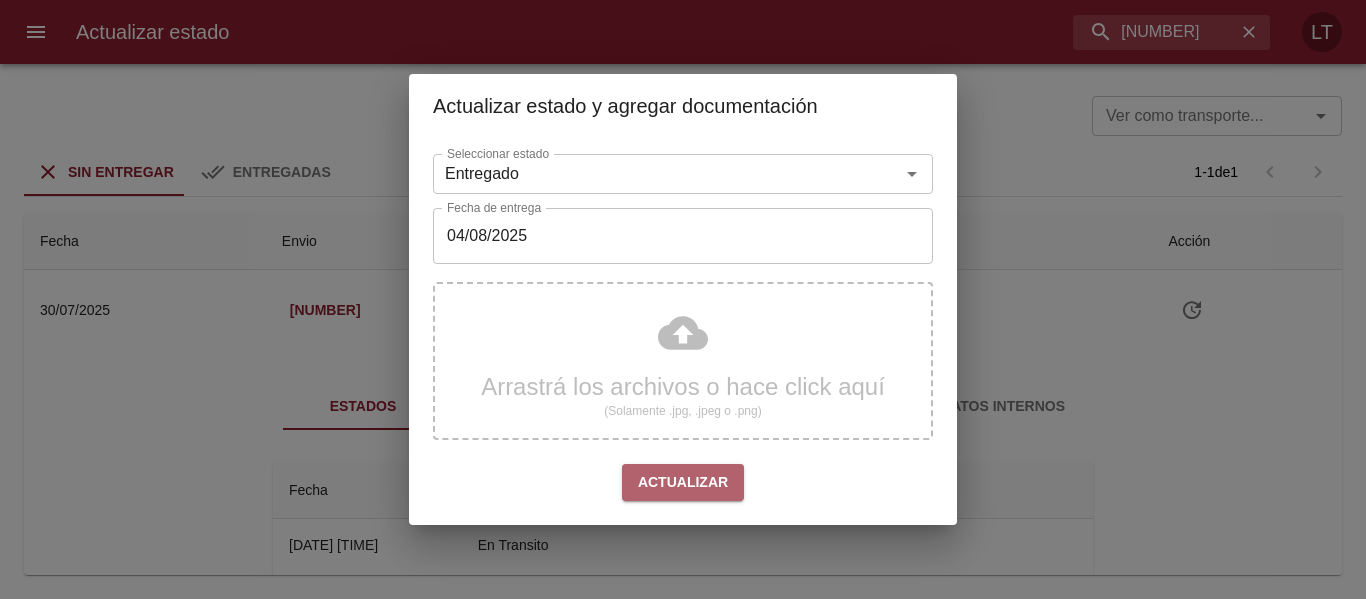 click on "Actualizar" at bounding box center (683, 482) 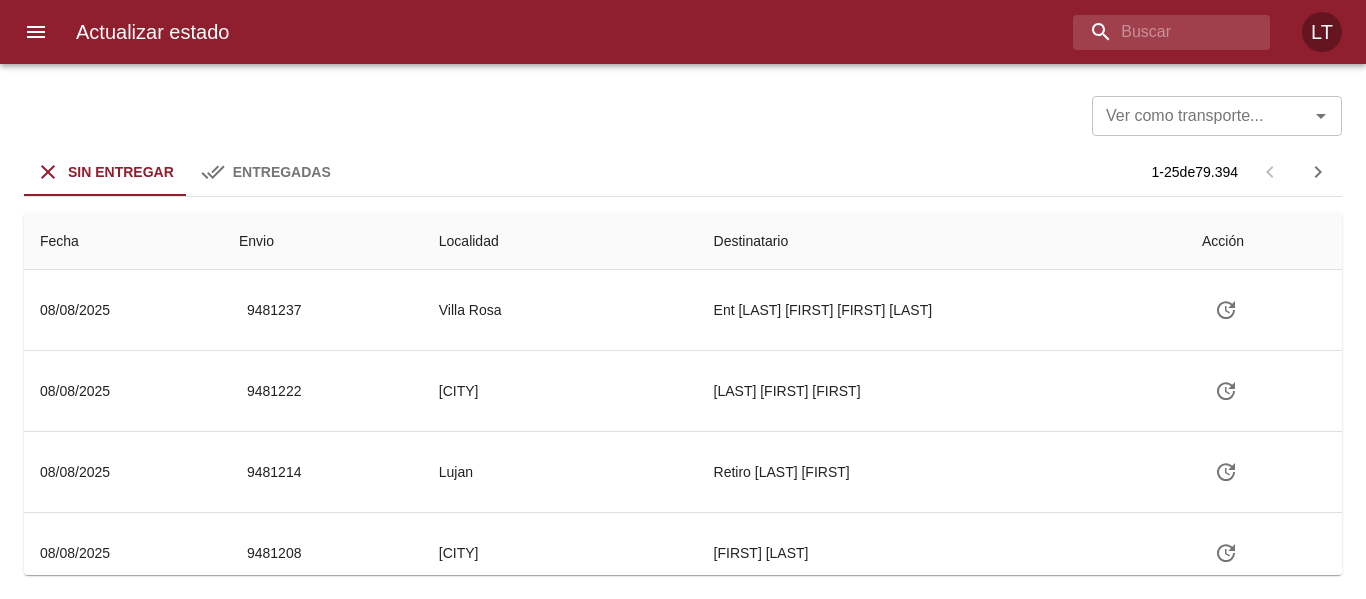 scroll, scrollTop: 0, scrollLeft: 0, axis: both 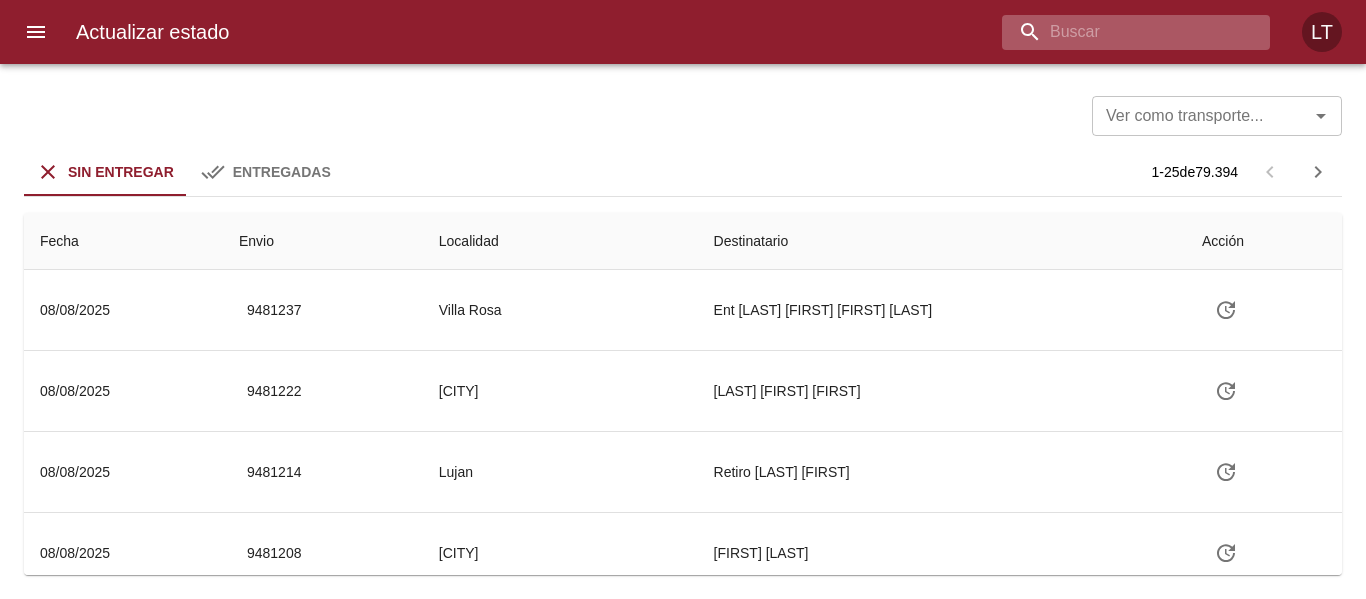 click at bounding box center [1119, 32] 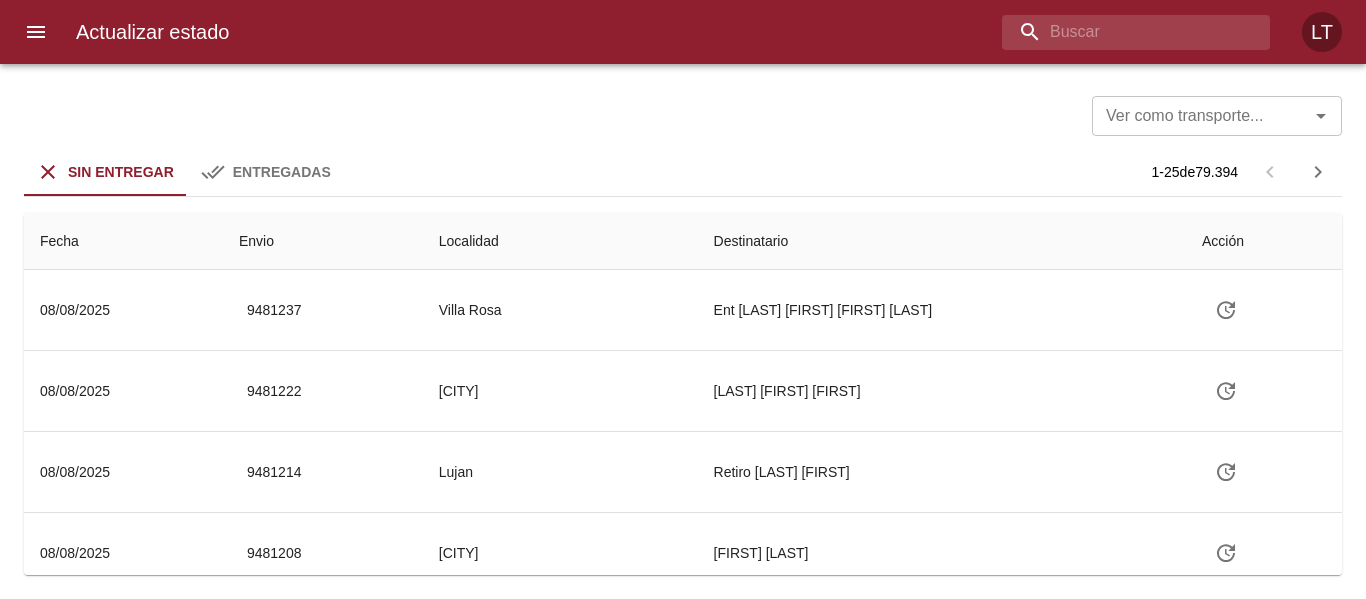 paste on "9313452" 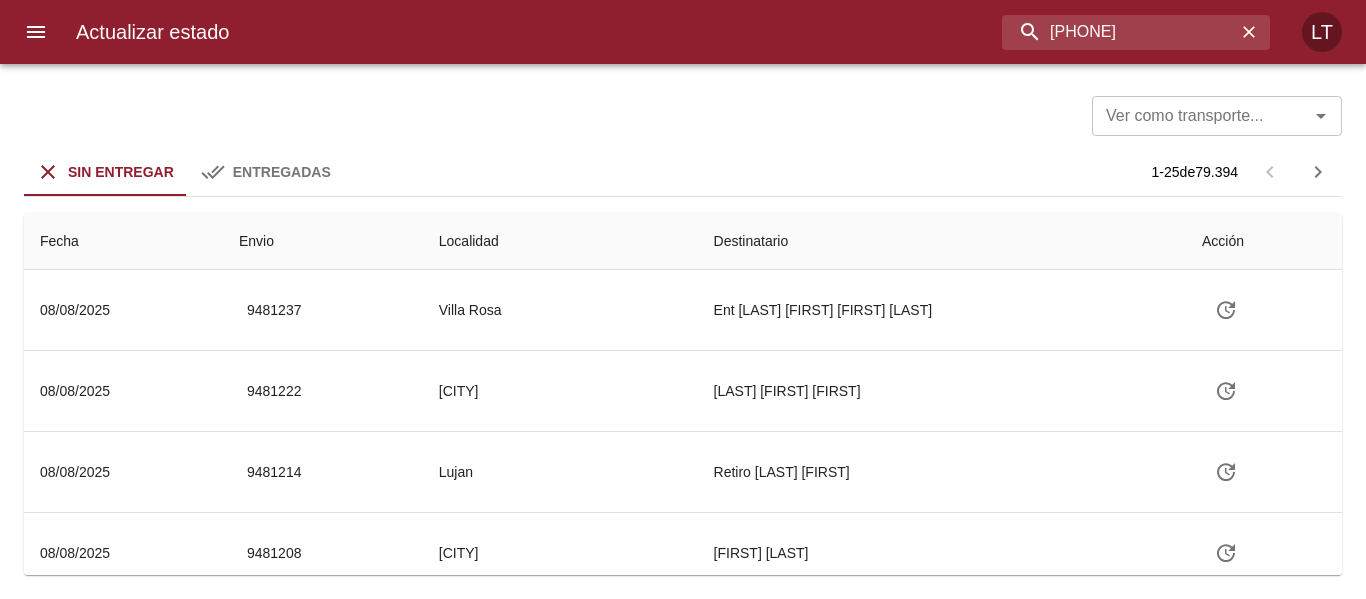 type on "9313452" 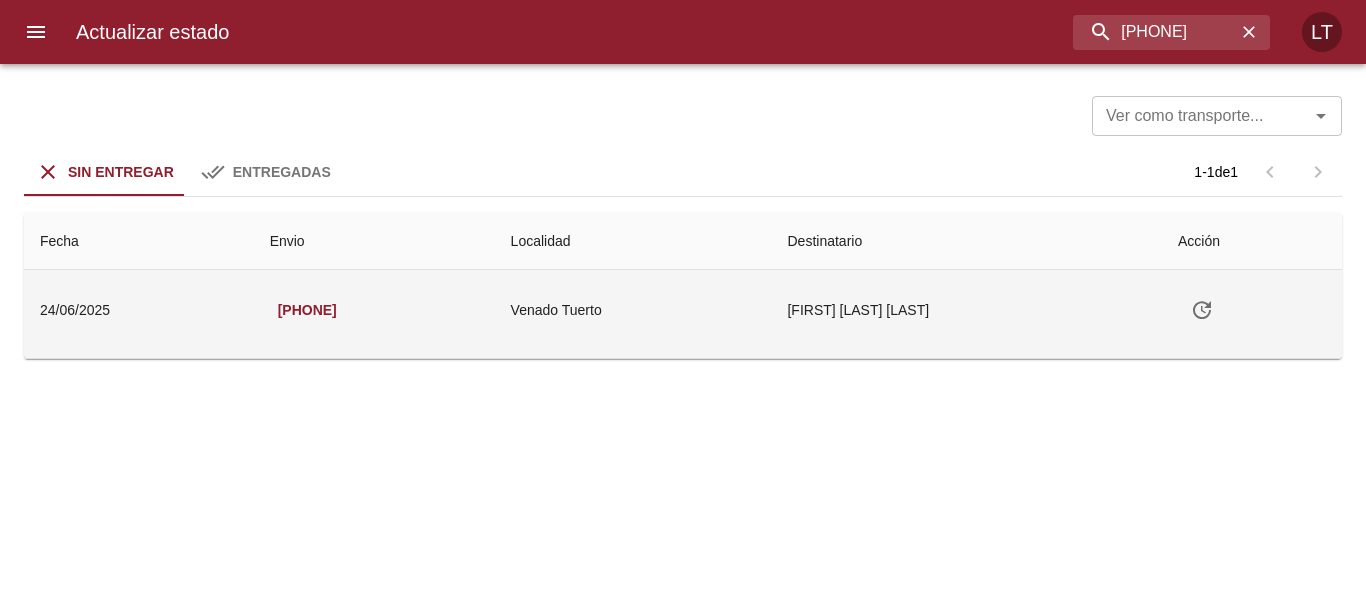 click 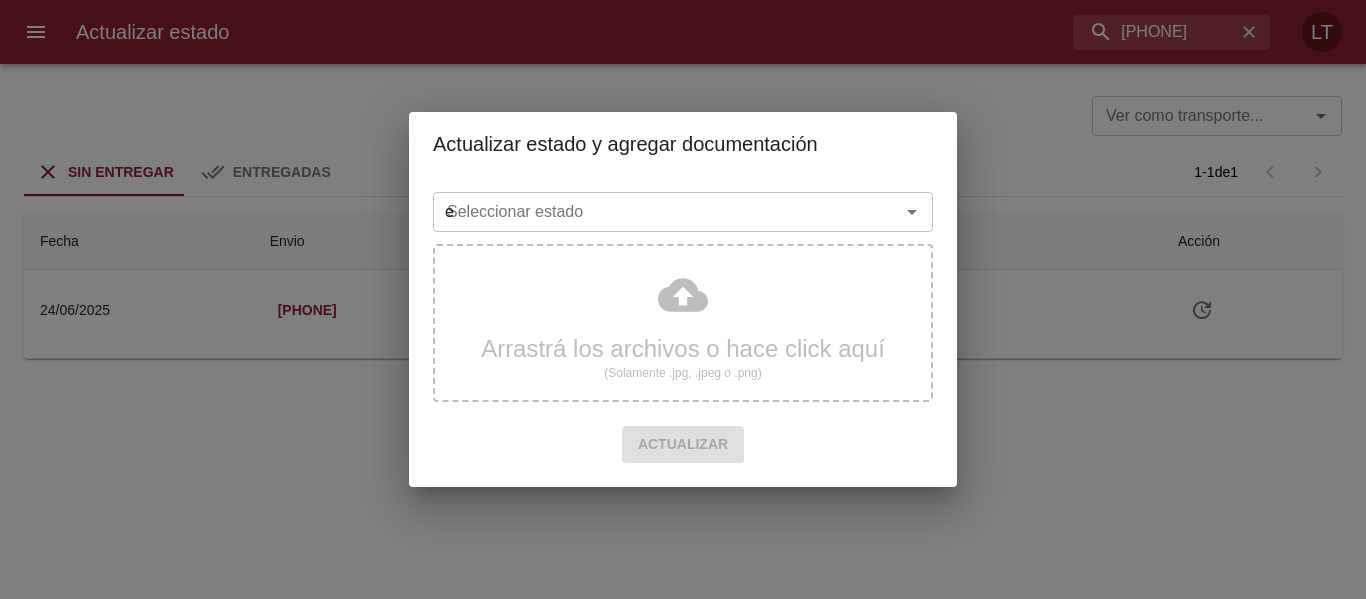 click on "e" at bounding box center (653, 212) 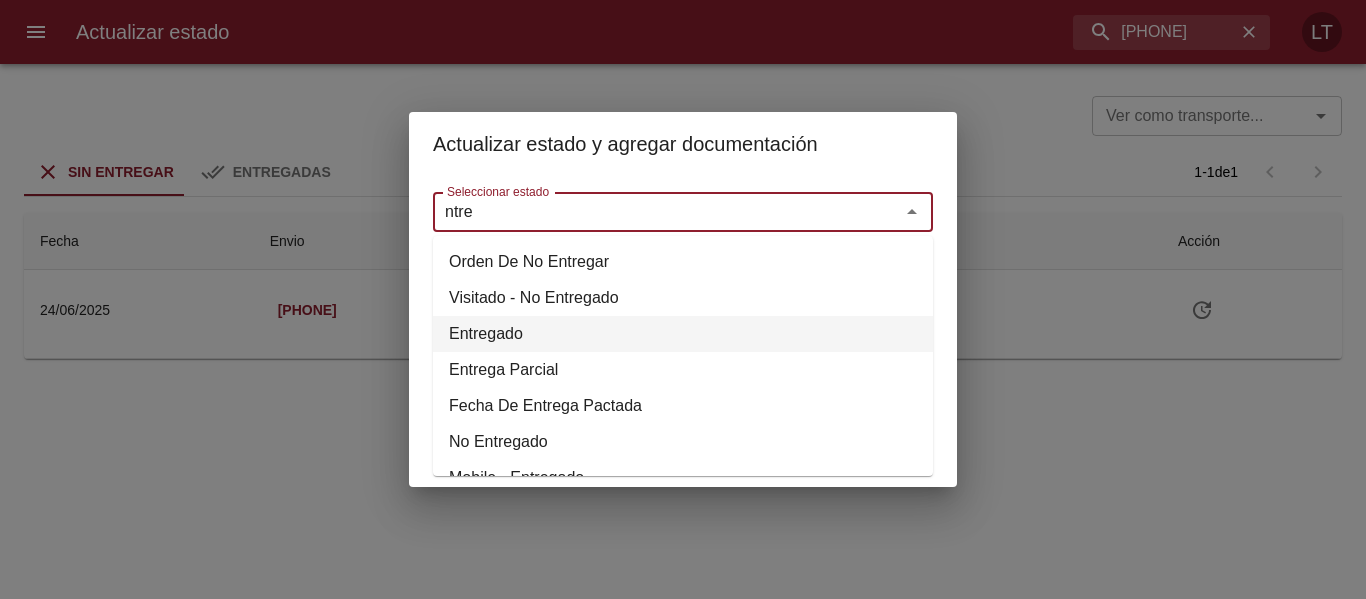 click on "Entregado" at bounding box center [683, 334] 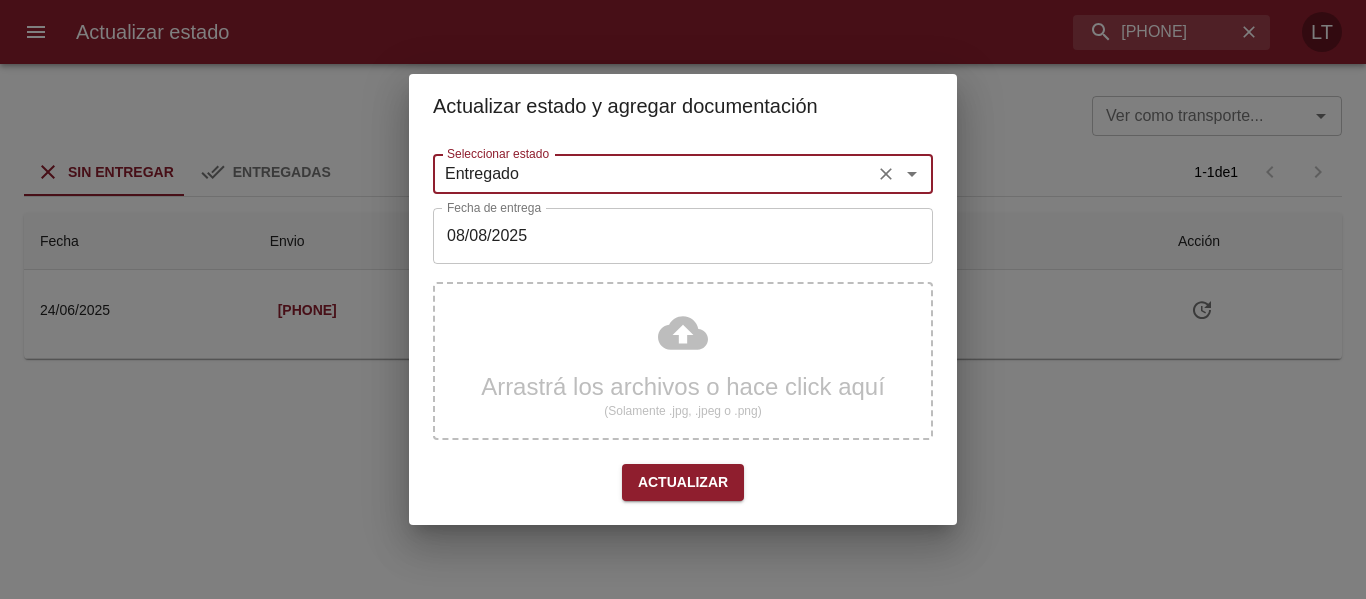 type on "Entregado" 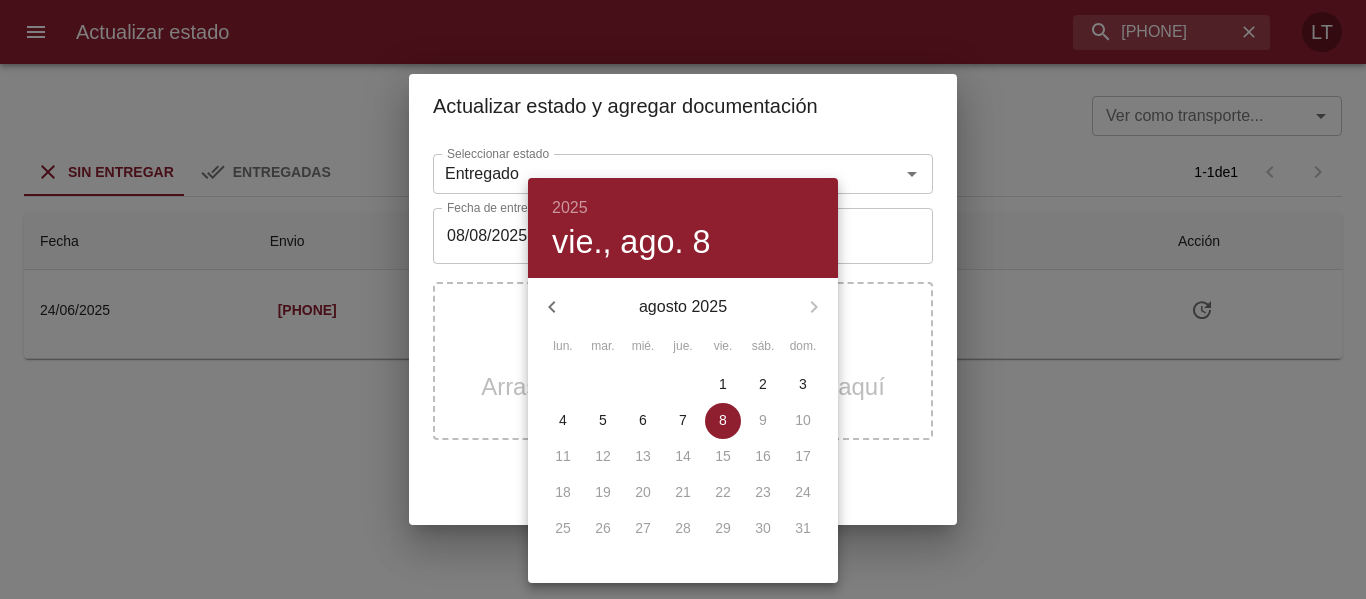 click 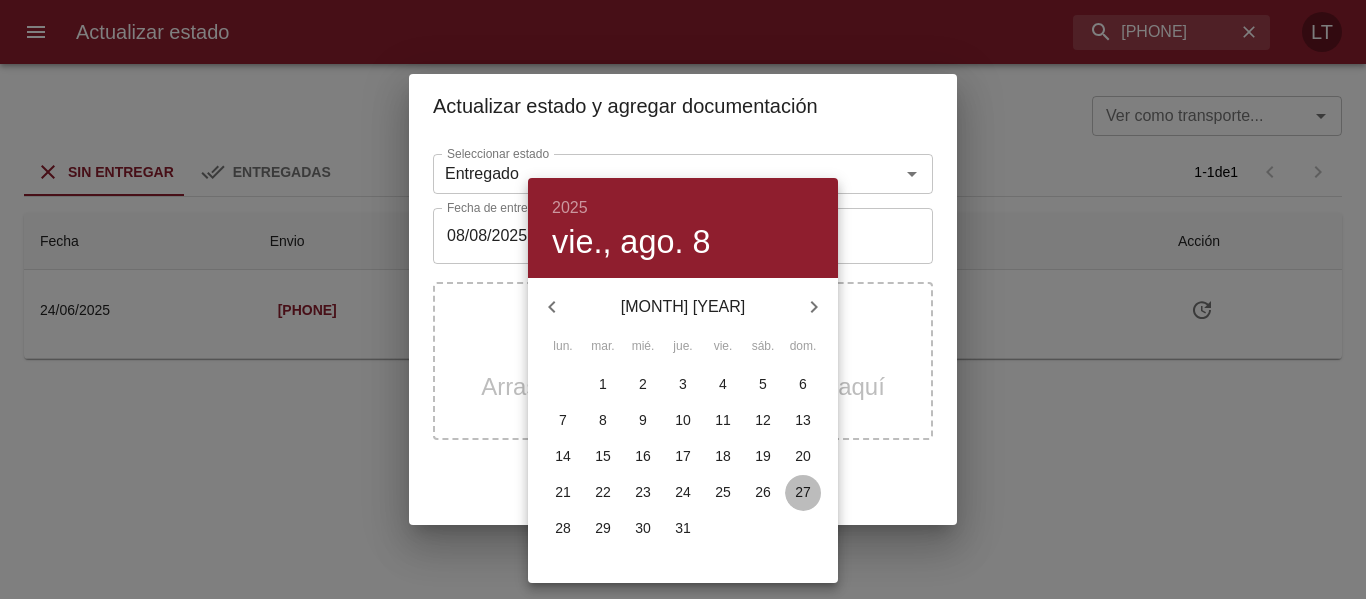click on "27" at bounding box center [803, 492] 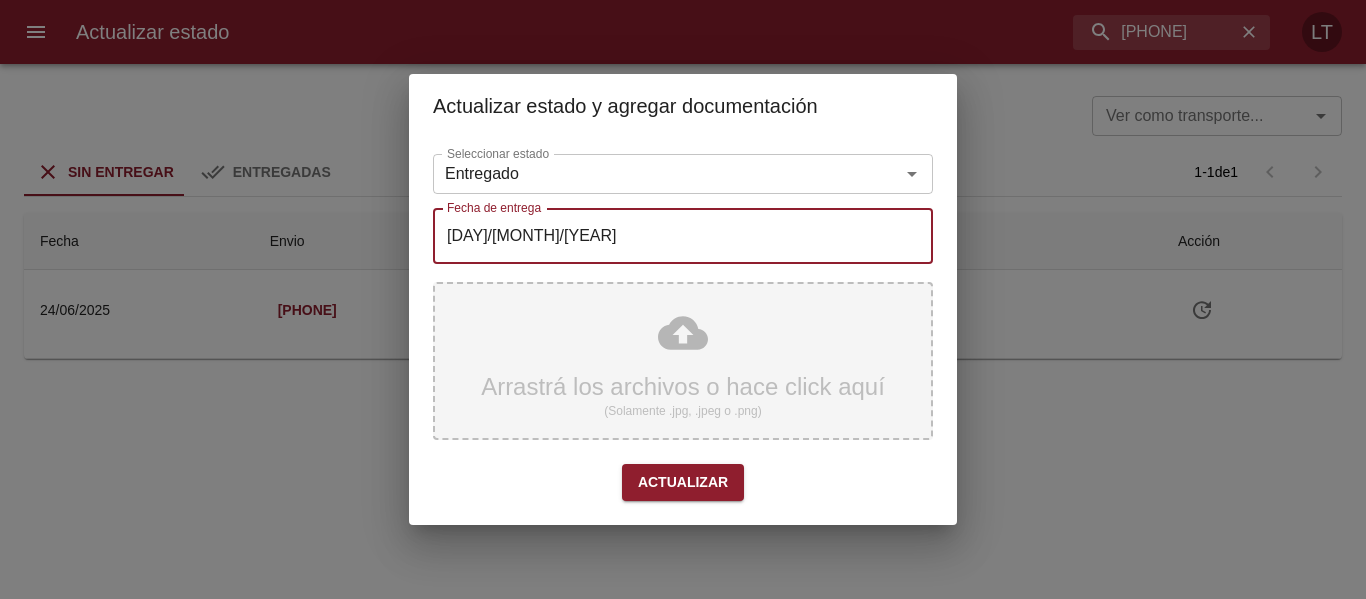 click on "Arrastrá los archivos o hace click aquí (Solamente .jpg, .jpeg o .png)" at bounding box center [683, 361] 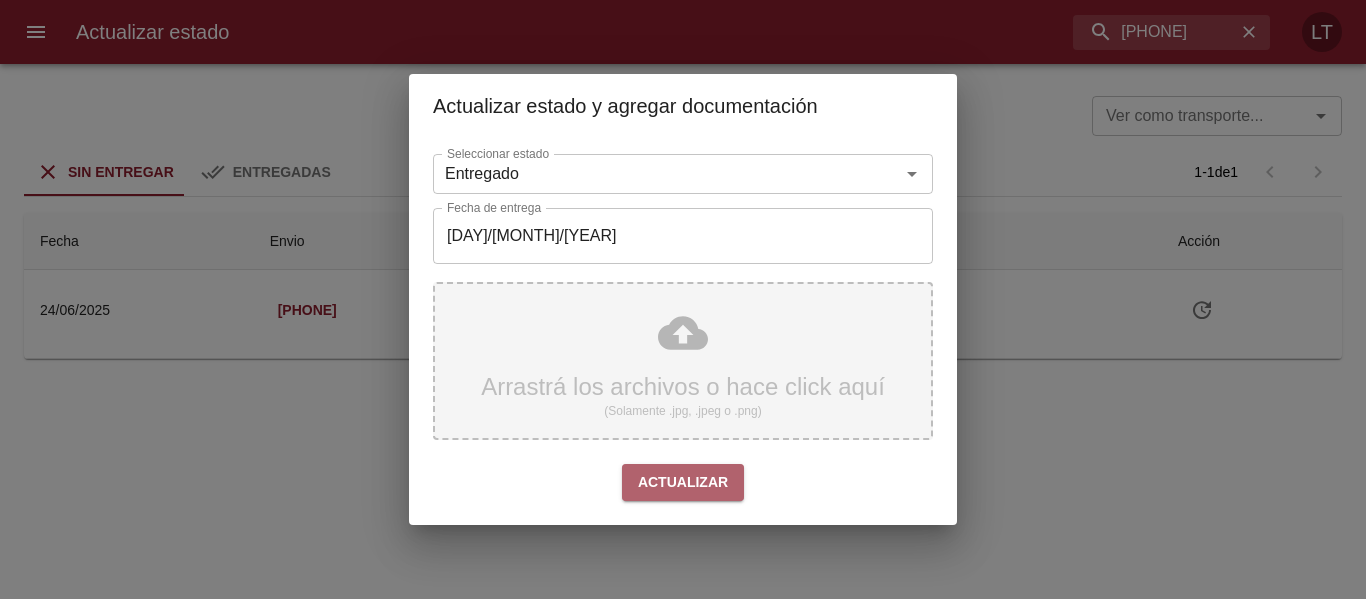 click on "Actualizar" at bounding box center [683, 482] 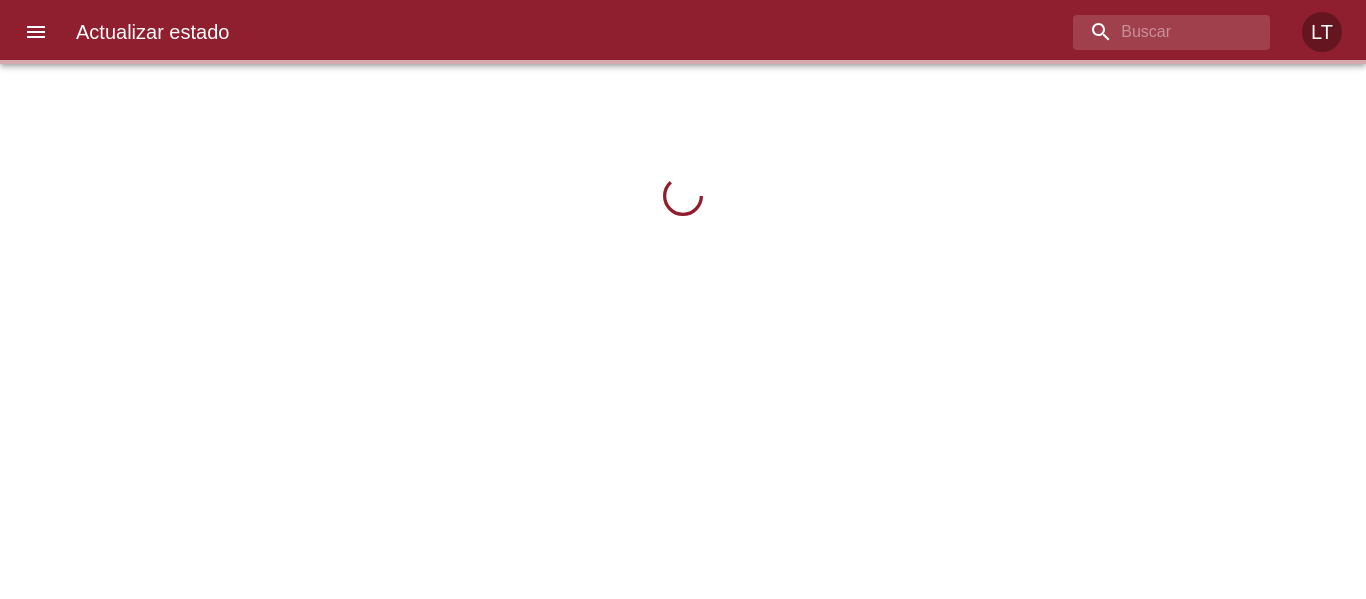scroll, scrollTop: 0, scrollLeft: 0, axis: both 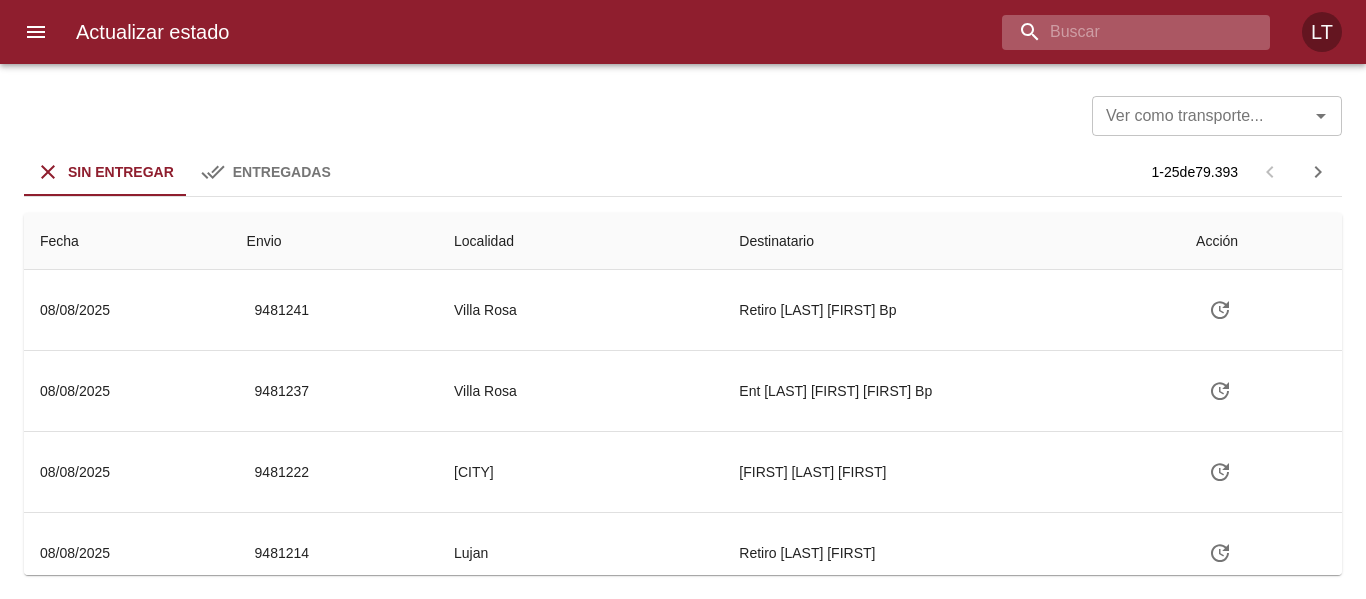 click at bounding box center [1119, 32] 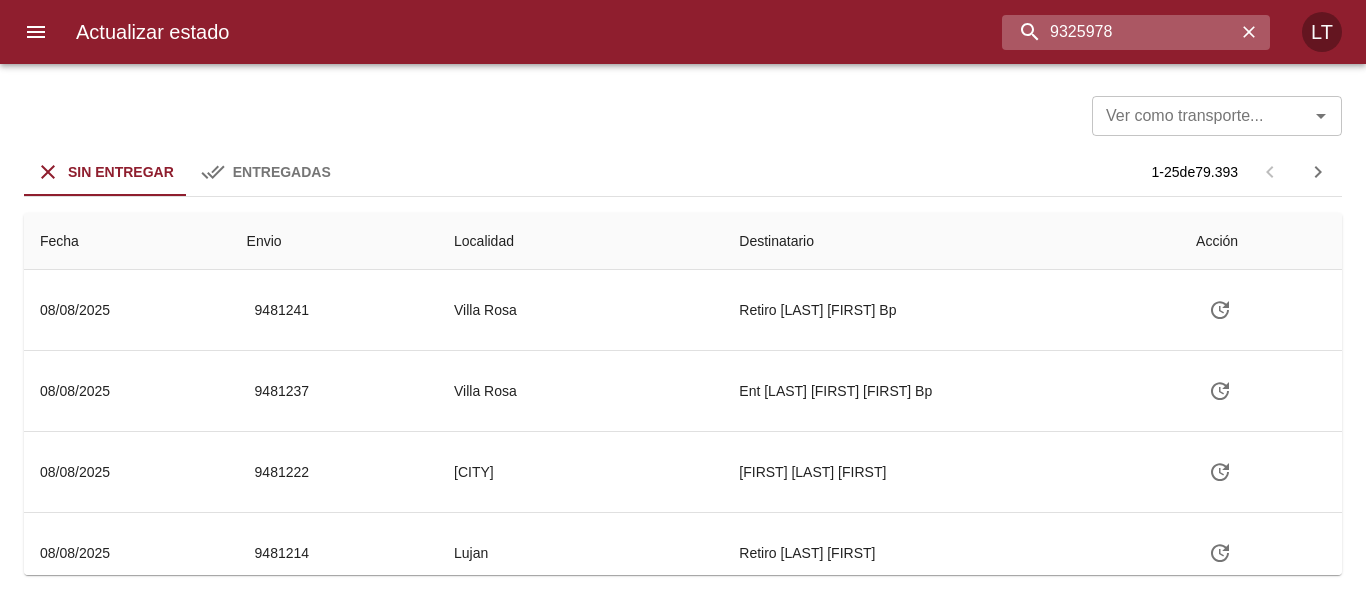 type on "9325978" 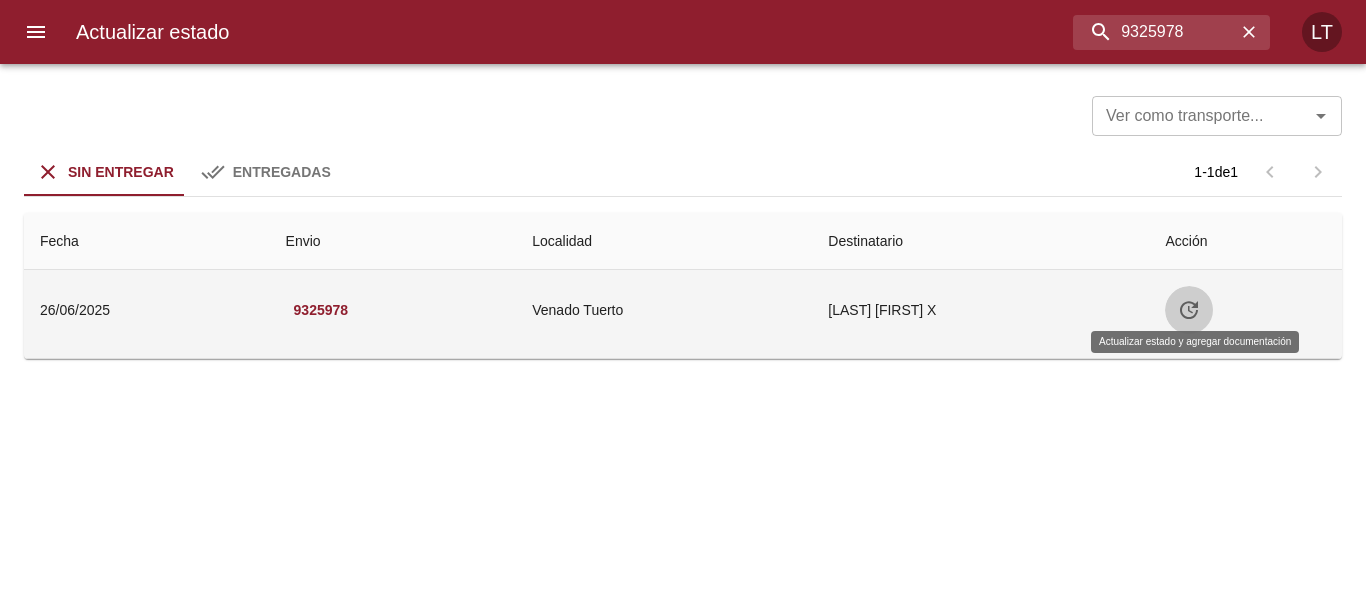 click at bounding box center (1189, 310) 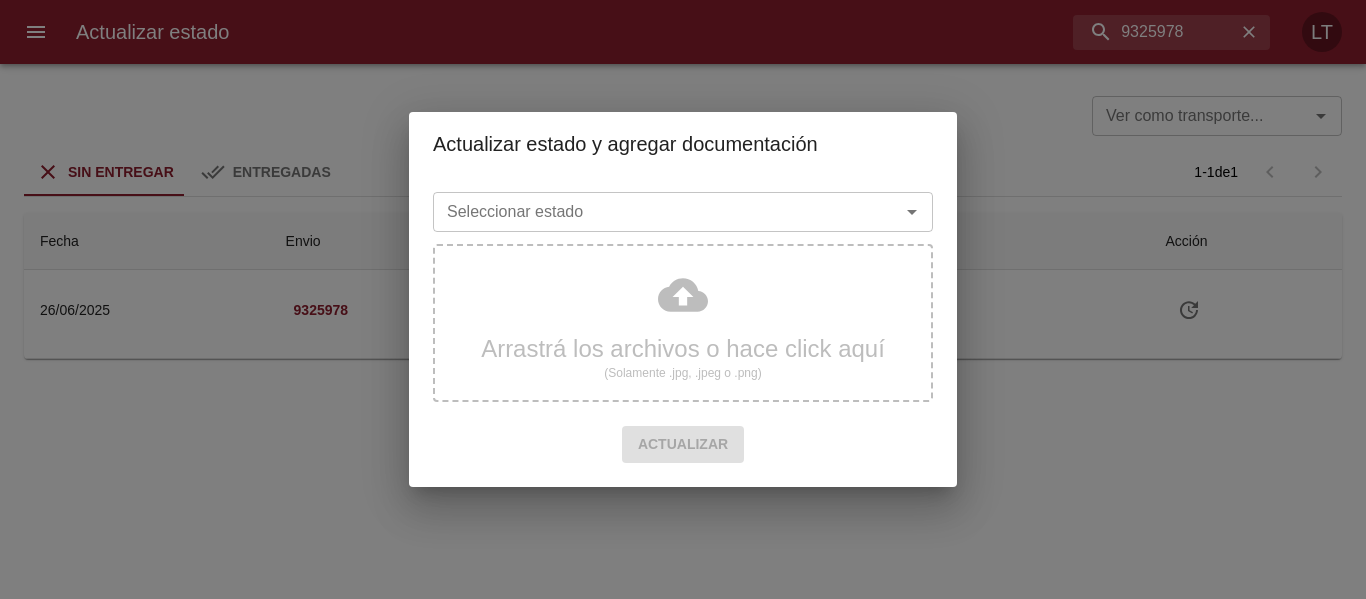 click on "Seleccionar estado" at bounding box center (653, 212) 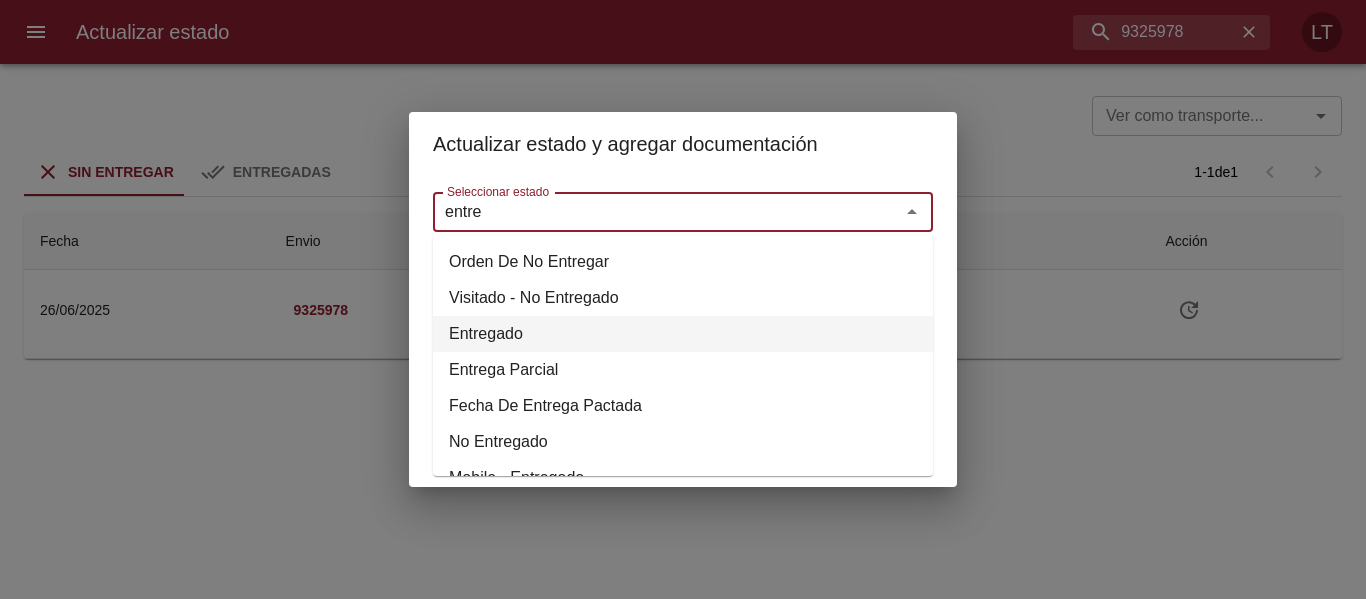 click on "Entregado" at bounding box center [683, 334] 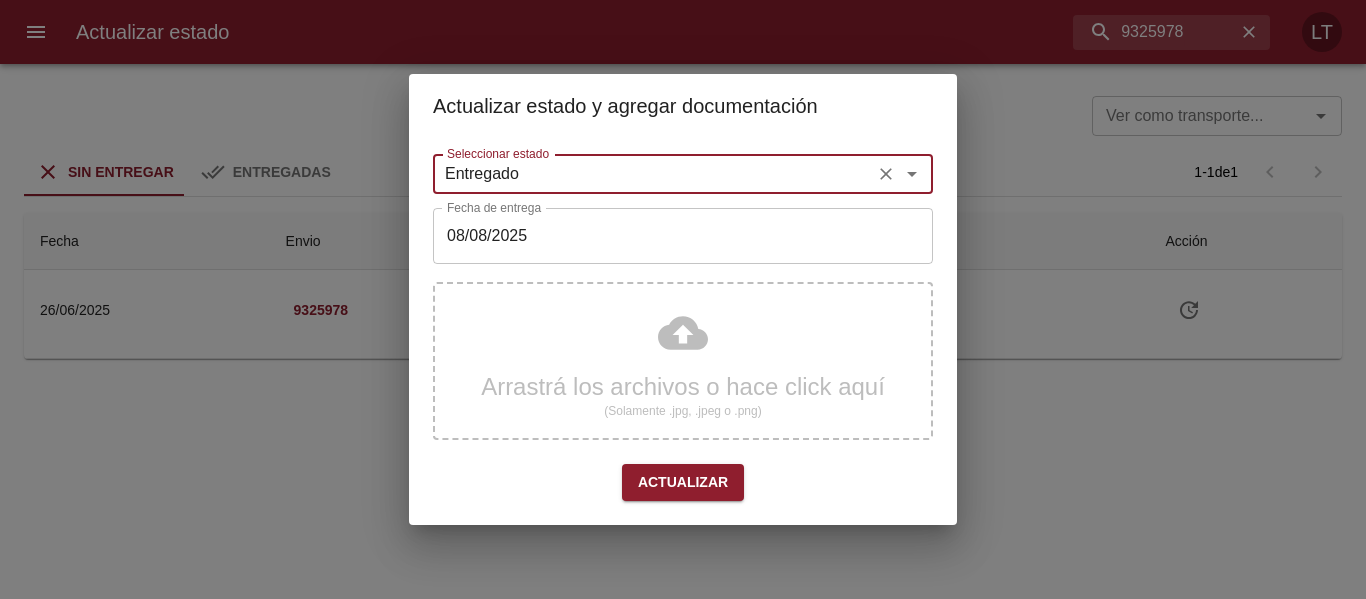 type on "Entregado" 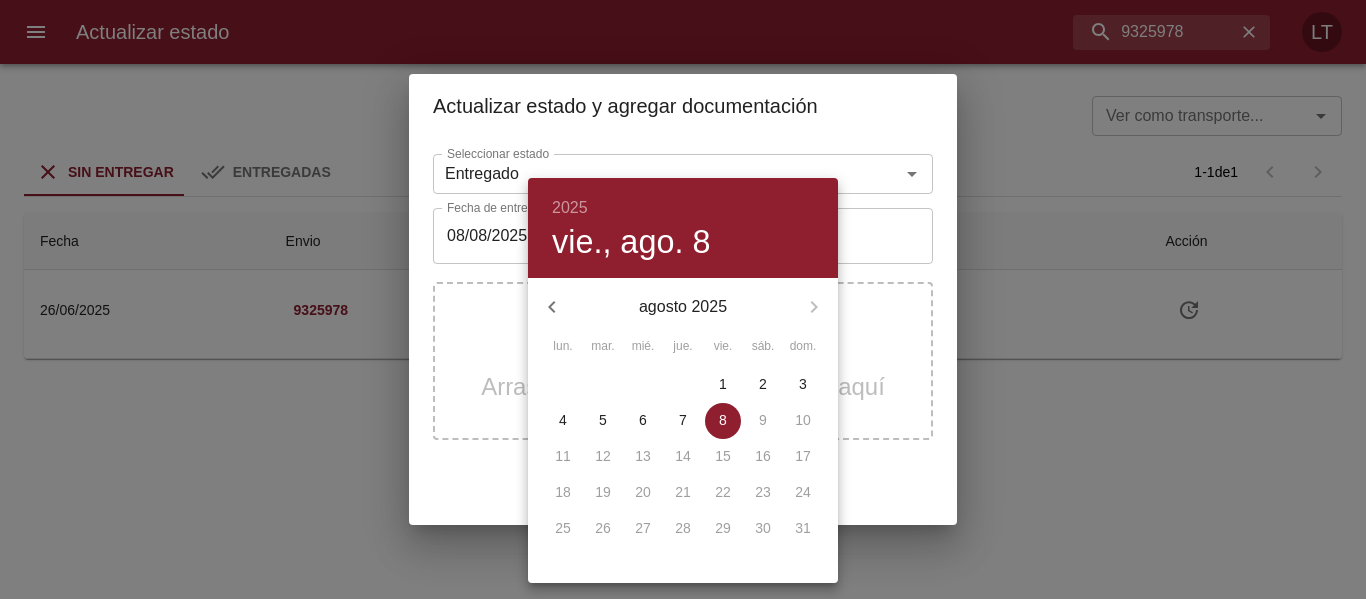 click on "1" at bounding box center [723, 385] 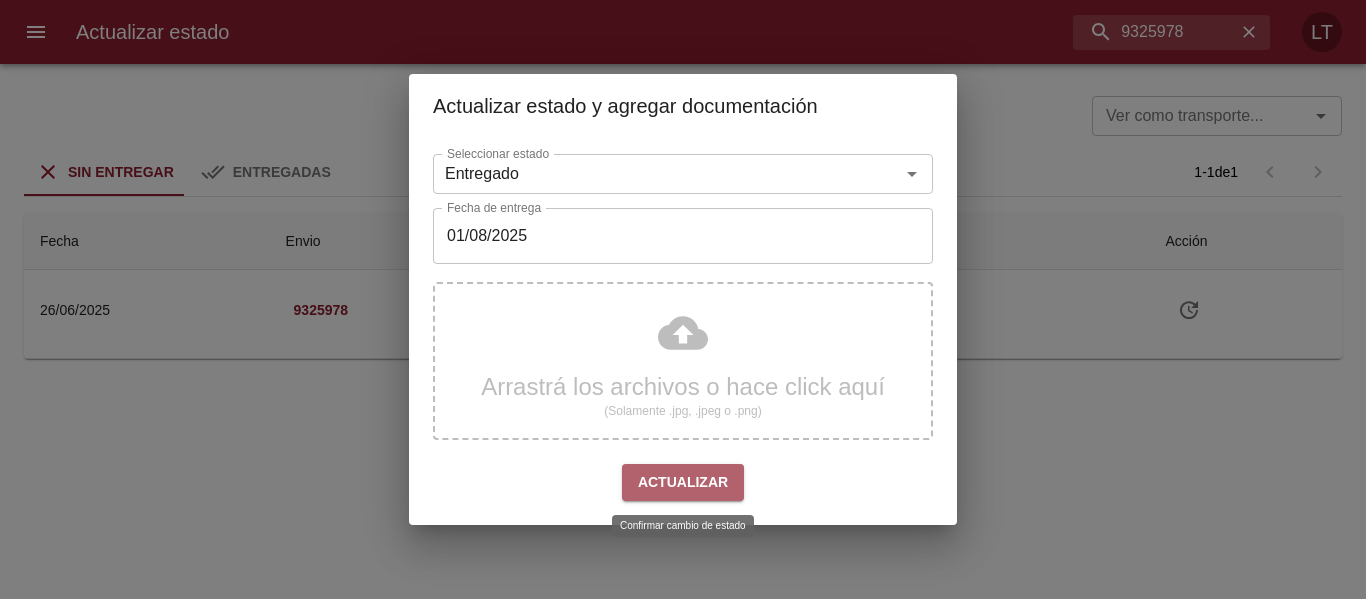 click on "Actualizar" at bounding box center [683, 482] 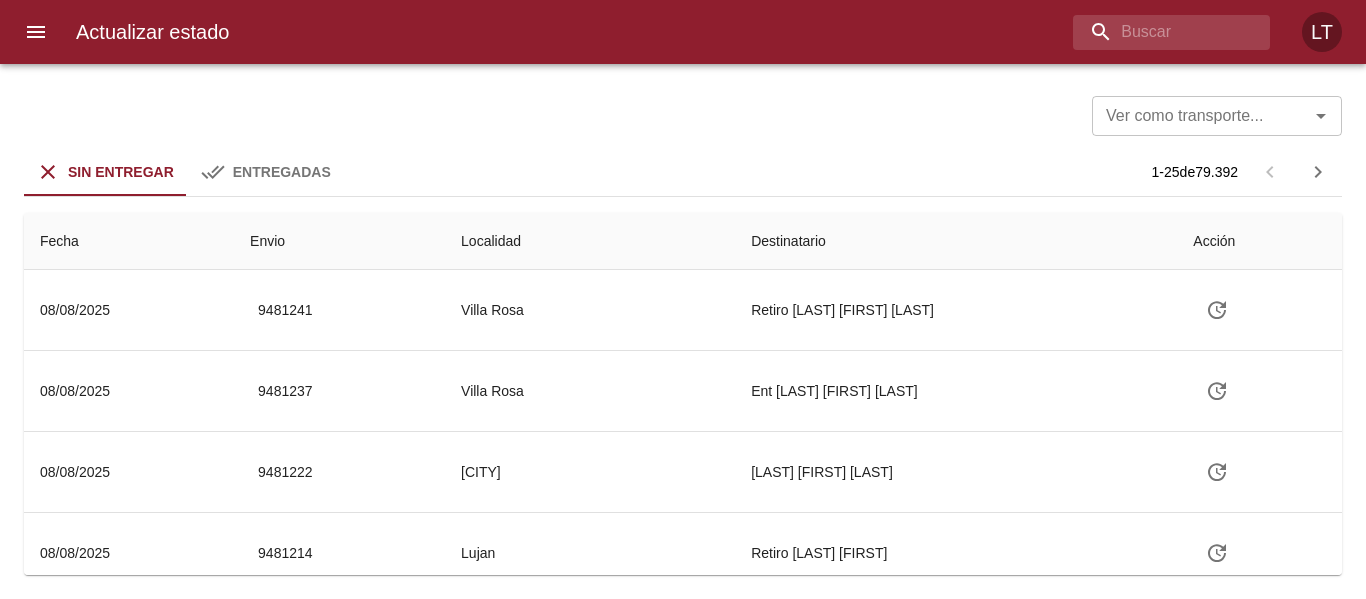 scroll, scrollTop: 0, scrollLeft: 0, axis: both 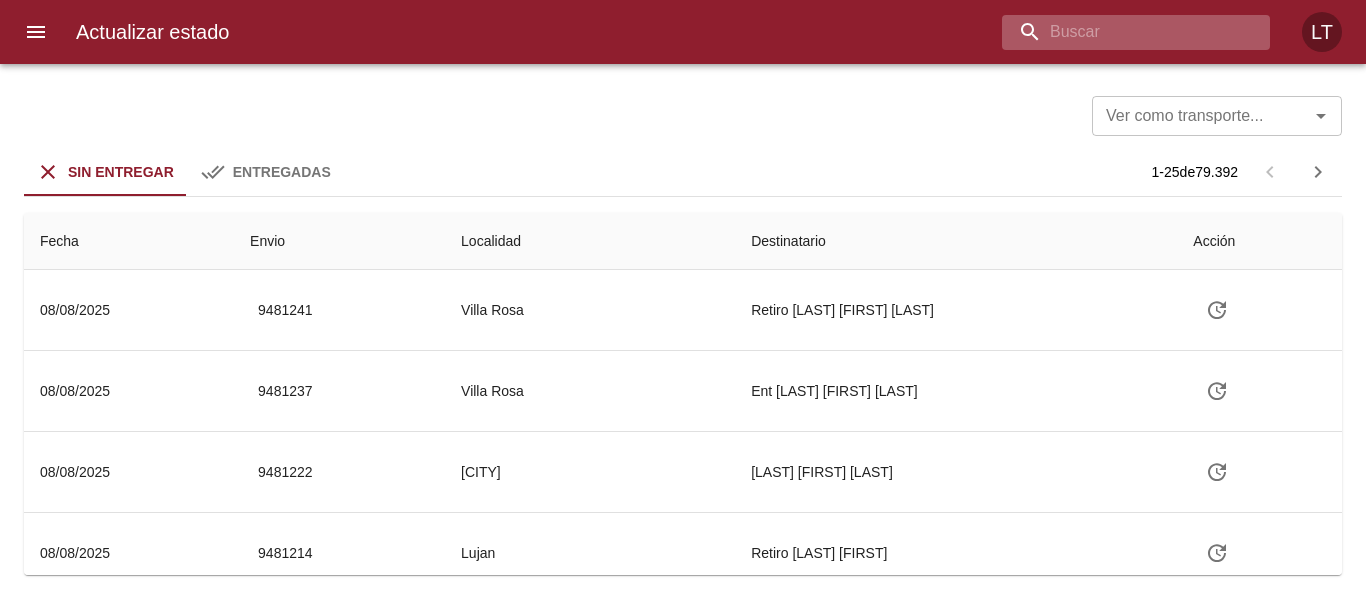 click at bounding box center [1119, 32] 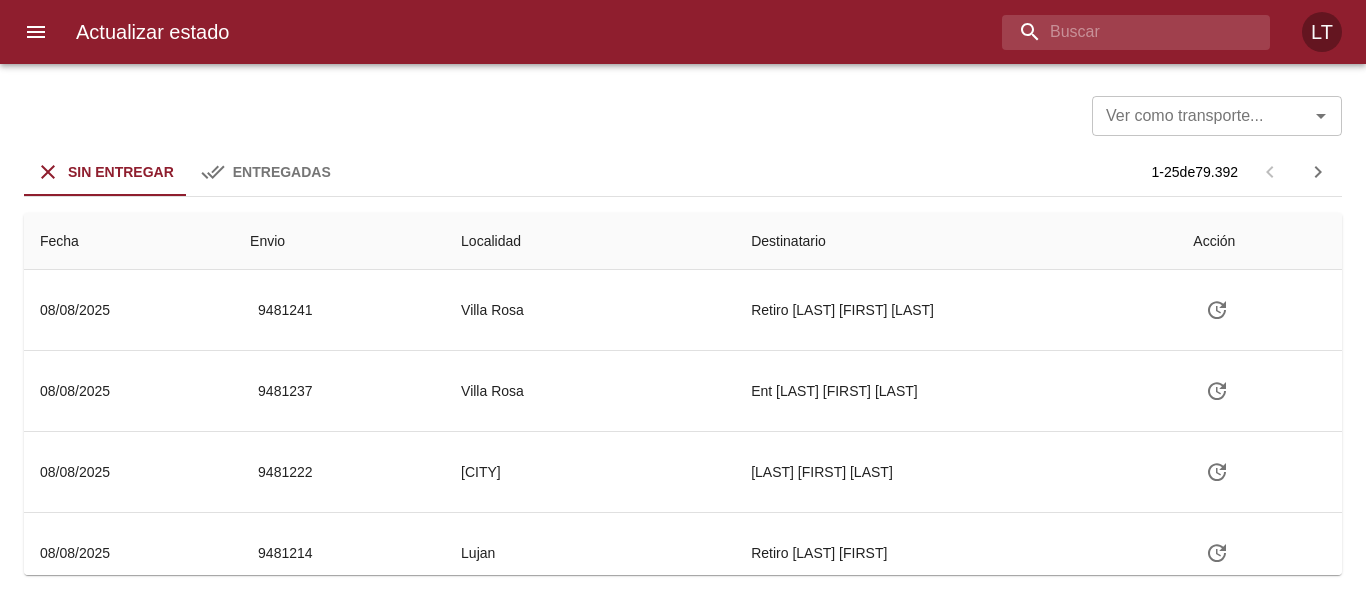 paste on "9325981" 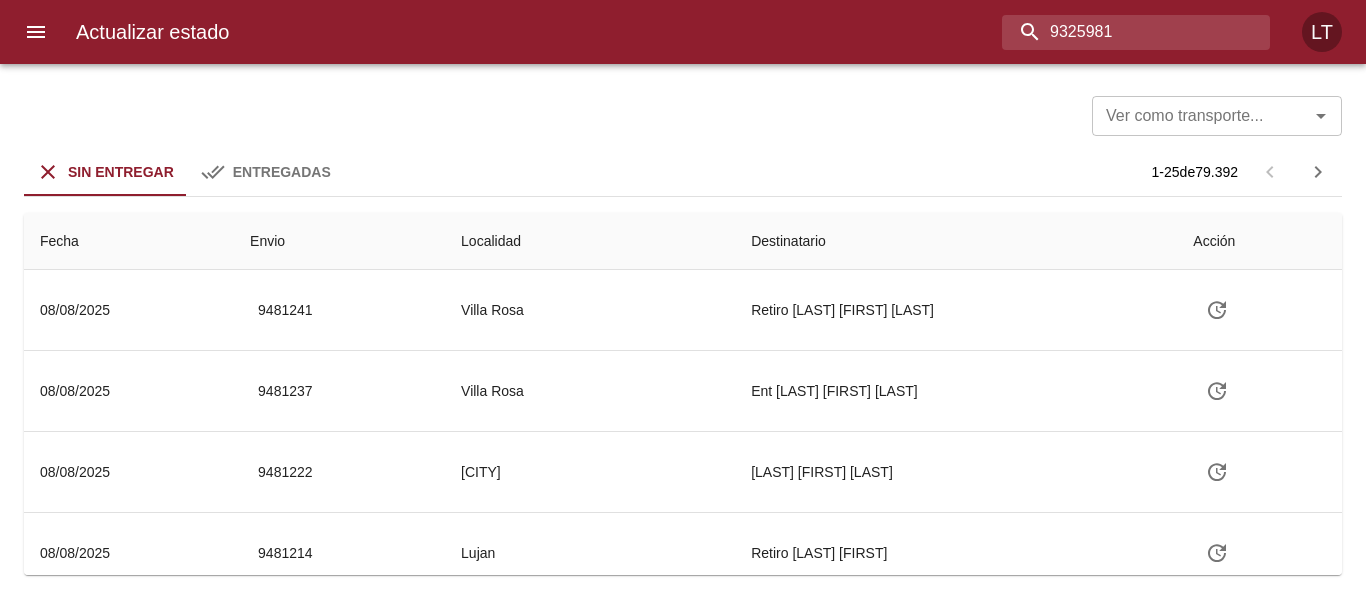 type on "9325981" 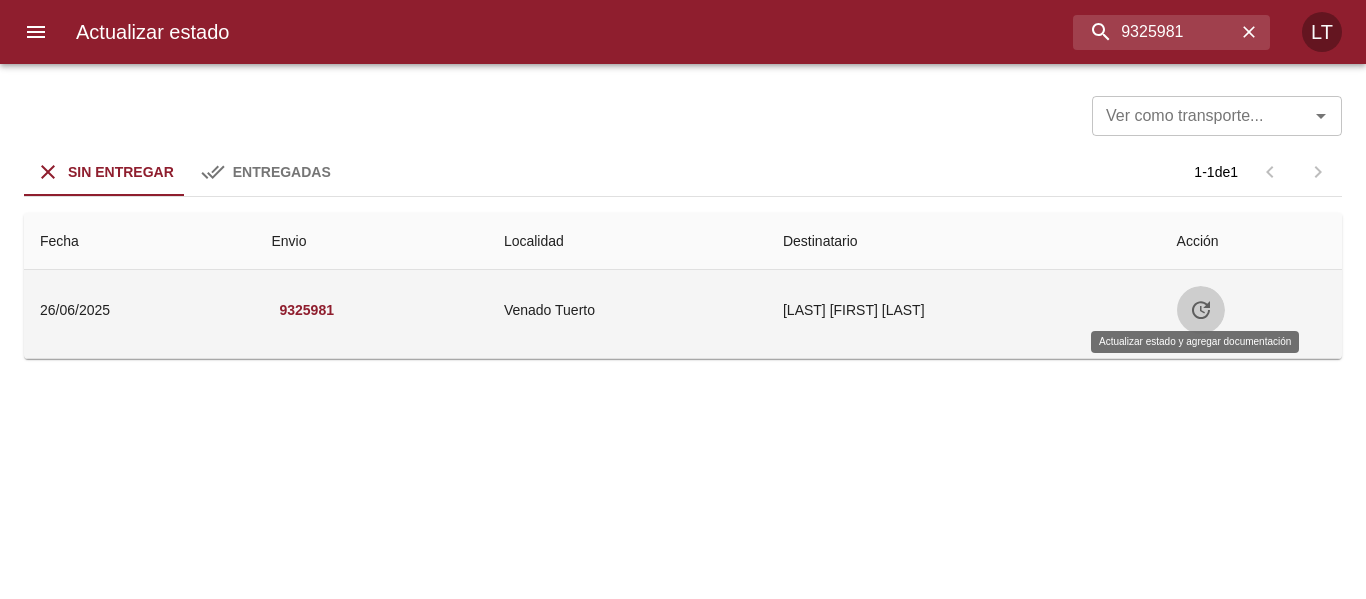 click 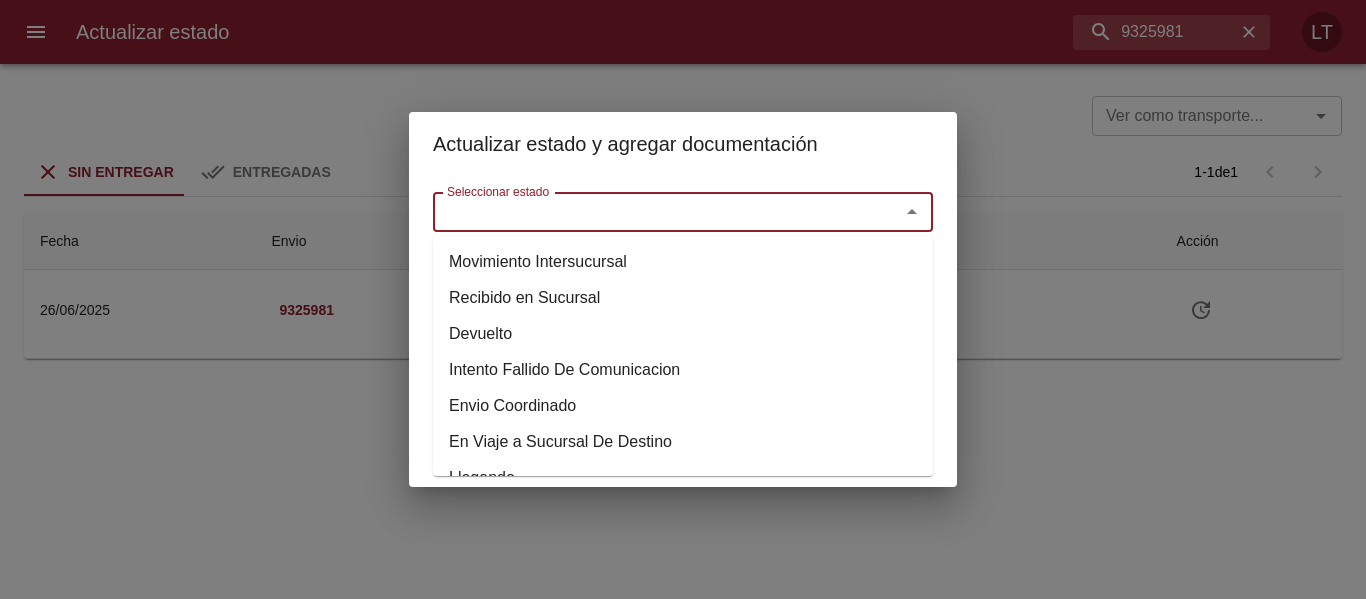 click on "Seleccionar estado" at bounding box center [653, 212] 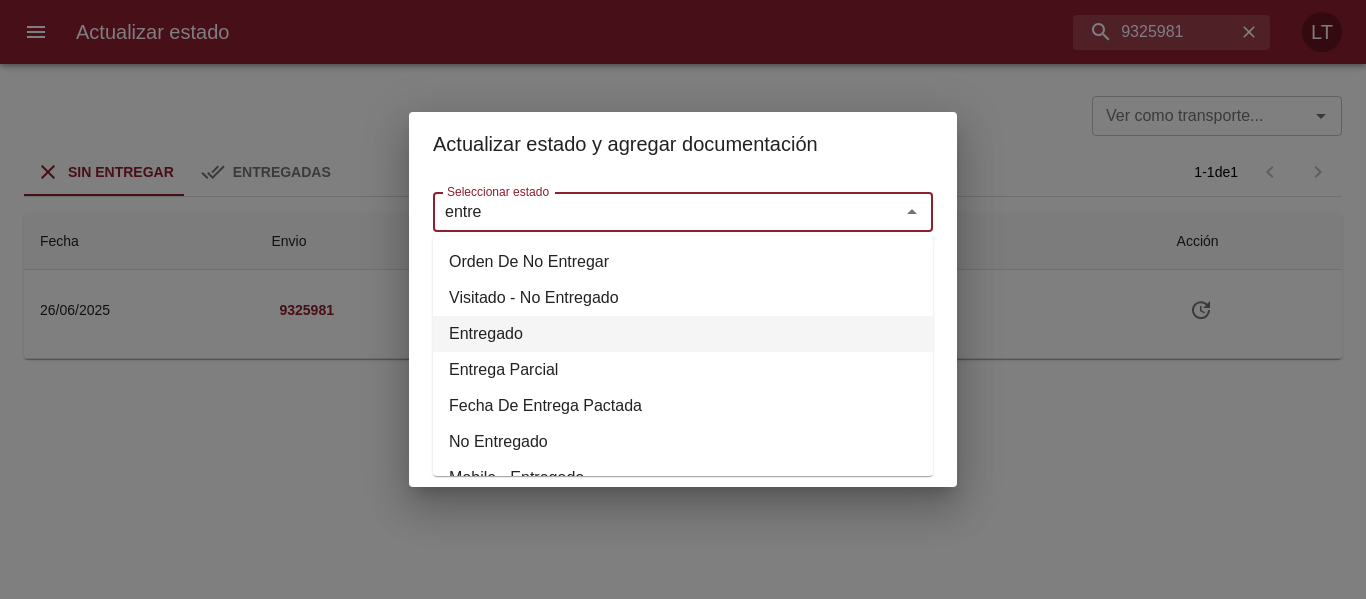 click on "Entregado" at bounding box center (683, 334) 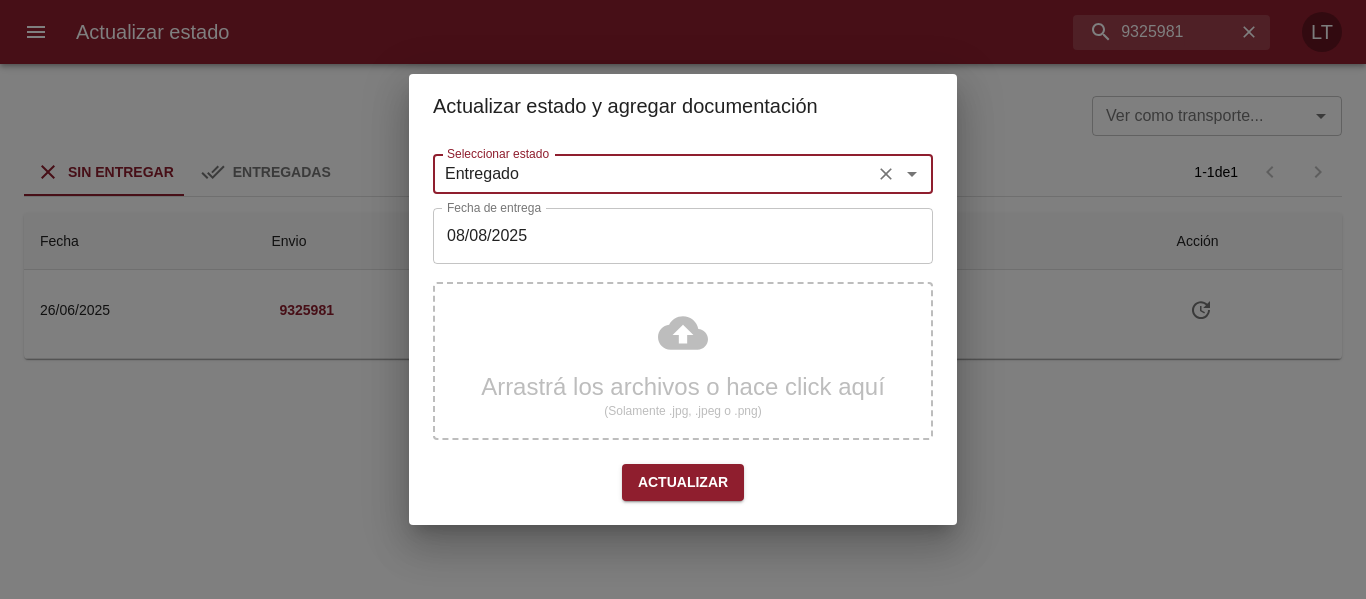 type on "Entregado" 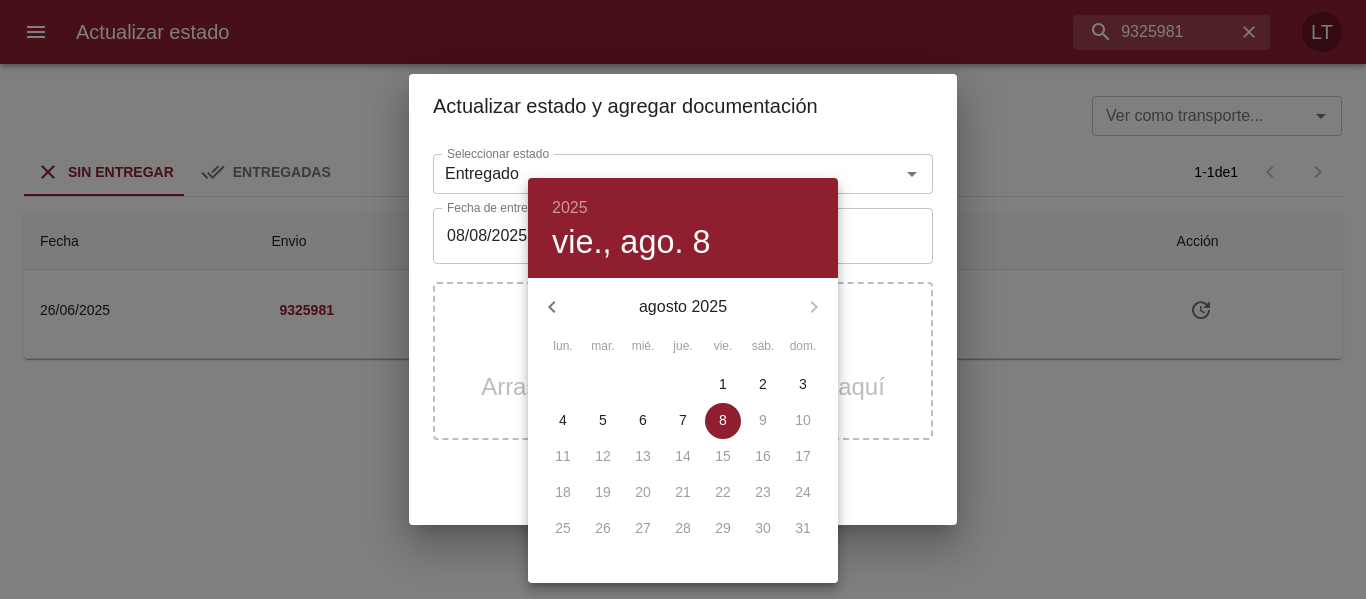 click 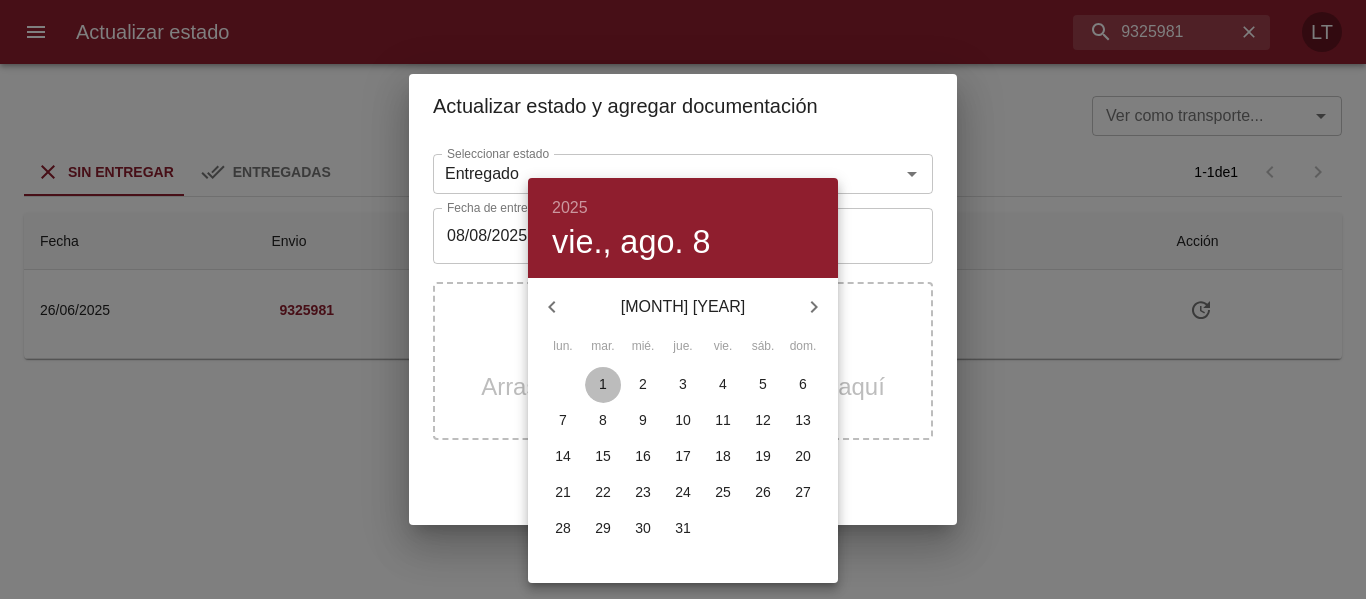 click on "1" at bounding box center [603, 384] 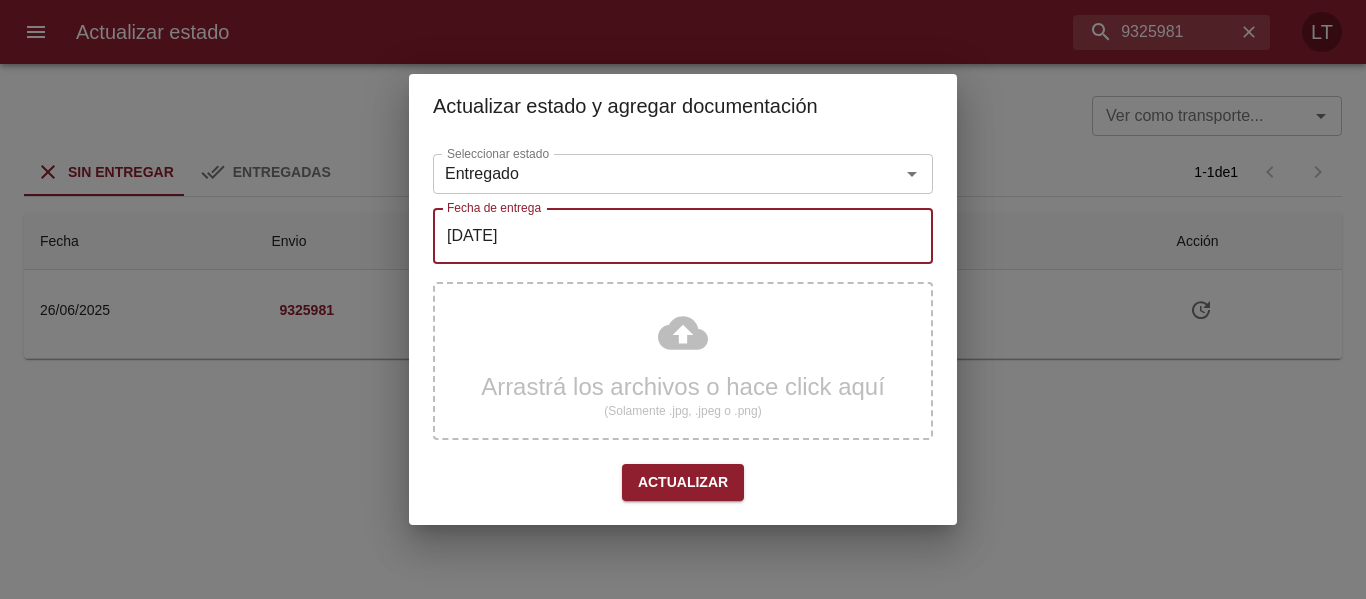 click on "Actualizar" at bounding box center [683, 482] 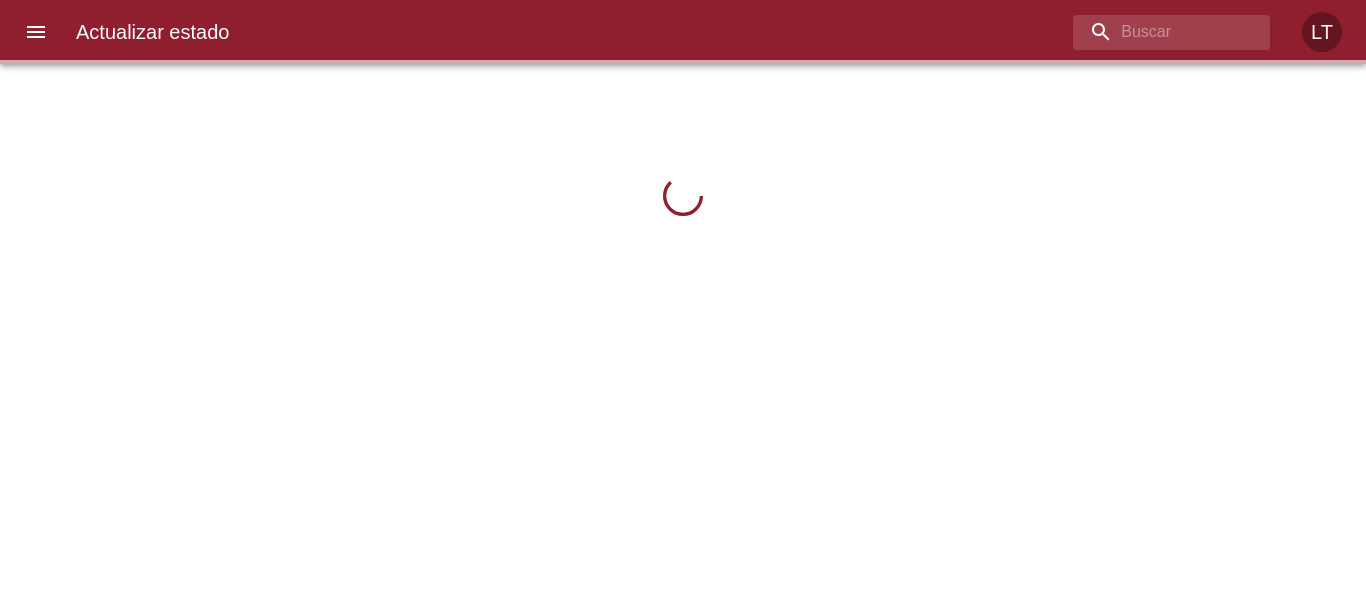 scroll, scrollTop: 0, scrollLeft: 0, axis: both 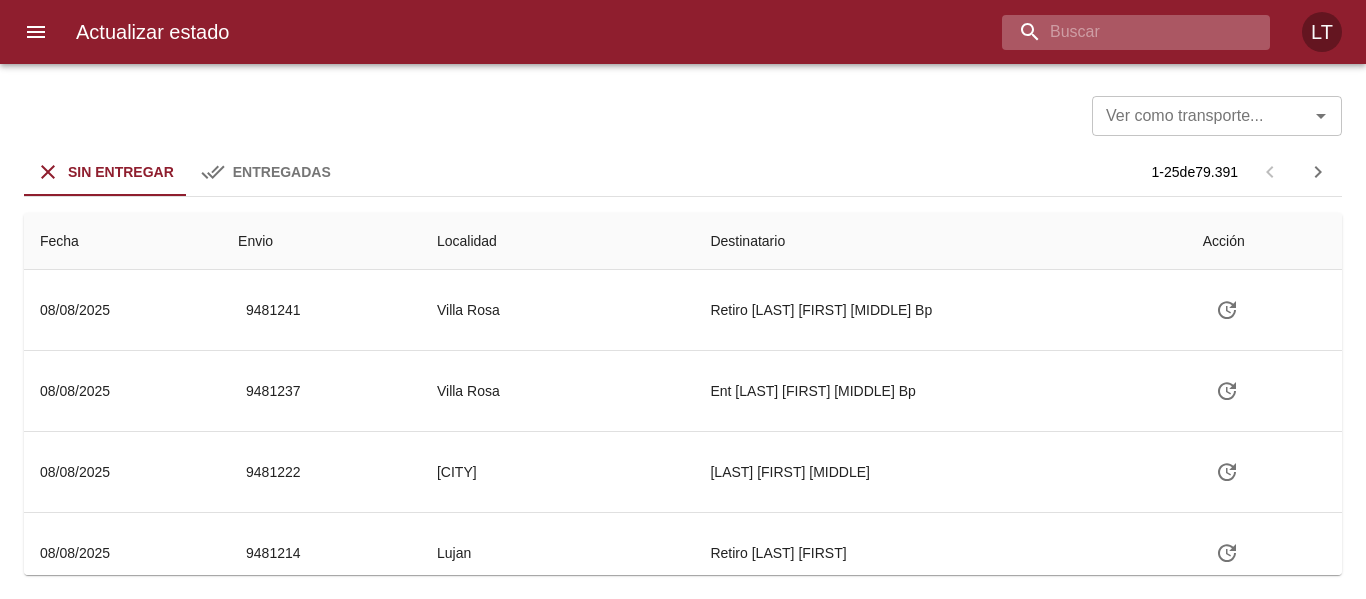 click at bounding box center (1119, 32) 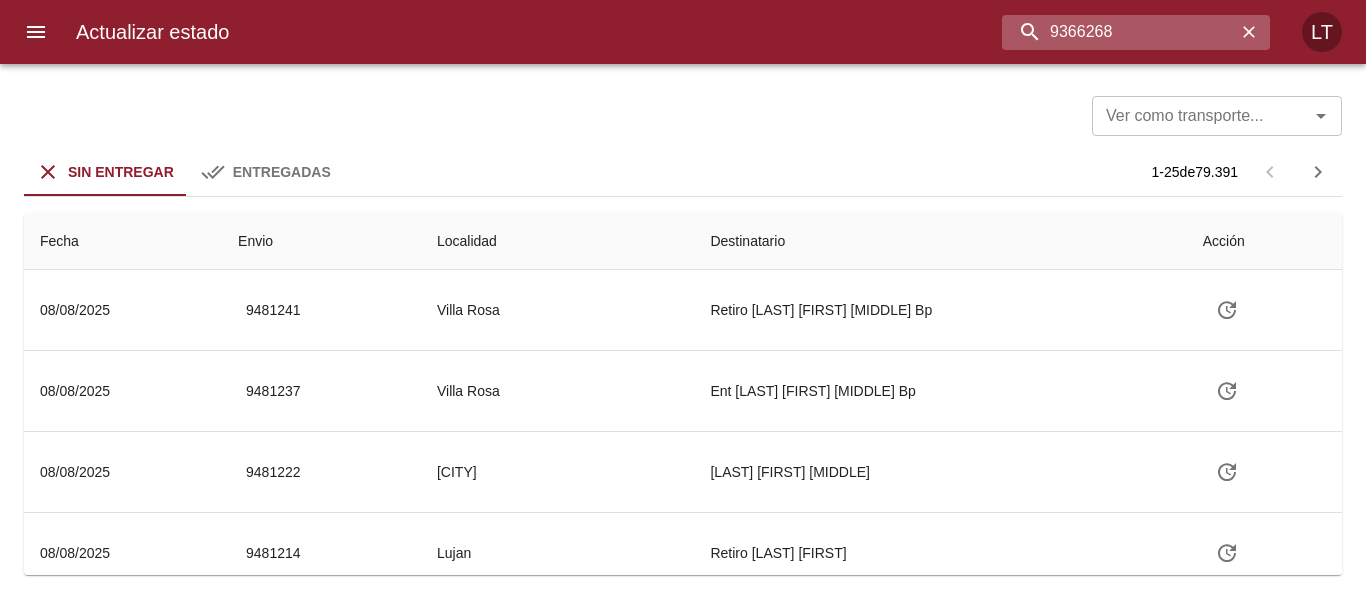 type on "9366268" 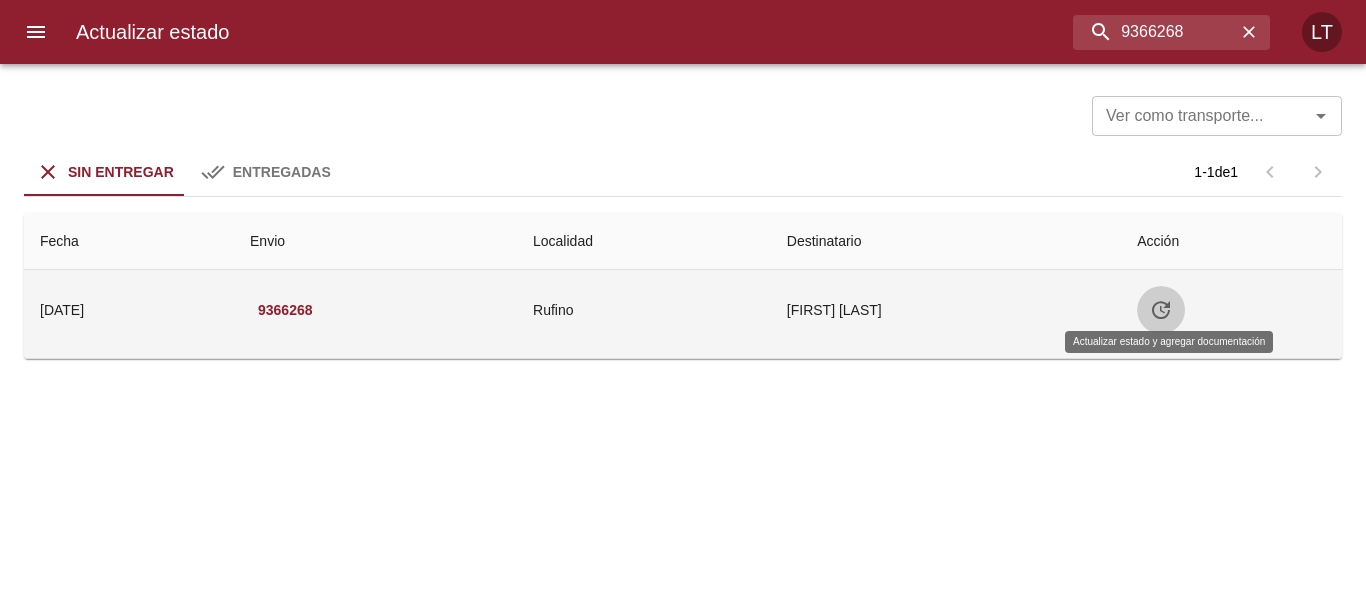 click 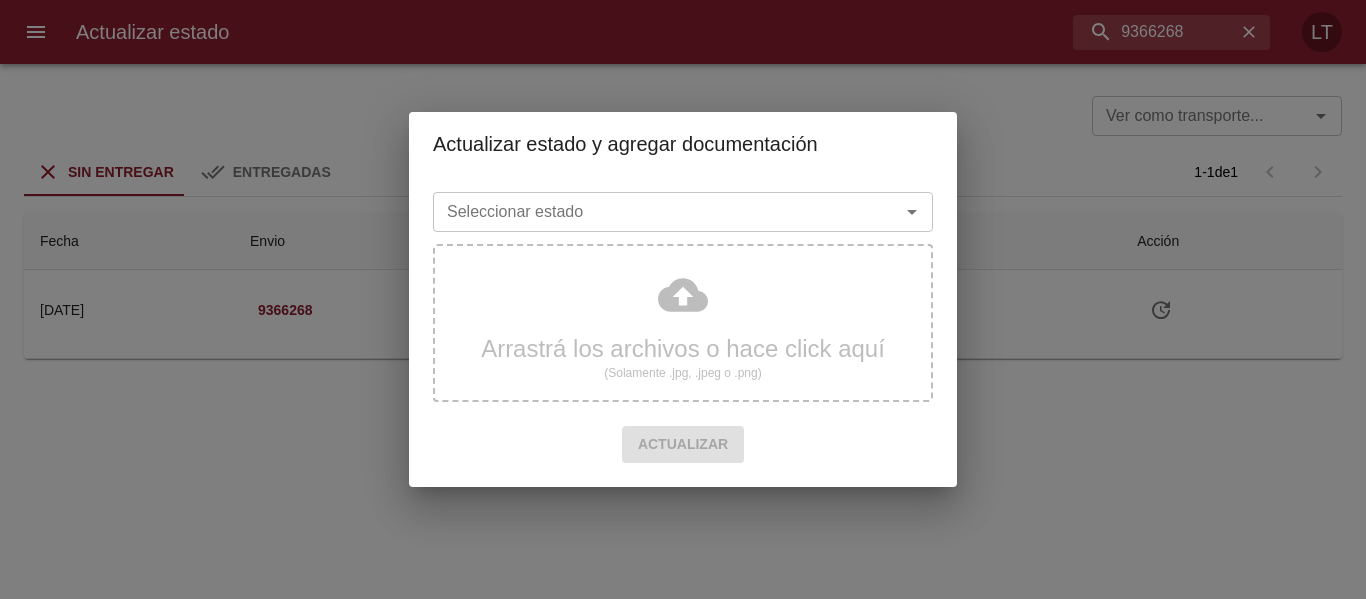 click on "Seleccionar estado" at bounding box center [683, 212] 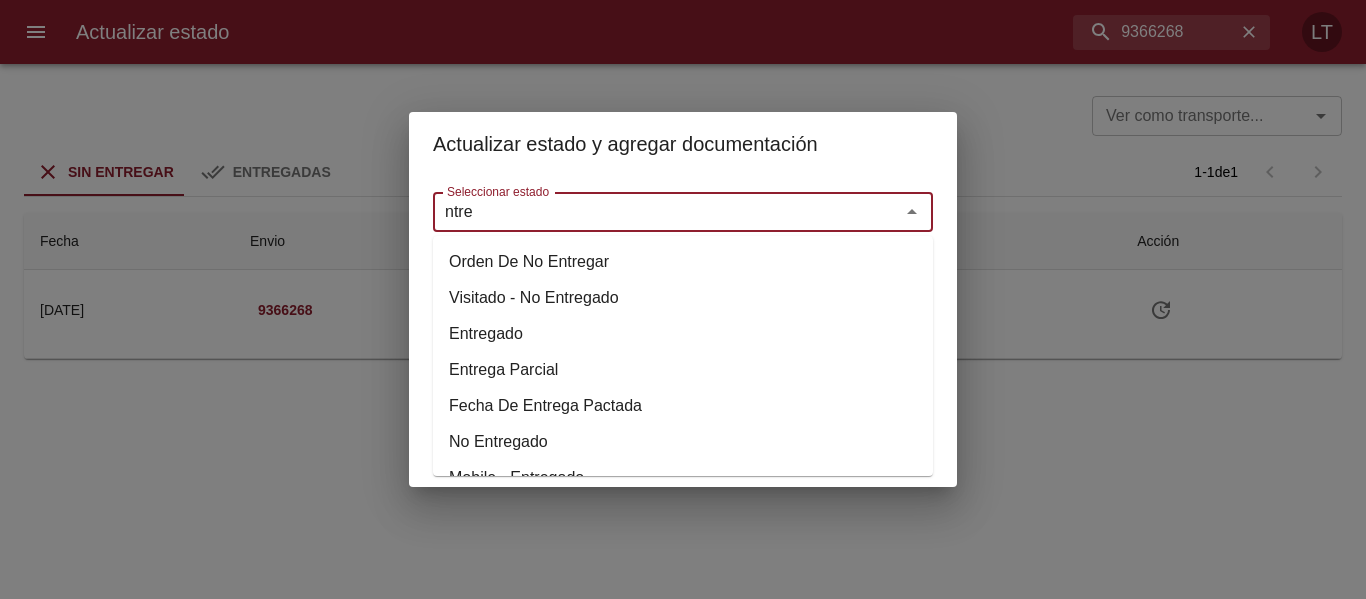 click on "Entregado" at bounding box center (683, 334) 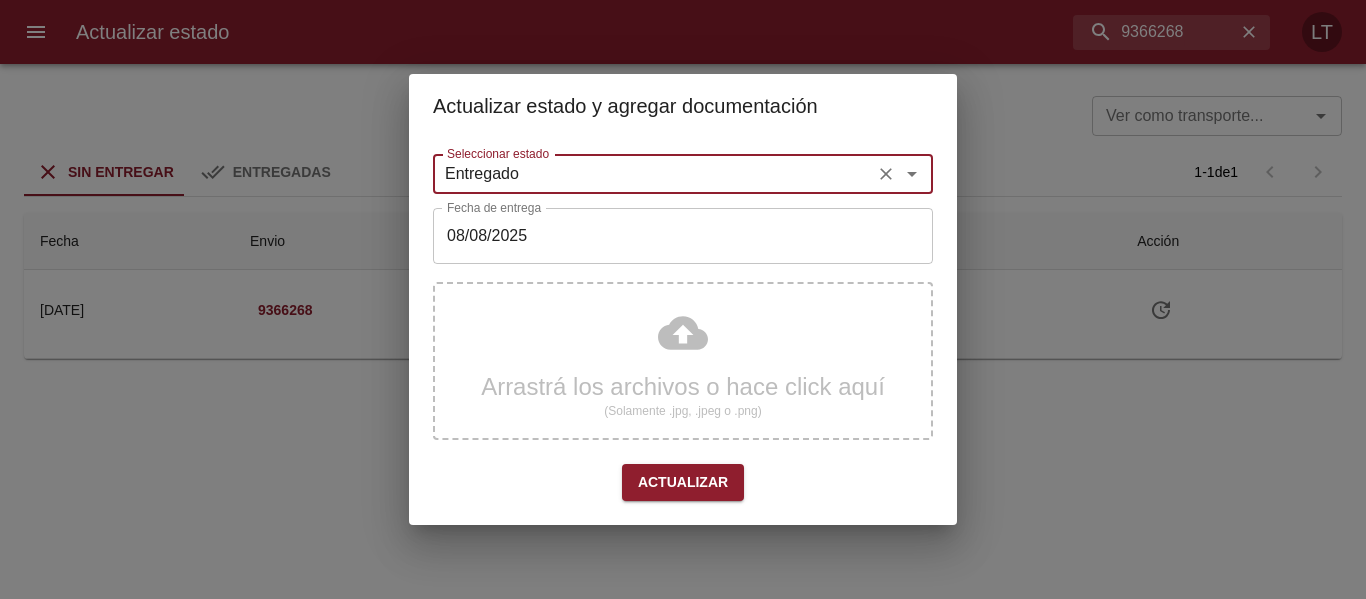 type on "Entregado" 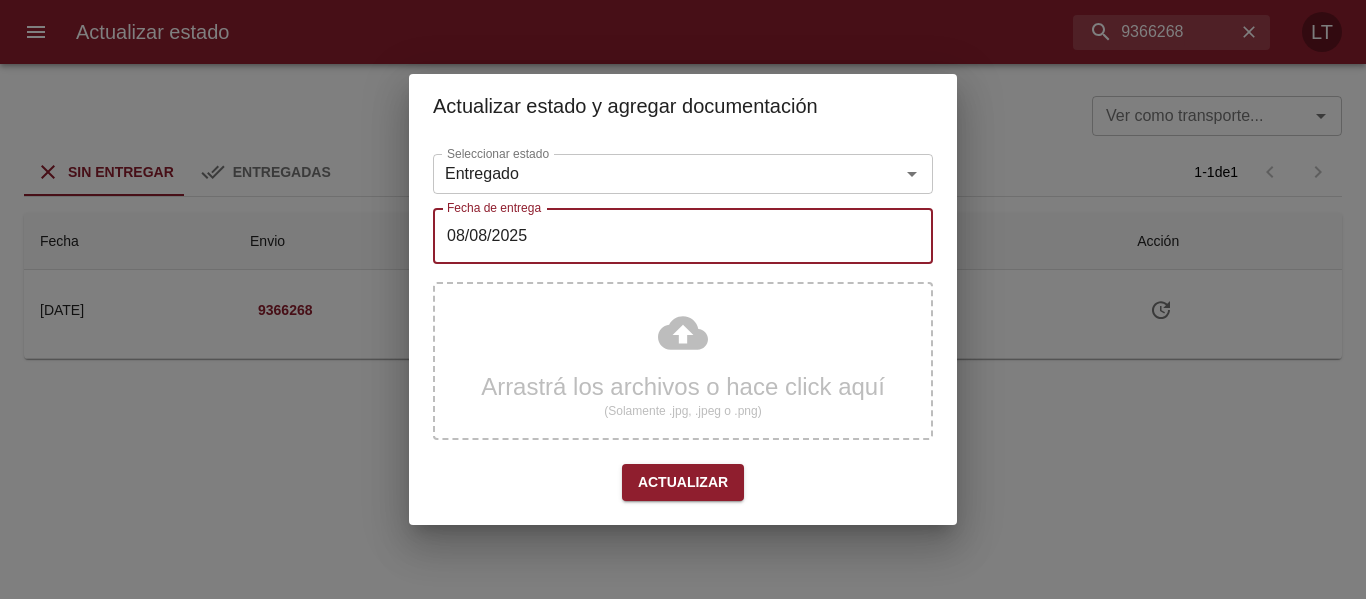 click on "08/08/2025" at bounding box center (683, 236) 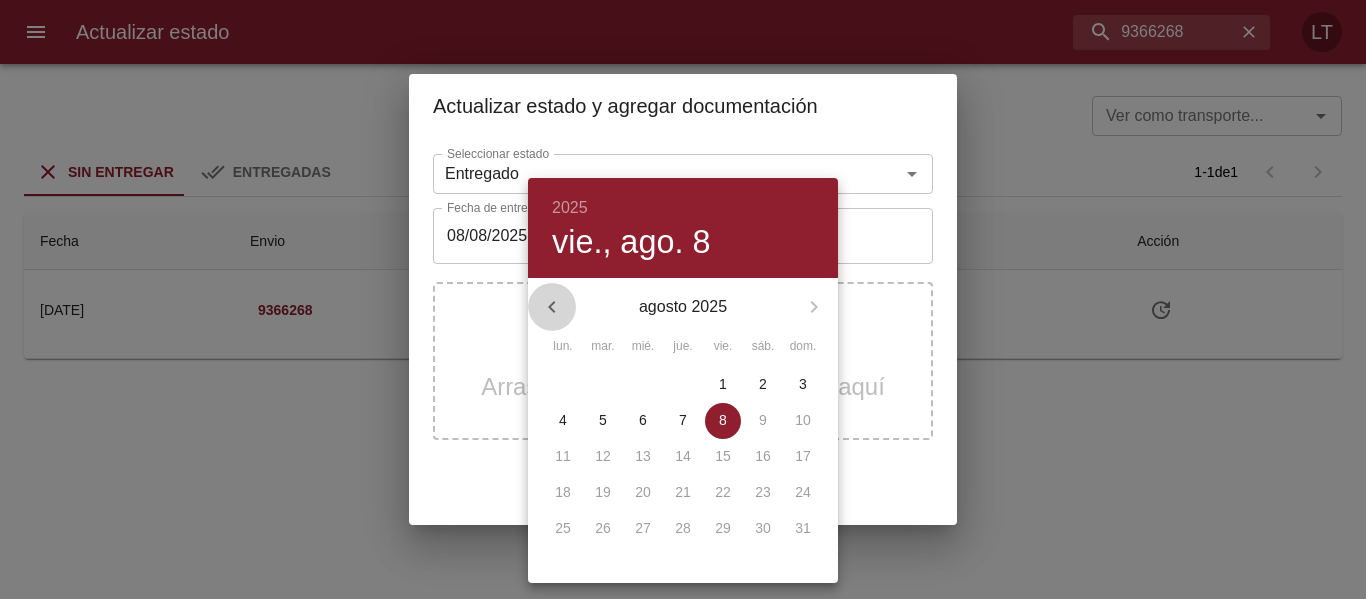 click 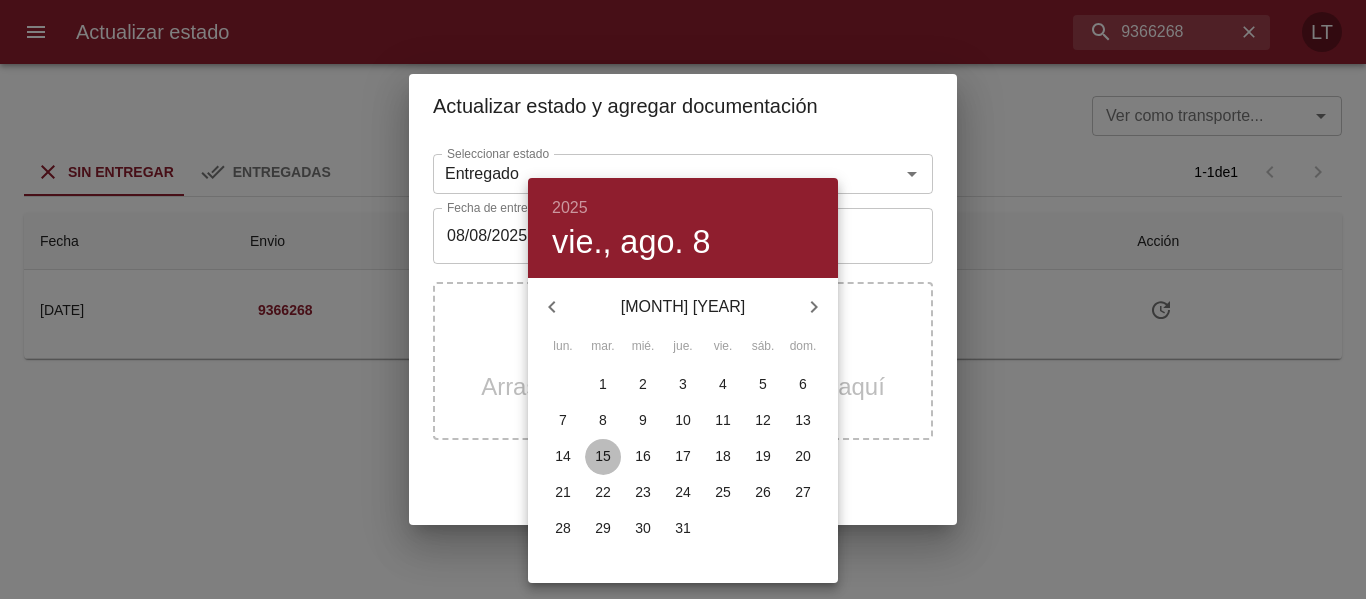 click on "15" at bounding box center (603, 457) 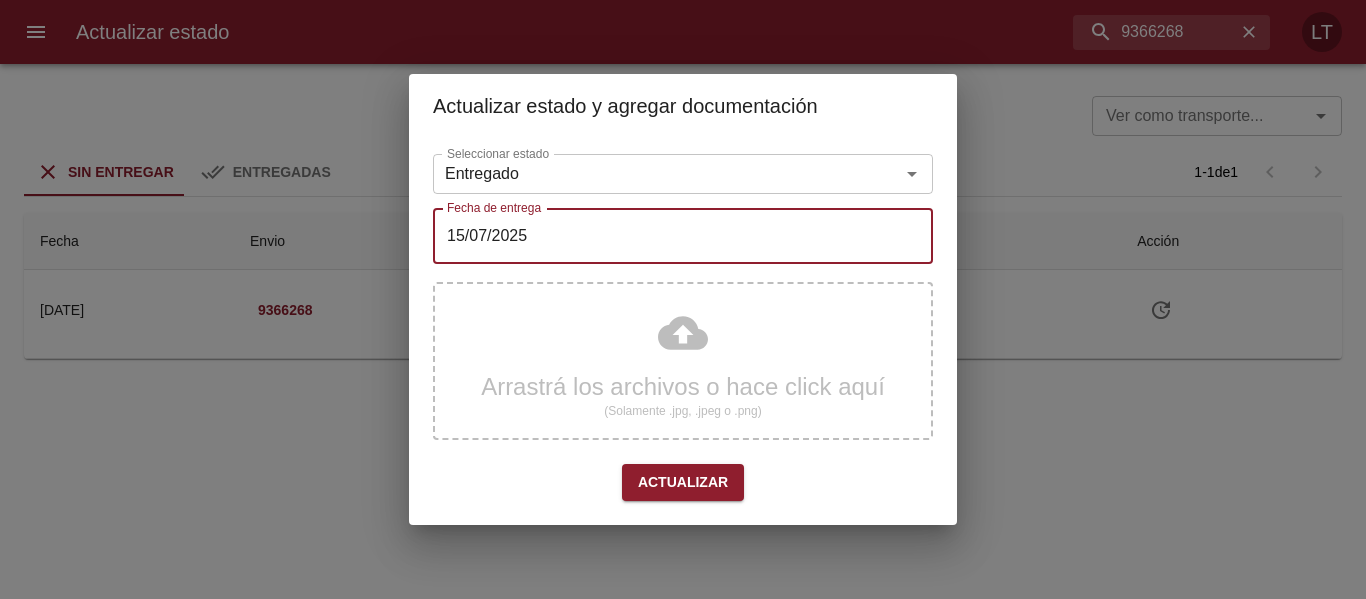 click on "Actualizar" at bounding box center [683, 482] 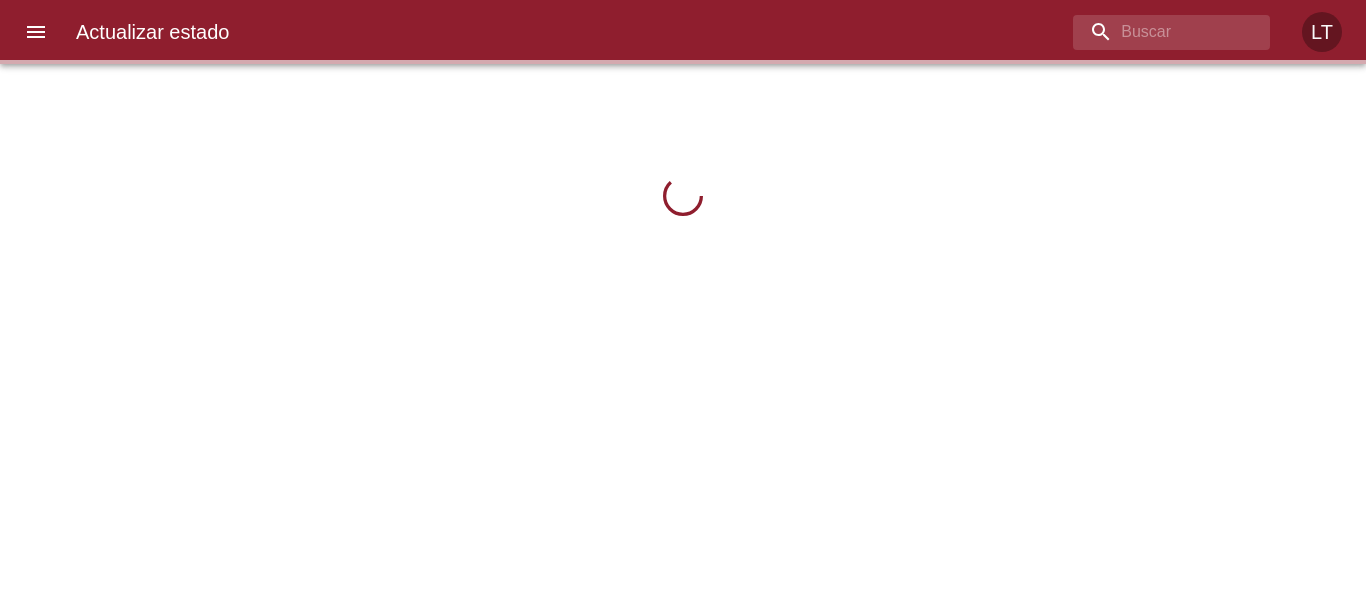 scroll, scrollTop: 0, scrollLeft: 0, axis: both 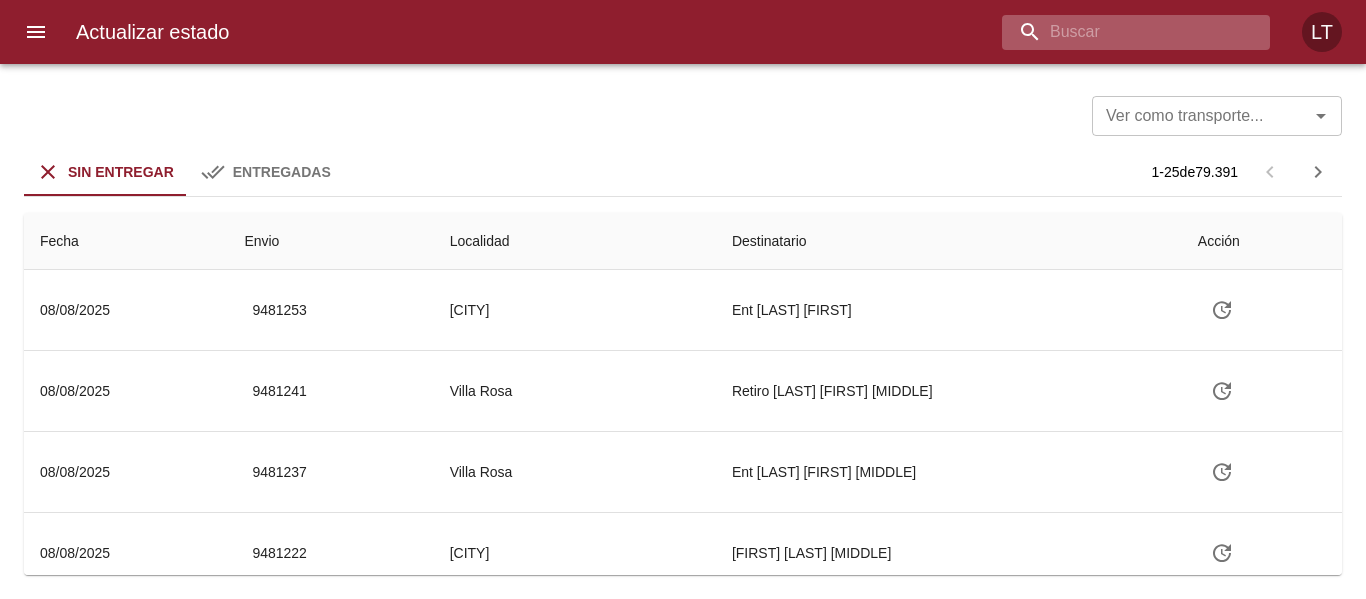 click at bounding box center [1119, 32] 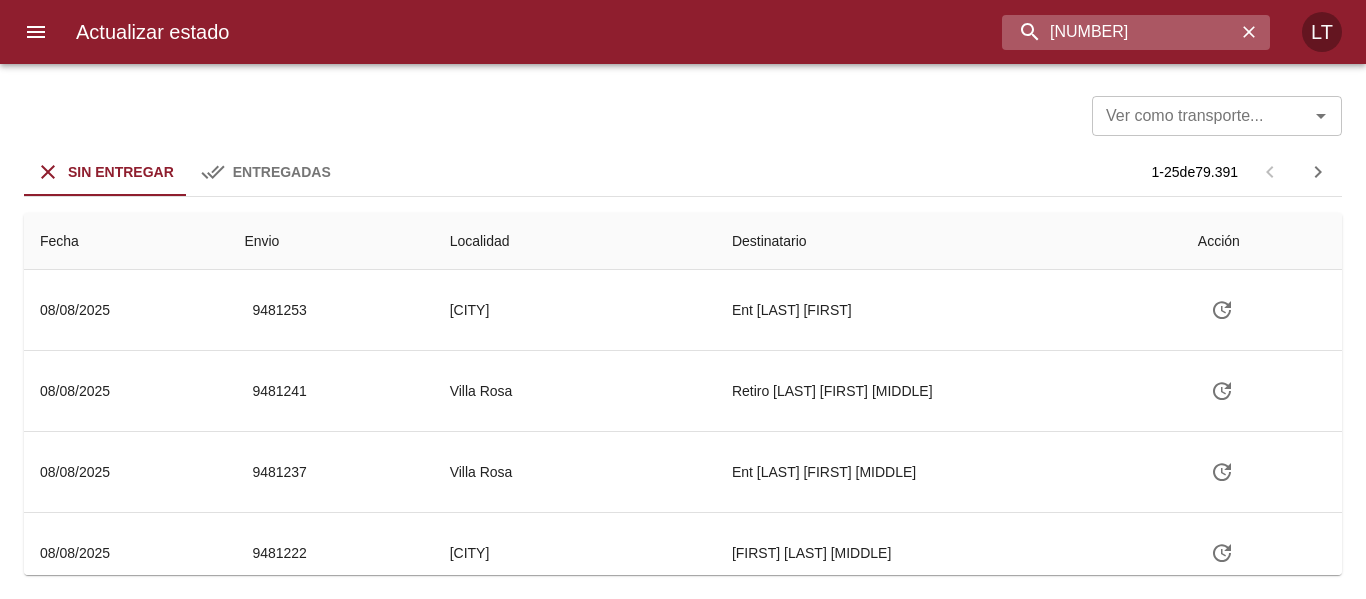 type on "9453386" 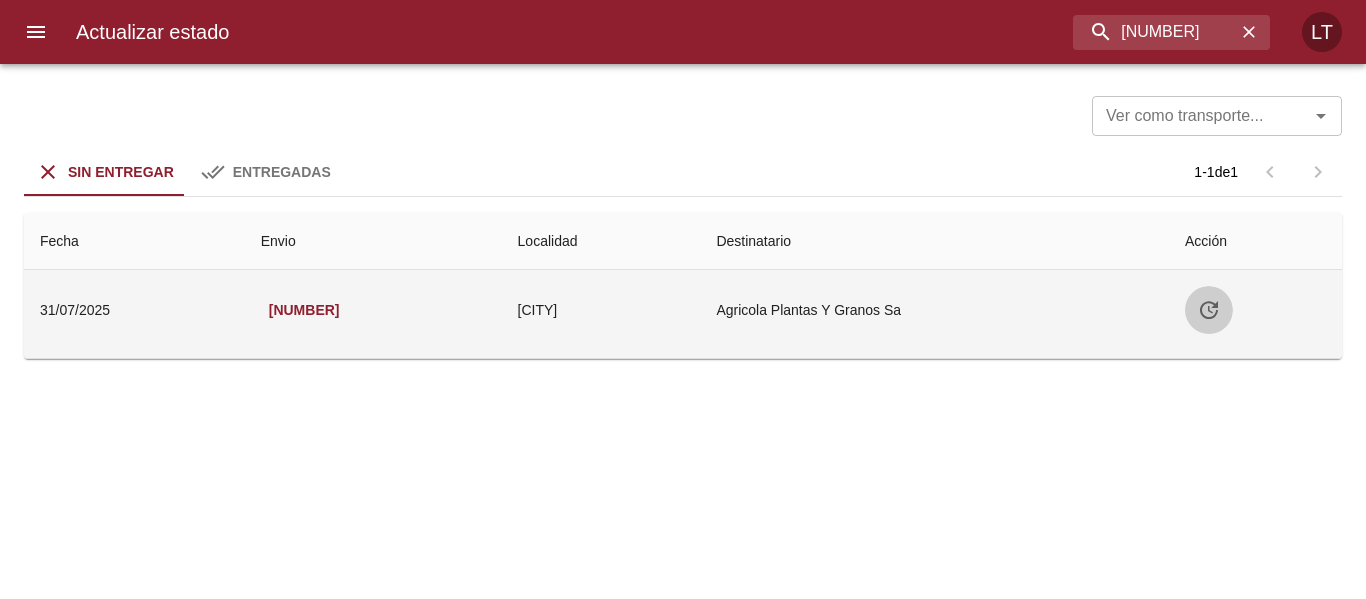 click 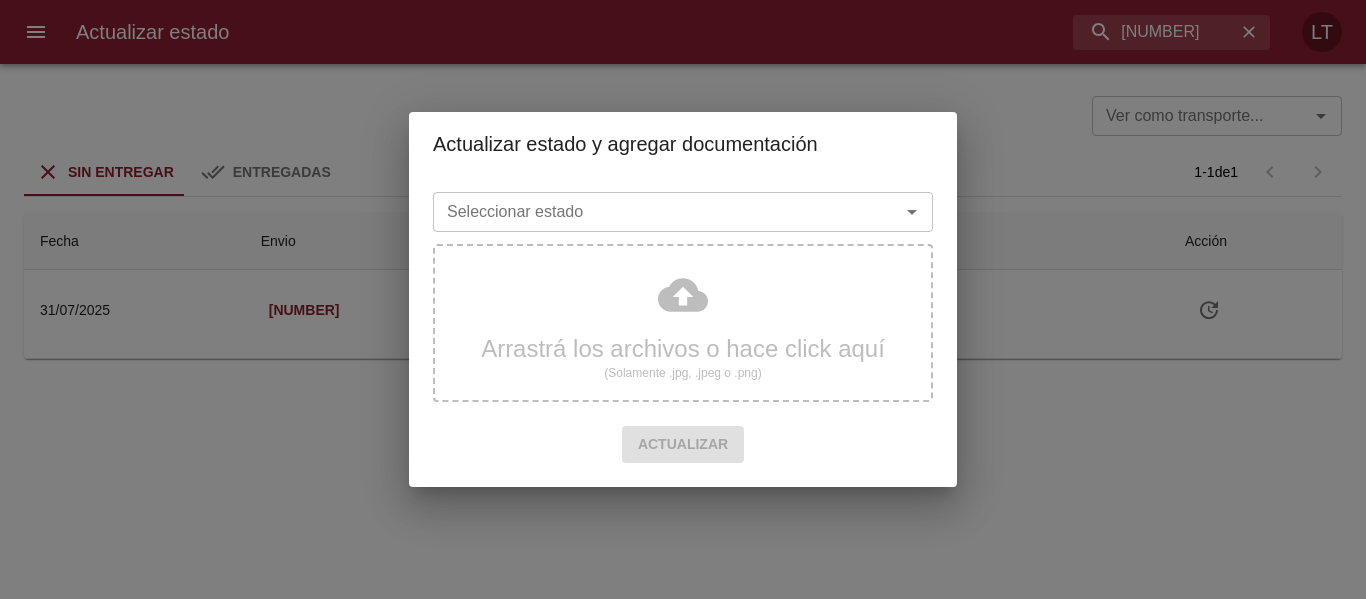 click on "Seleccionar estado" at bounding box center (653, 212) 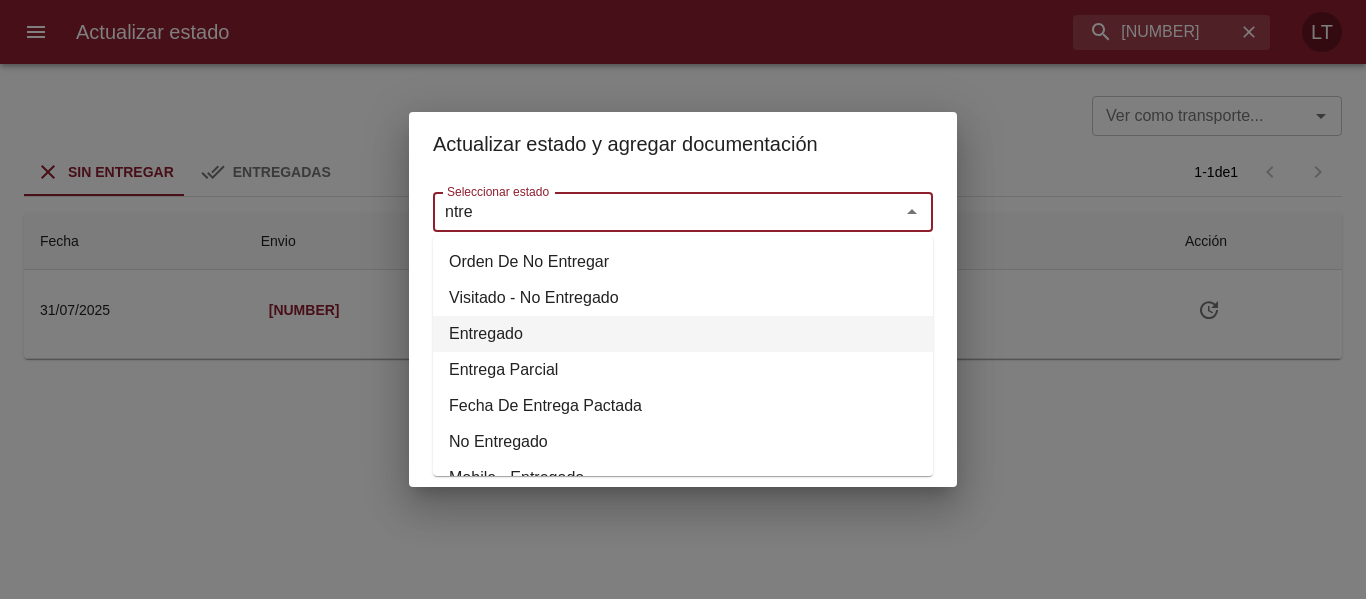 click on "Entregado" at bounding box center (683, 334) 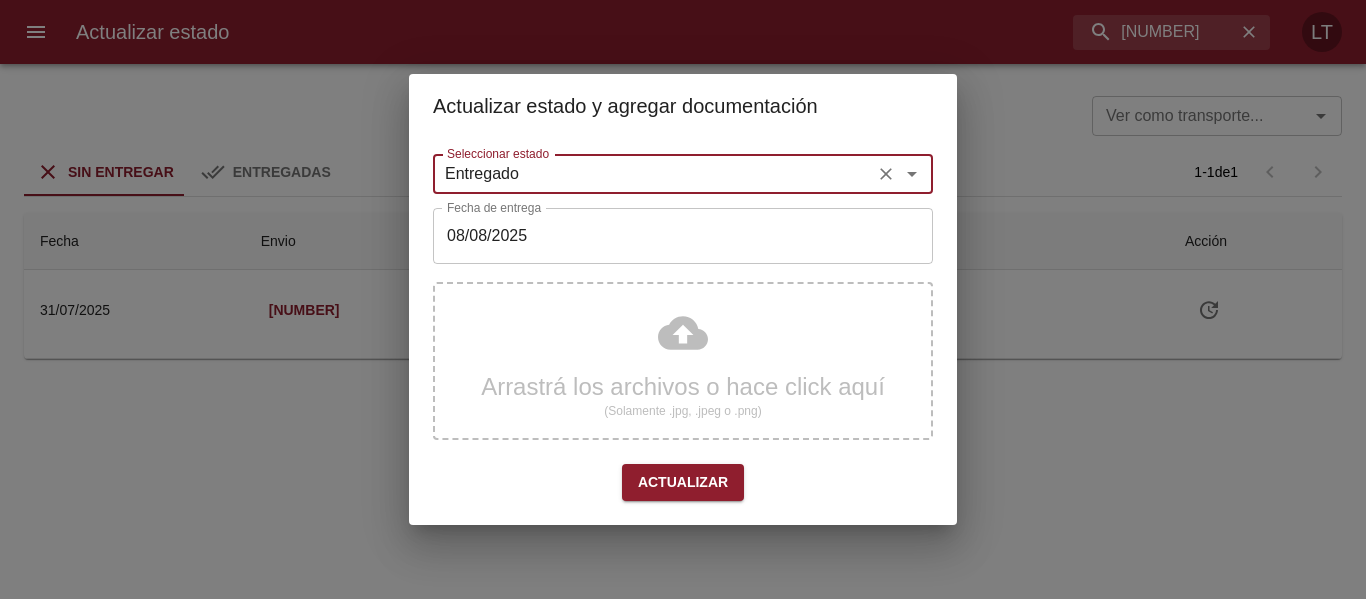 type on "Entregado" 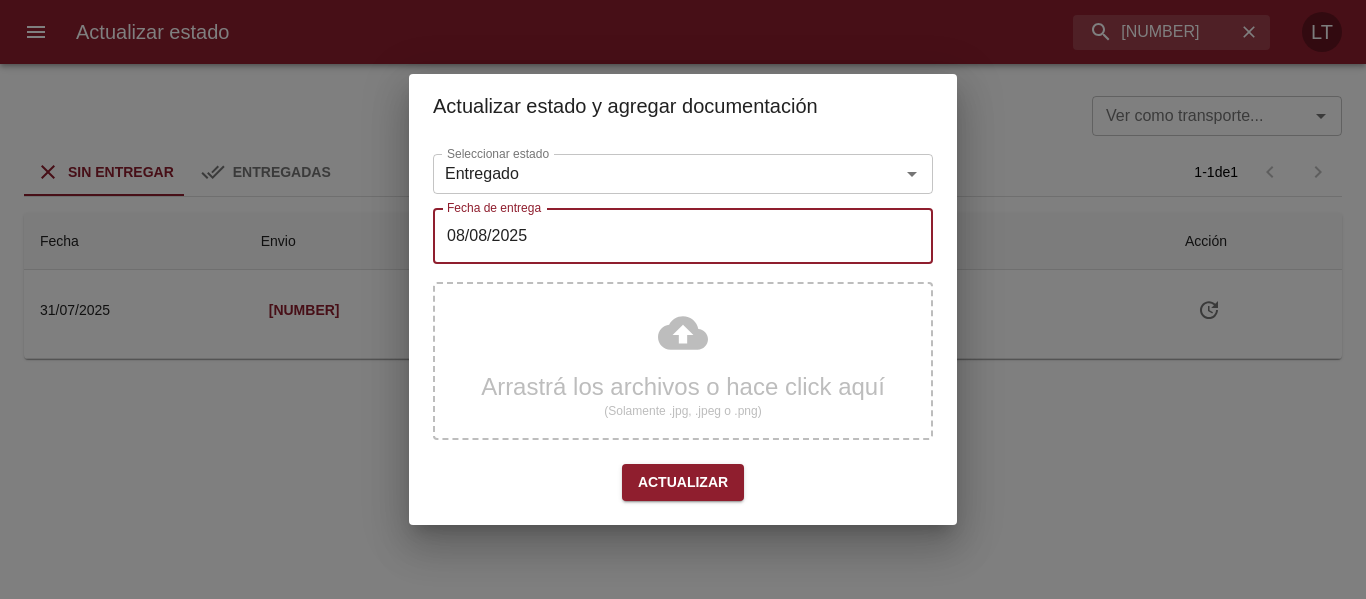 click on "08/08/2025" at bounding box center [683, 236] 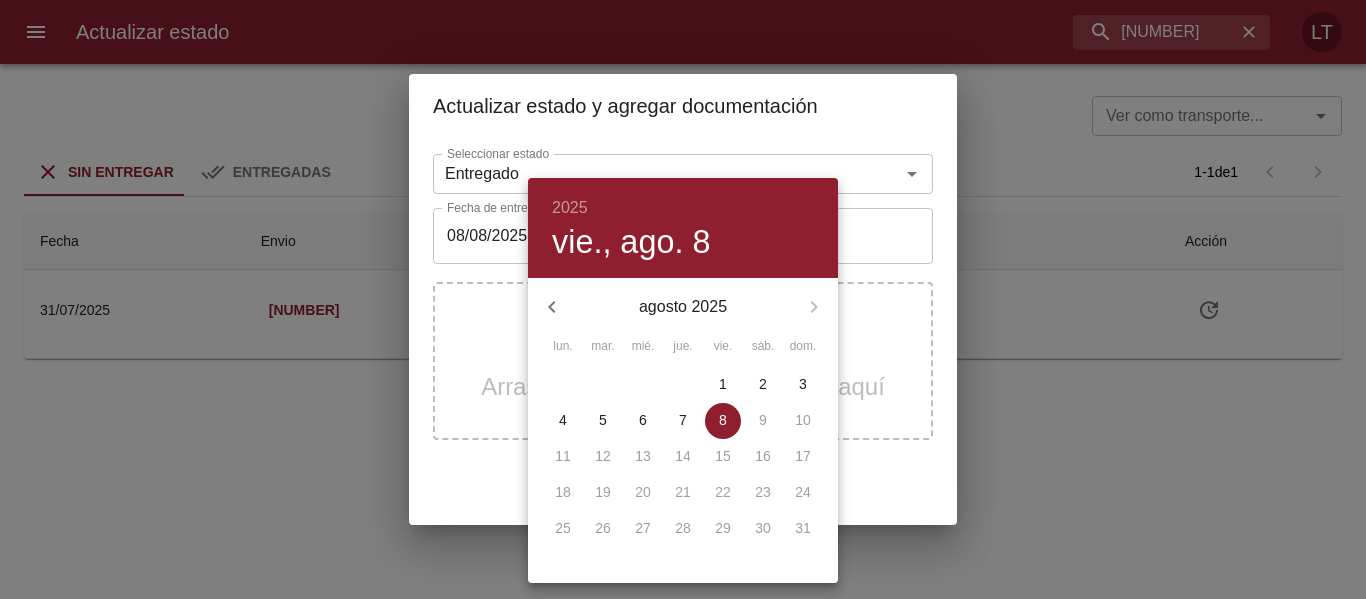 click on "4" at bounding box center (563, 420) 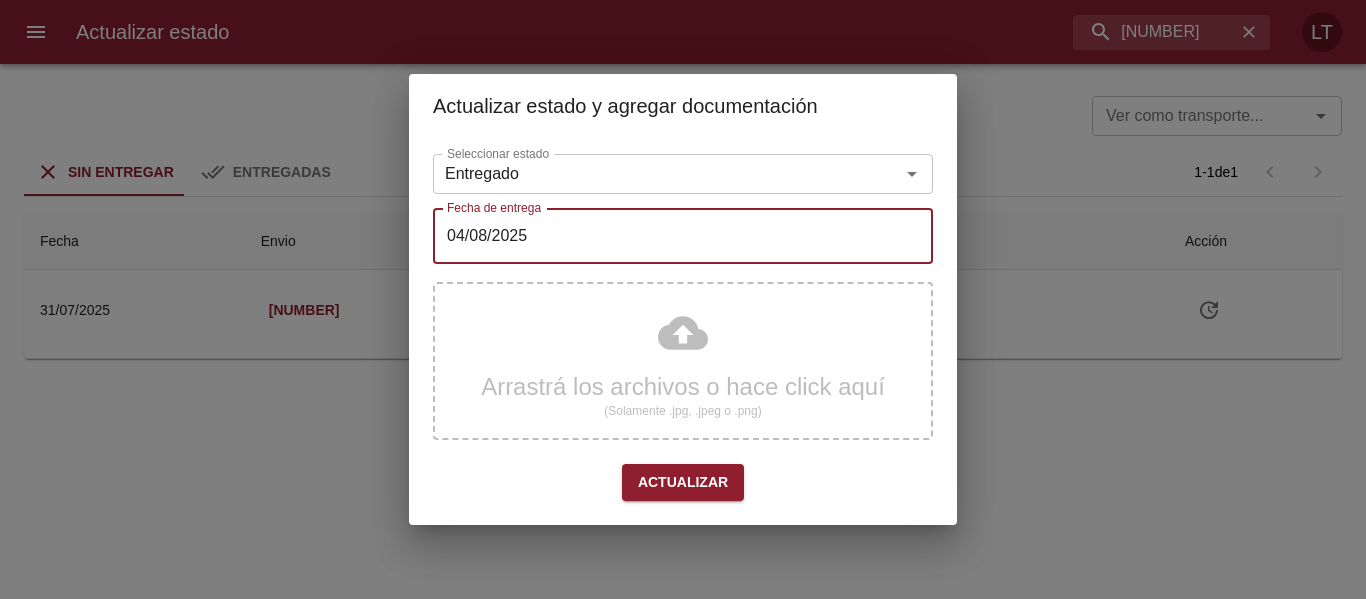 click on "Actualizar" at bounding box center [683, 482] 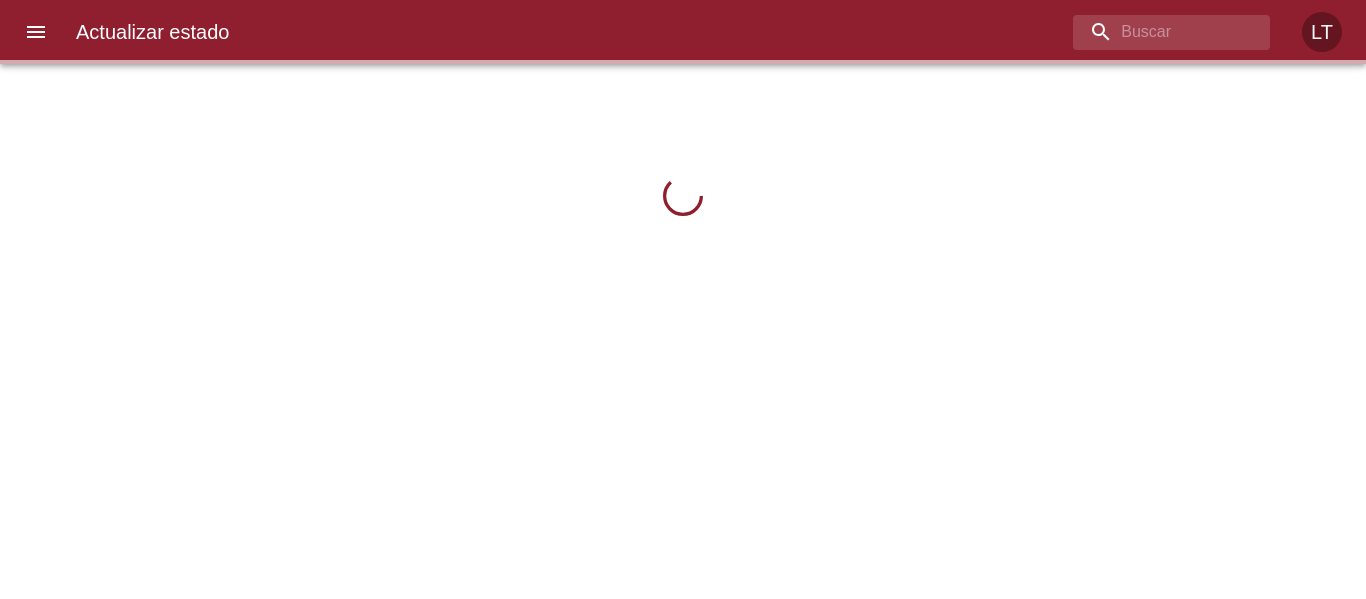 scroll, scrollTop: 0, scrollLeft: 0, axis: both 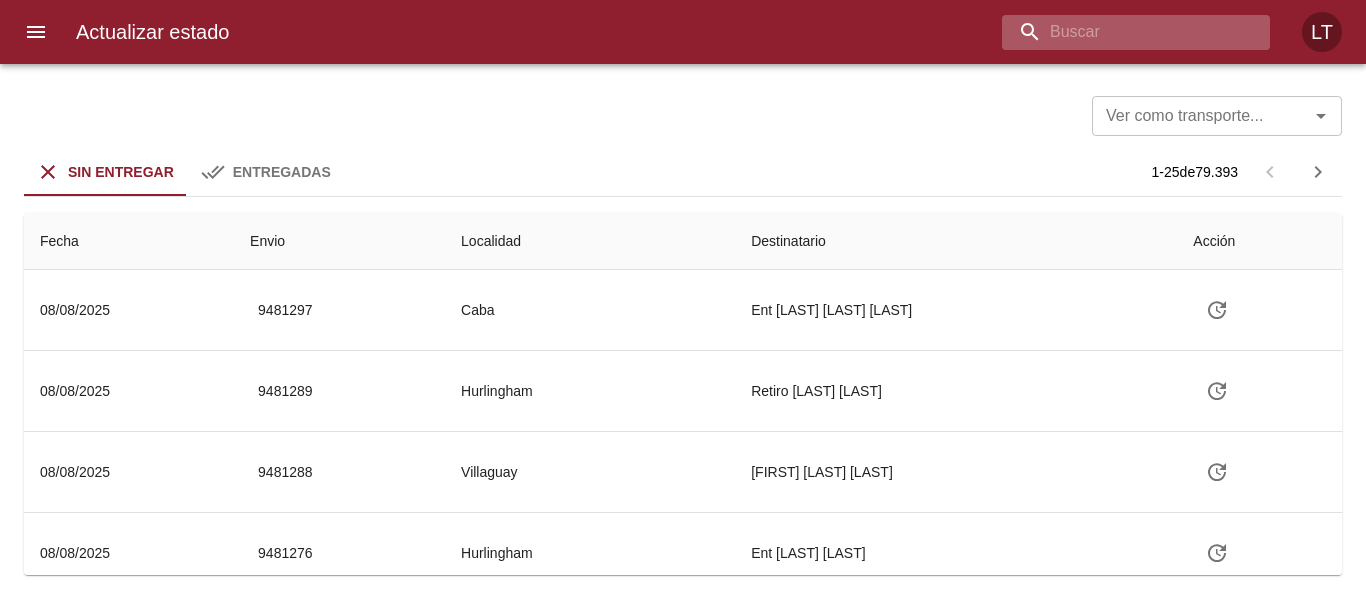 click at bounding box center (1119, 32) 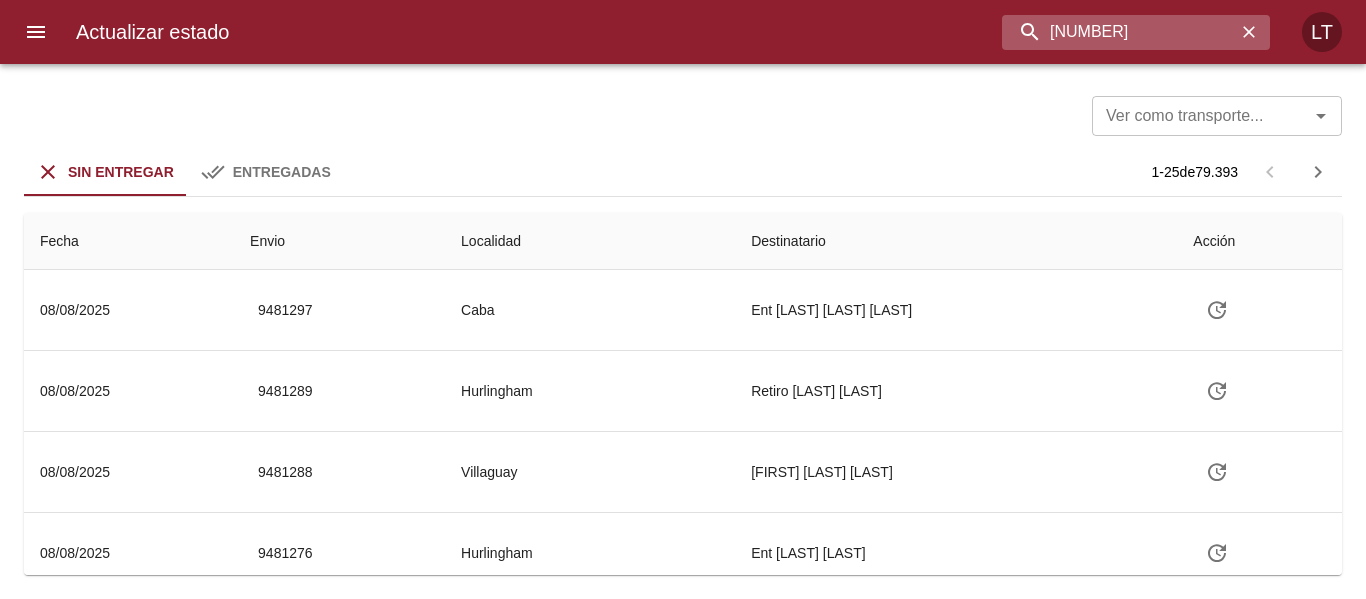 type on "[NUMBER]" 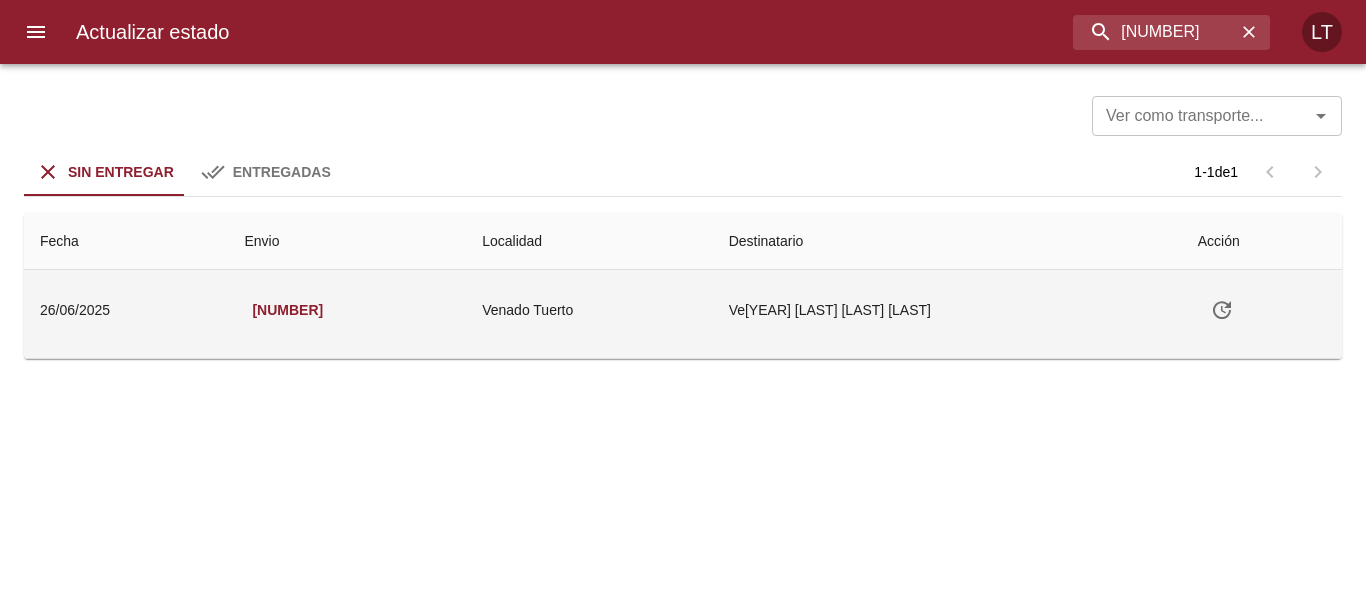 click at bounding box center [1262, 310] 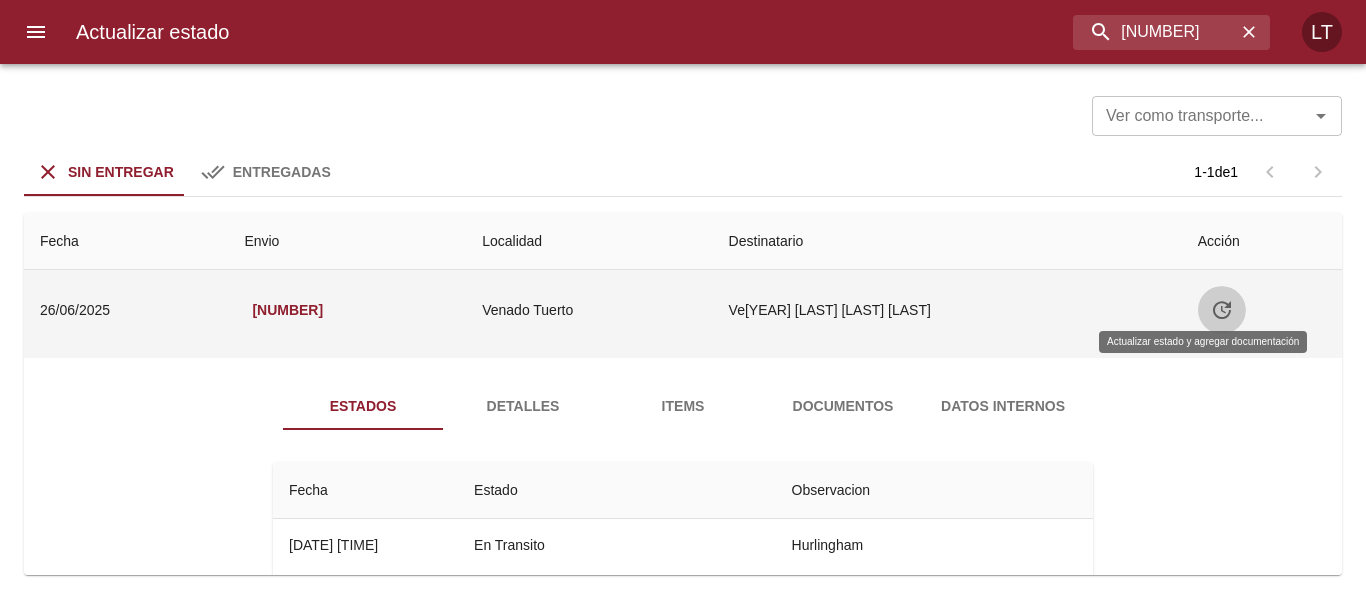 click at bounding box center [1222, 310] 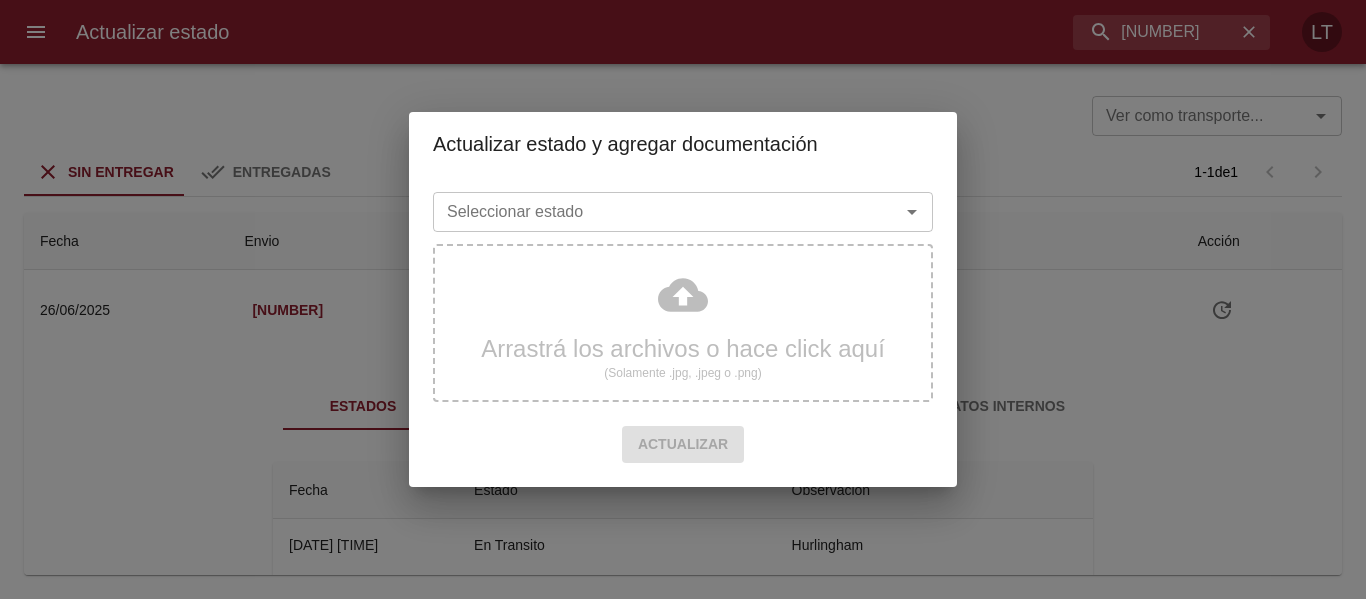 click on "Seleccionar estado" at bounding box center (653, 212) 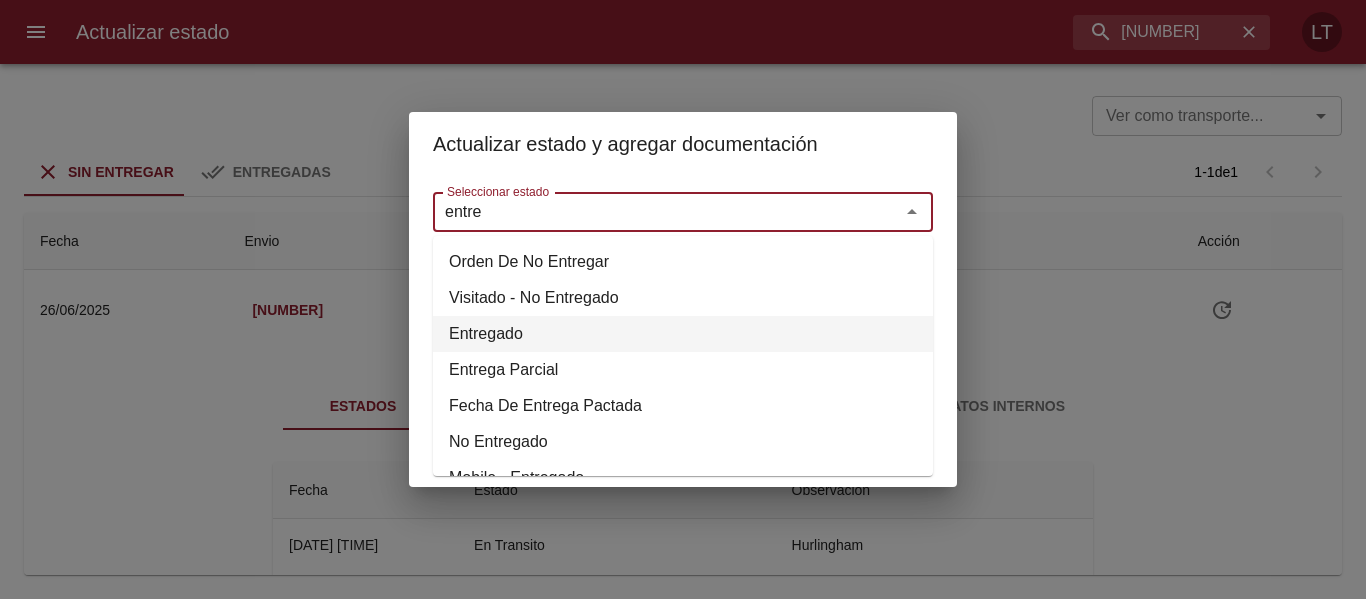 click on "Entregado" at bounding box center (683, 334) 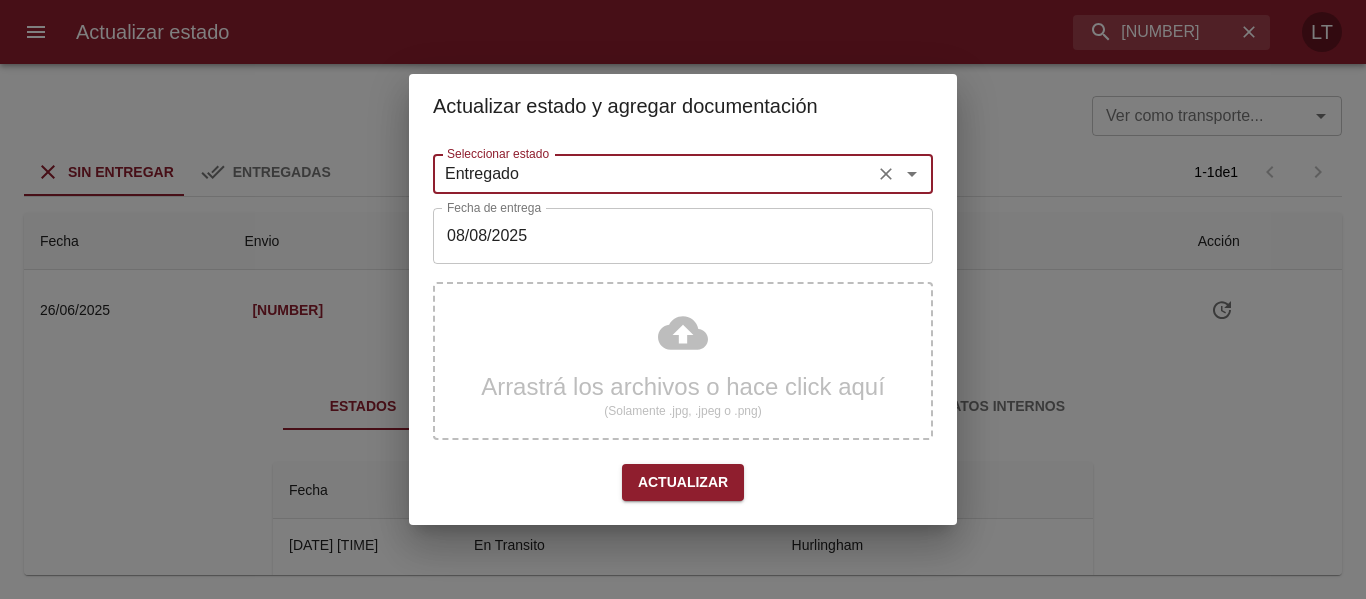 type on "Entregado" 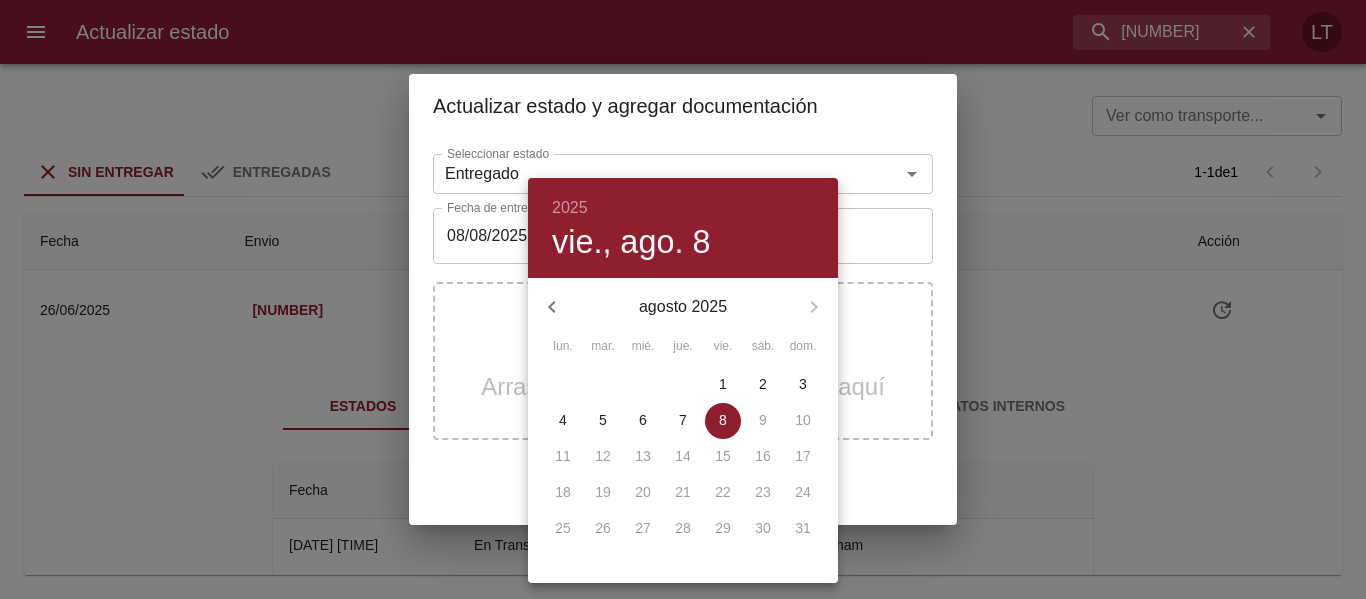 click 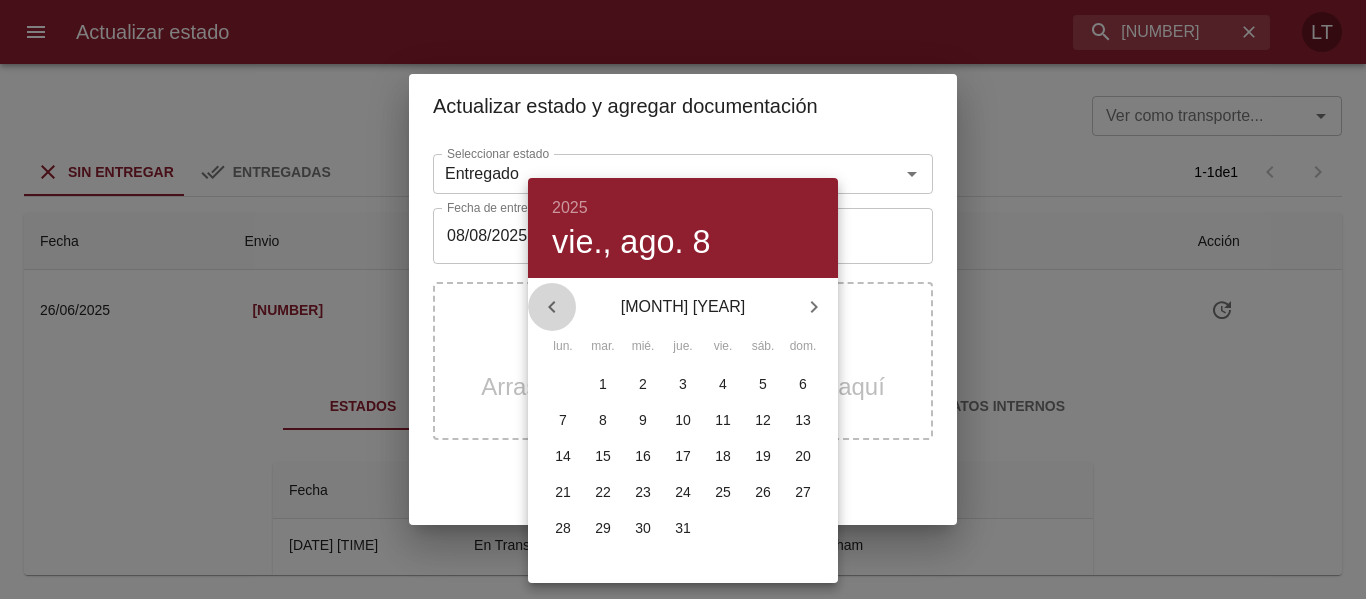 click 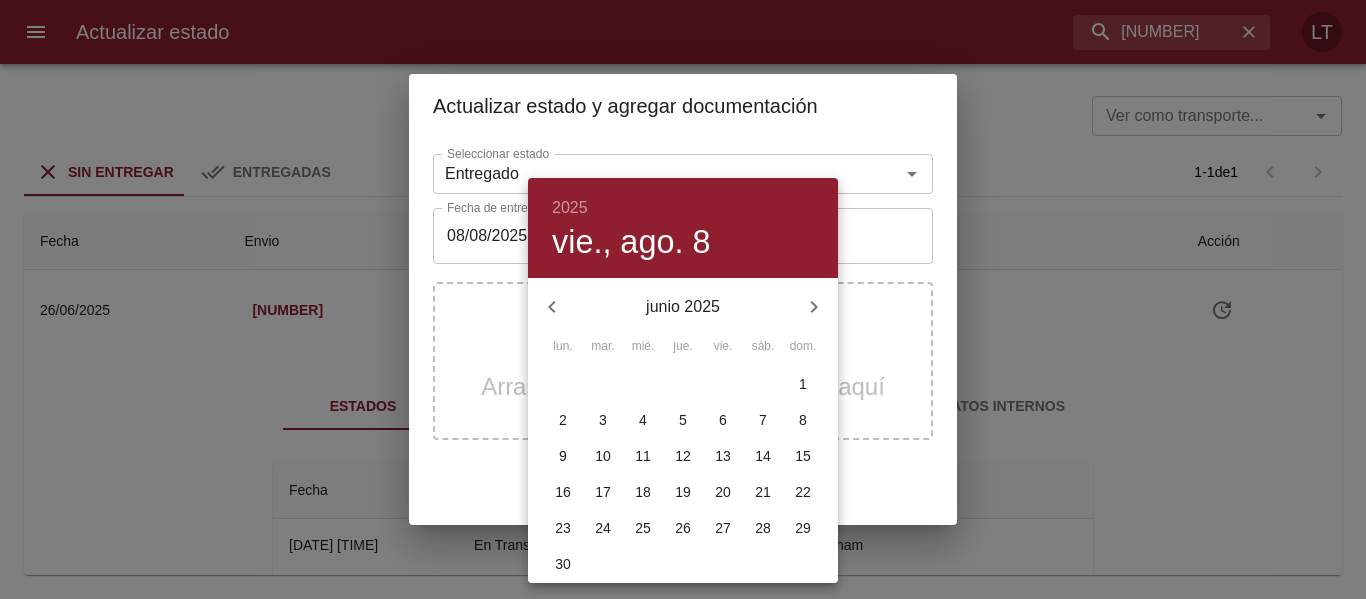 click on "27" at bounding box center [723, 528] 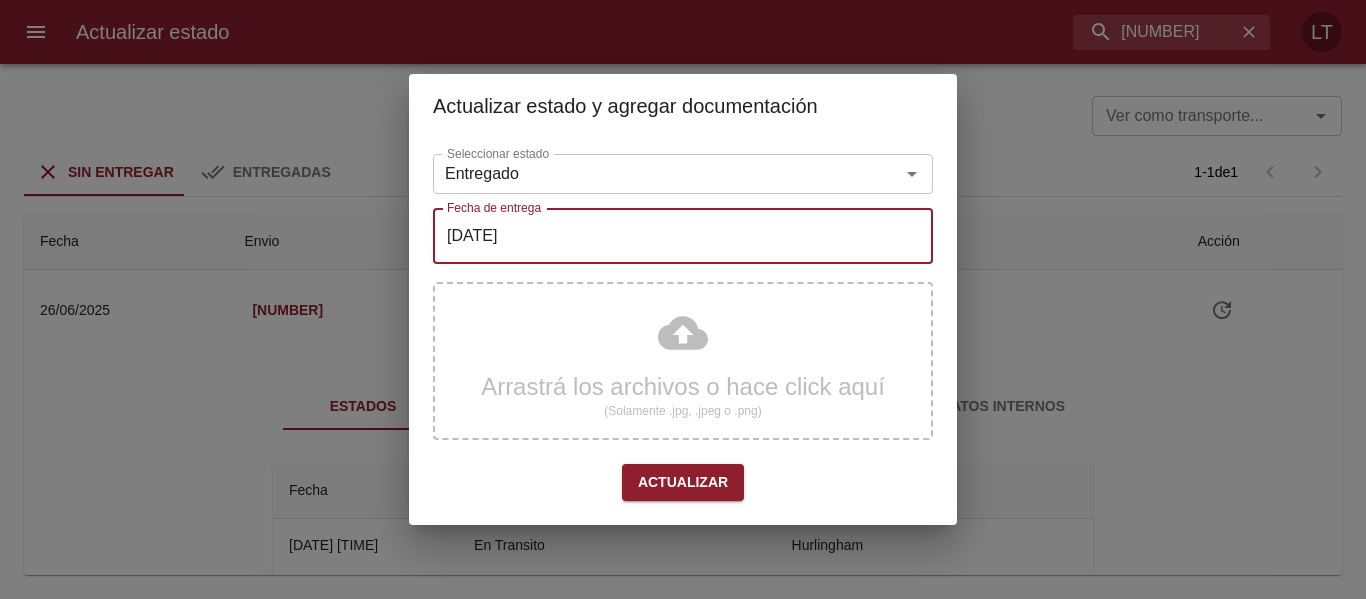 click on "Actualizar" at bounding box center (683, 482) 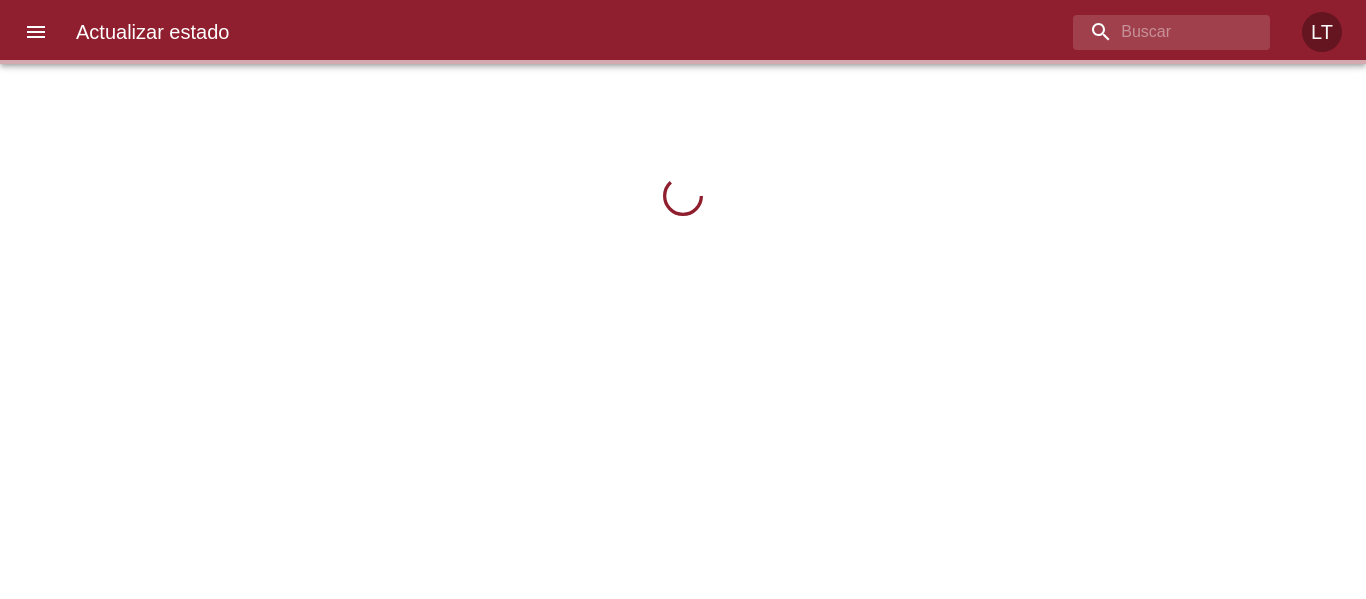 scroll, scrollTop: 0, scrollLeft: 0, axis: both 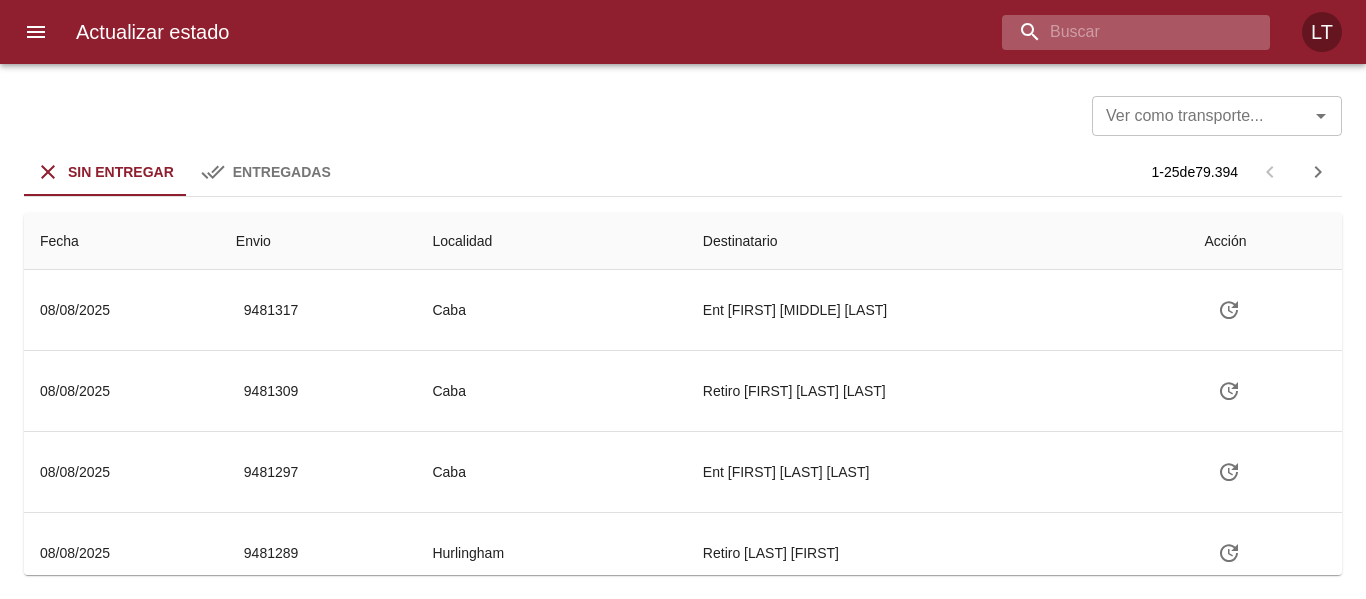 click at bounding box center (1119, 32) 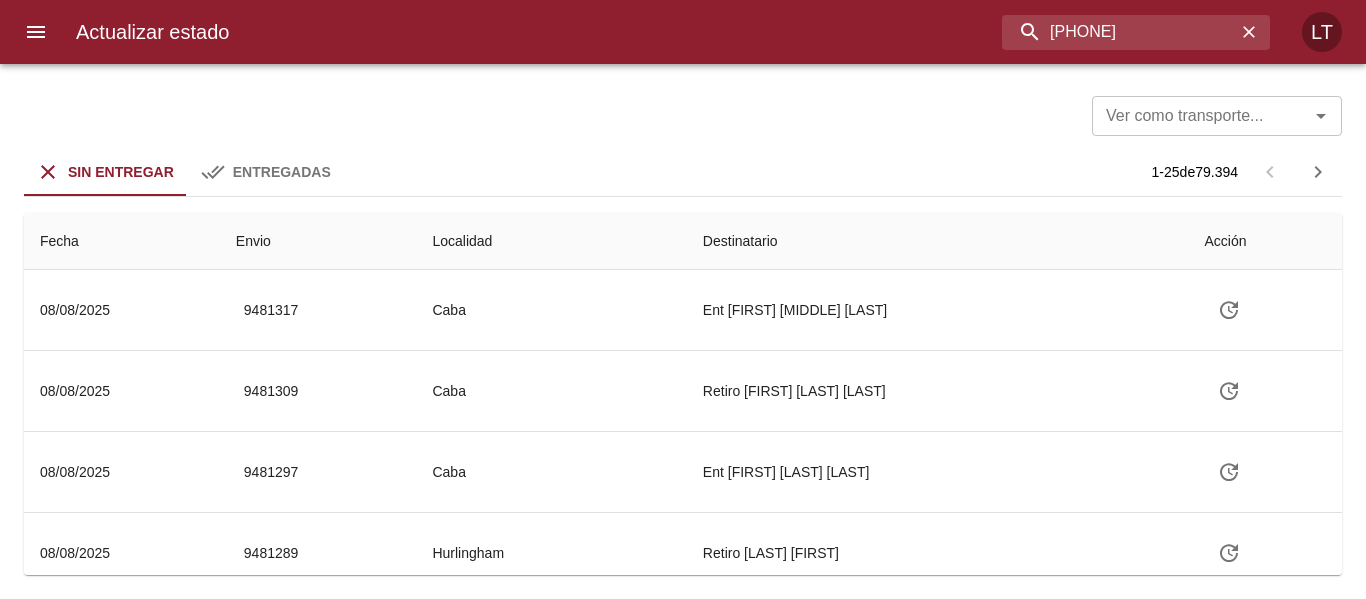 type on "[PHONE]" 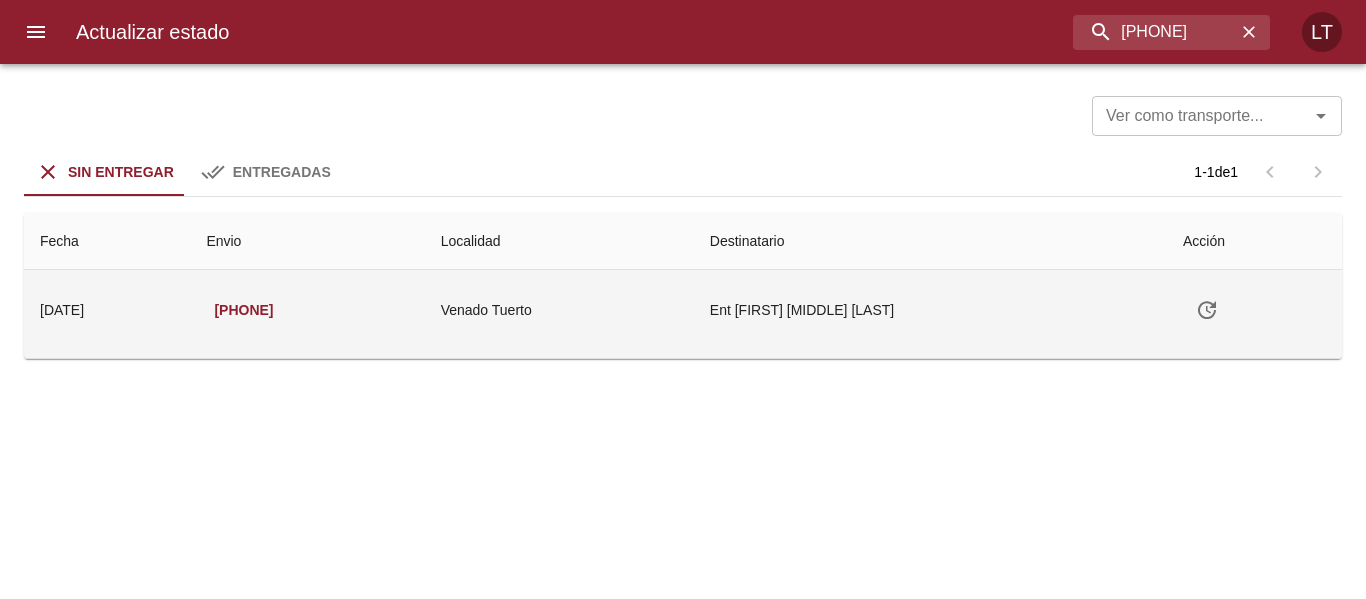 click at bounding box center (1207, 310) 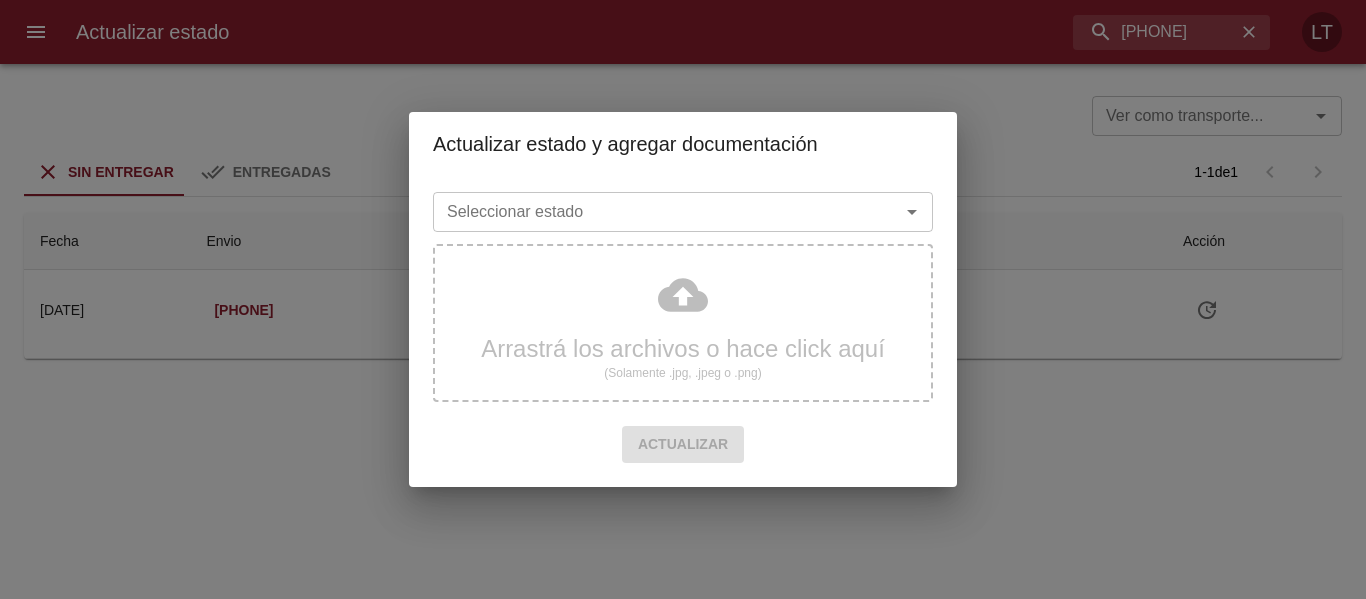 click on "Seleccionar estado" at bounding box center (653, 212) 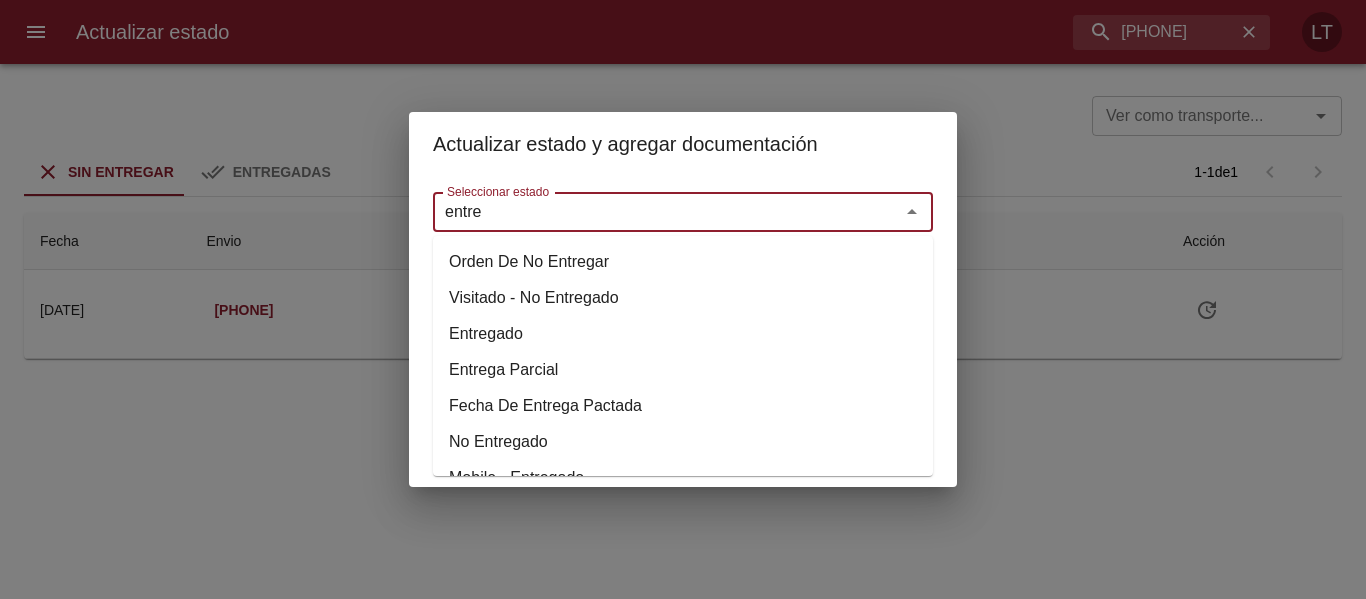 click on "Entregado" at bounding box center (683, 334) 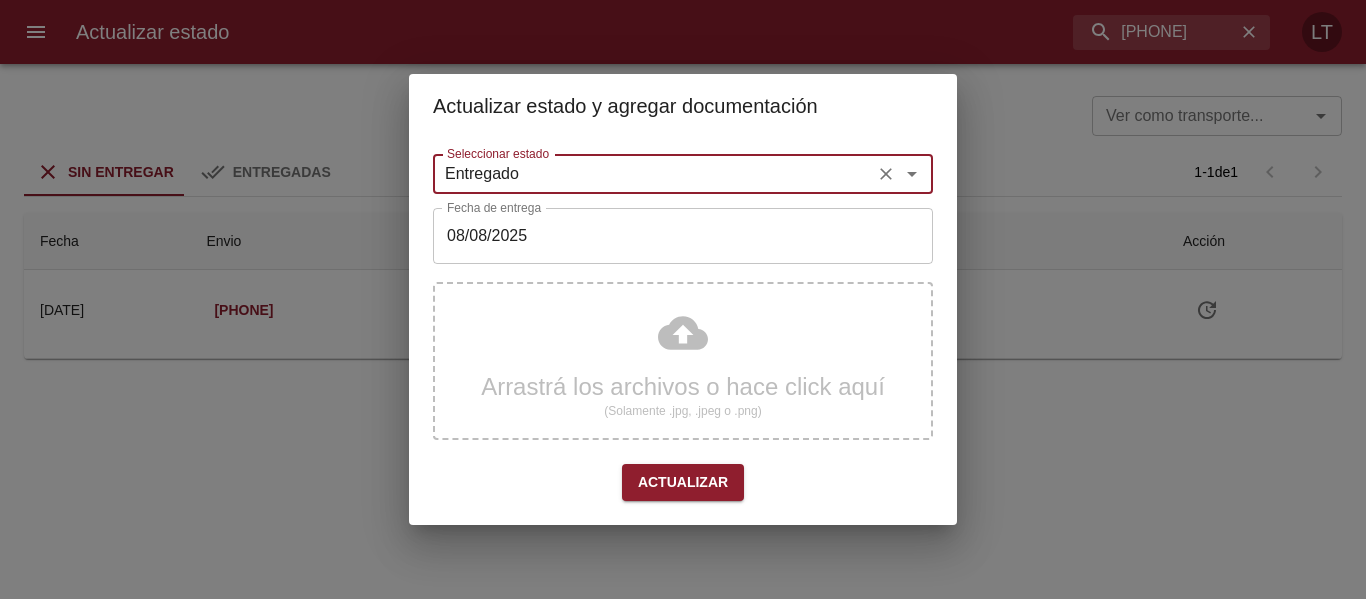 type on "Entregado" 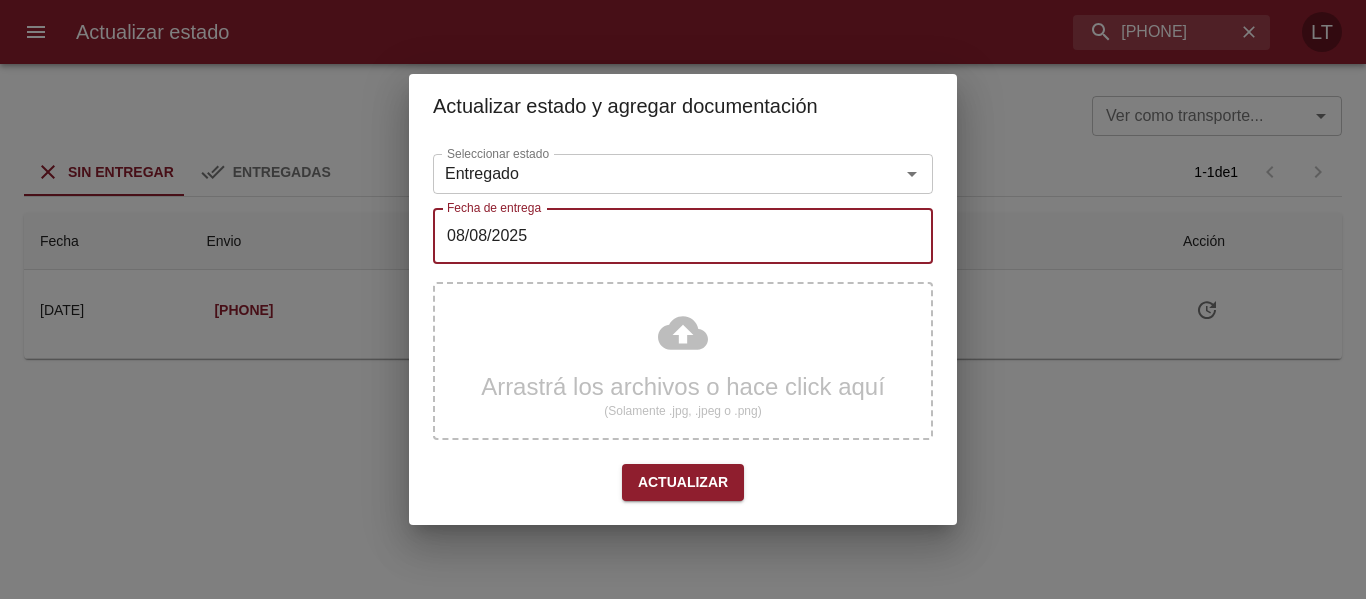 click on "08/08/2025" at bounding box center [683, 236] 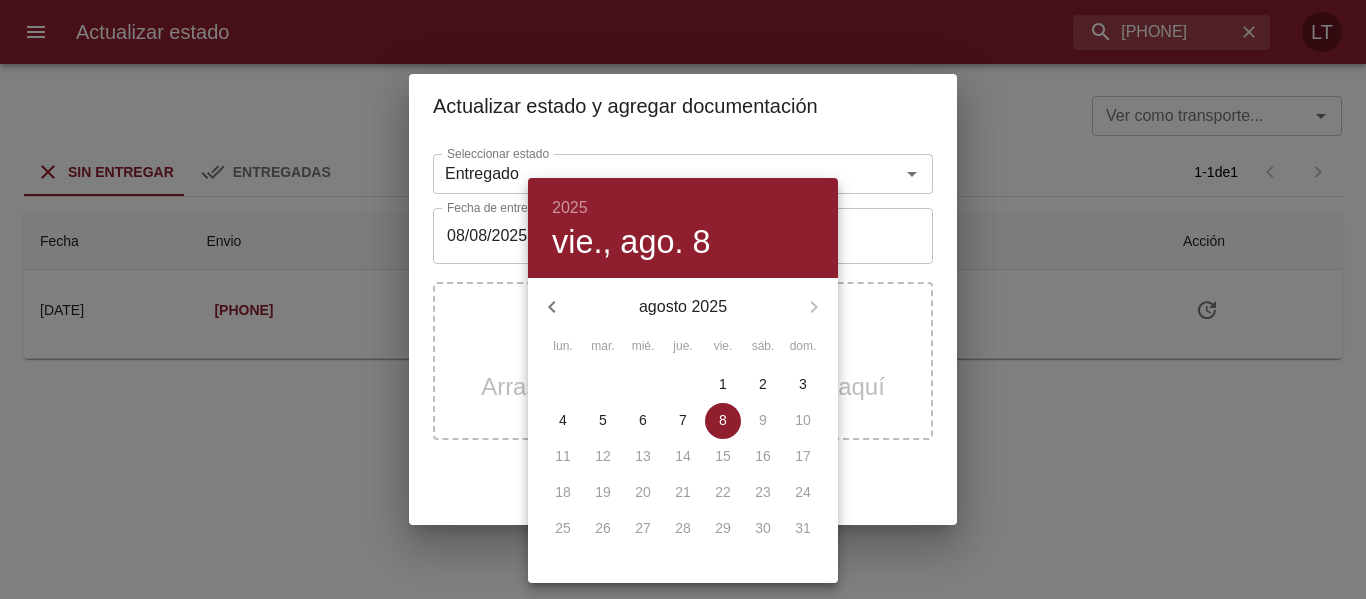 click 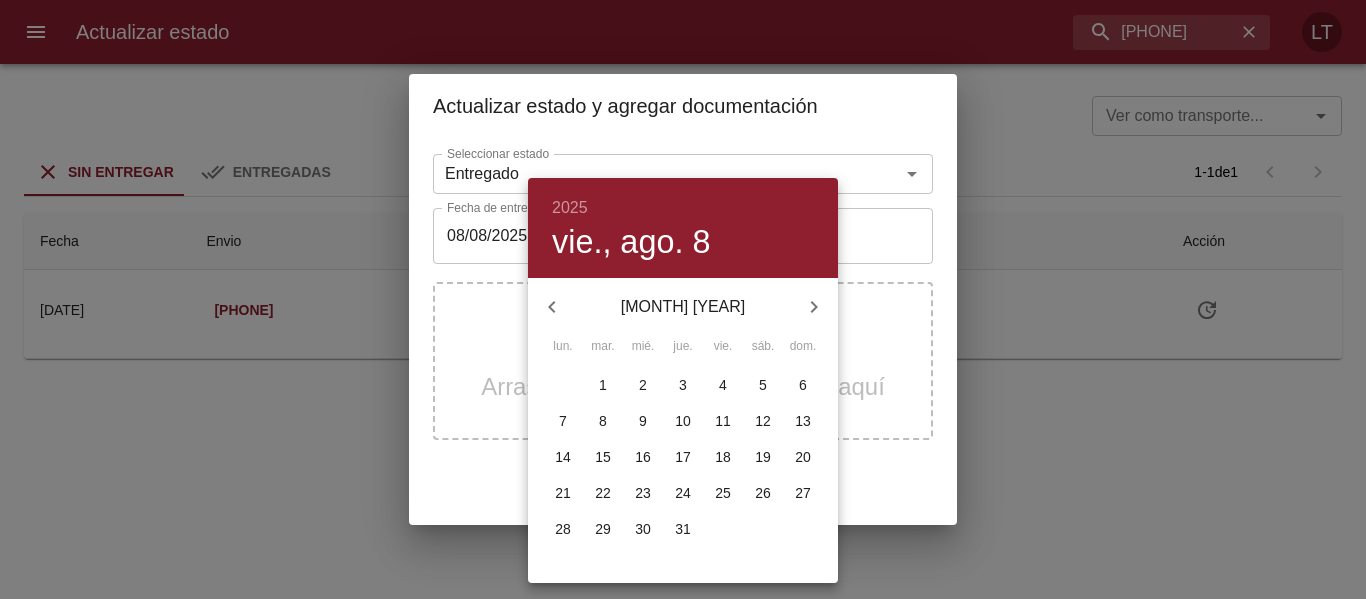 click 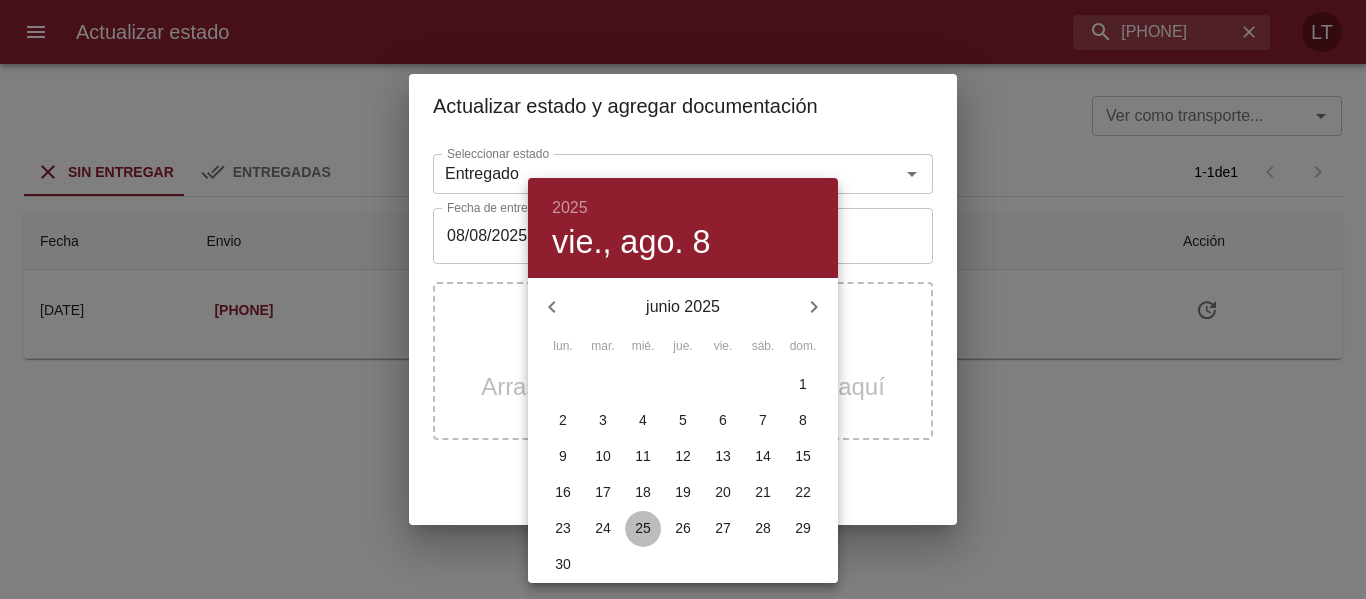 click on "25" at bounding box center (643, 528) 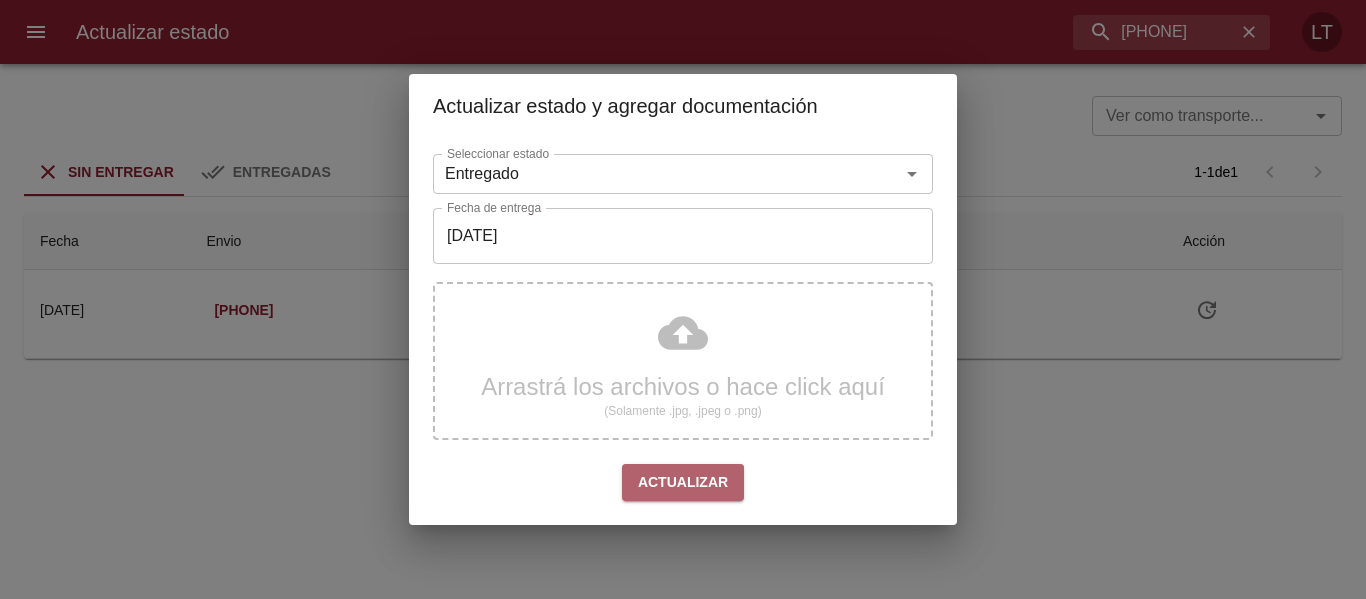 click on "Actualizar" at bounding box center (683, 482) 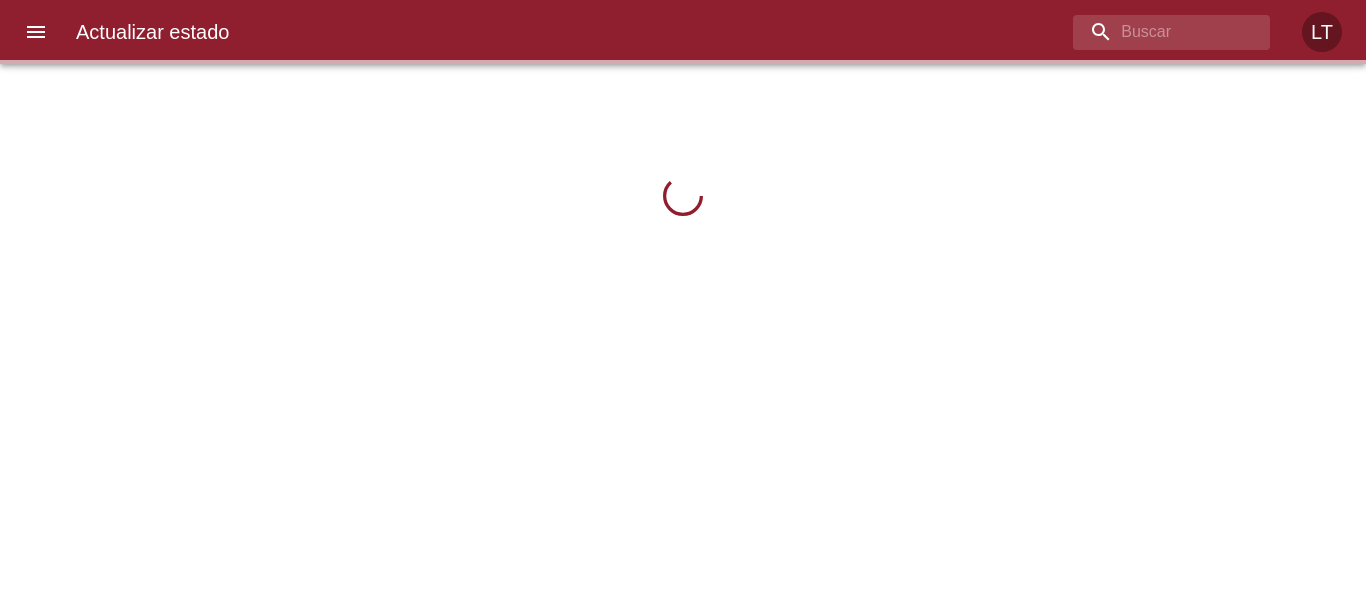 scroll, scrollTop: 0, scrollLeft: 0, axis: both 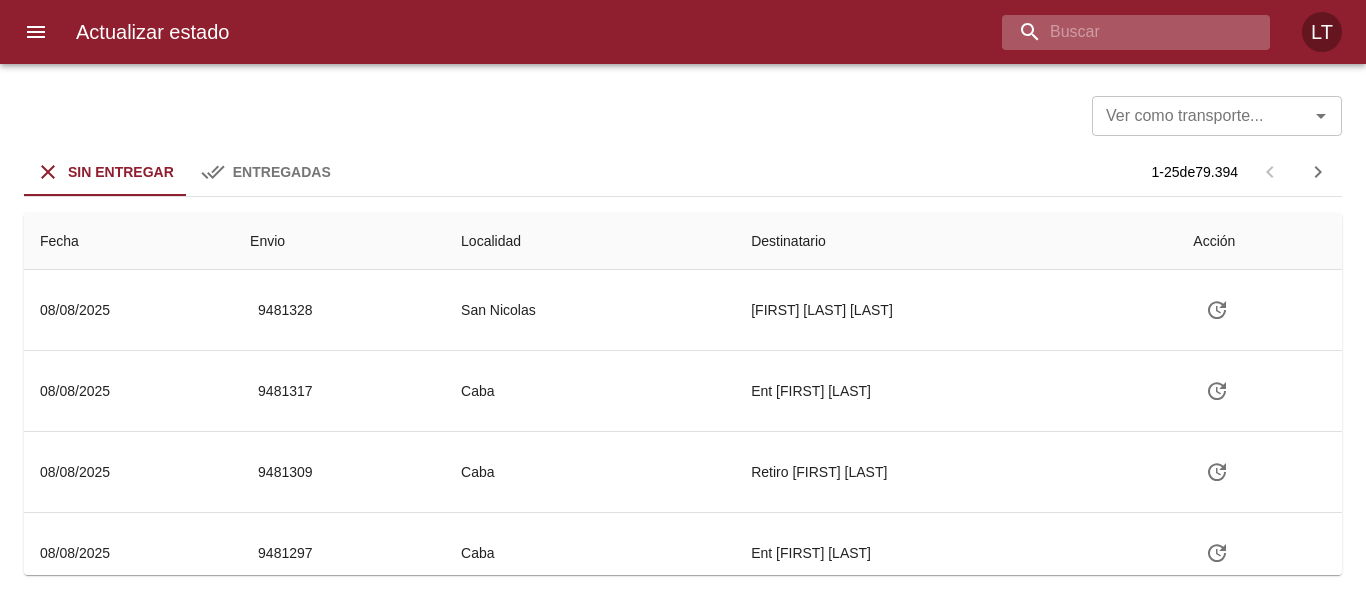 drag, startPoint x: 1193, startPoint y: 35, endPoint x: 1174, endPoint y: 46, distance: 21.954498 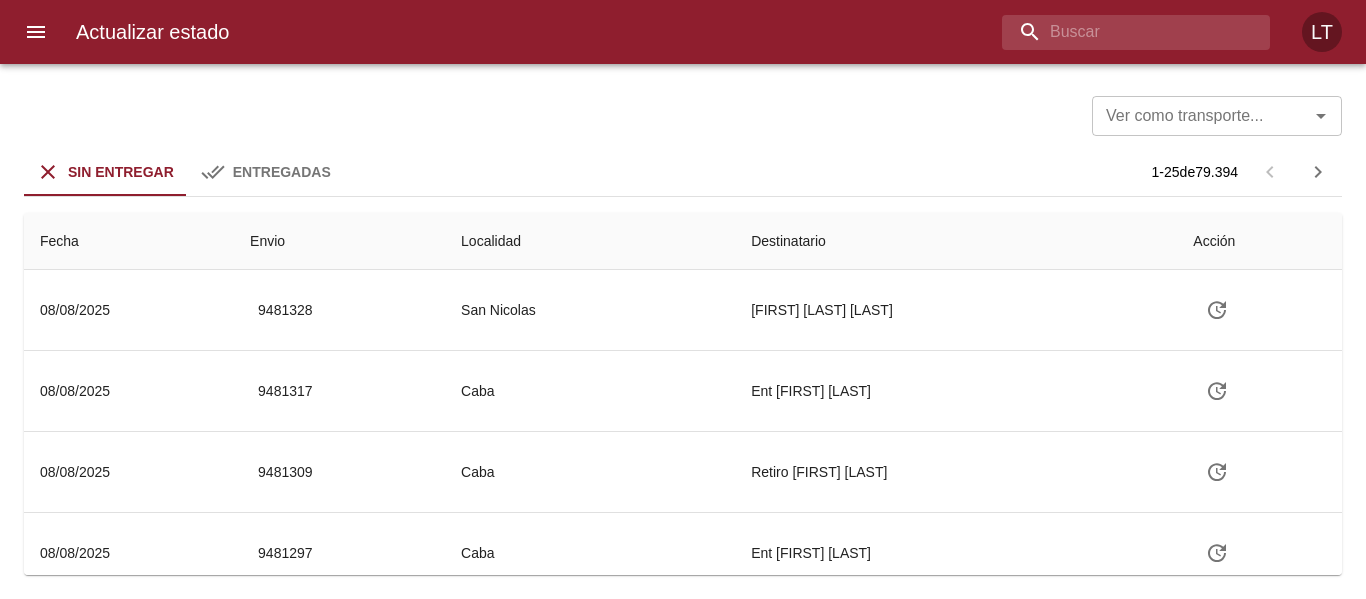 paste on "9455144" 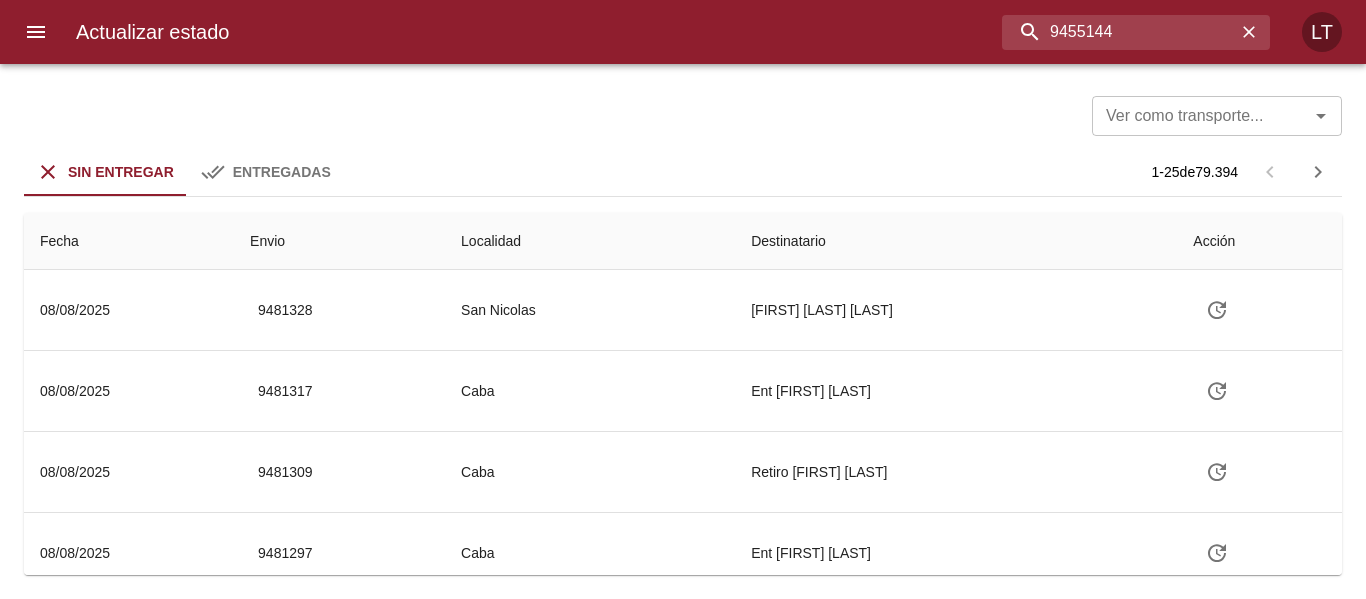 type on "9455144" 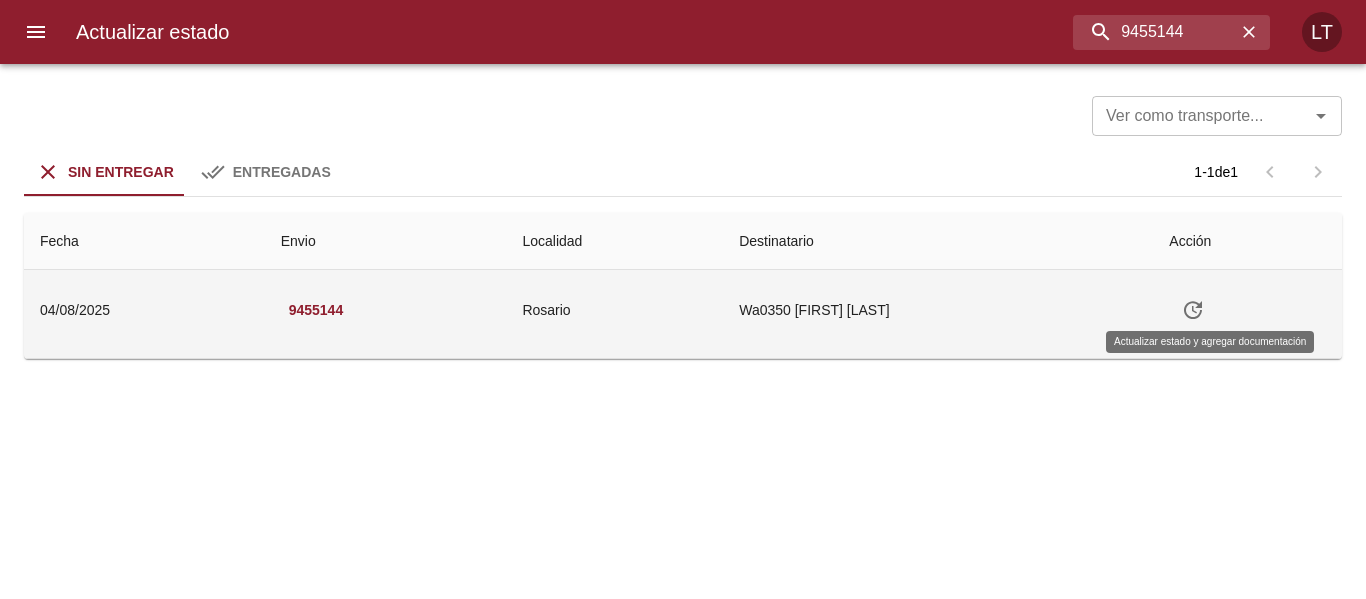 click at bounding box center (1193, 310) 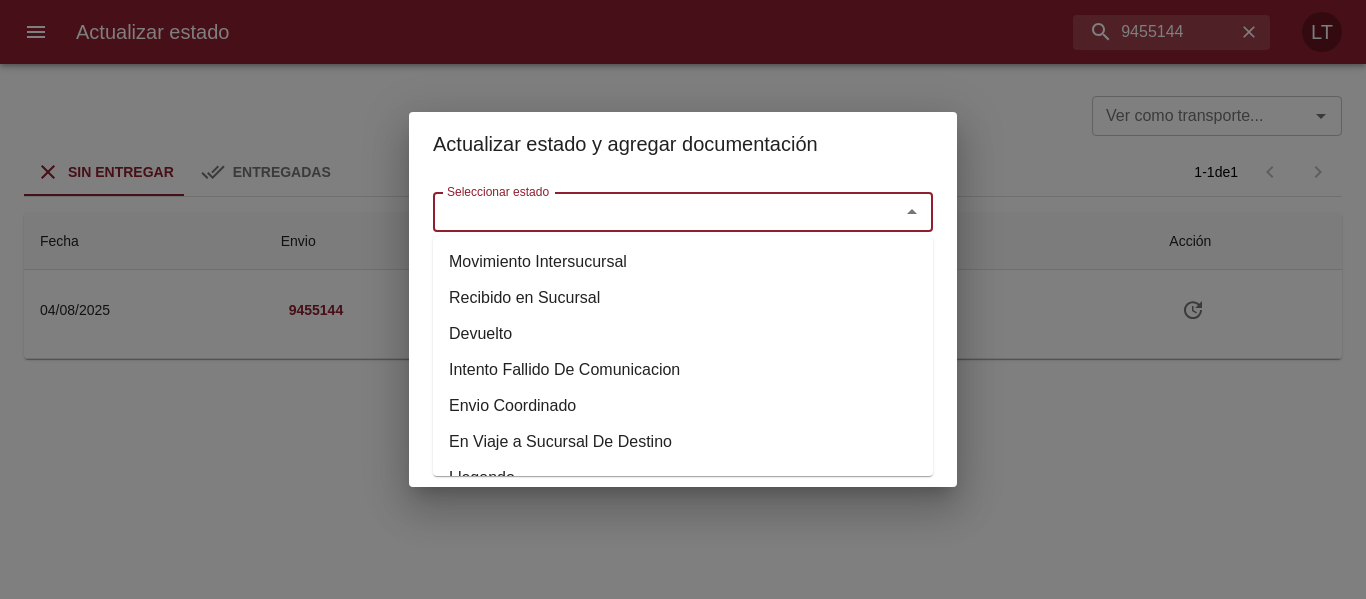 click on "Seleccionar estado" at bounding box center [653, 212] 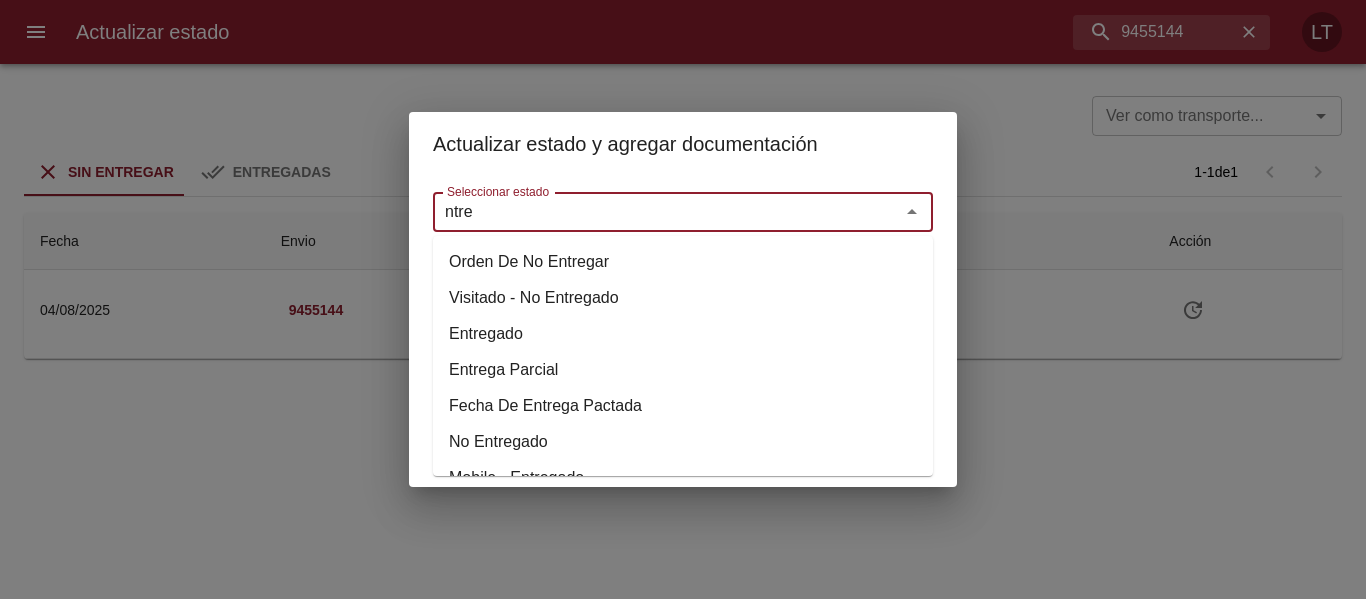 click on "Entregado" at bounding box center [683, 334] 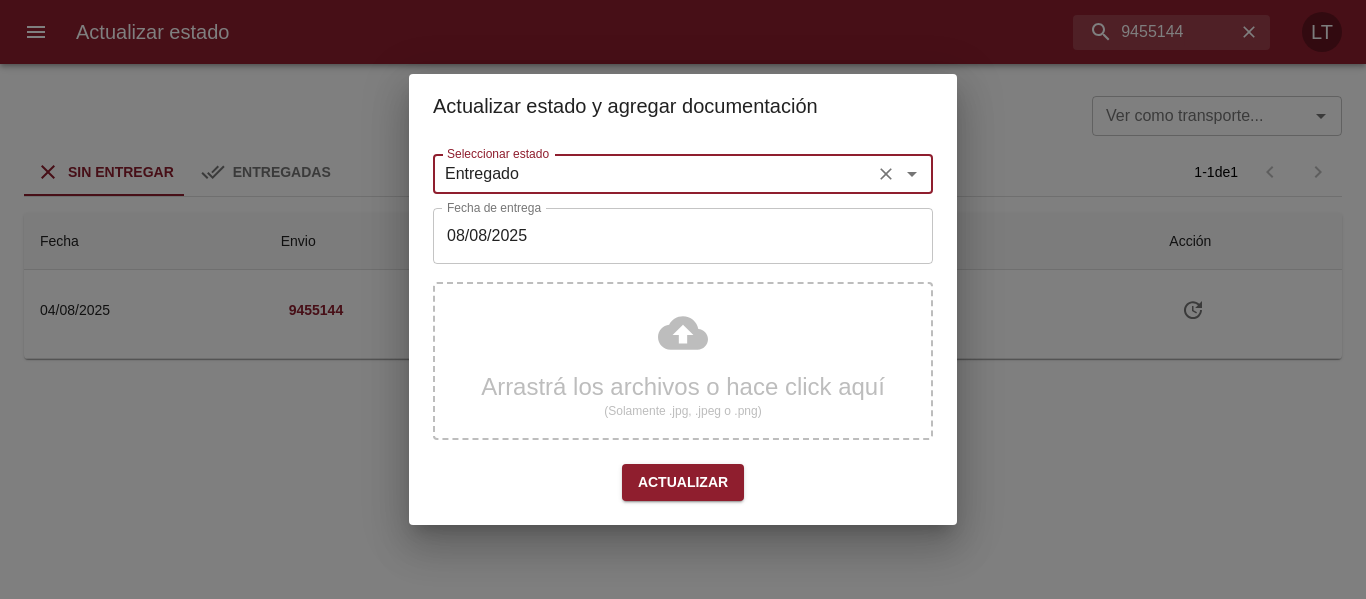 type on "Entregado" 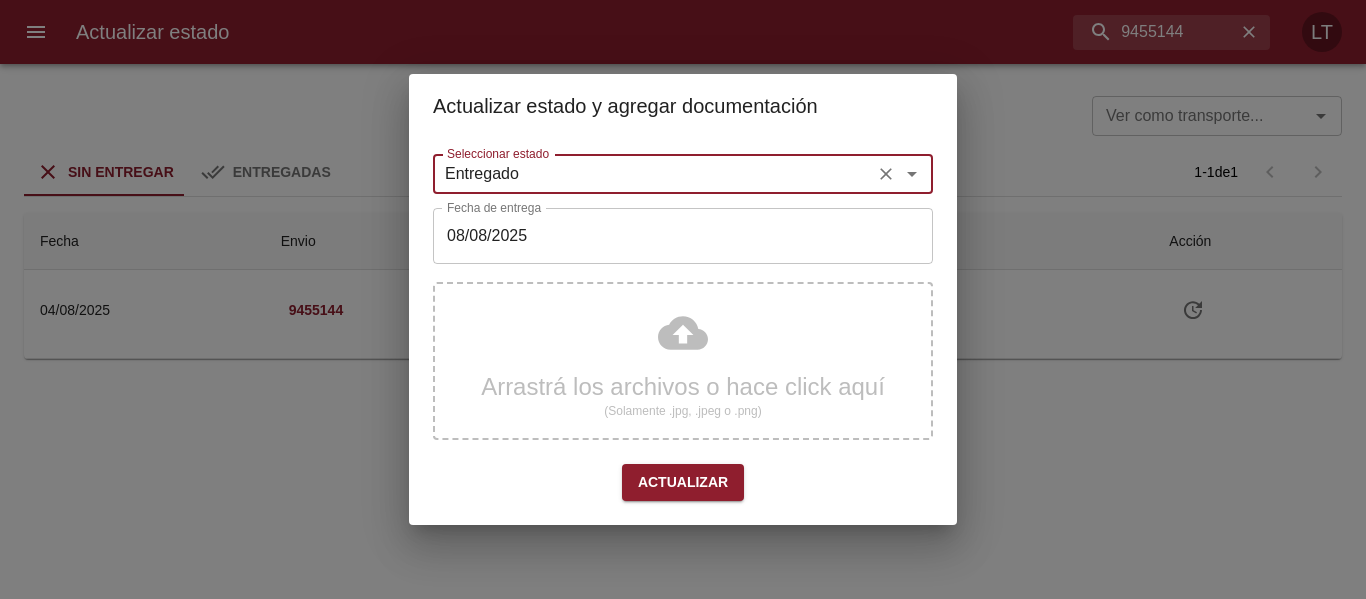 click on "08/08/2025" at bounding box center [683, 236] 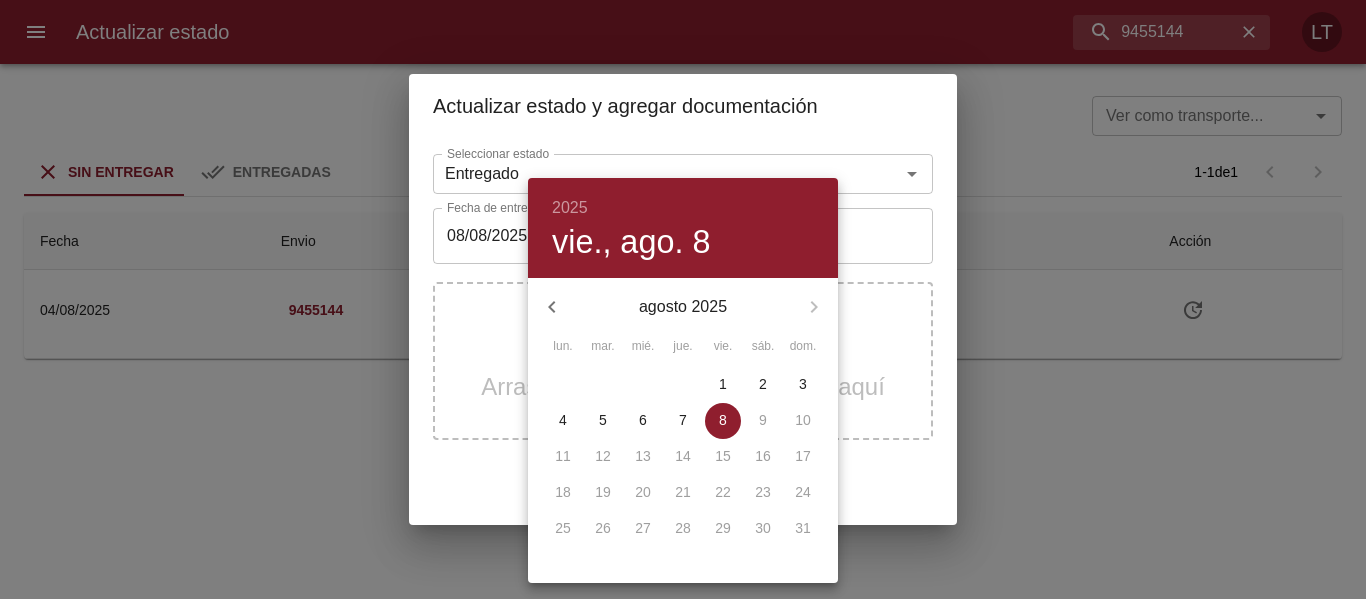 click on "6" at bounding box center (643, 420) 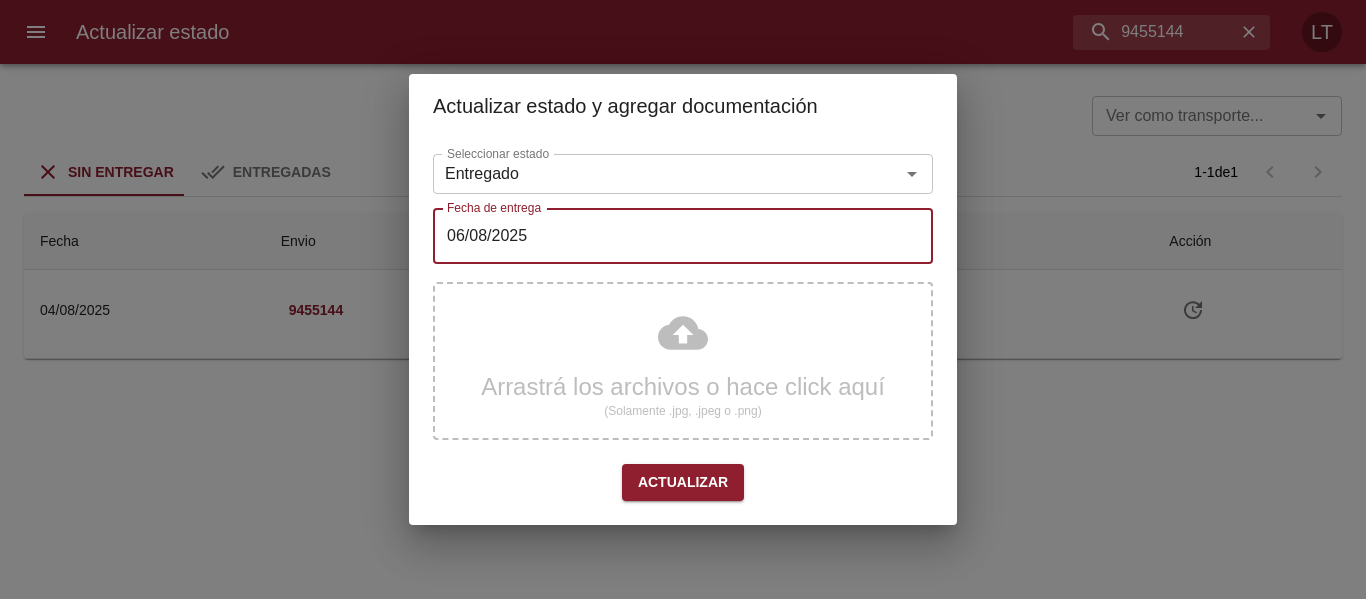 click on "Actualizar" at bounding box center [683, 482] 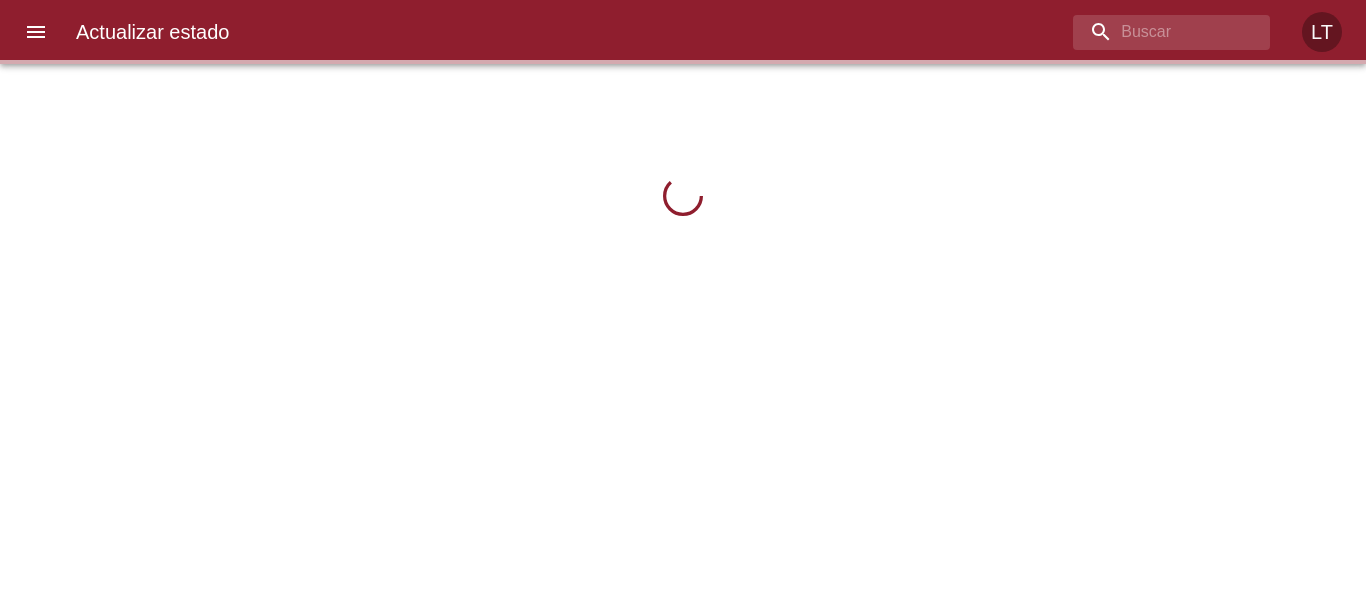 scroll, scrollTop: 0, scrollLeft: 0, axis: both 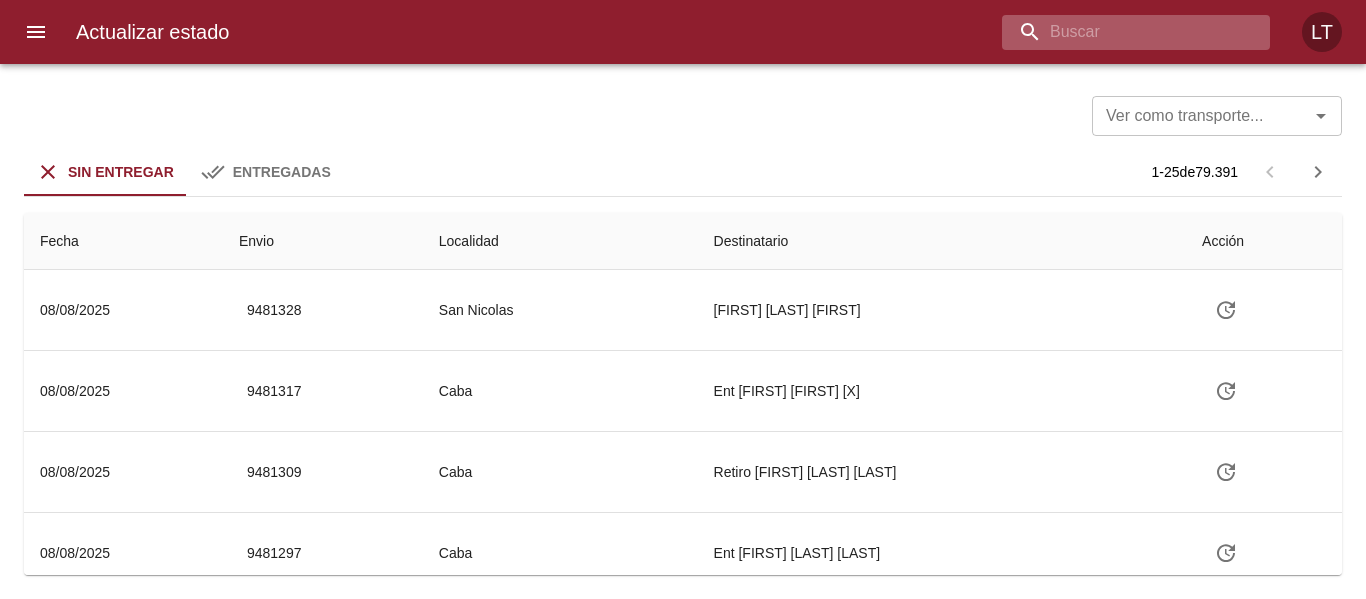 click at bounding box center (1119, 32) 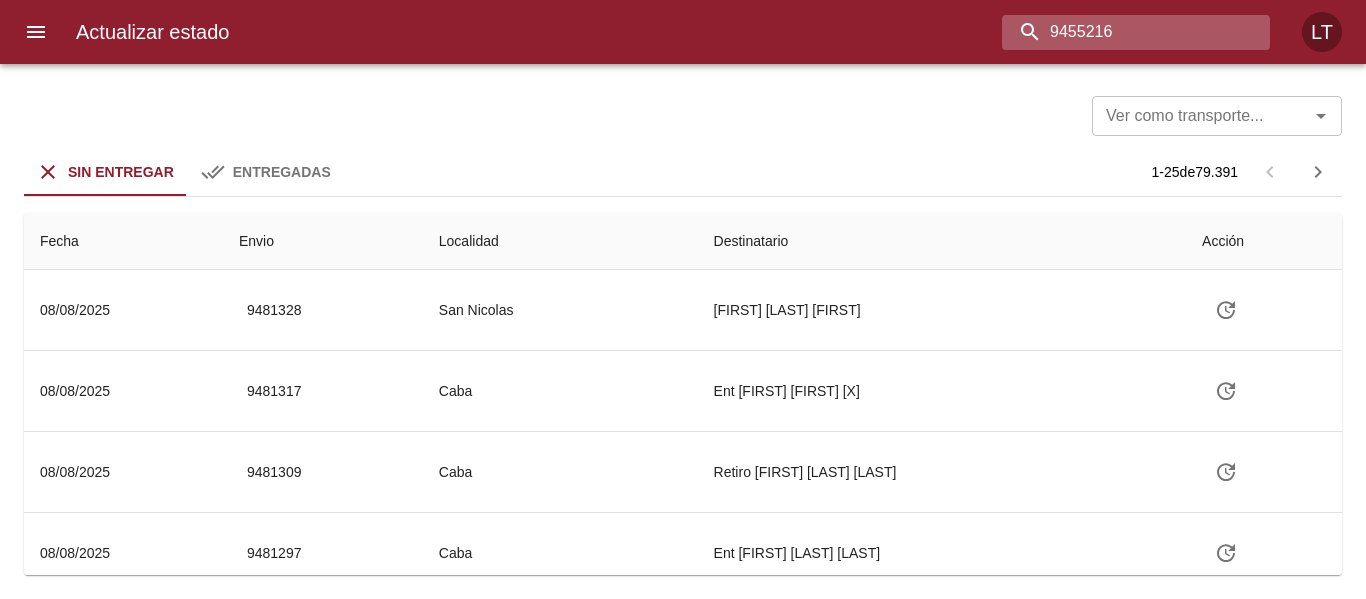 type on "9455216" 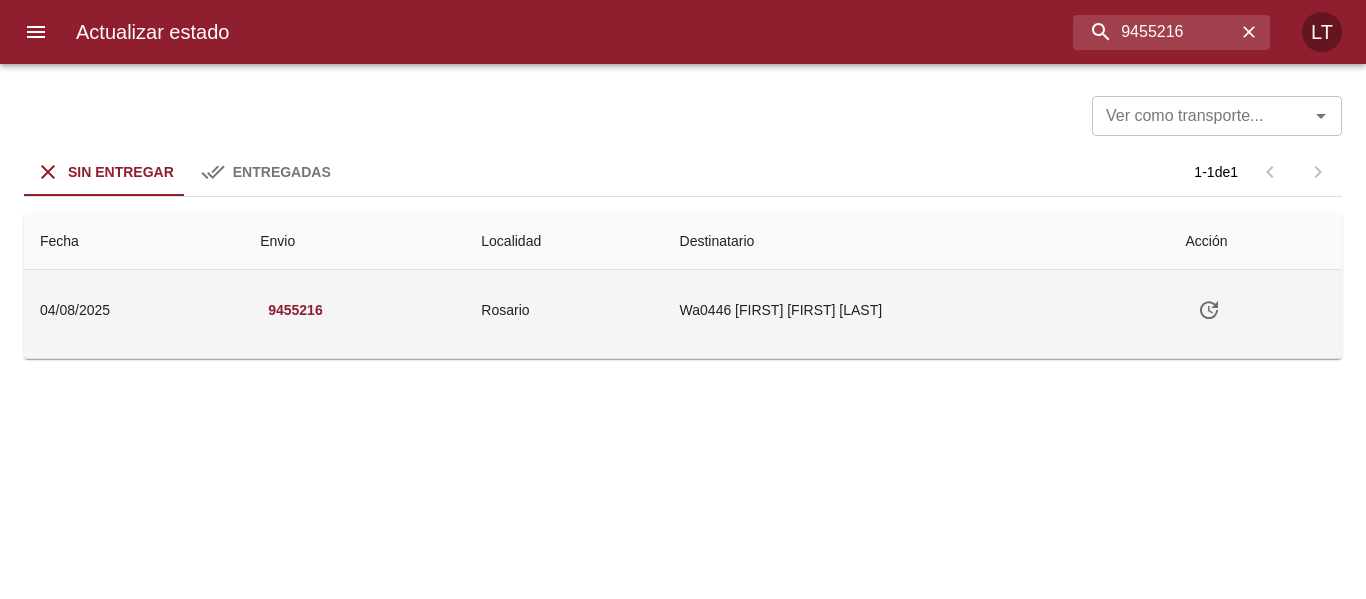 click 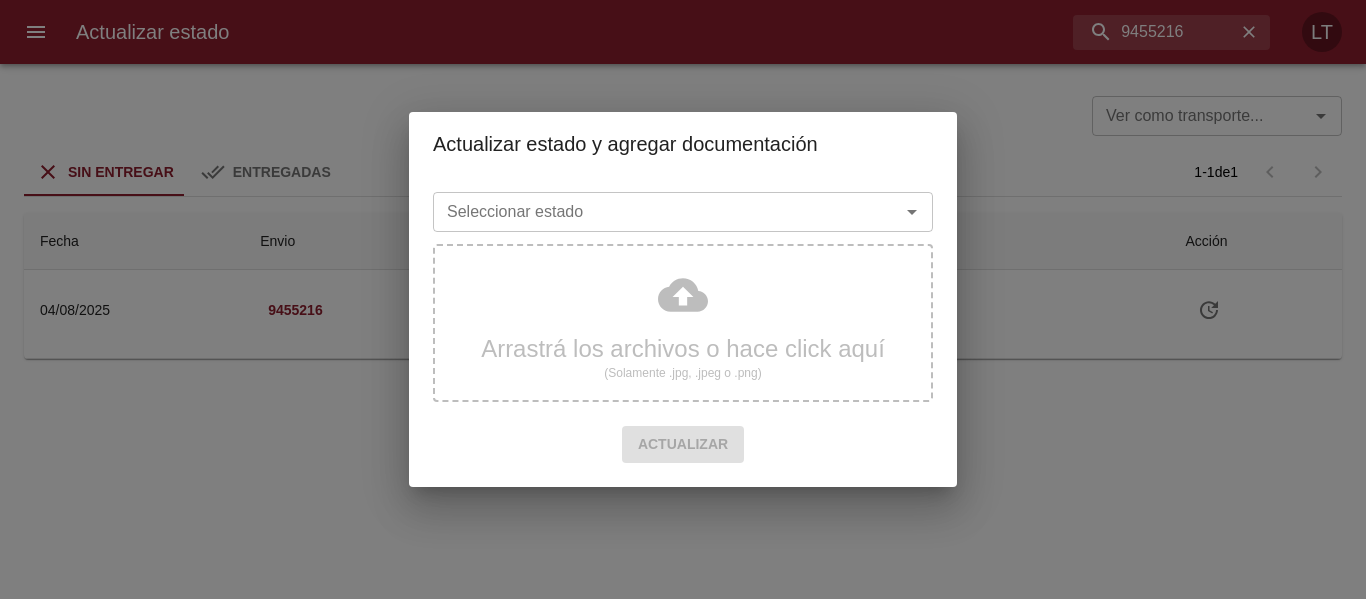 click on "Seleccionar estado" at bounding box center [653, 212] 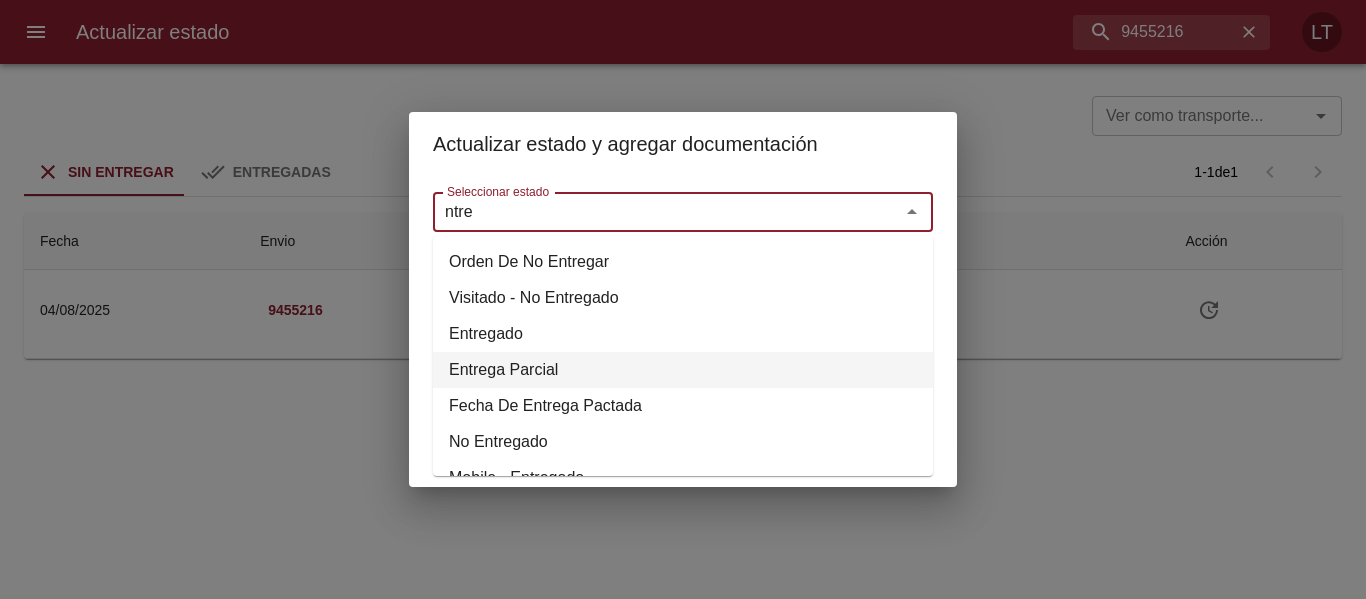 click on "Entrega Parcial" at bounding box center [683, 370] 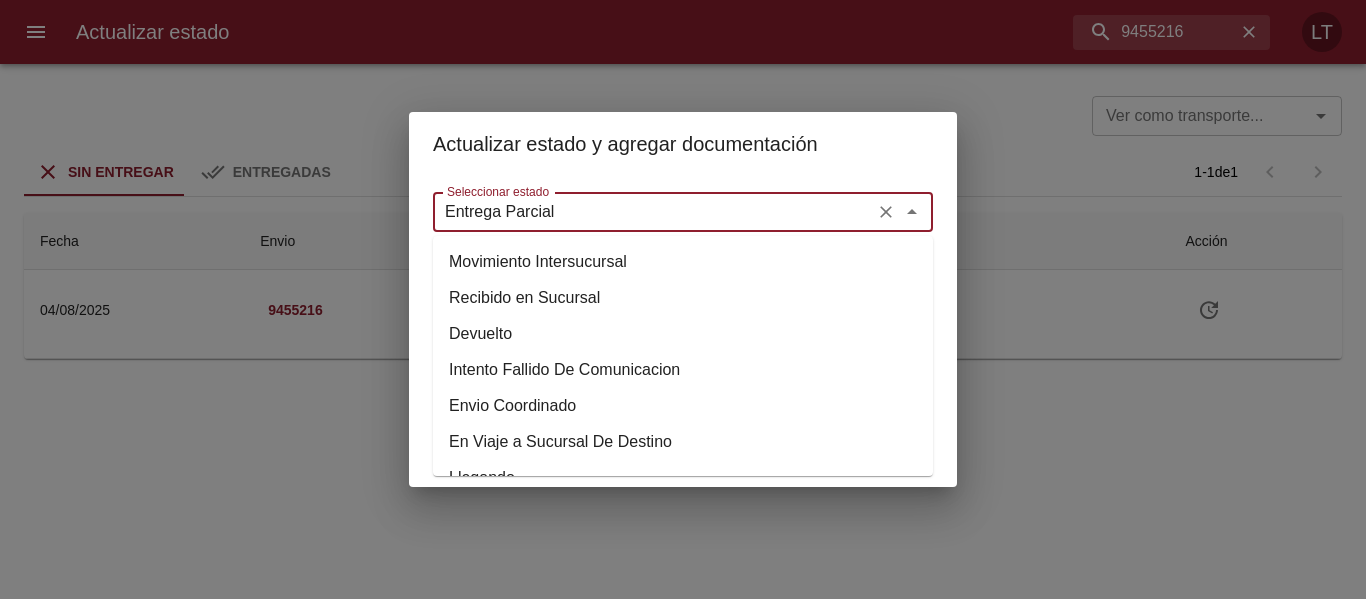 click on "Entrega Parcial" at bounding box center [653, 212] 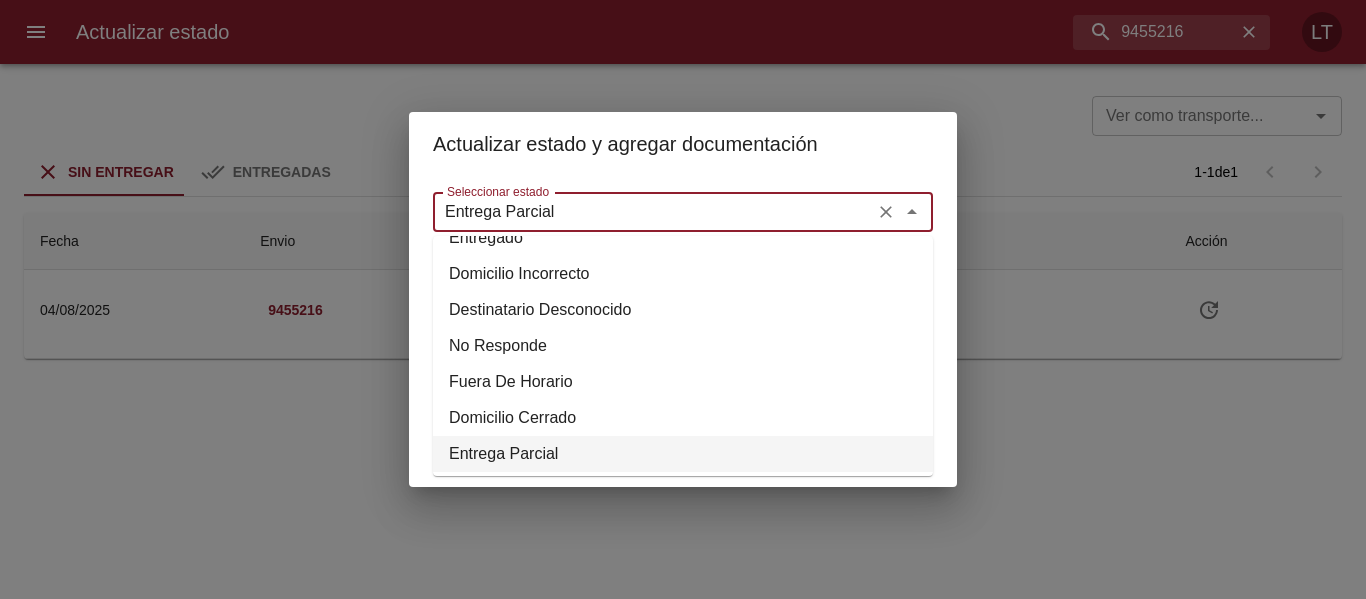 click on "Entrega Parcial" at bounding box center (653, 212) 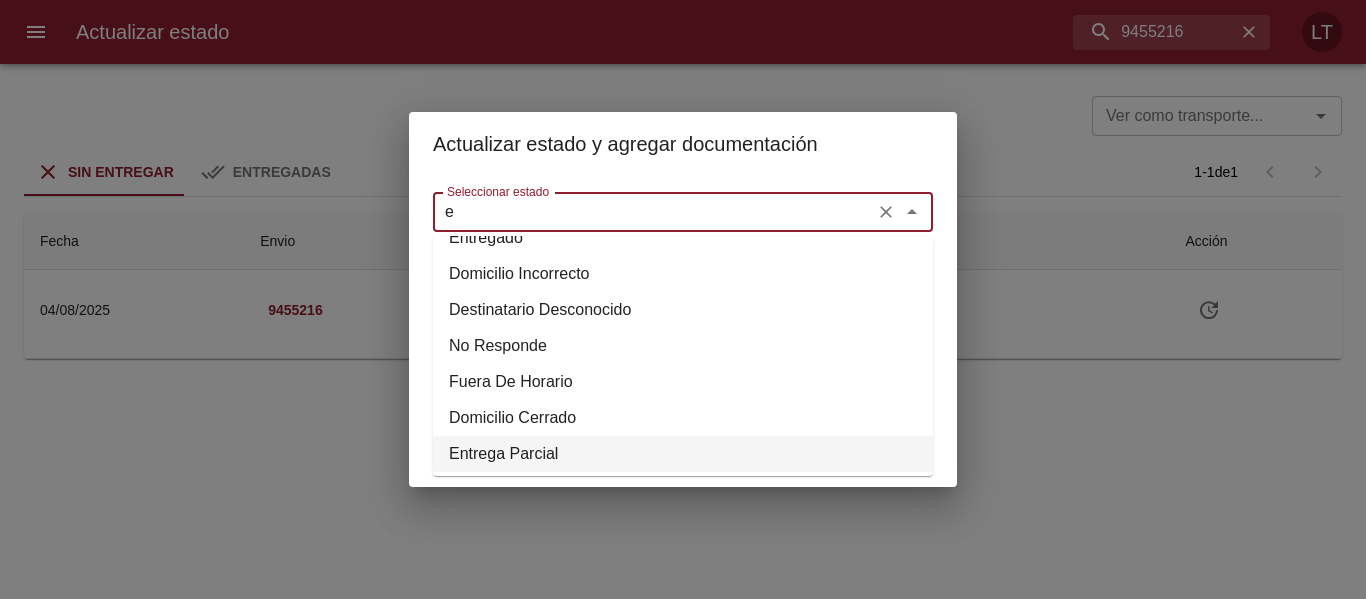 click on "e" at bounding box center (653, 212) 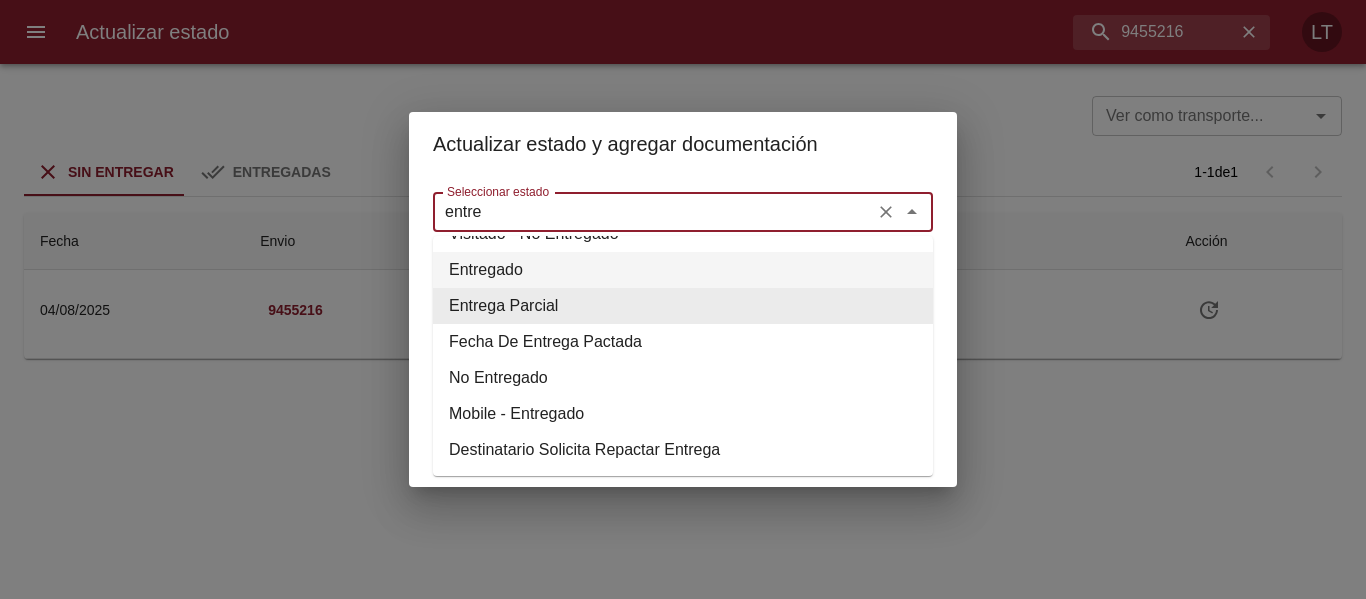 scroll, scrollTop: 64, scrollLeft: 0, axis: vertical 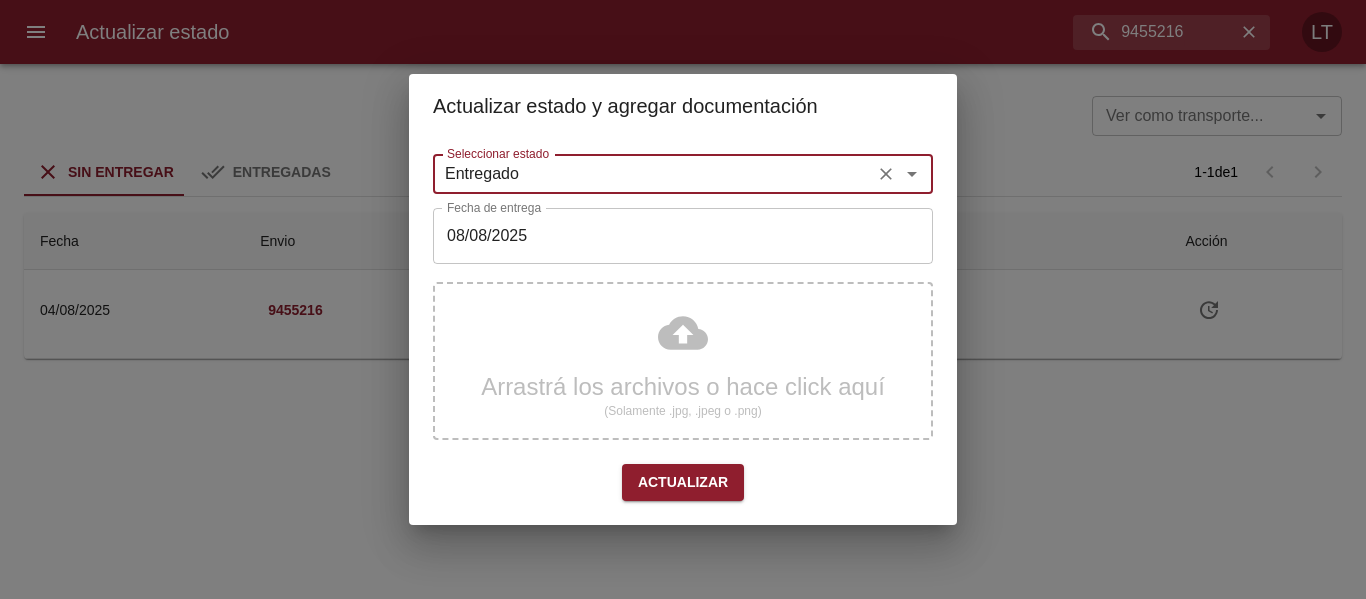 type on "Entregado" 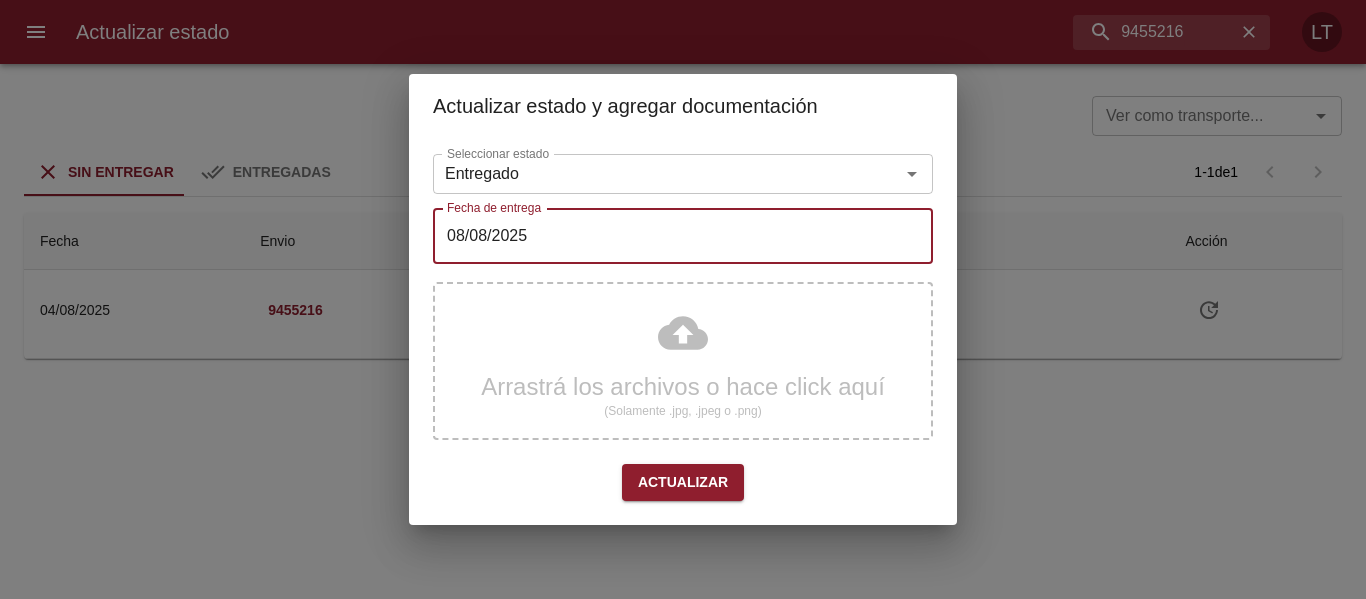 click on "08/08/2025" at bounding box center [683, 236] 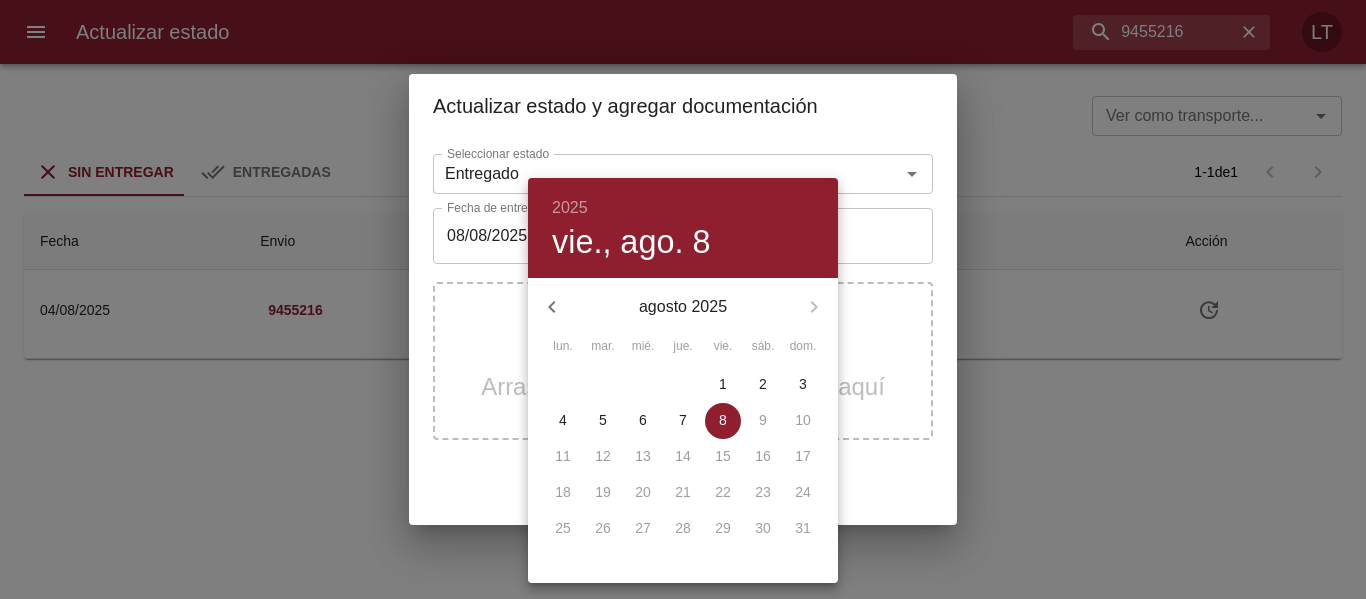 click on "6" at bounding box center (643, 420) 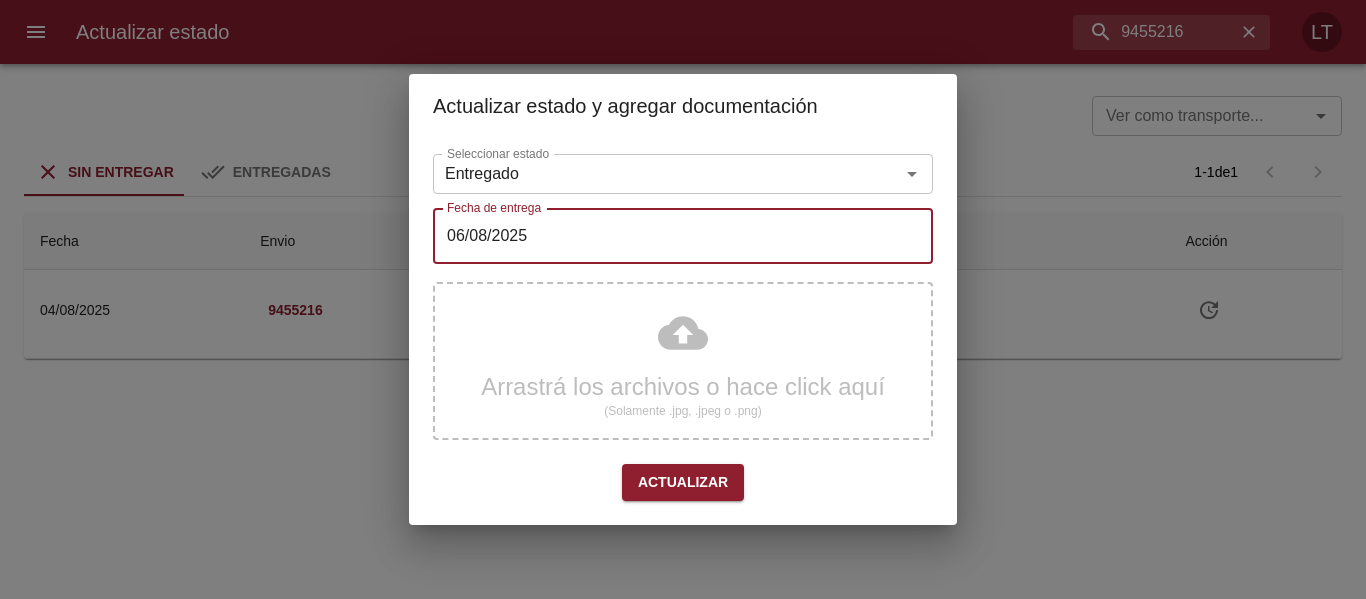 click on "Actualizar" at bounding box center (683, 482) 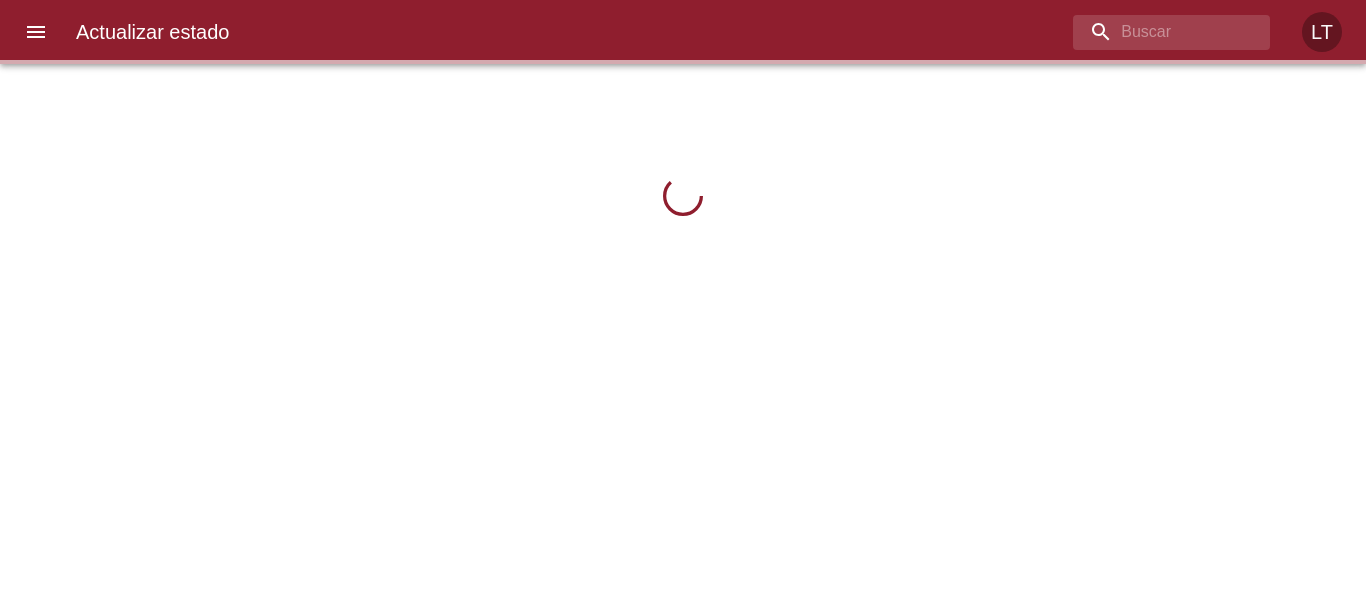 scroll, scrollTop: 0, scrollLeft: 0, axis: both 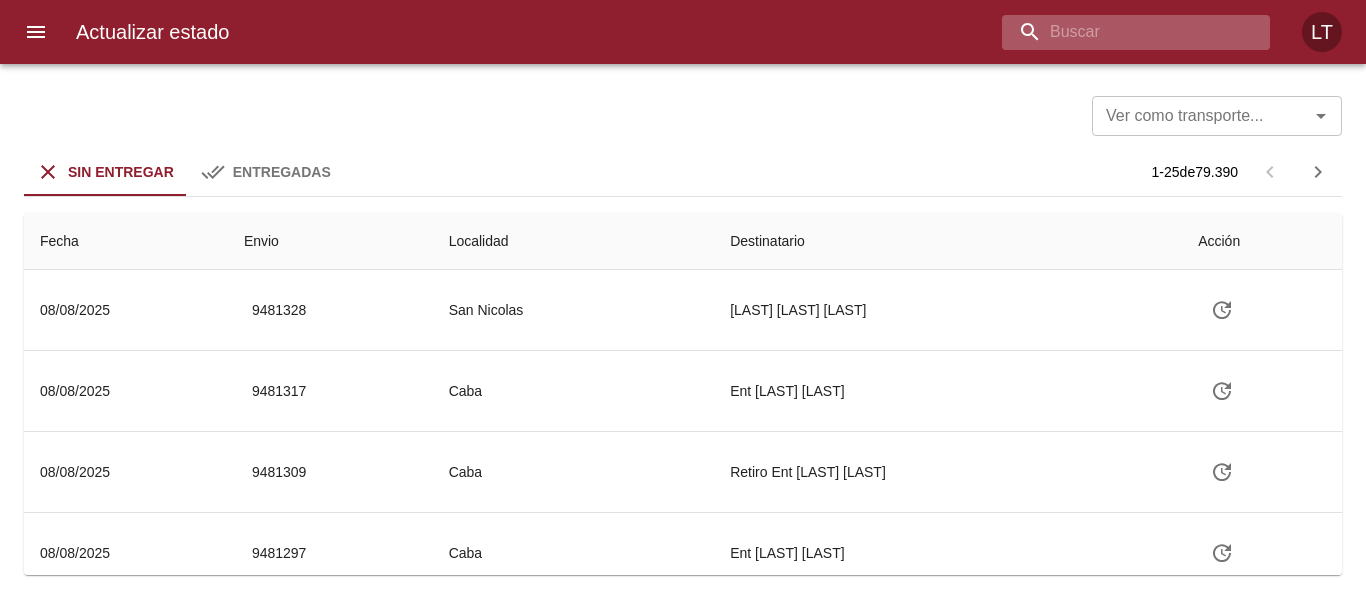 click at bounding box center (1119, 32) 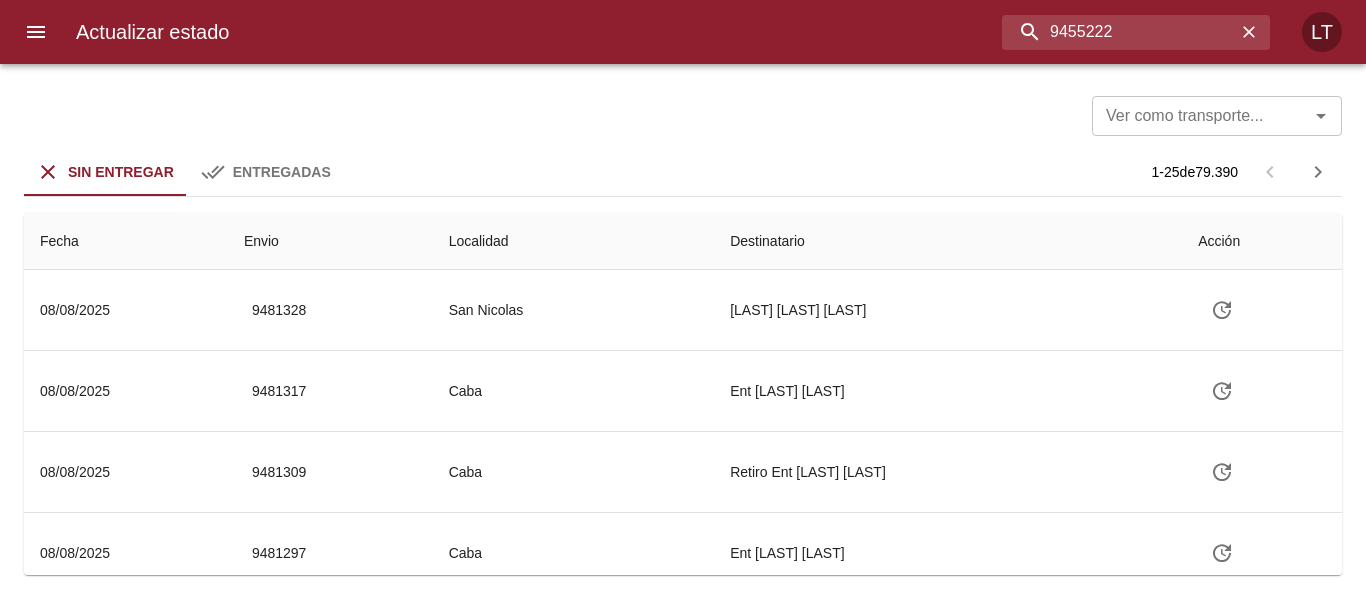 type on "9455222" 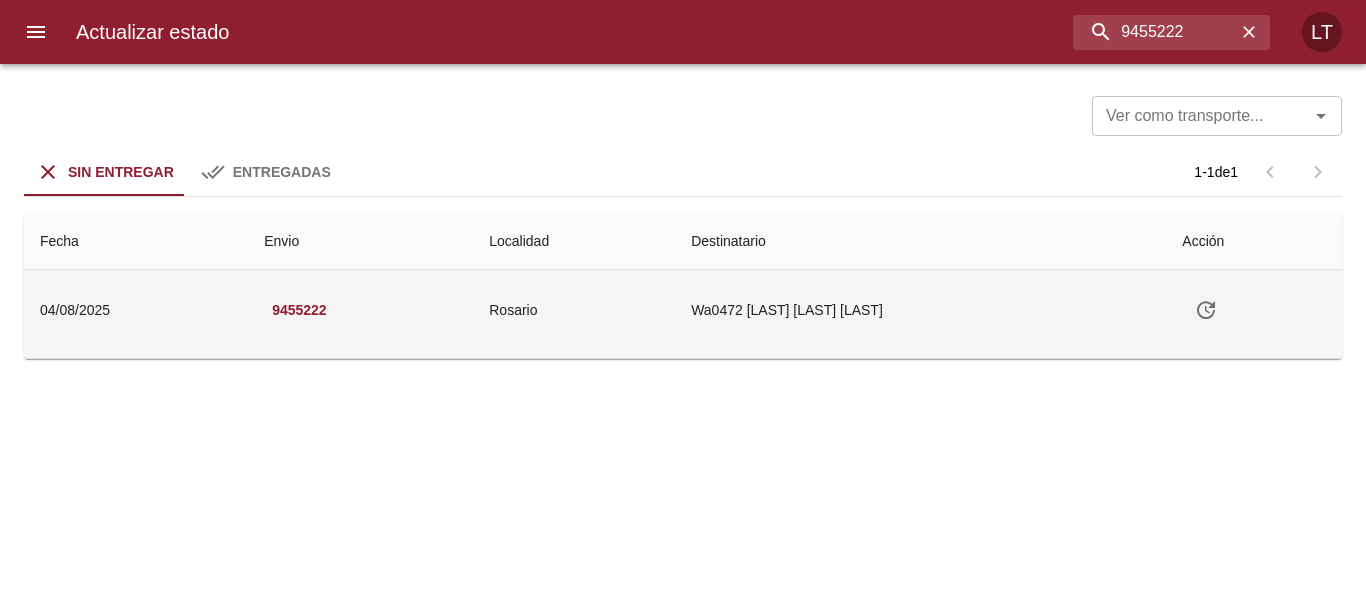 click 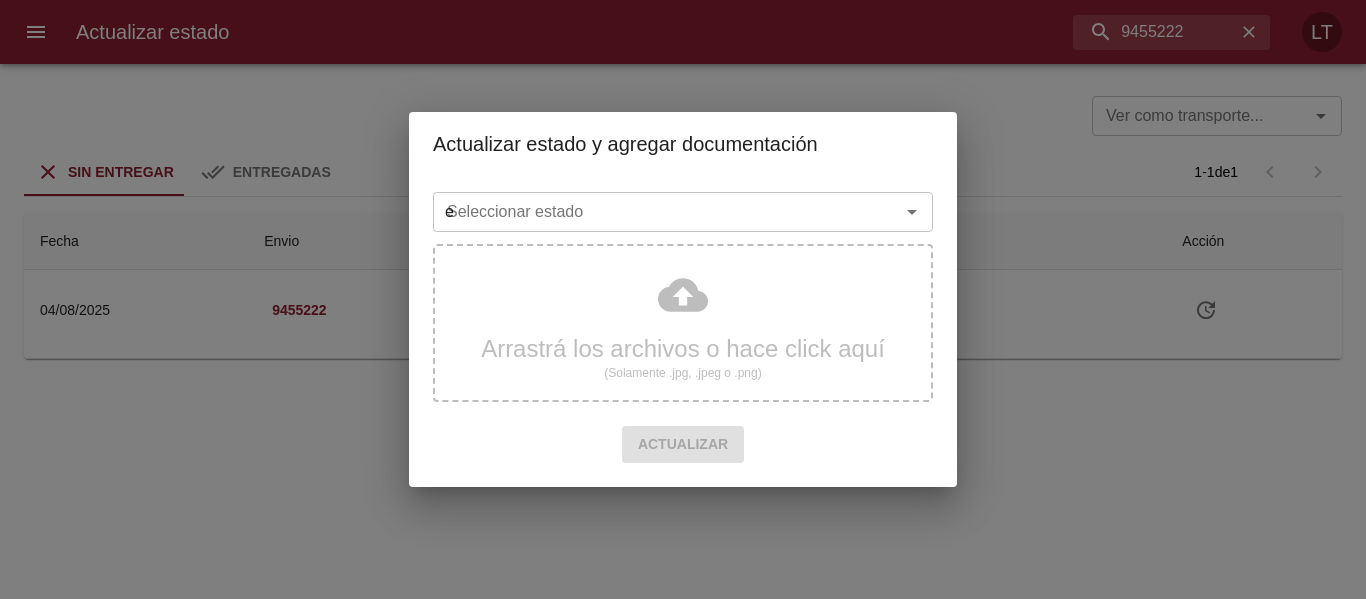 click on "e" at bounding box center [653, 212] 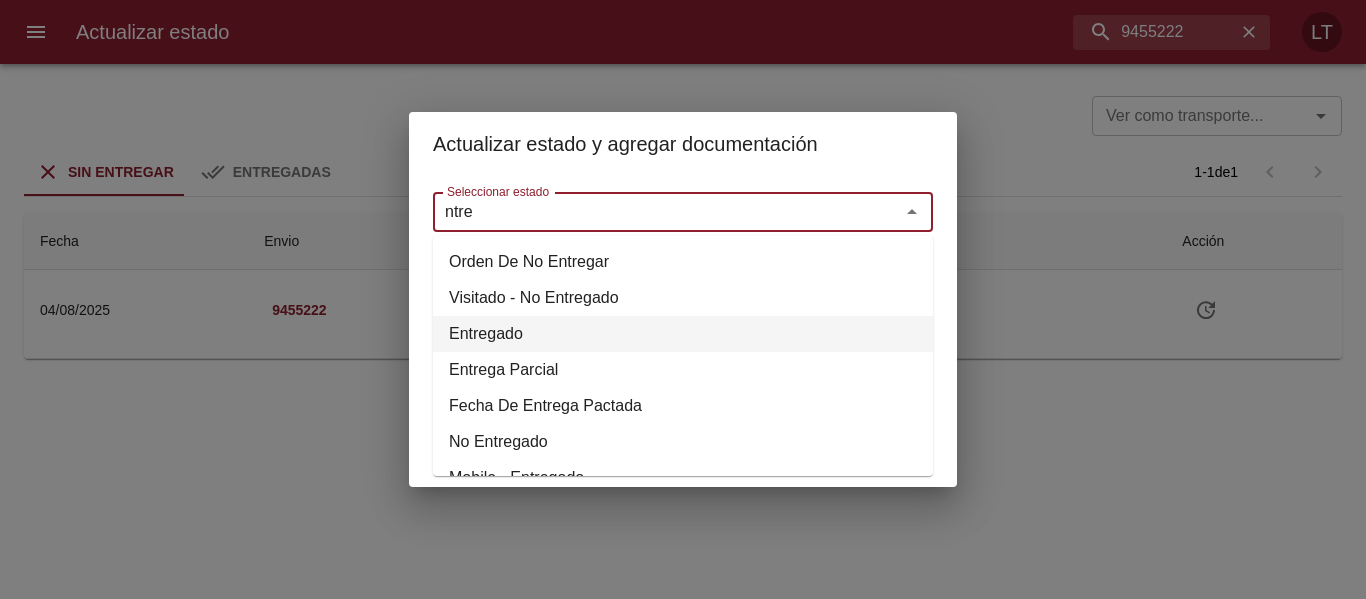 click on "Entregado" at bounding box center (683, 334) 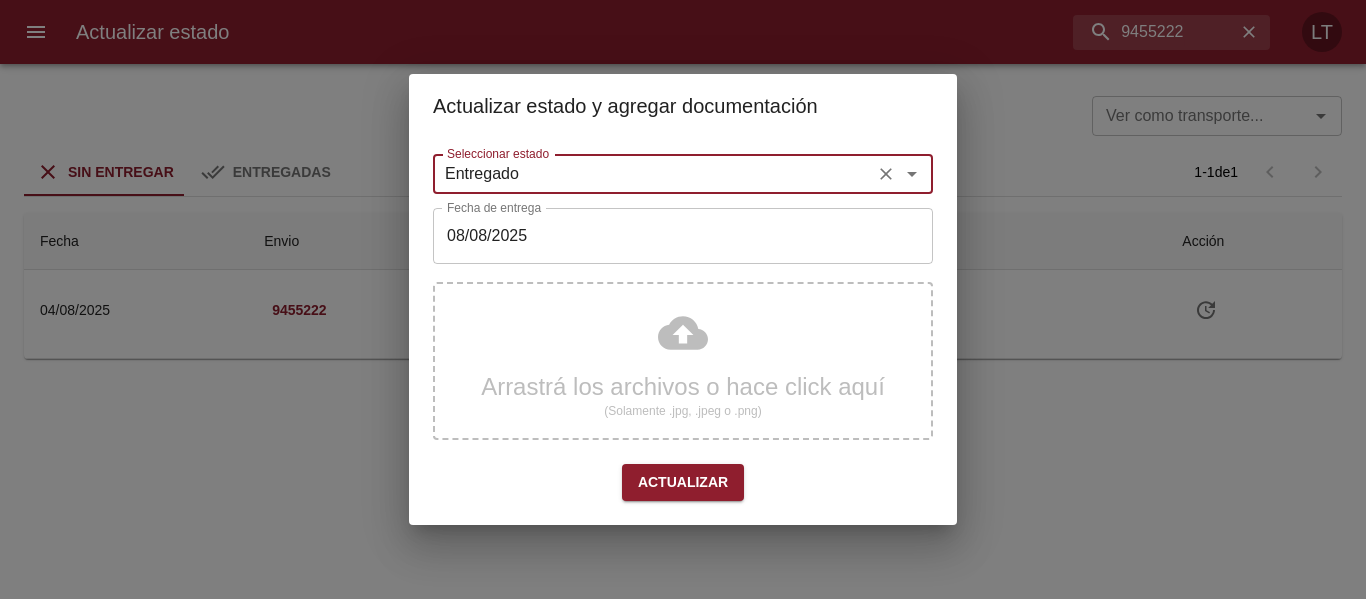 type on "Entregado" 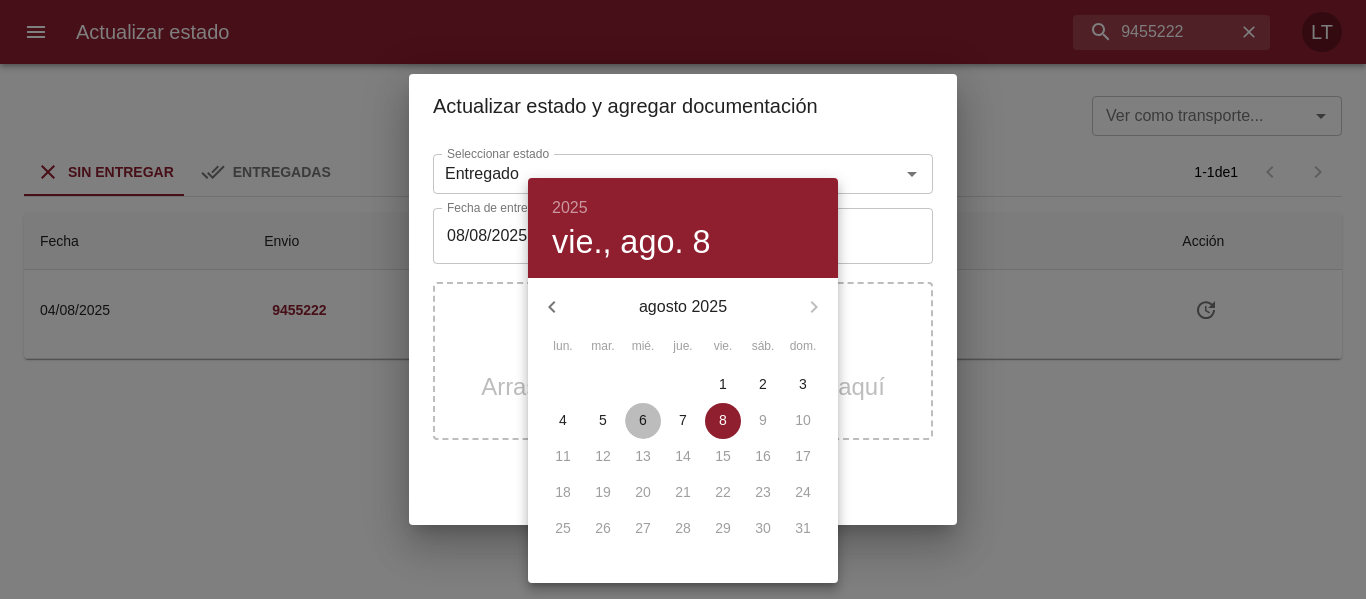 click on "6" at bounding box center [643, 421] 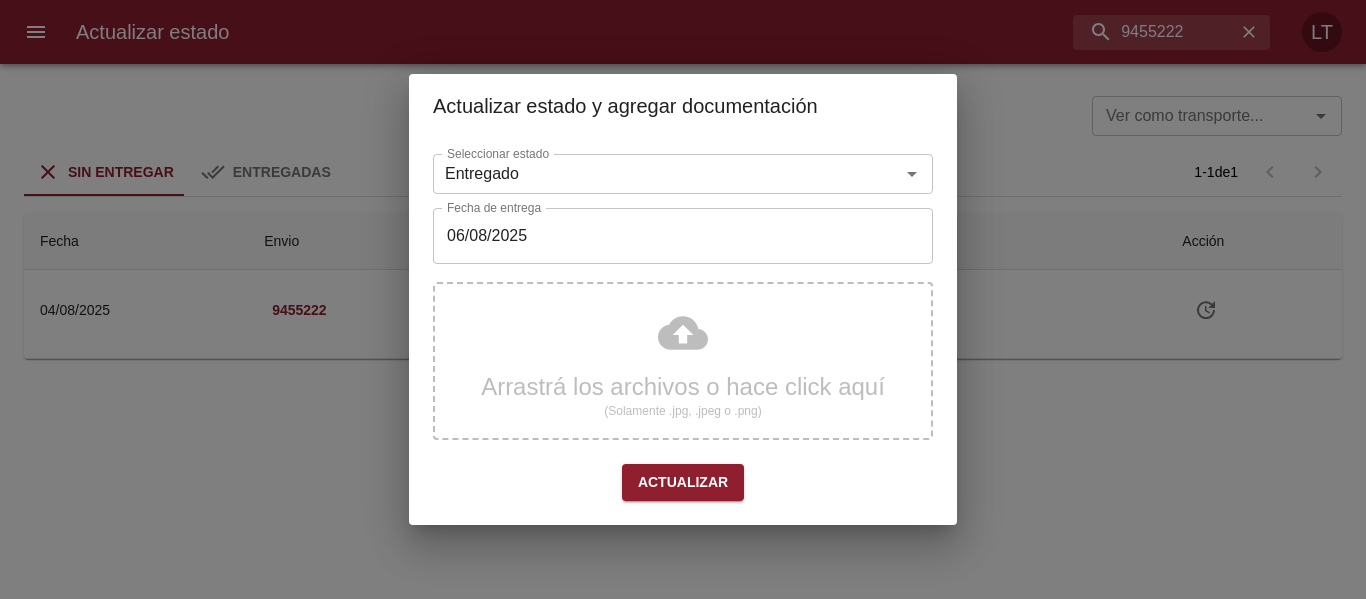 click on "Arrastrá los archivos o hace click aquí (Solamente .jpg, .jpeg o .png)" at bounding box center (683, 369) 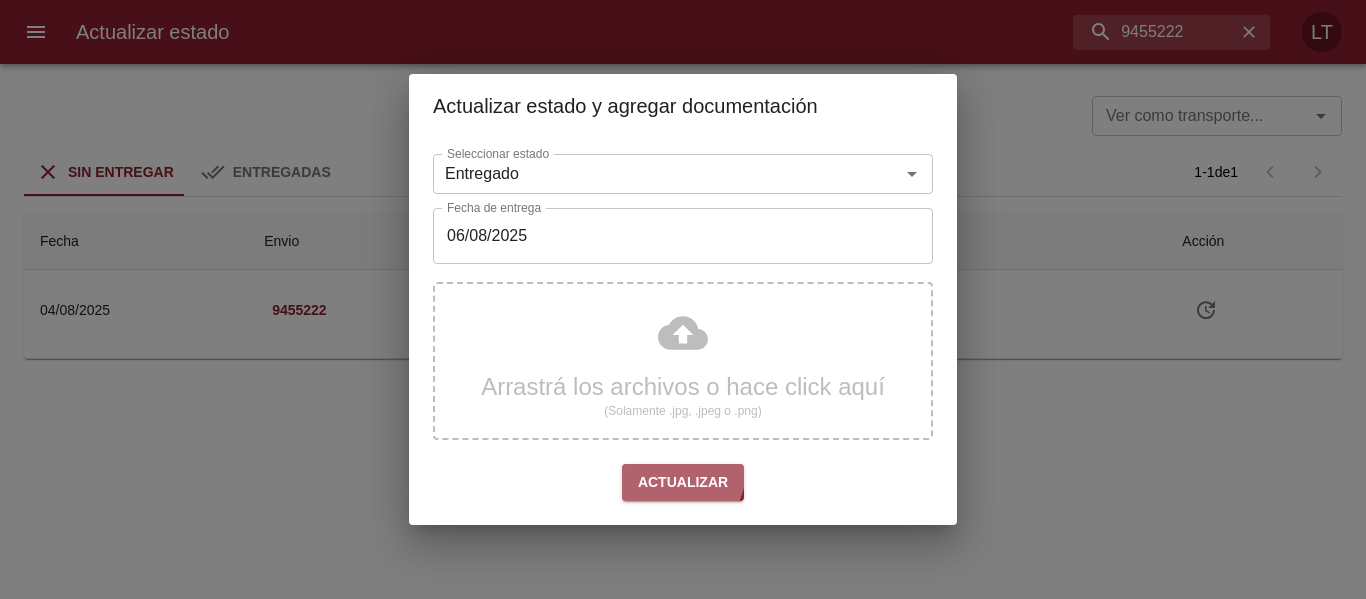 click on "Actualizar" at bounding box center (683, 482) 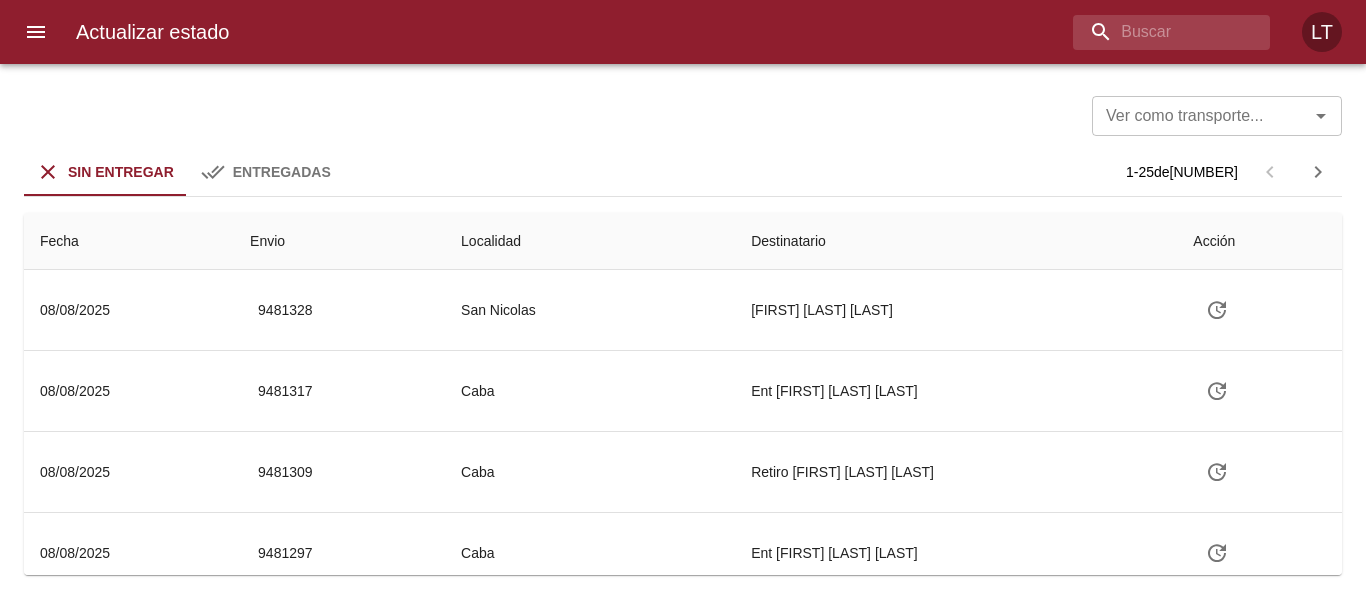 scroll, scrollTop: 0, scrollLeft: 0, axis: both 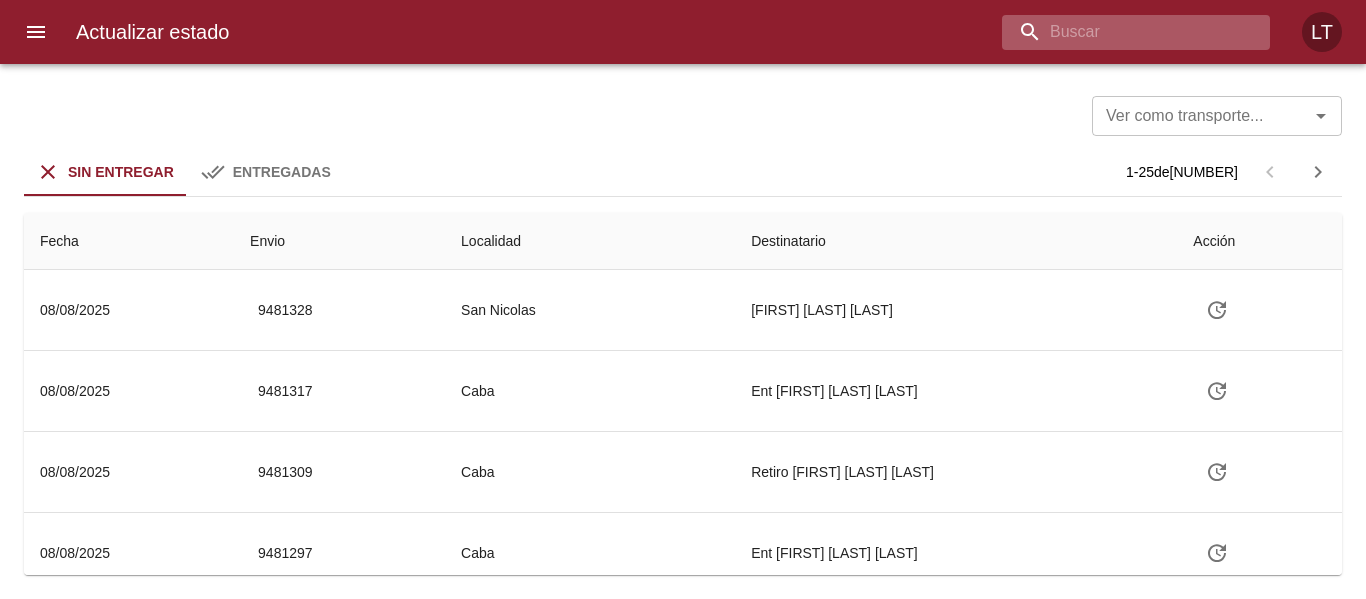 click at bounding box center (1119, 32) 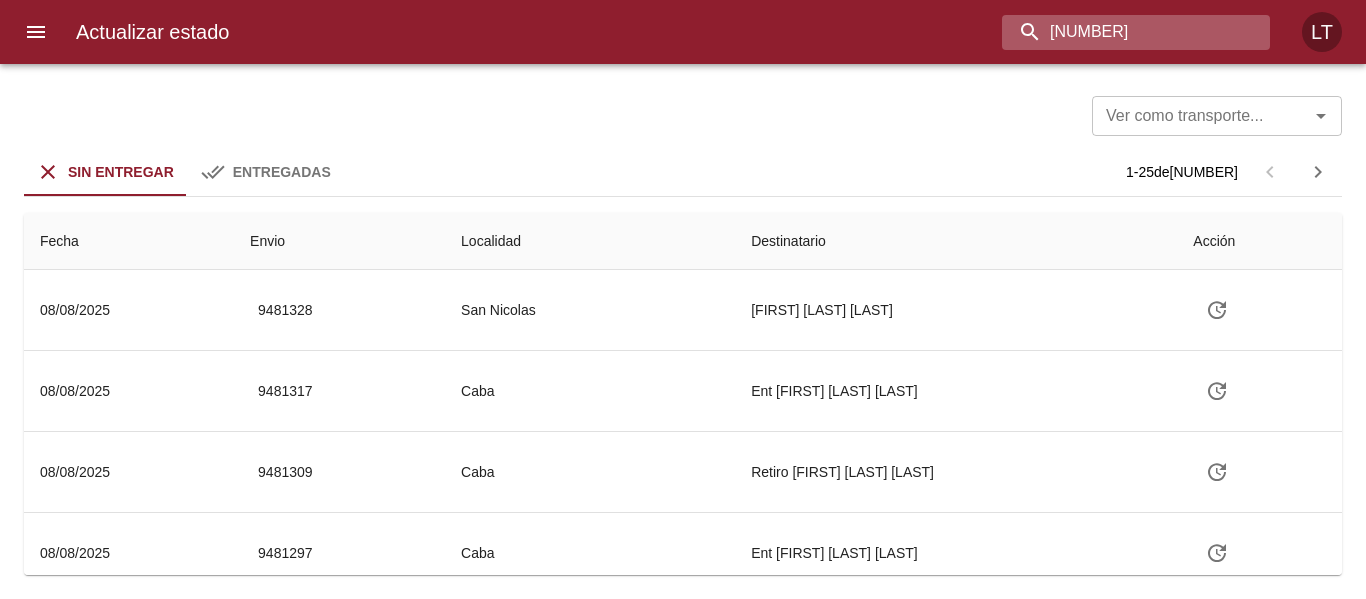 type on "[NUMBER]" 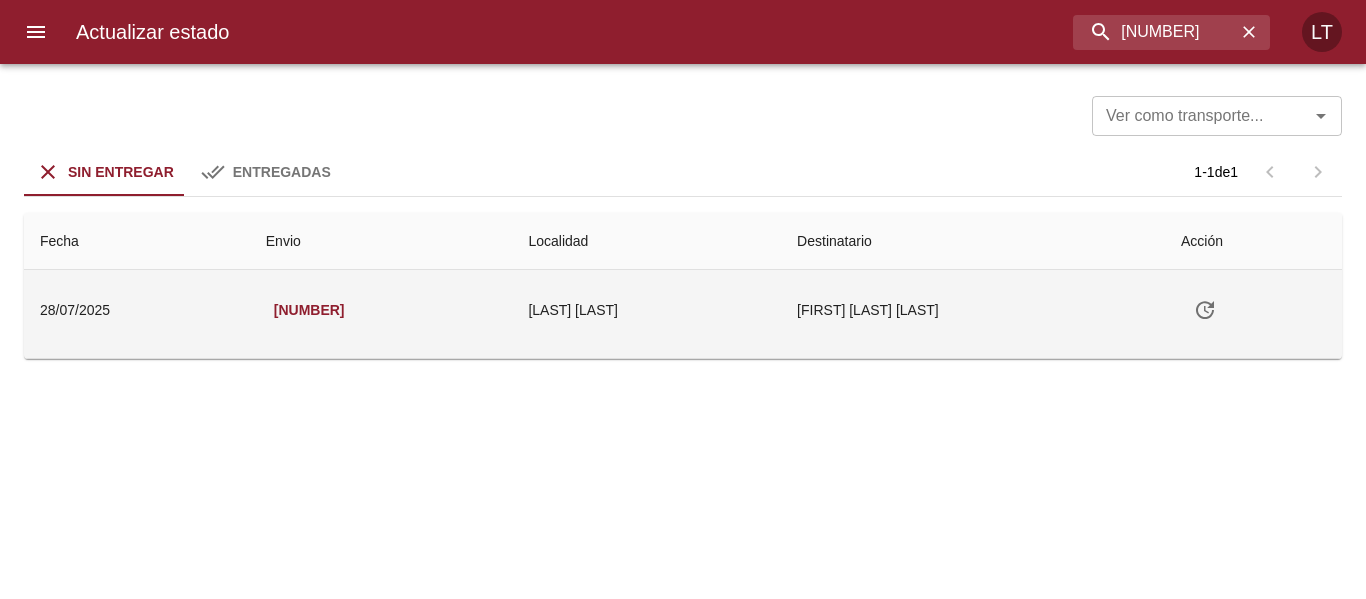 click at bounding box center (1253, 310) 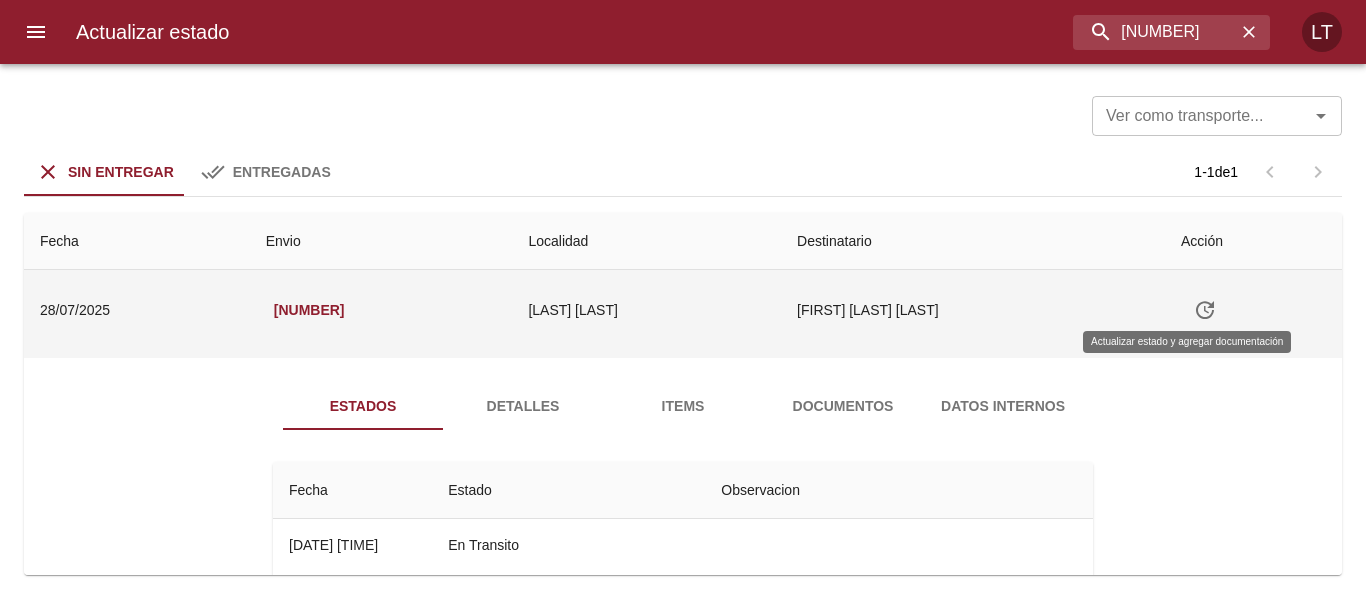 click at bounding box center [1205, 310] 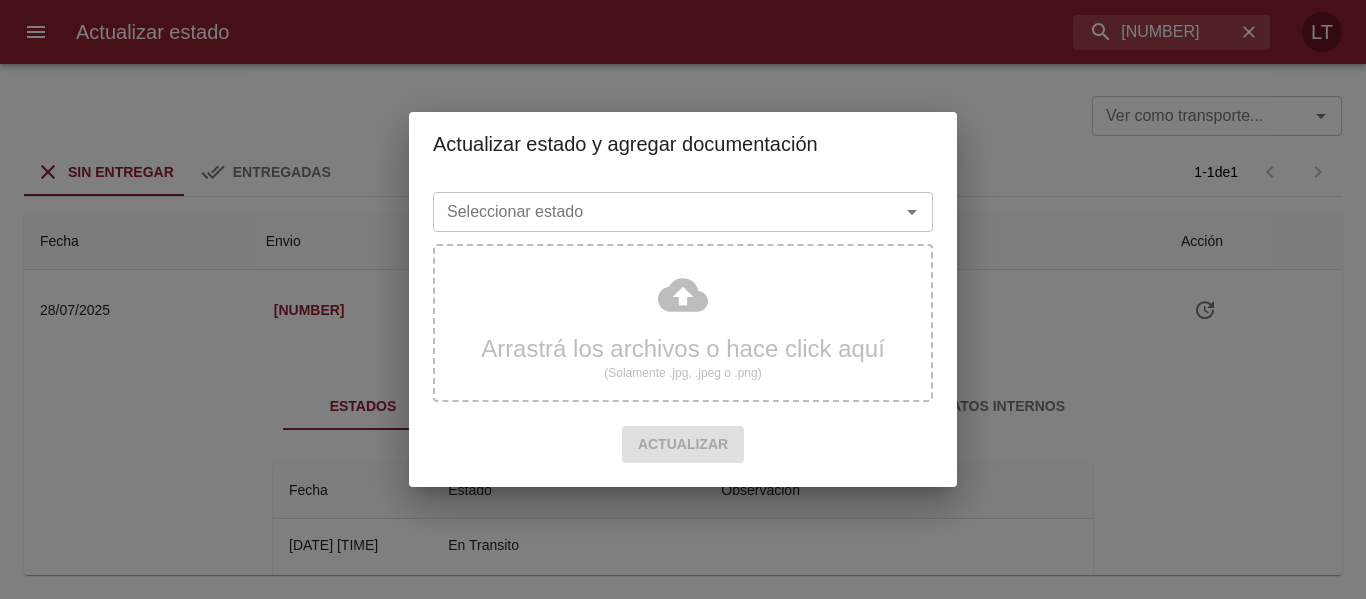 click on "Seleccionar estado" at bounding box center [653, 212] 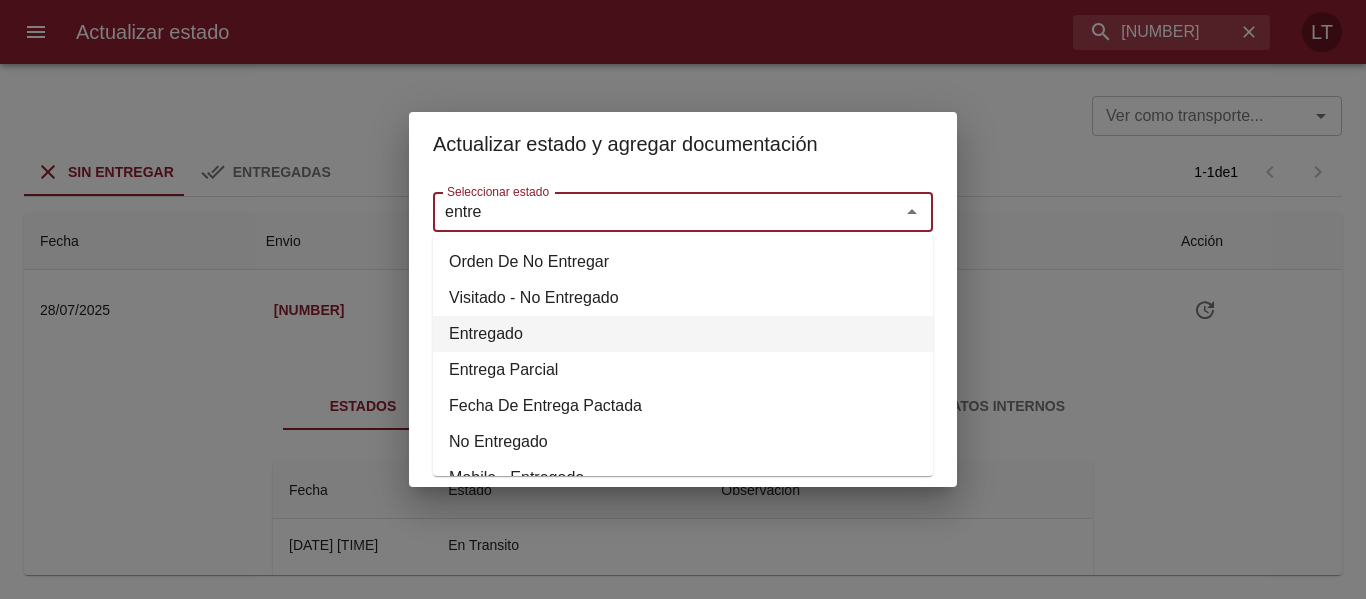 click on "Entregado" at bounding box center (683, 334) 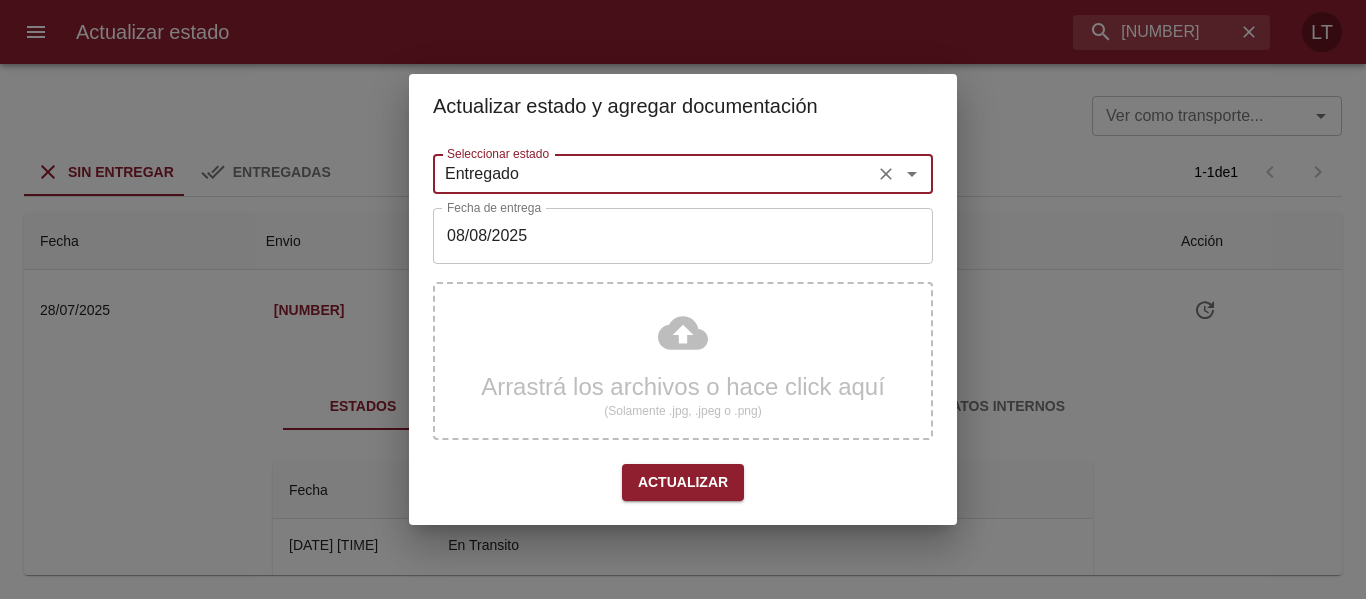 type on "Entregado" 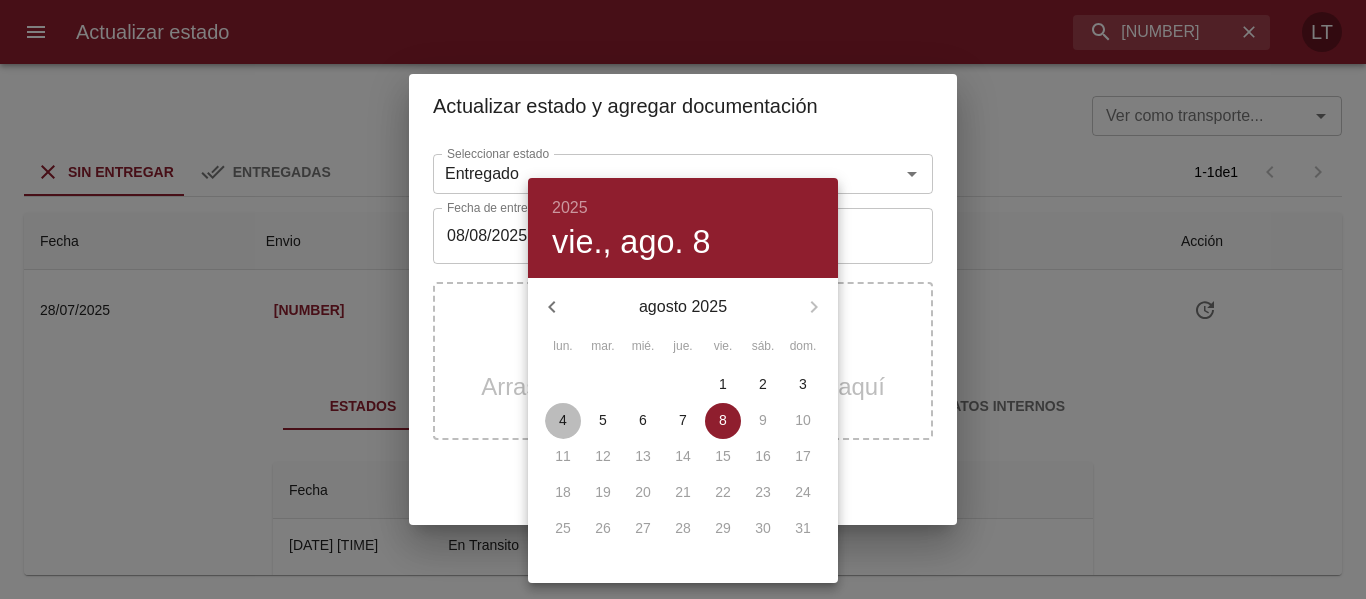 click on "4" at bounding box center (563, 420) 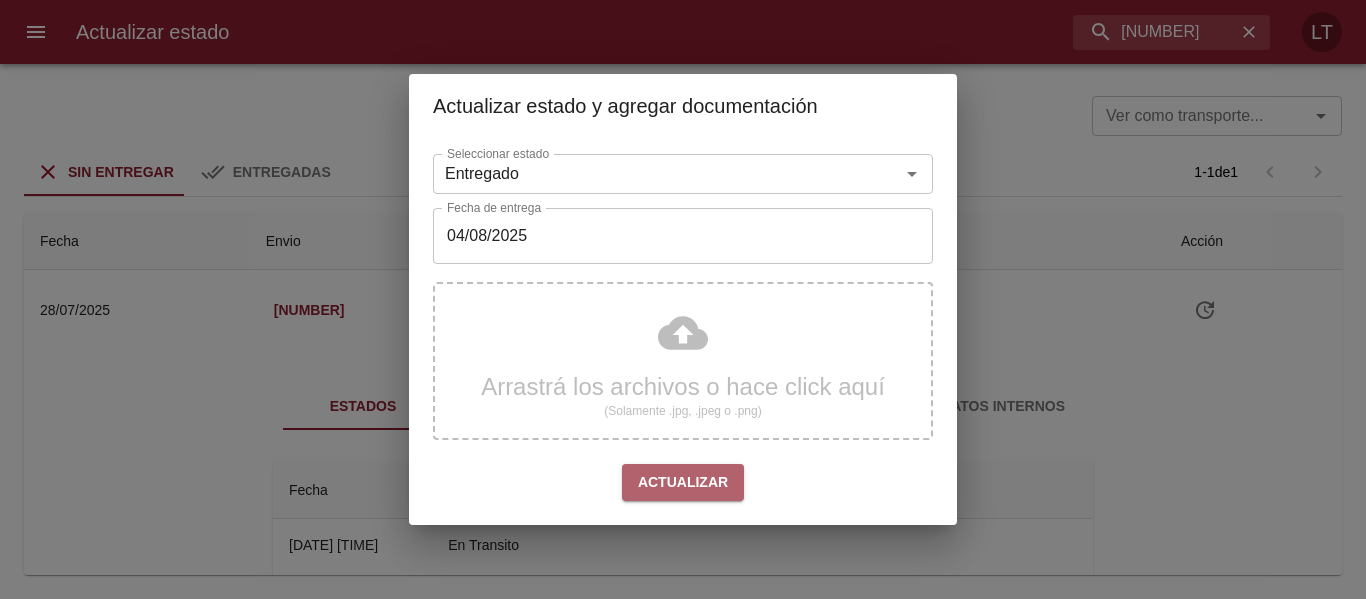 click on "Actualizar" at bounding box center [683, 482] 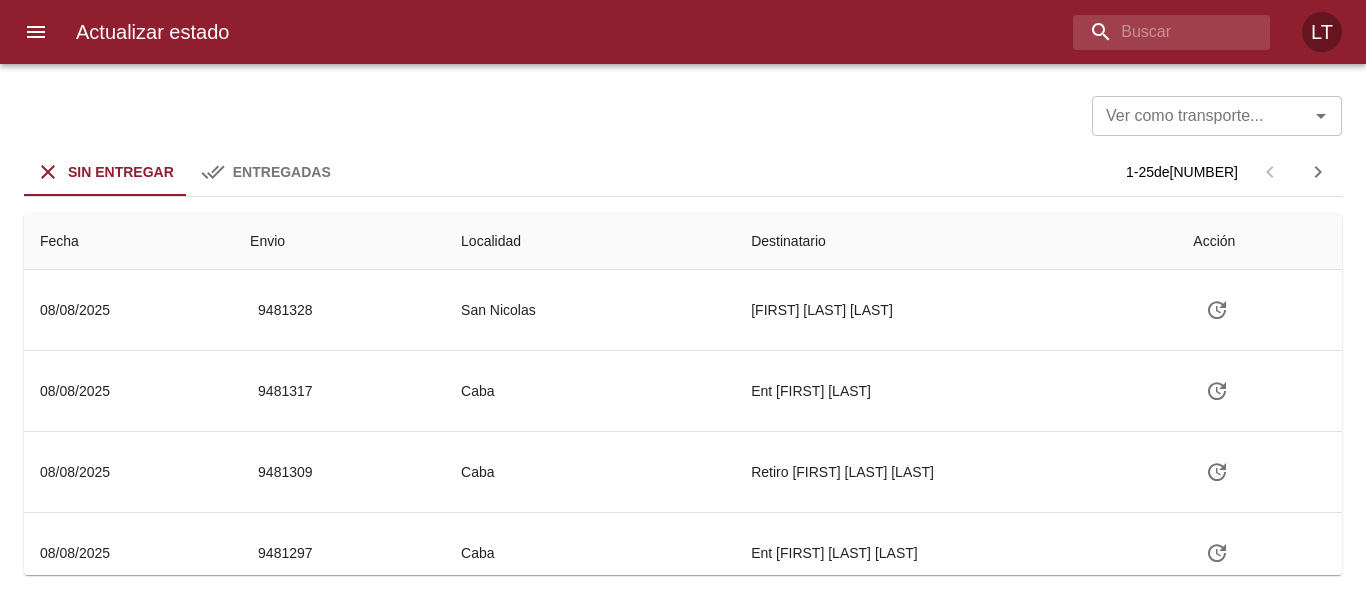 scroll, scrollTop: 0, scrollLeft: 0, axis: both 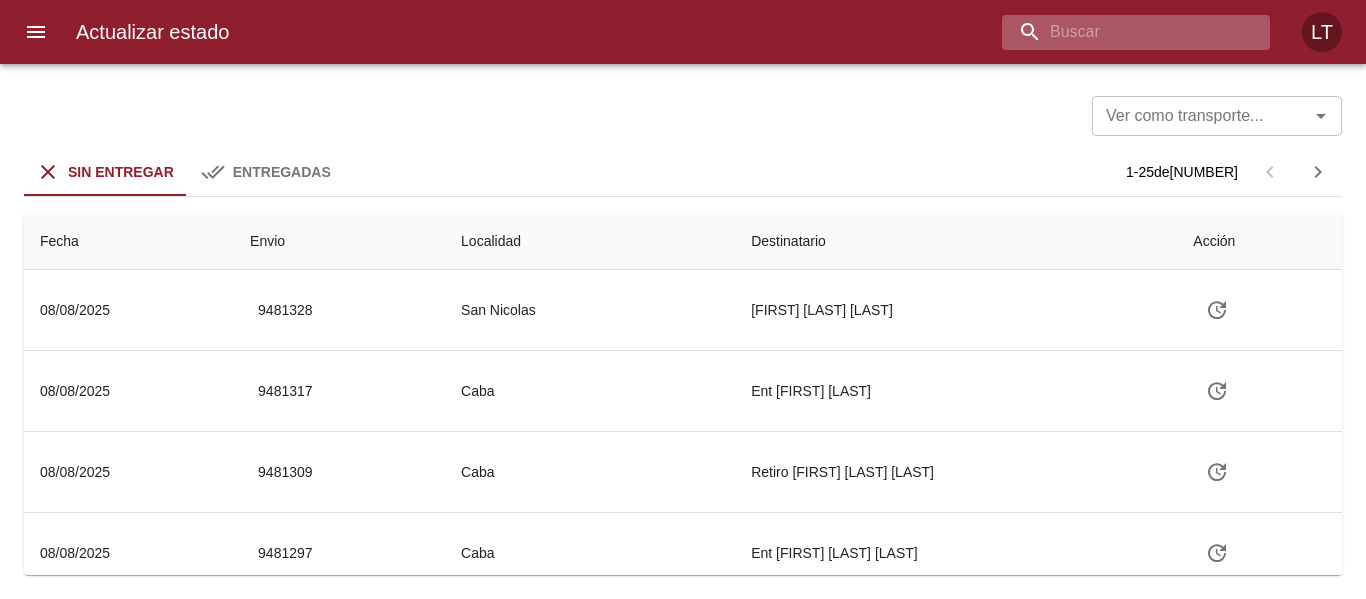 click at bounding box center (1119, 32) 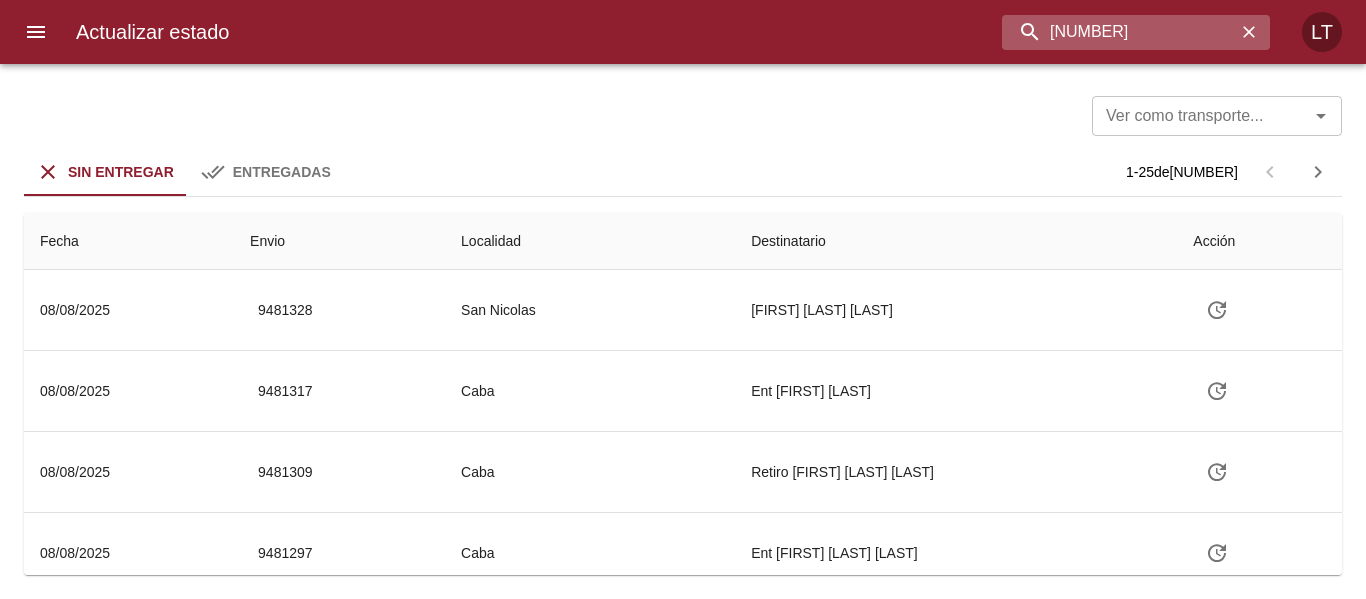type on "9418501" 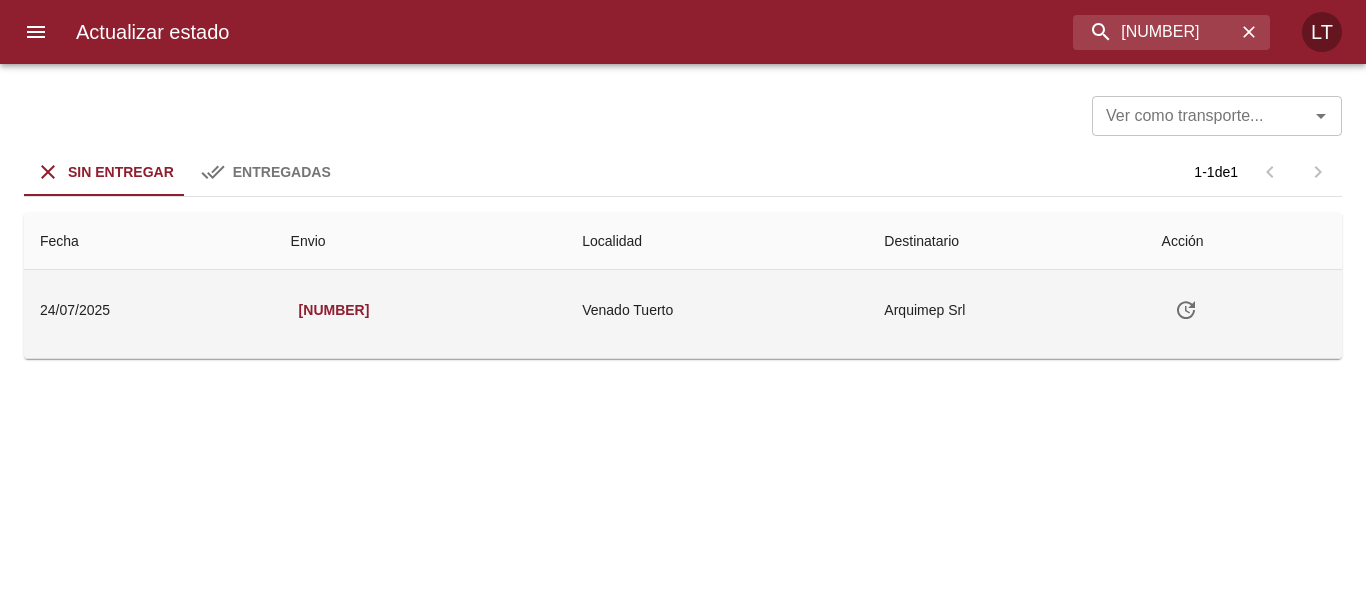 click 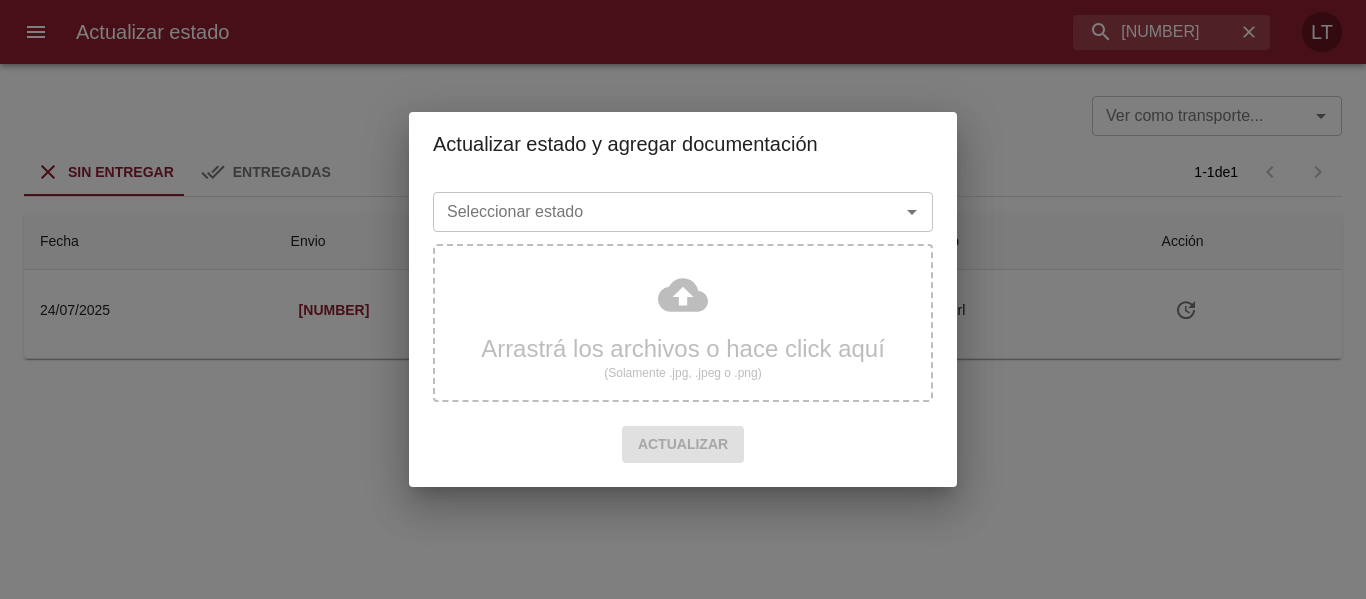 drag, startPoint x: 793, startPoint y: 241, endPoint x: 781, endPoint y: 223, distance: 21.633308 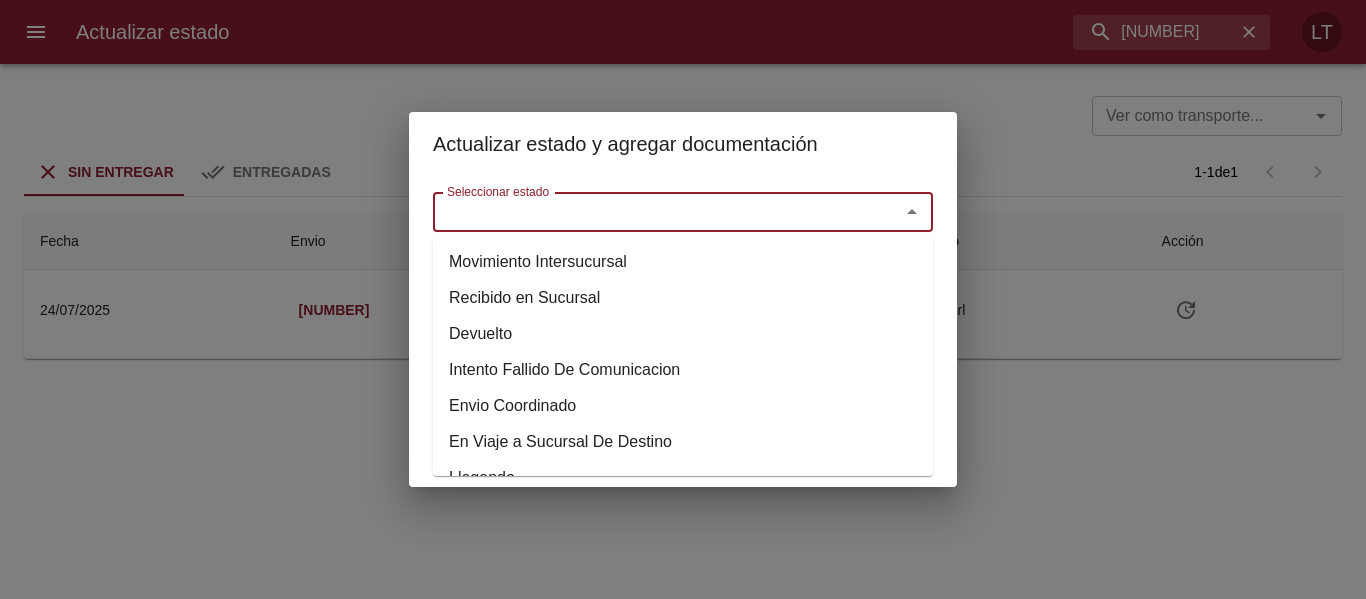 click on "Seleccionar estado" at bounding box center [653, 212] 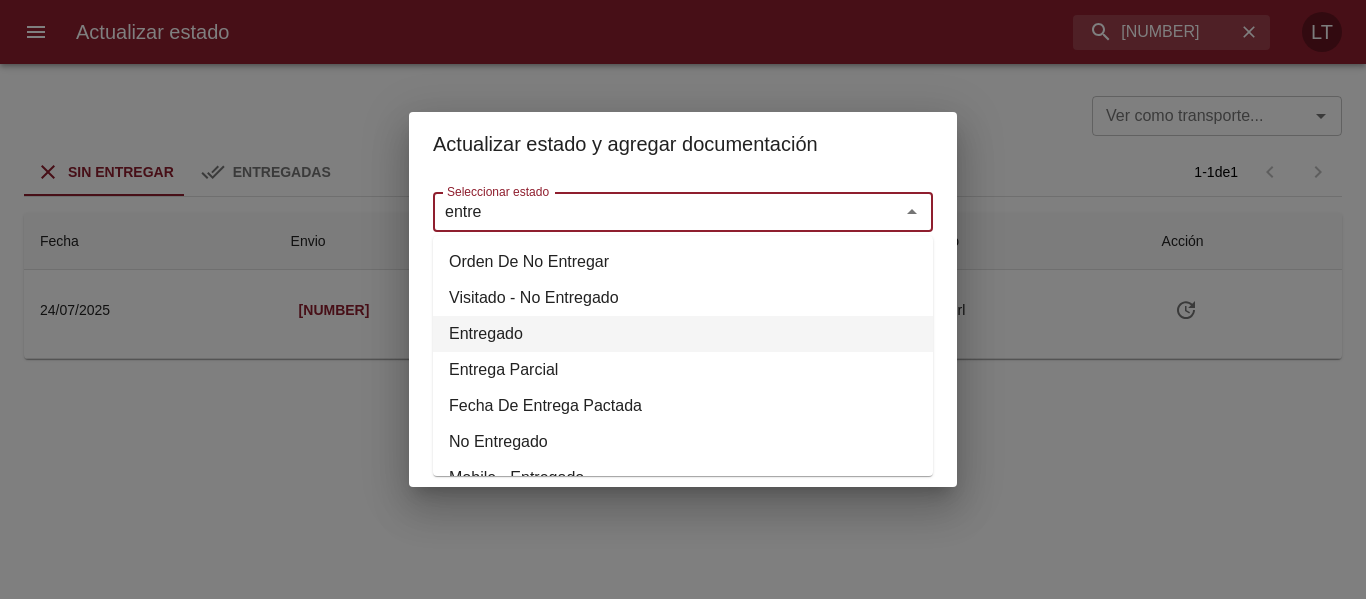 click on "Entregado" at bounding box center [683, 334] 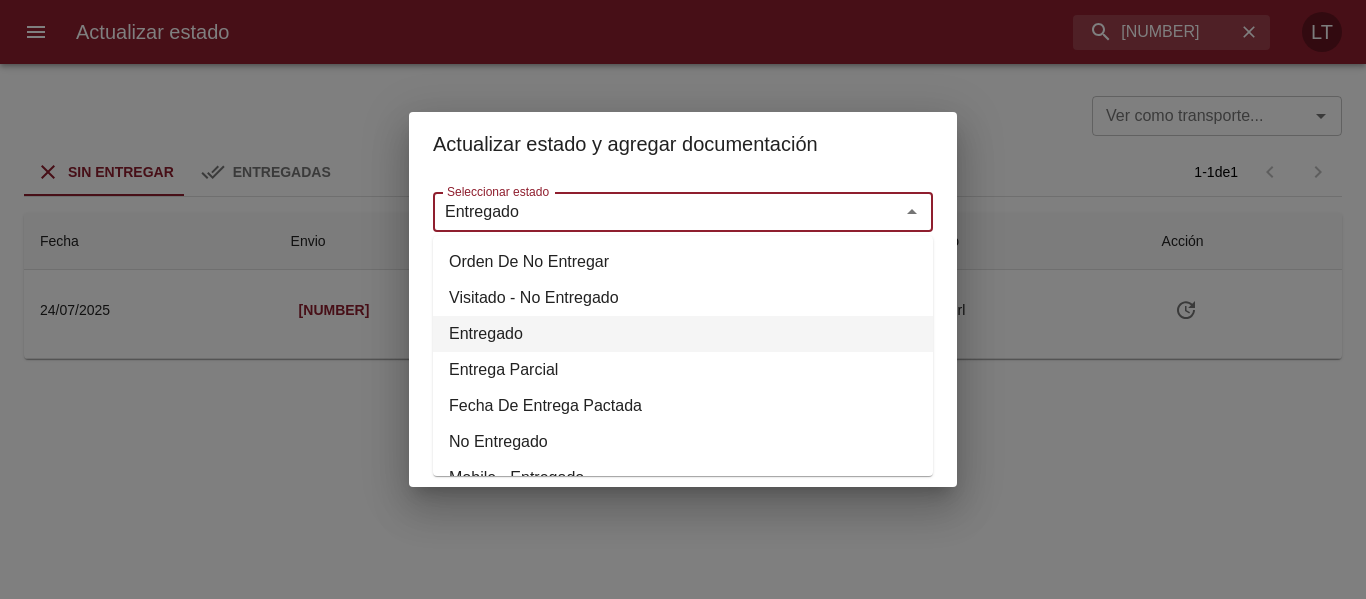 type on "Entregado" 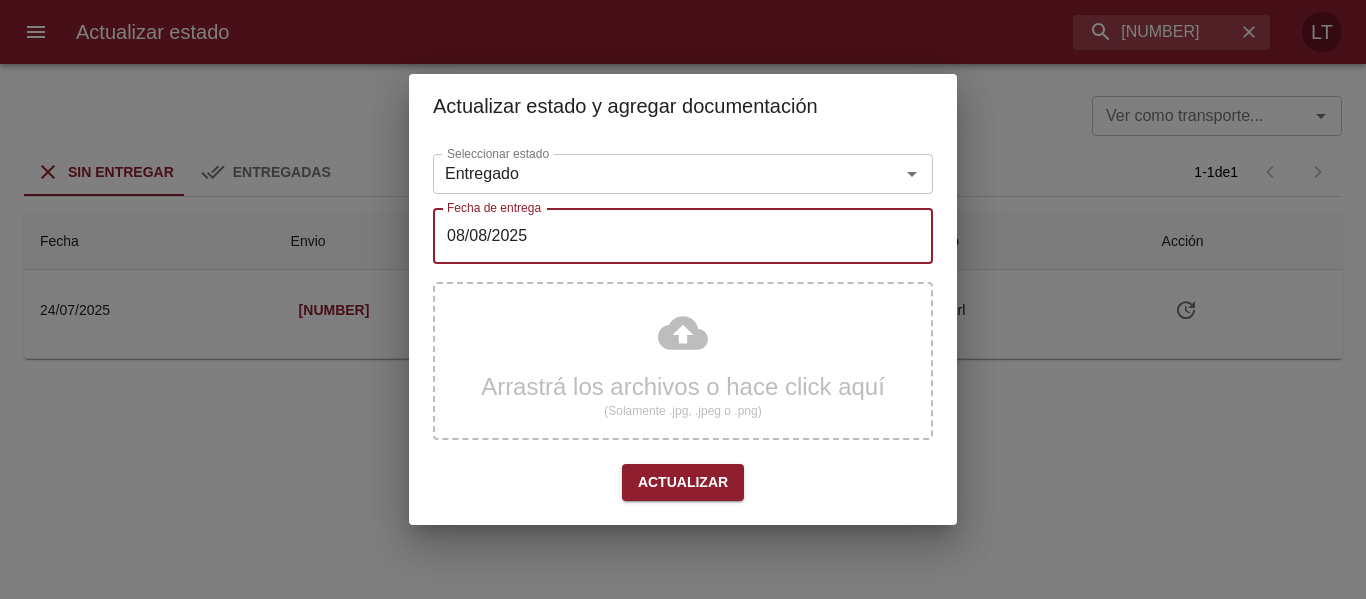 click on "08/08/2025" at bounding box center (683, 236) 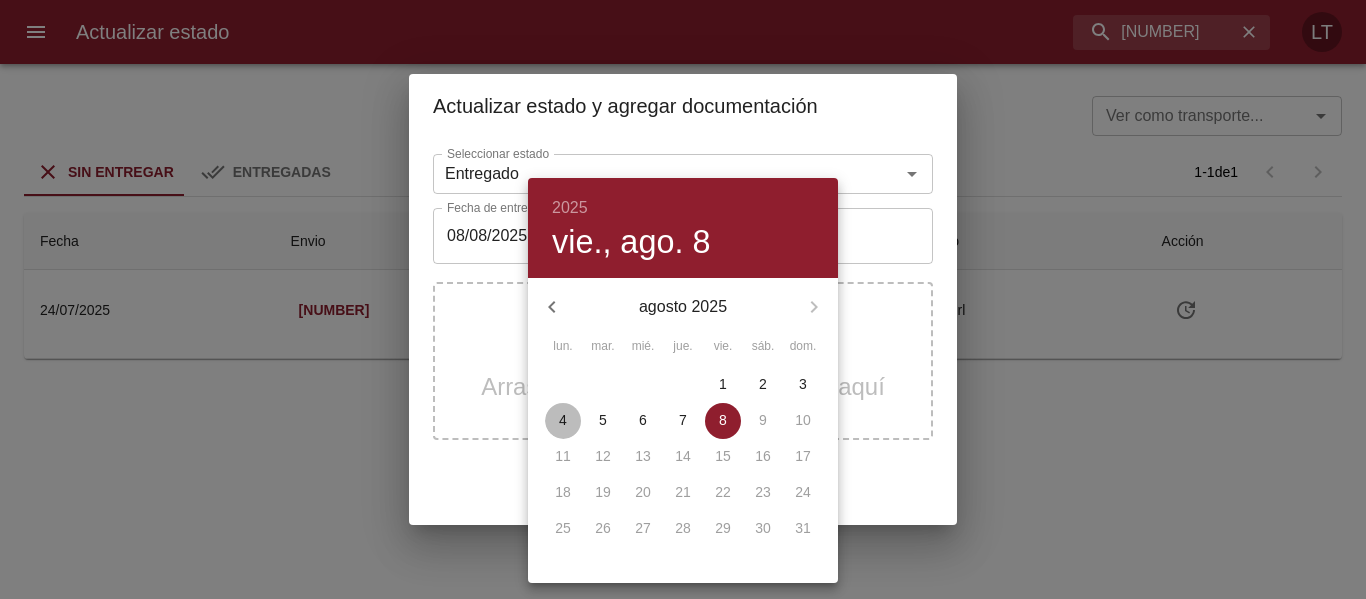 click on "4" at bounding box center (563, 420) 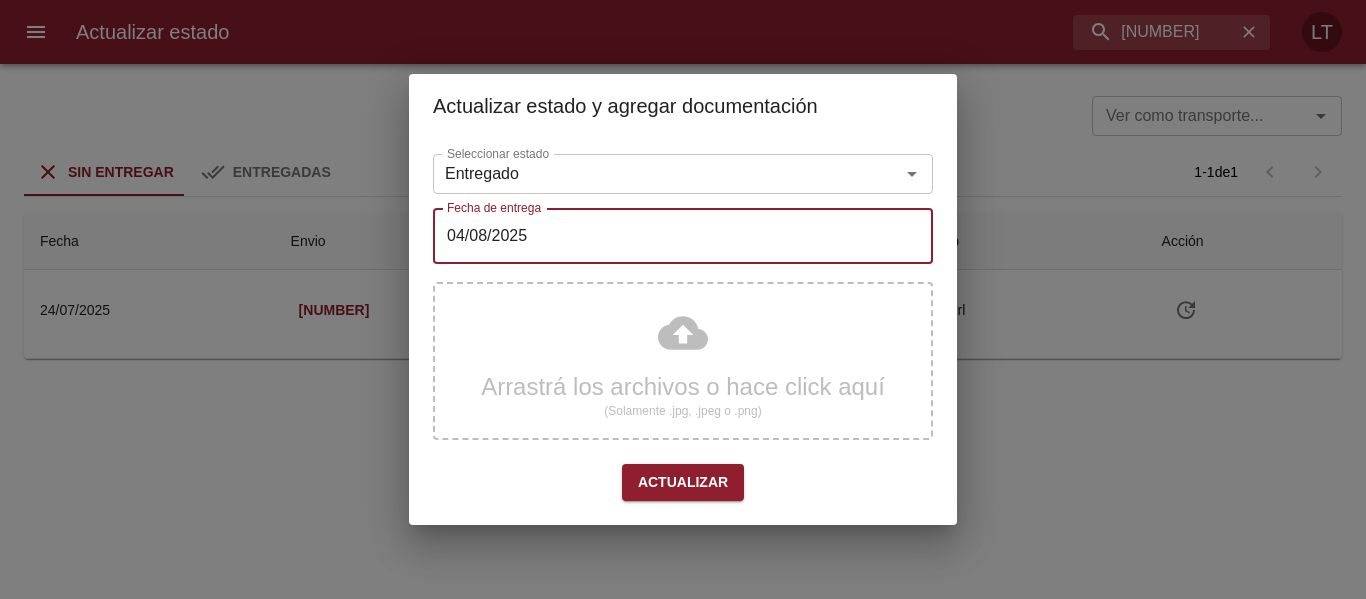 click on "Actualizar" at bounding box center (683, 482) 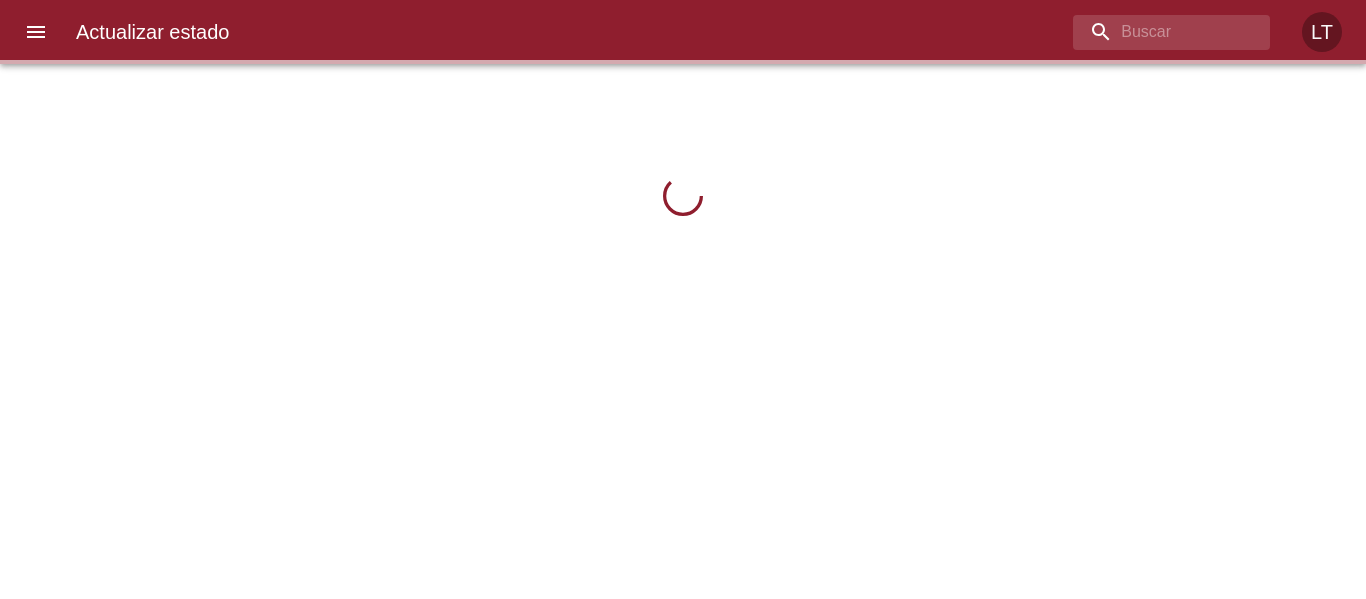 scroll, scrollTop: 0, scrollLeft: 0, axis: both 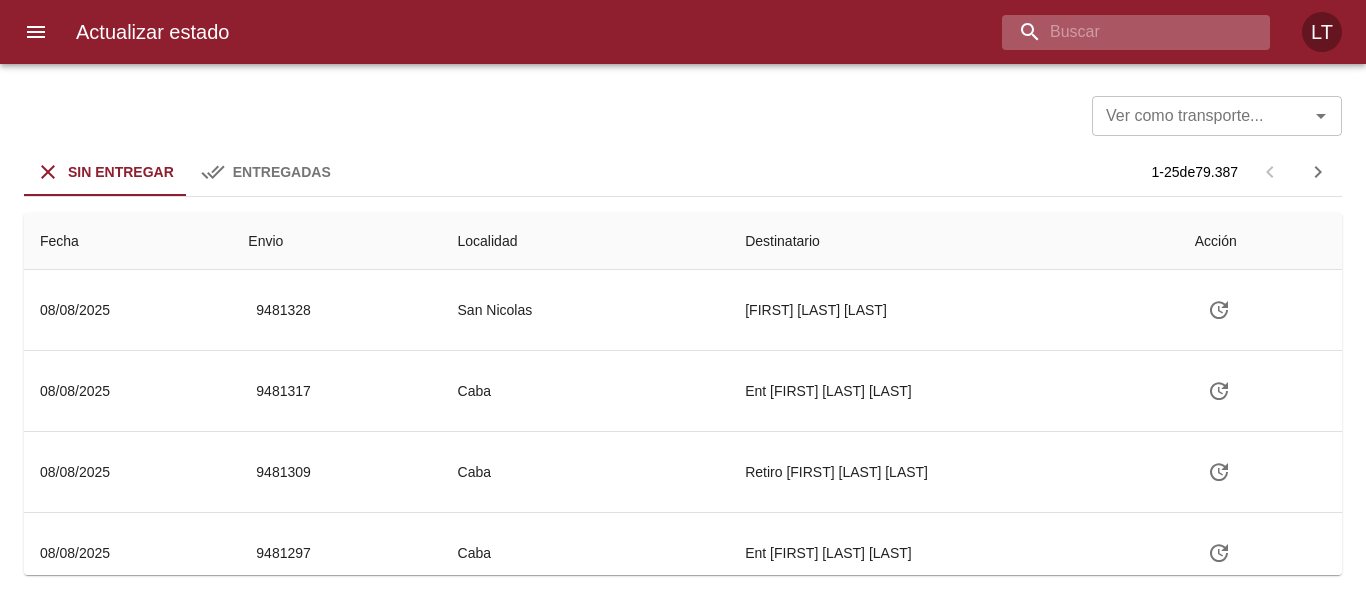 click at bounding box center (1119, 32) 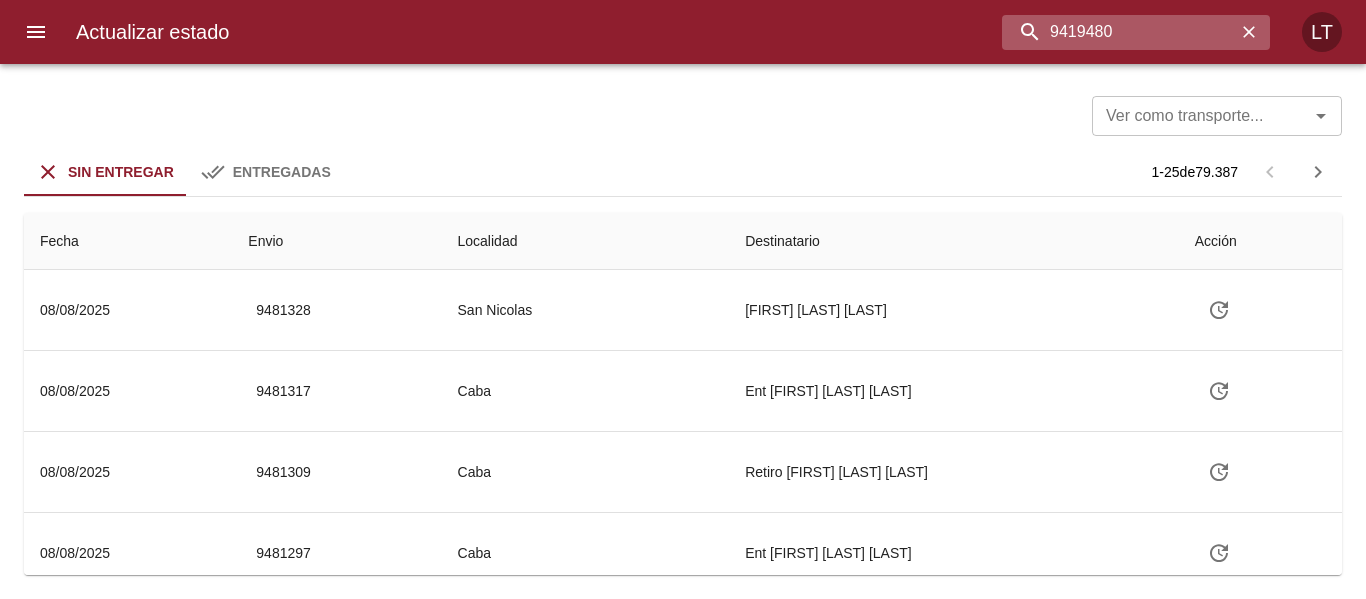 type on "9419480" 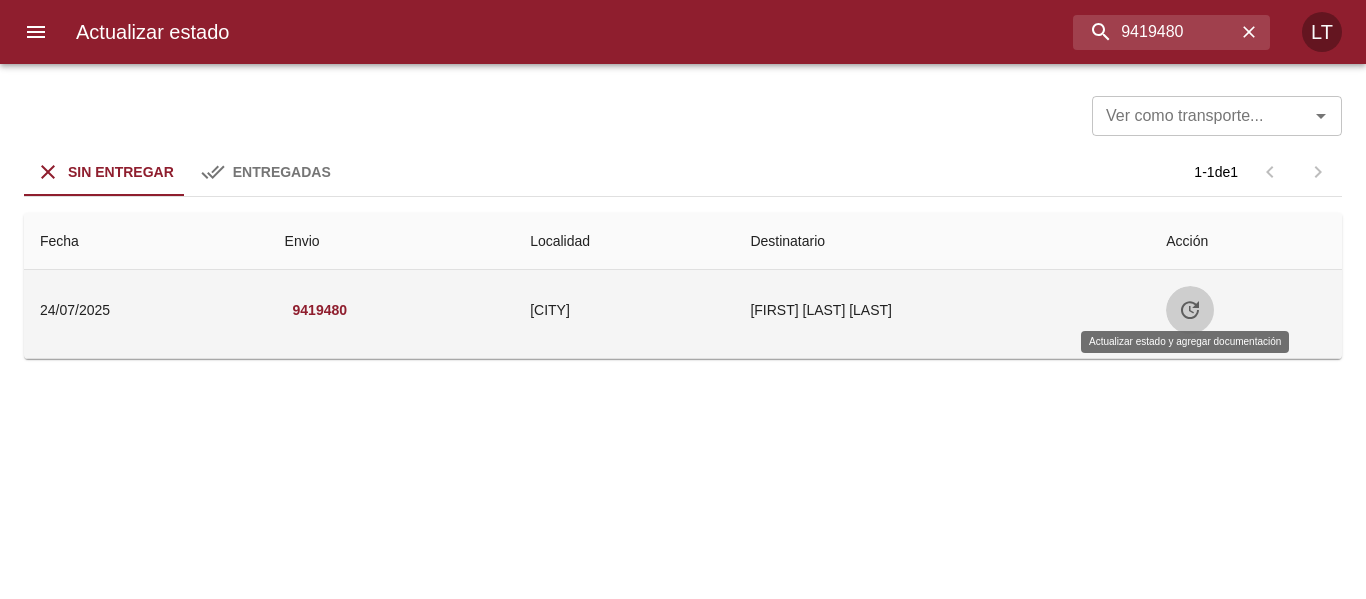 click 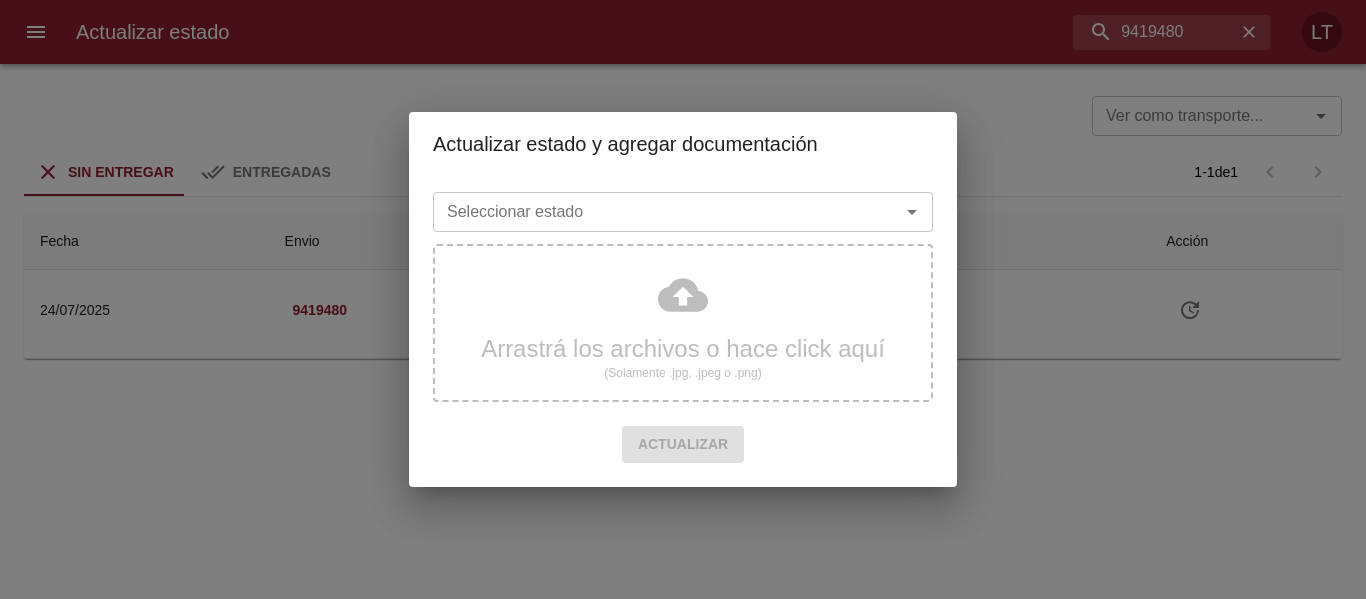 click on "Seleccionar estado" at bounding box center (653, 212) 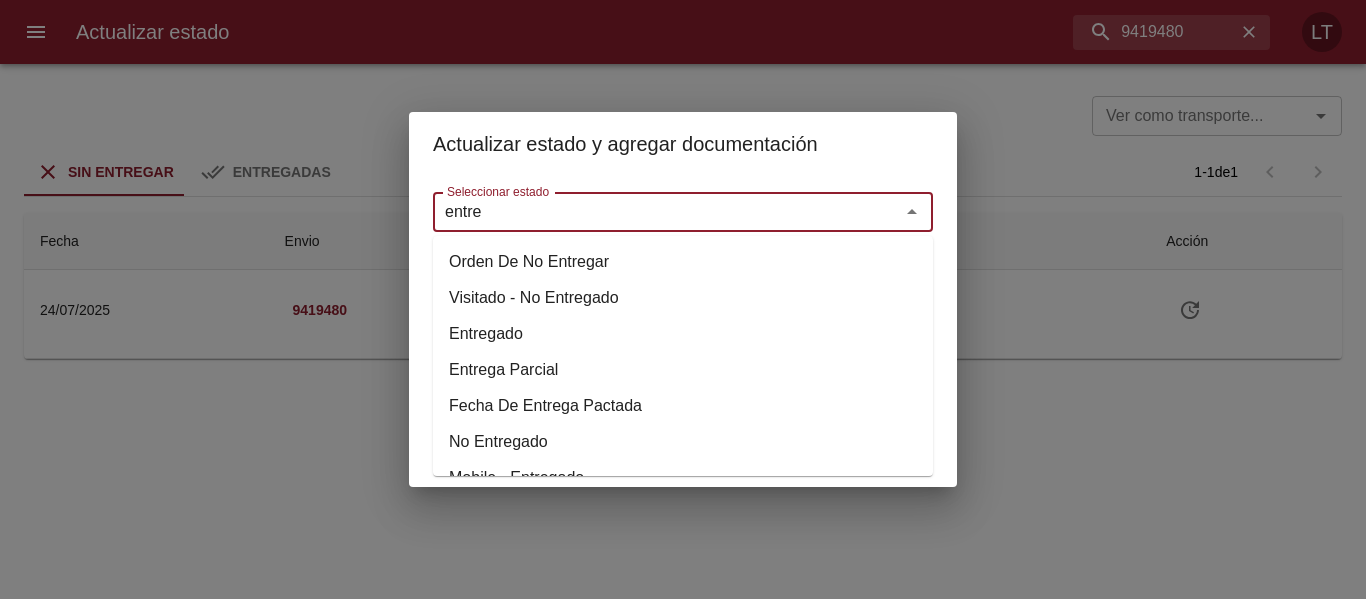 click on "Entregado" at bounding box center (683, 334) 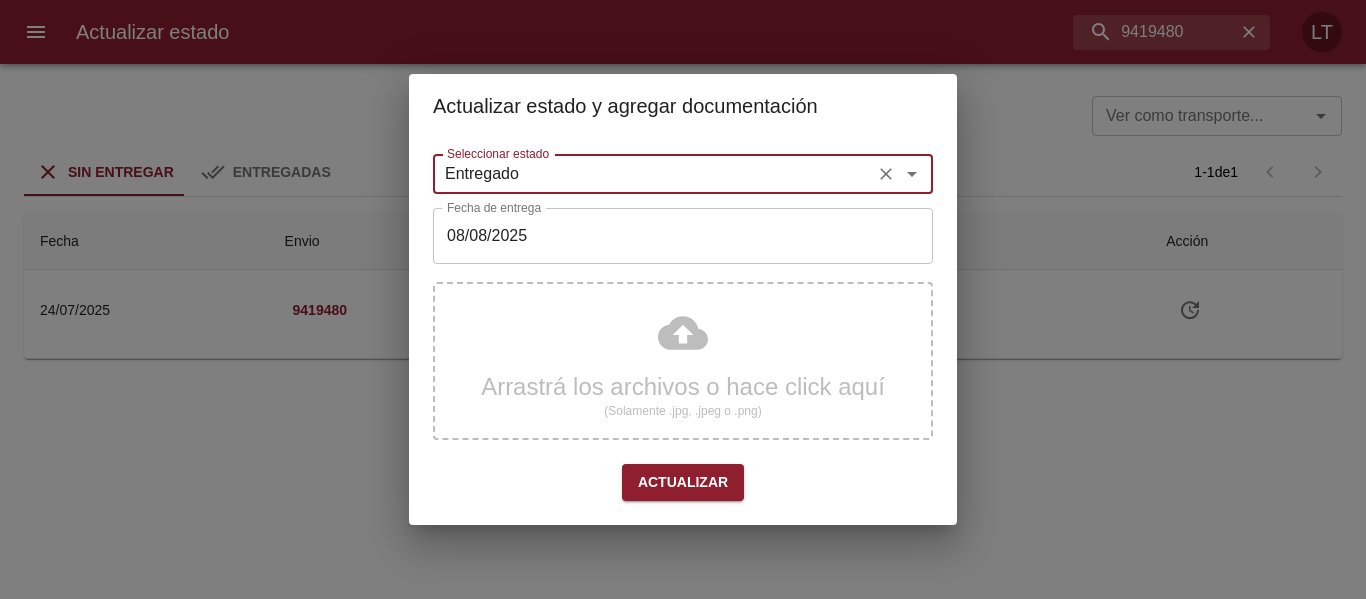 type on "Entregado" 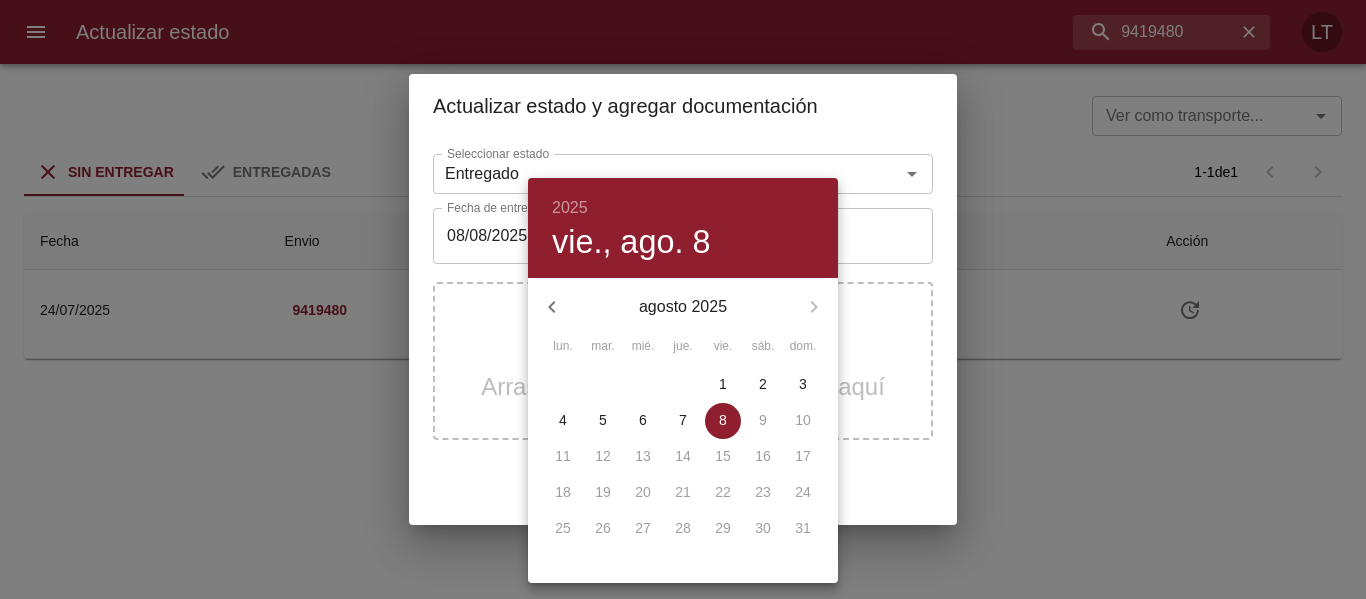 click on "4" at bounding box center (563, 420) 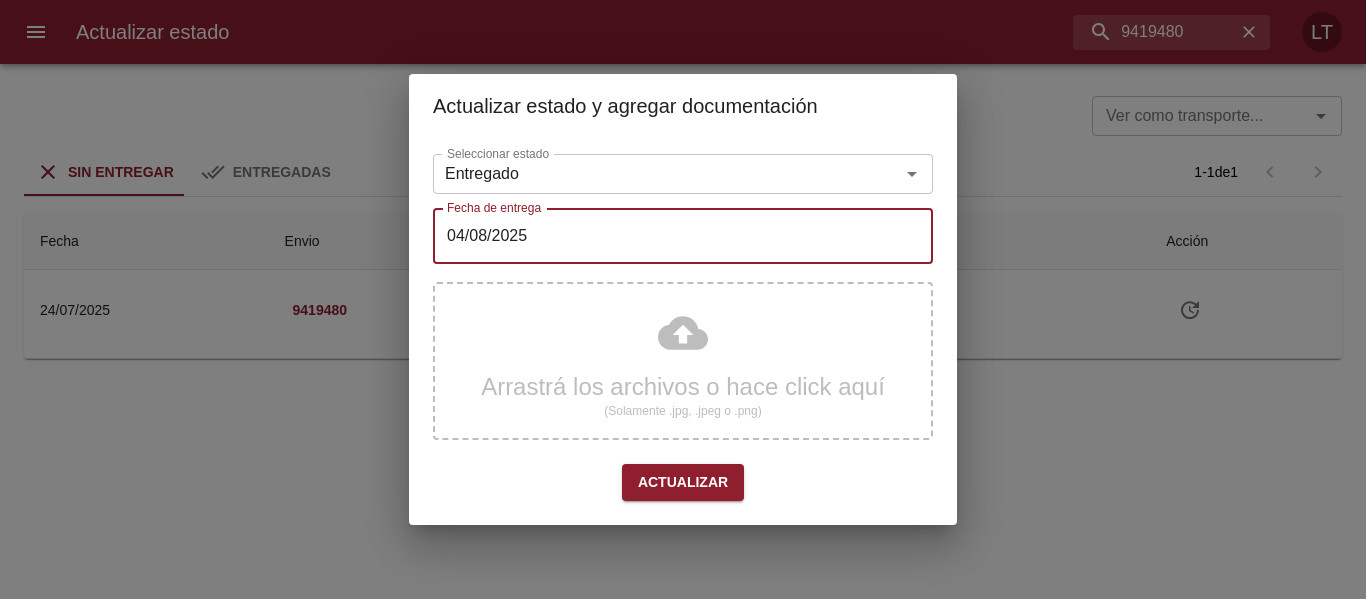 drag, startPoint x: 690, startPoint y: 468, endPoint x: 705, endPoint y: 450, distance: 23.43075 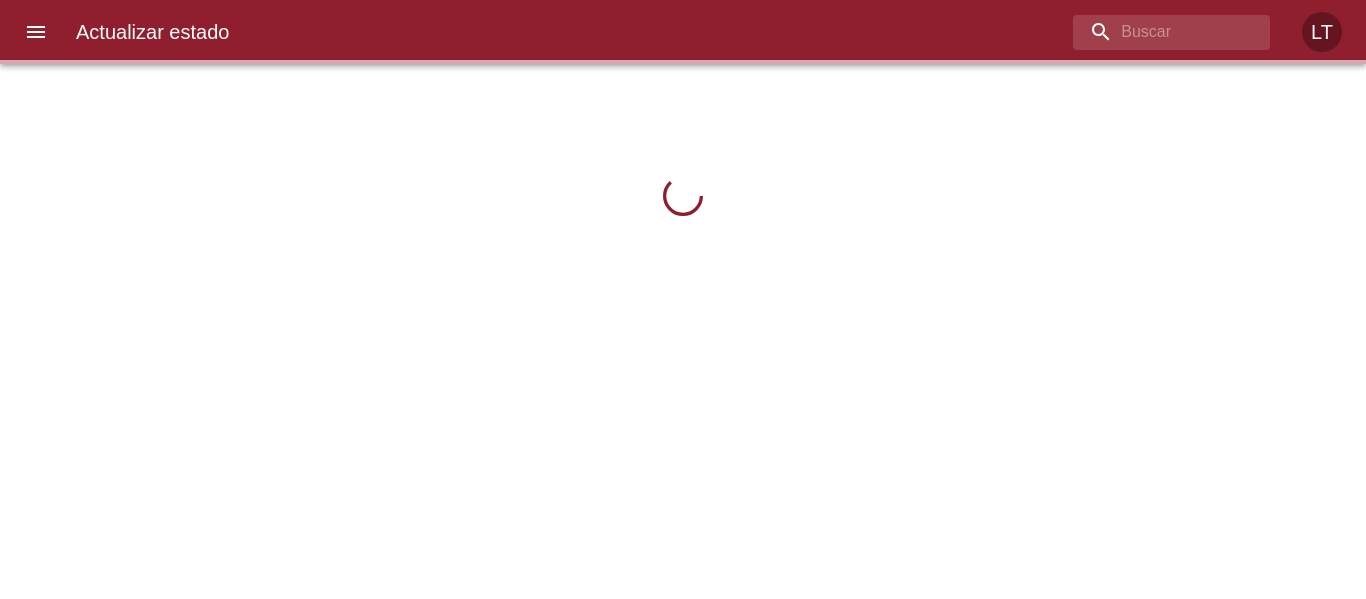 scroll, scrollTop: 0, scrollLeft: 0, axis: both 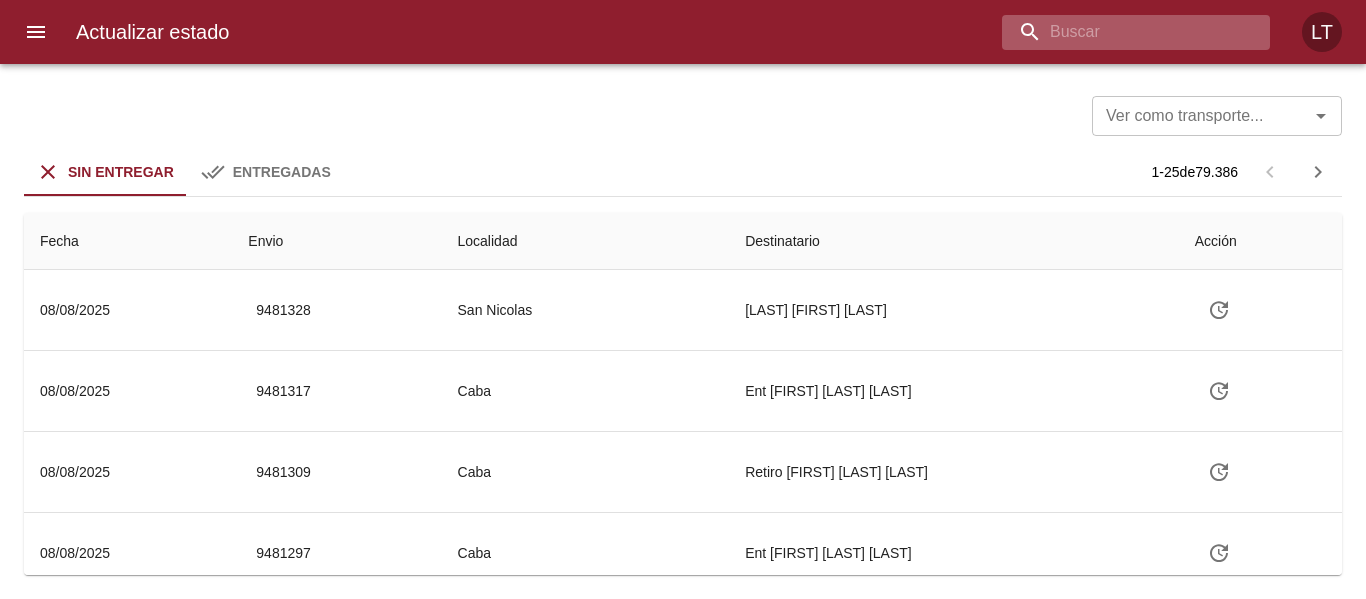 click at bounding box center (1119, 32) 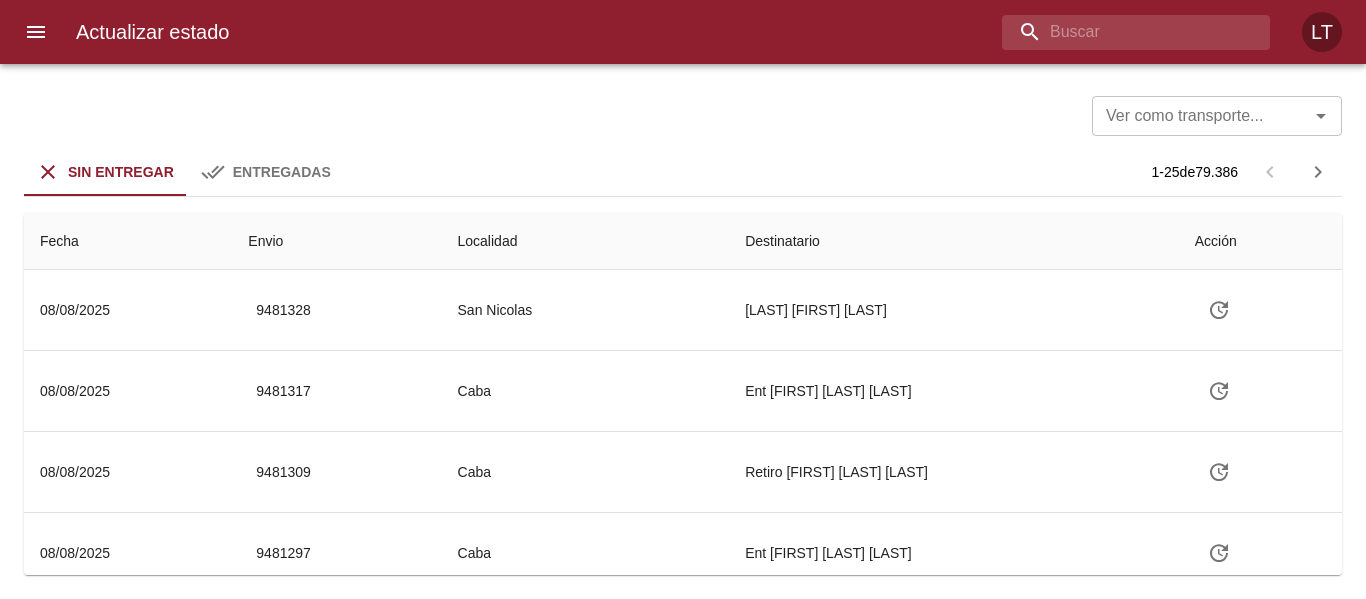 paste on "9423987" 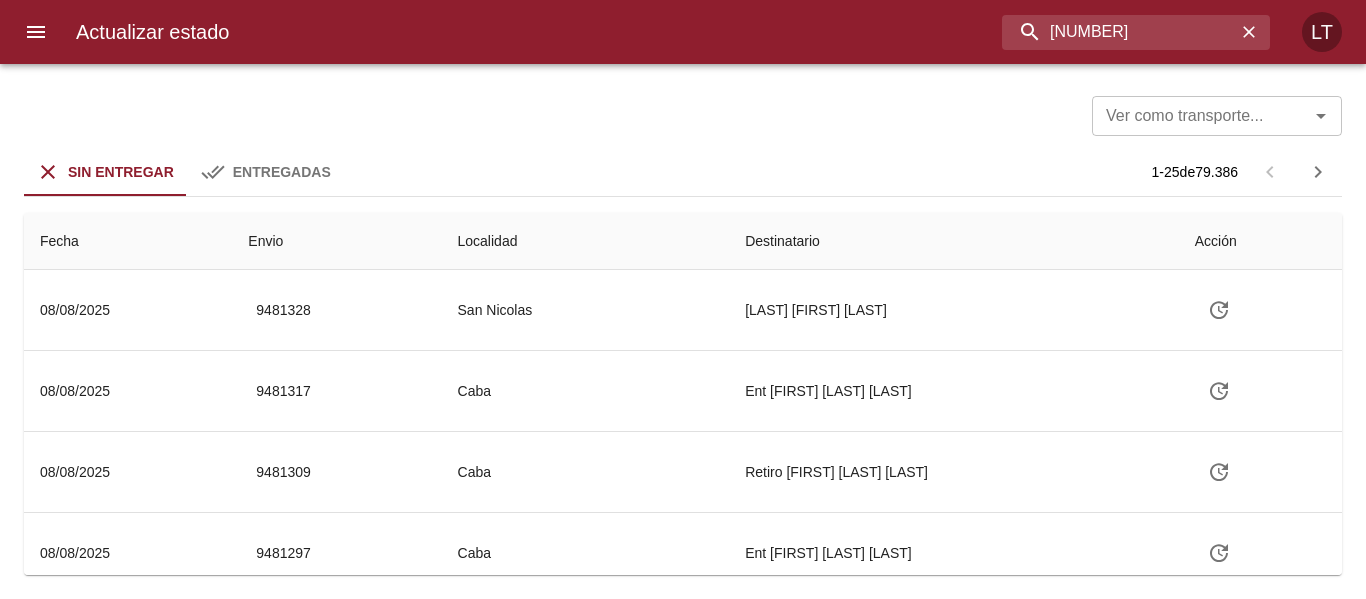 type on "9423987" 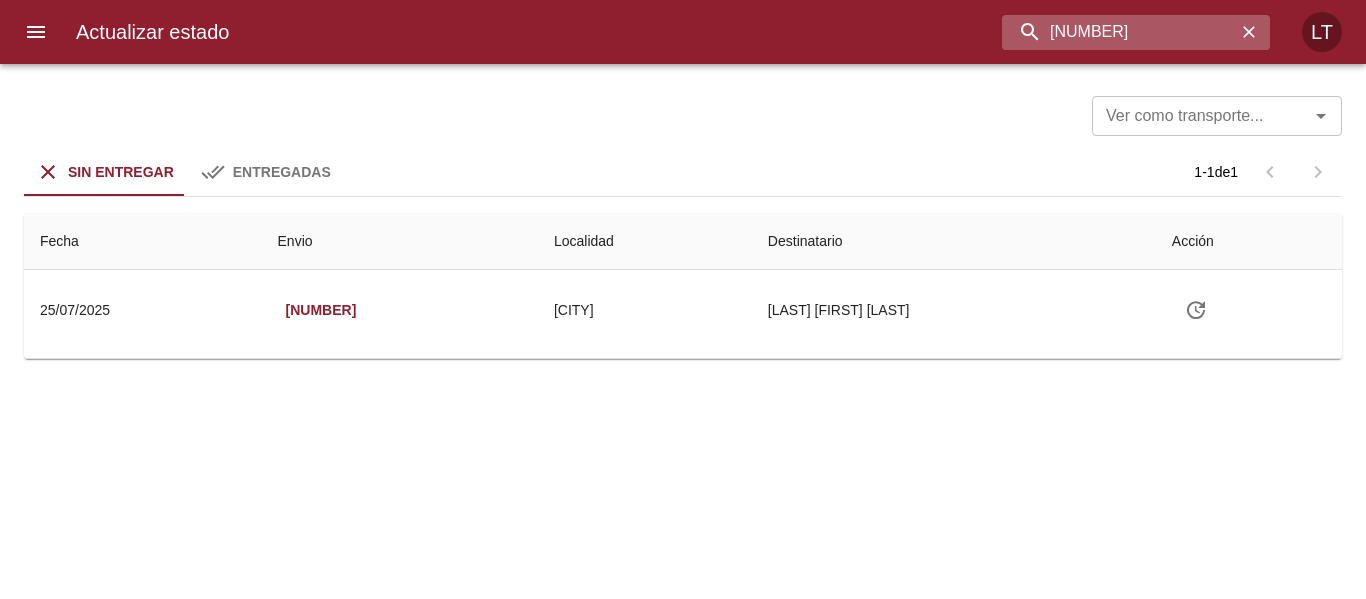 click on "9423987" at bounding box center [1119, 32] 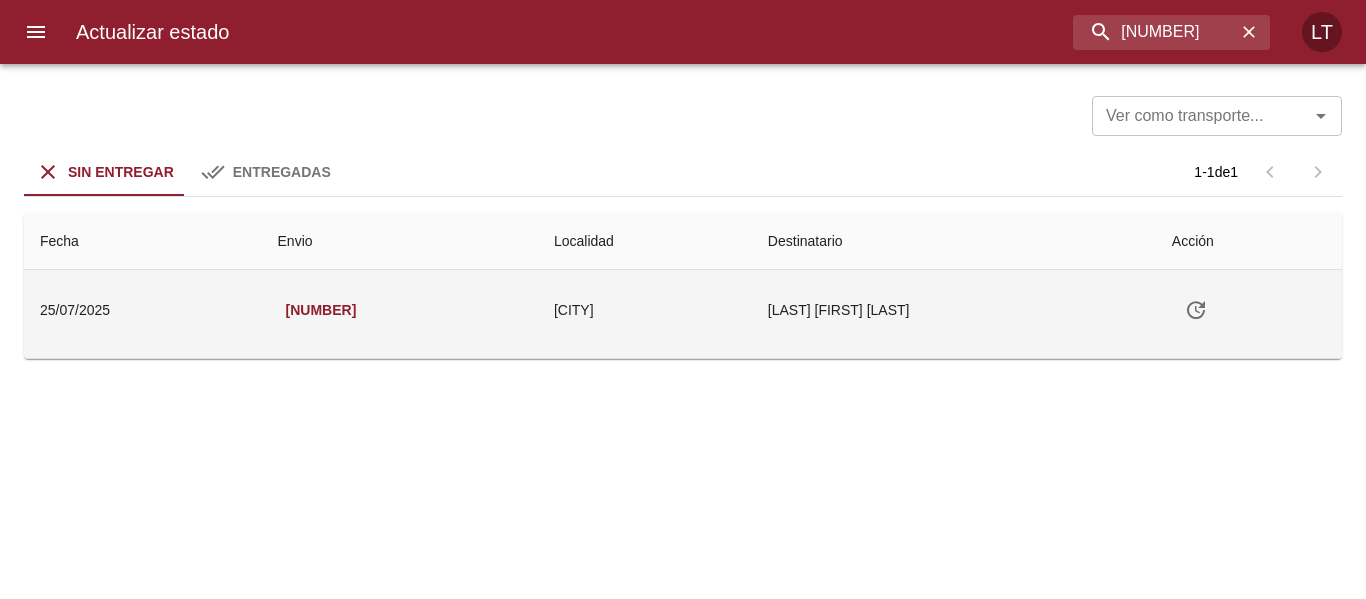 click 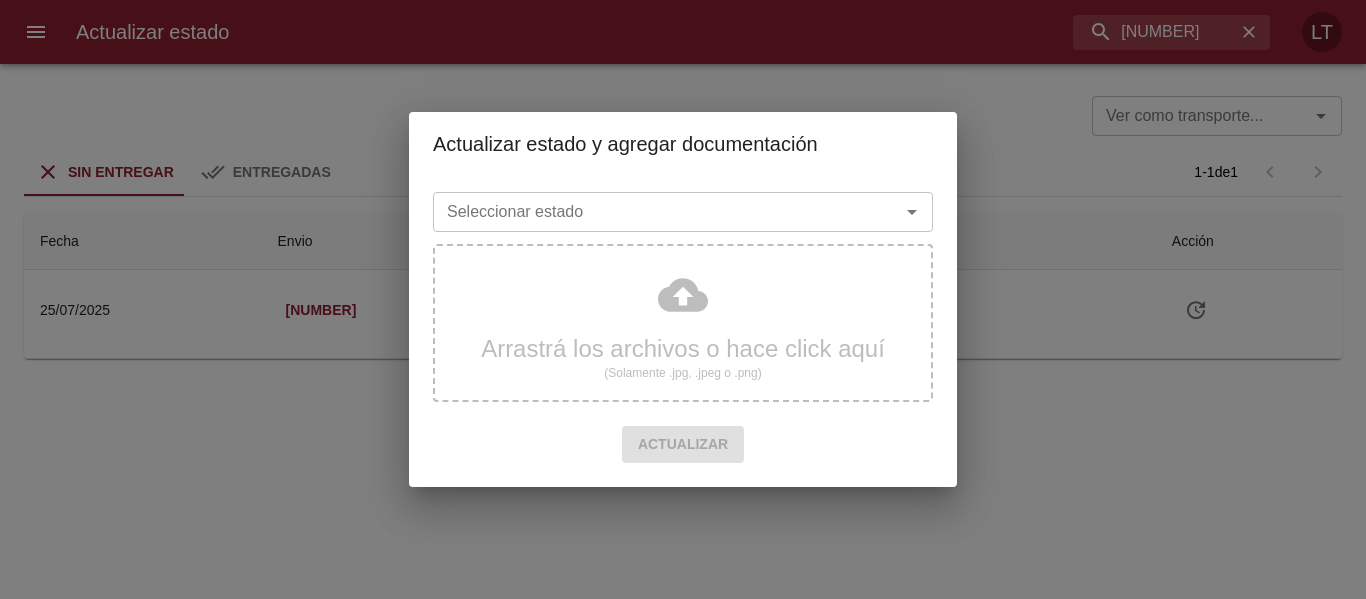 click on "Seleccionar estado" at bounding box center (683, 212) 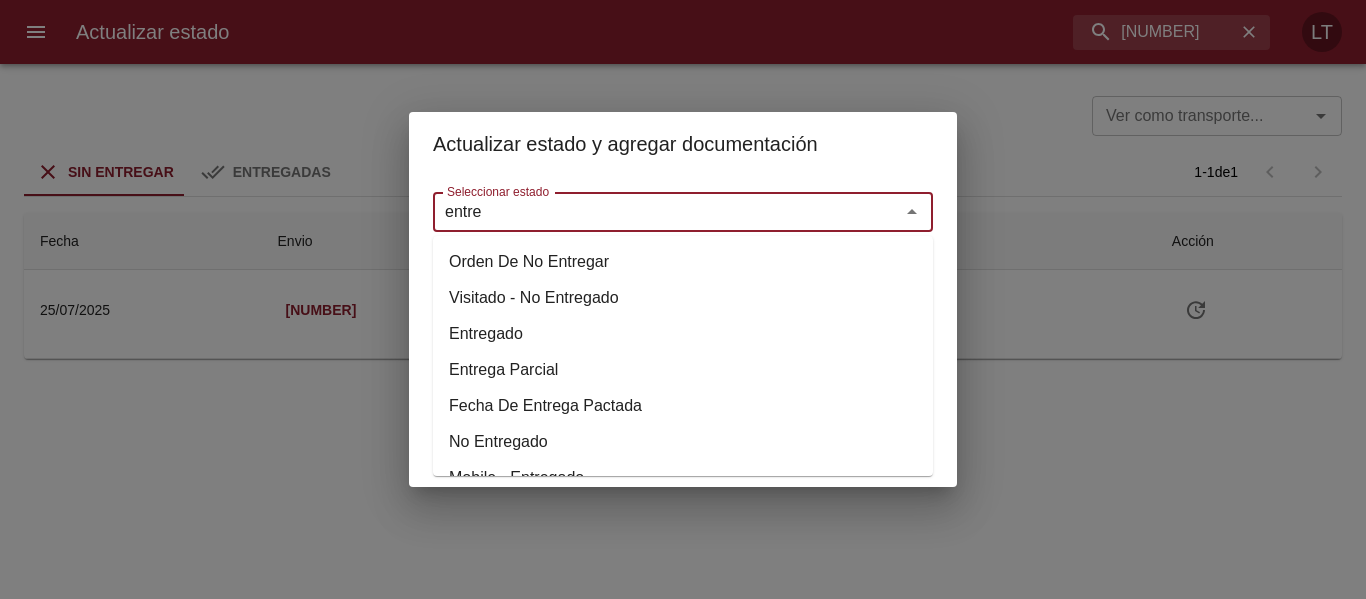 click on "Entregado" at bounding box center [683, 334] 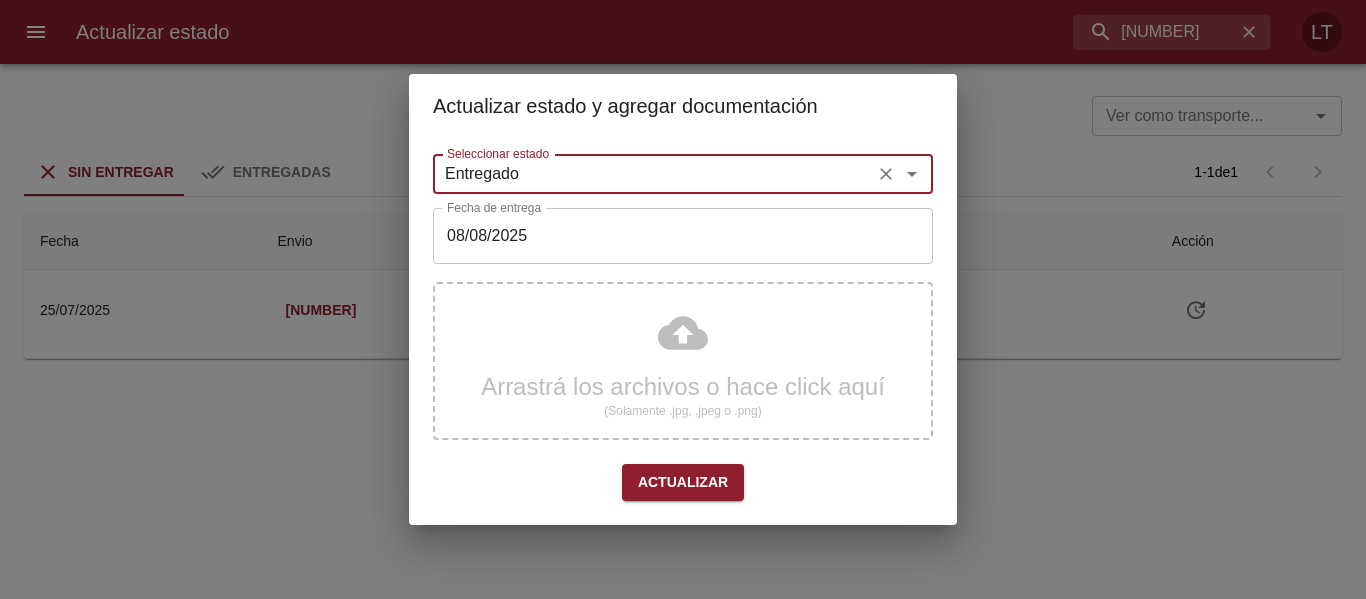 type on "Entregado" 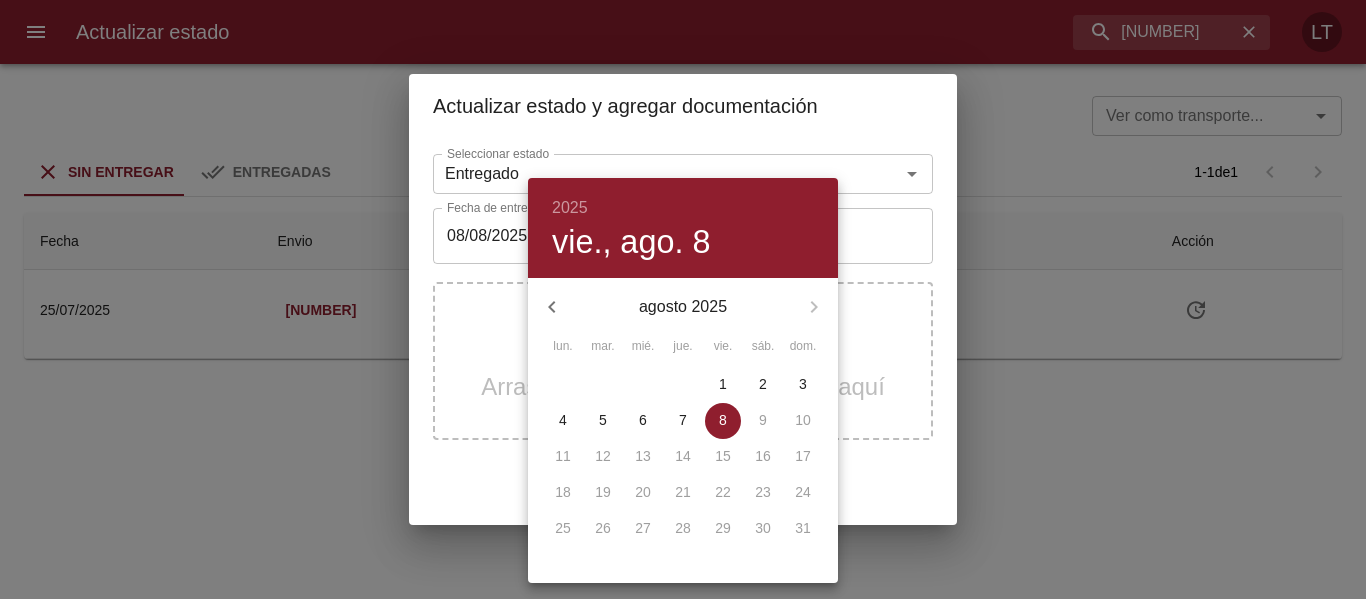 click on "4" at bounding box center [563, 420] 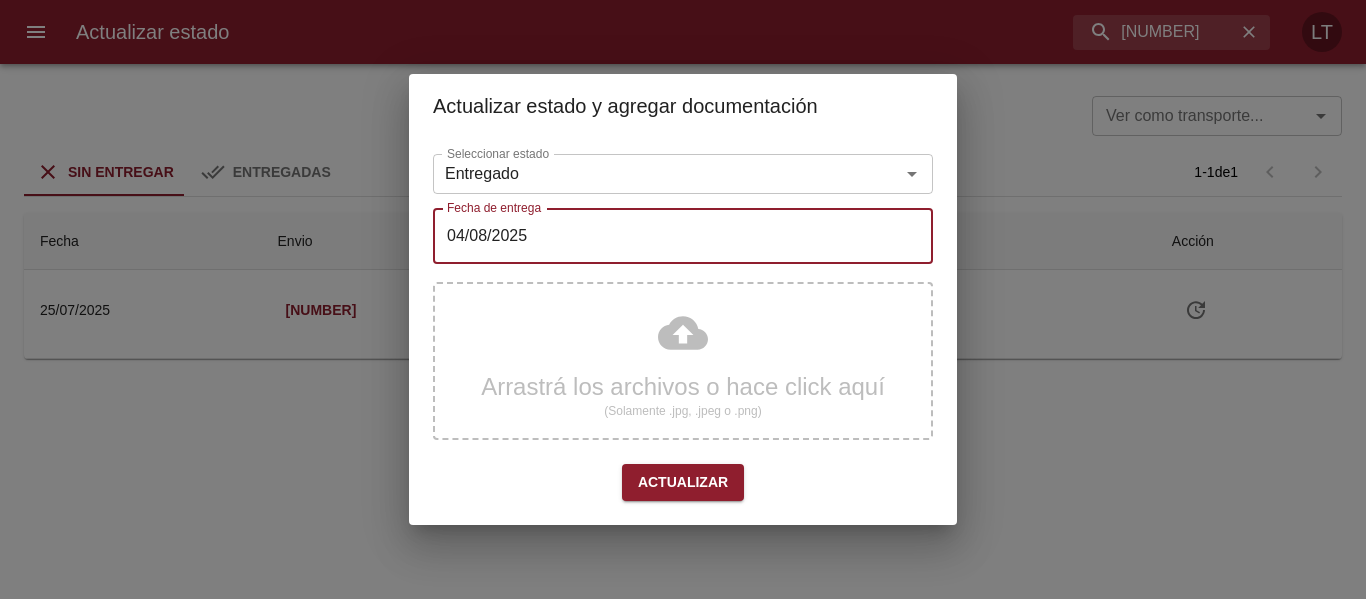 type on "04/08/2025" 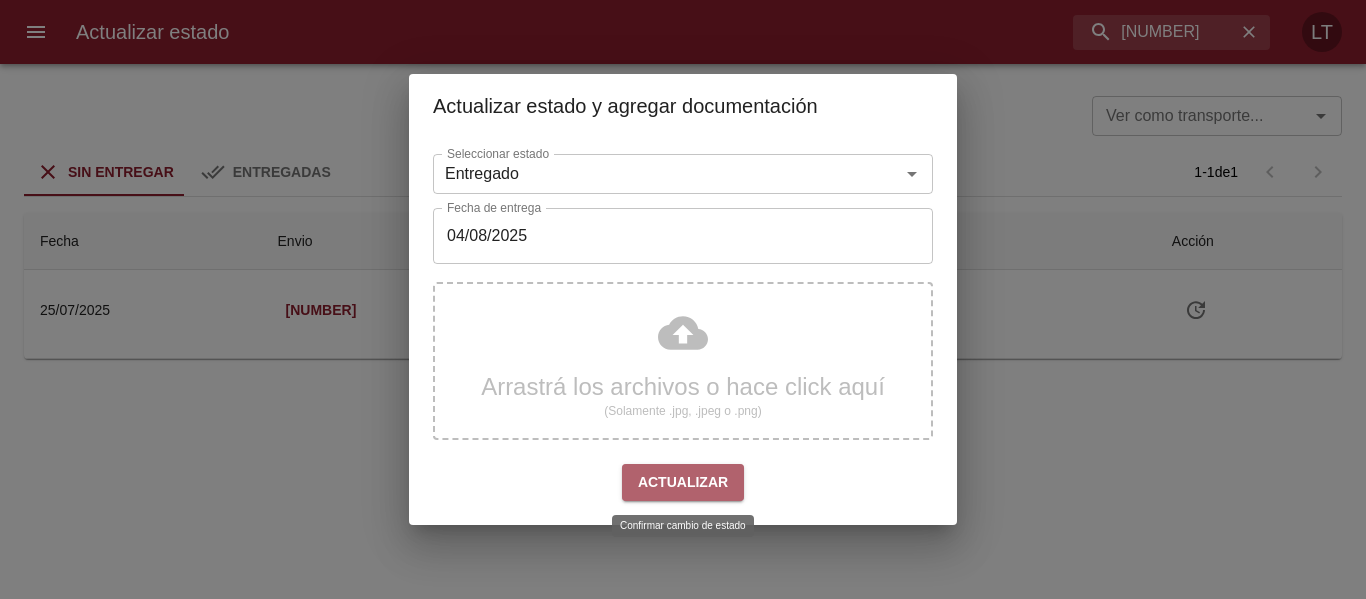 click on "Actualizar" at bounding box center [683, 482] 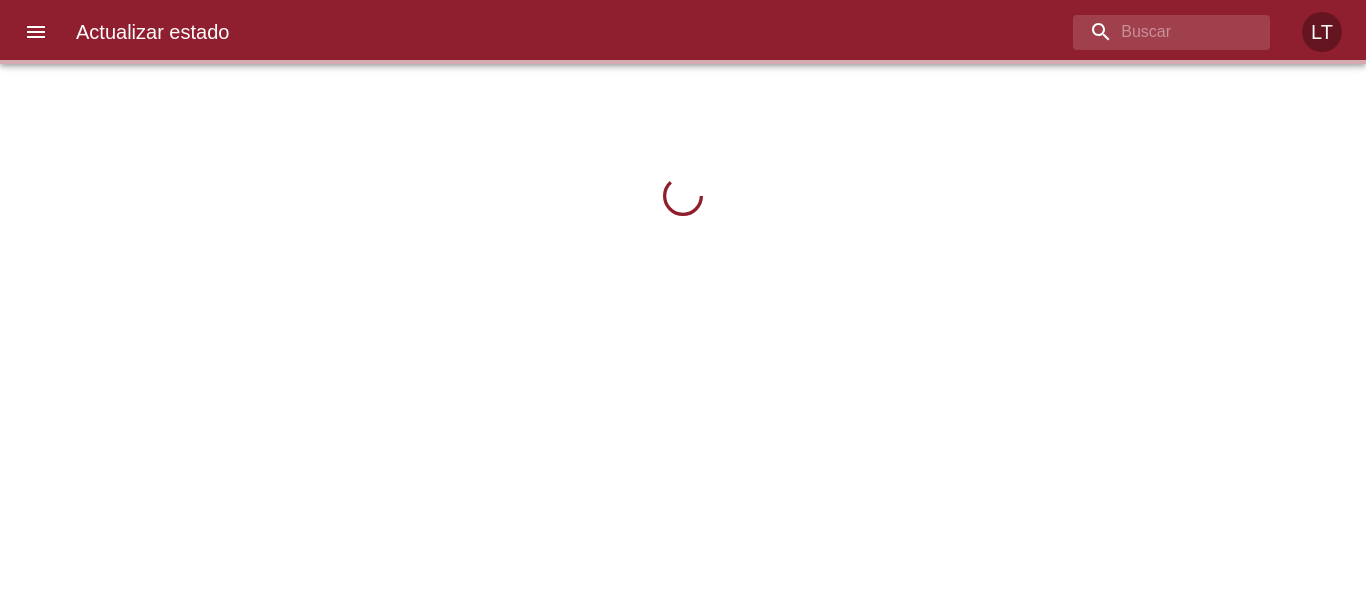 scroll, scrollTop: 0, scrollLeft: 0, axis: both 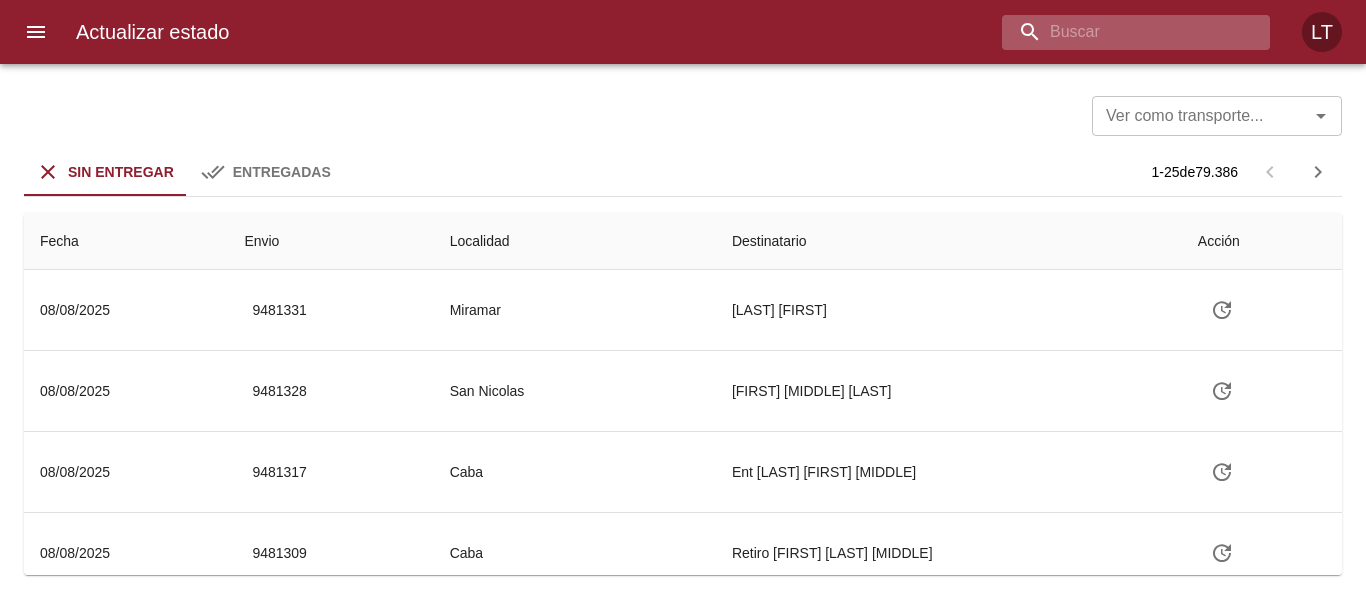 click at bounding box center [1119, 32] 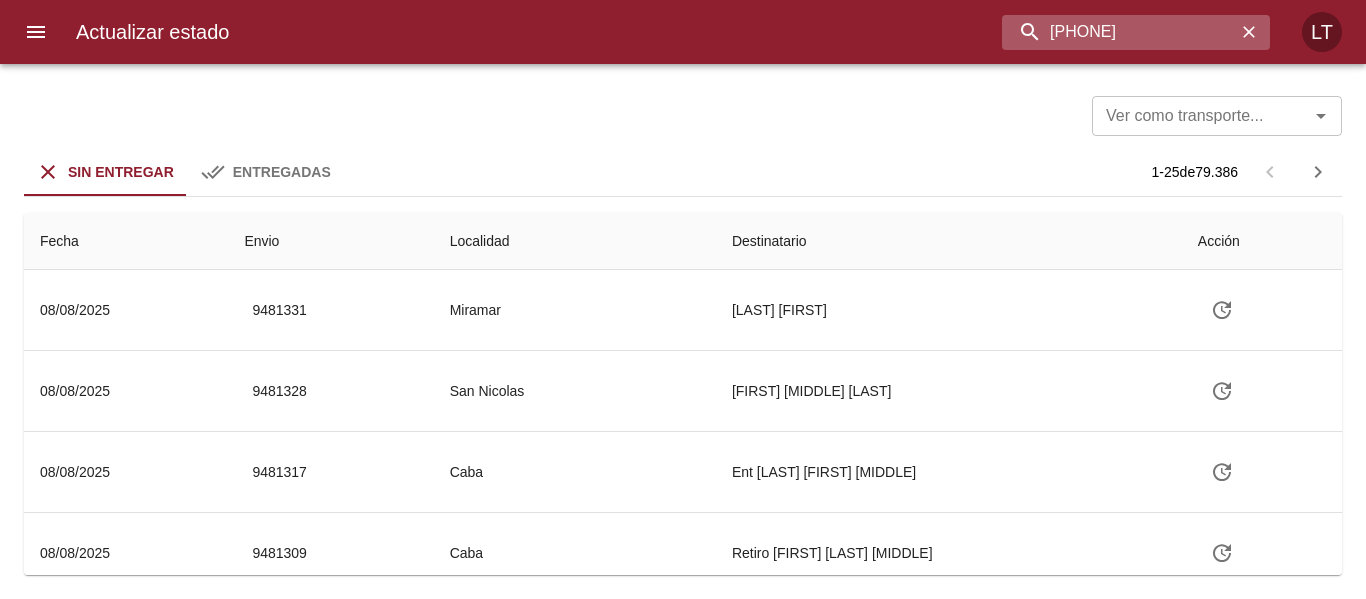 type on "[PHONE]" 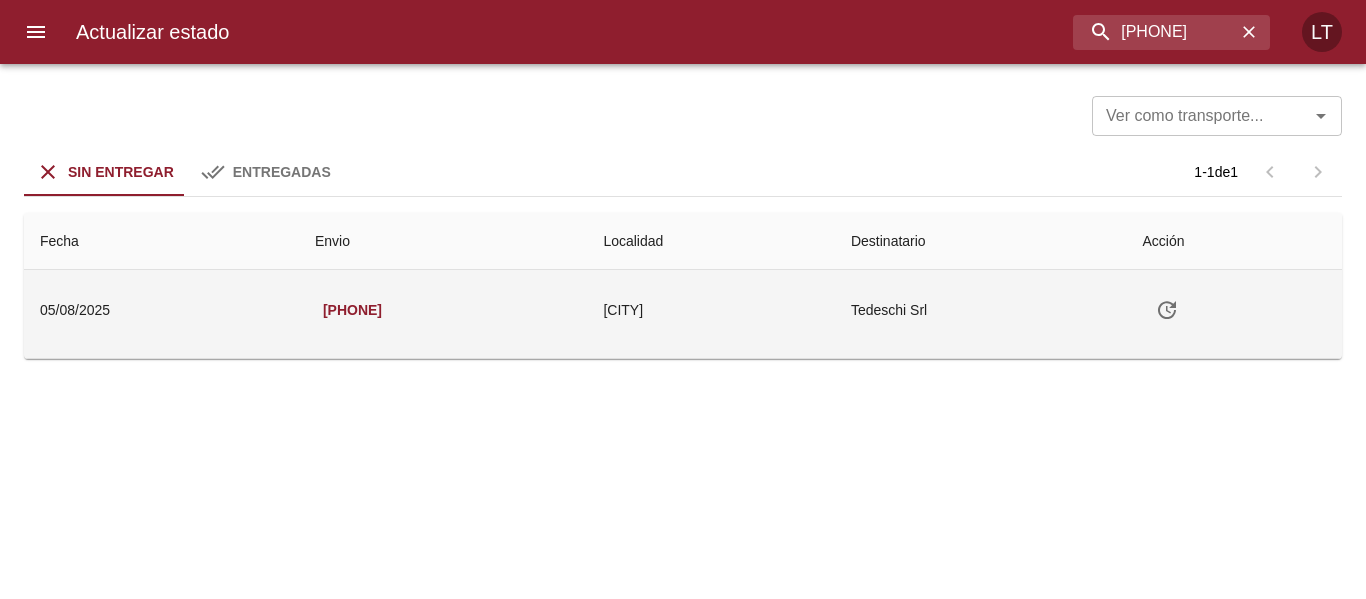 click at bounding box center [1167, 310] 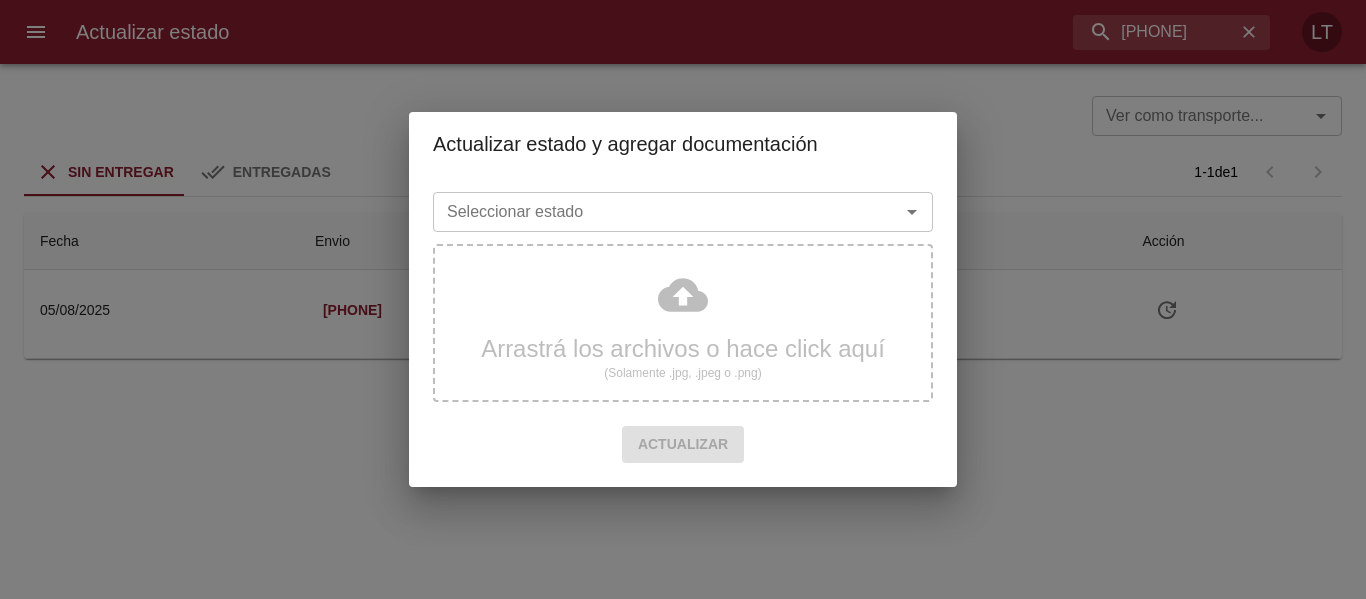 click on "Seleccionar estado" at bounding box center [683, 212] 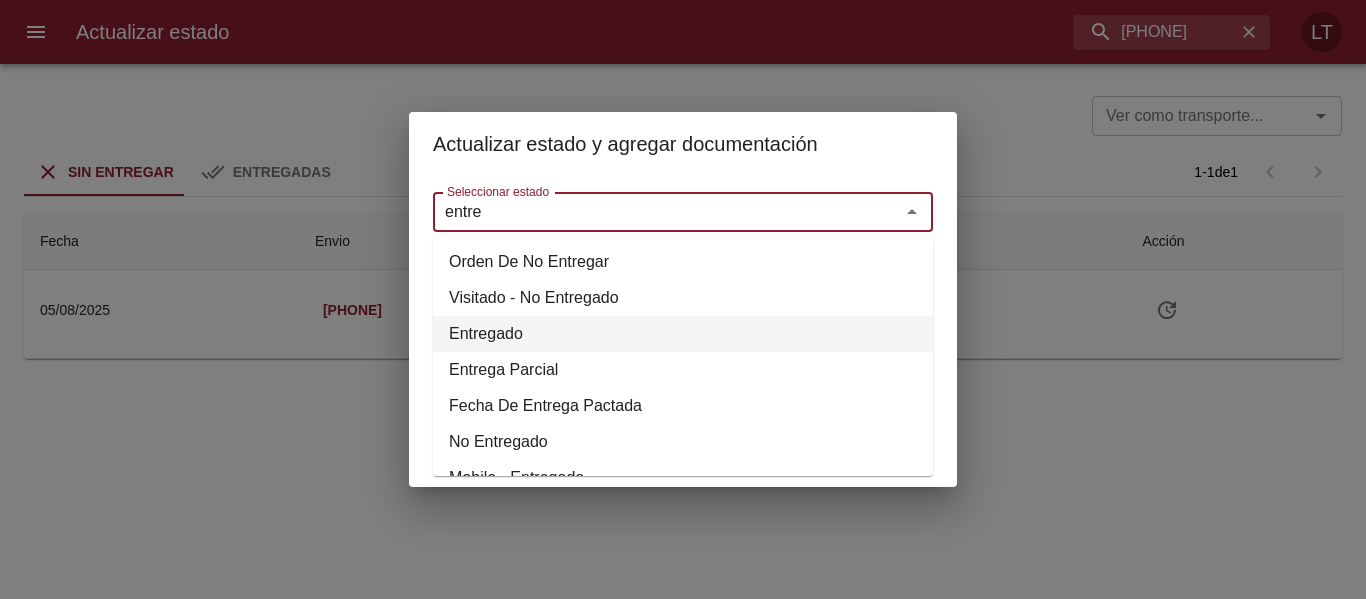 click on "Entregado" at bounding box center (683, 334) 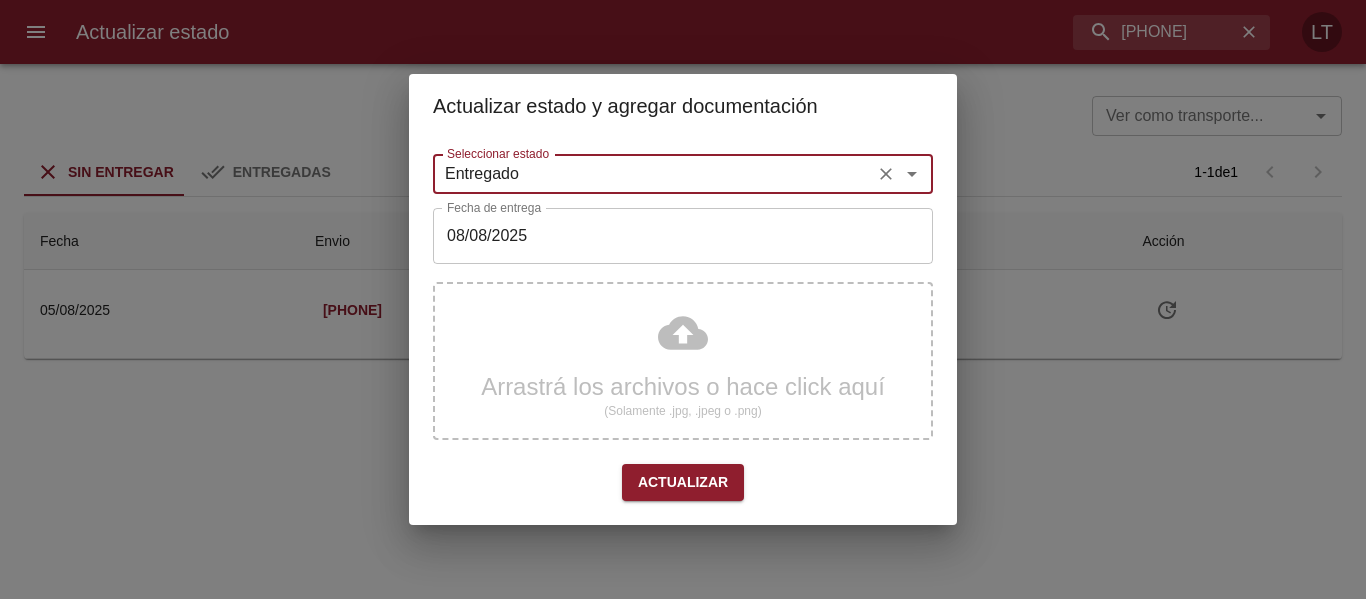 type on "Entregado" 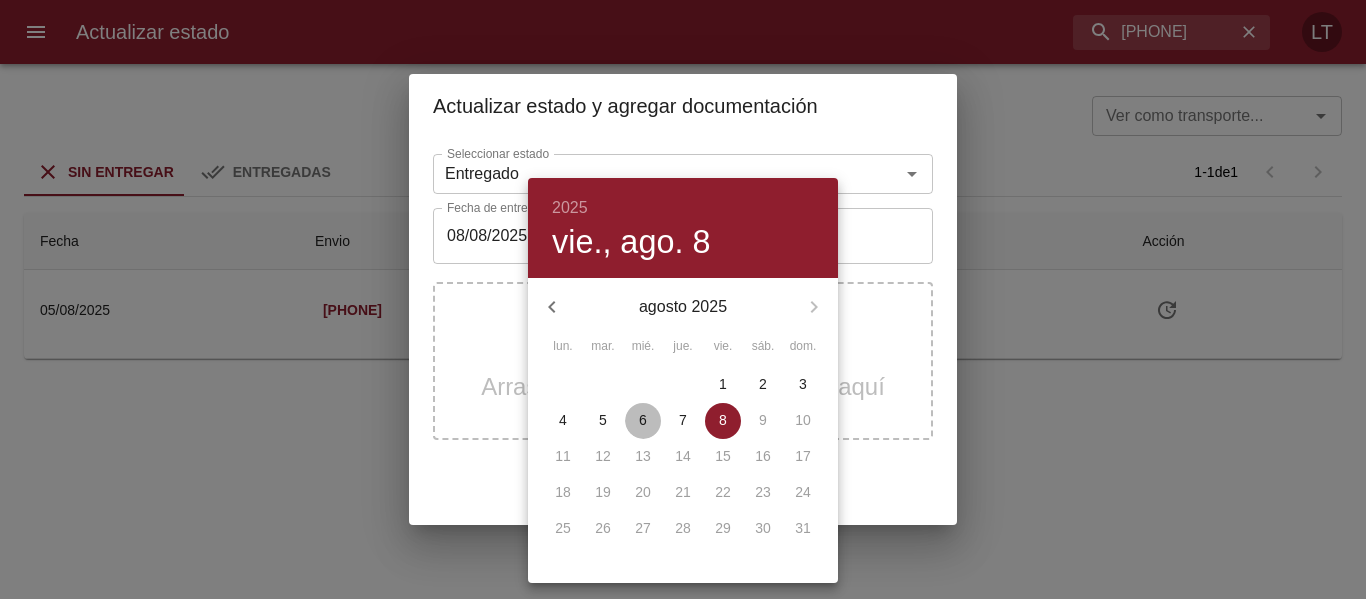 click on "6" at bounding box center [643, 420] 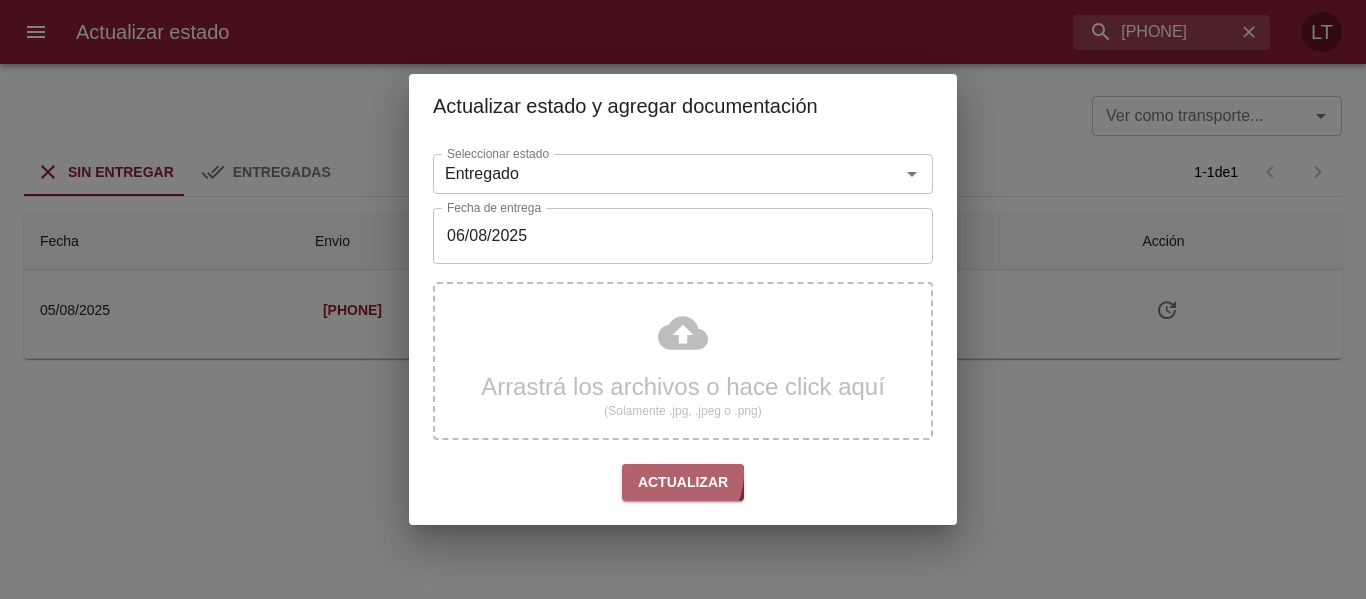 click on "Actualizar" at bounding box center [683, 482] 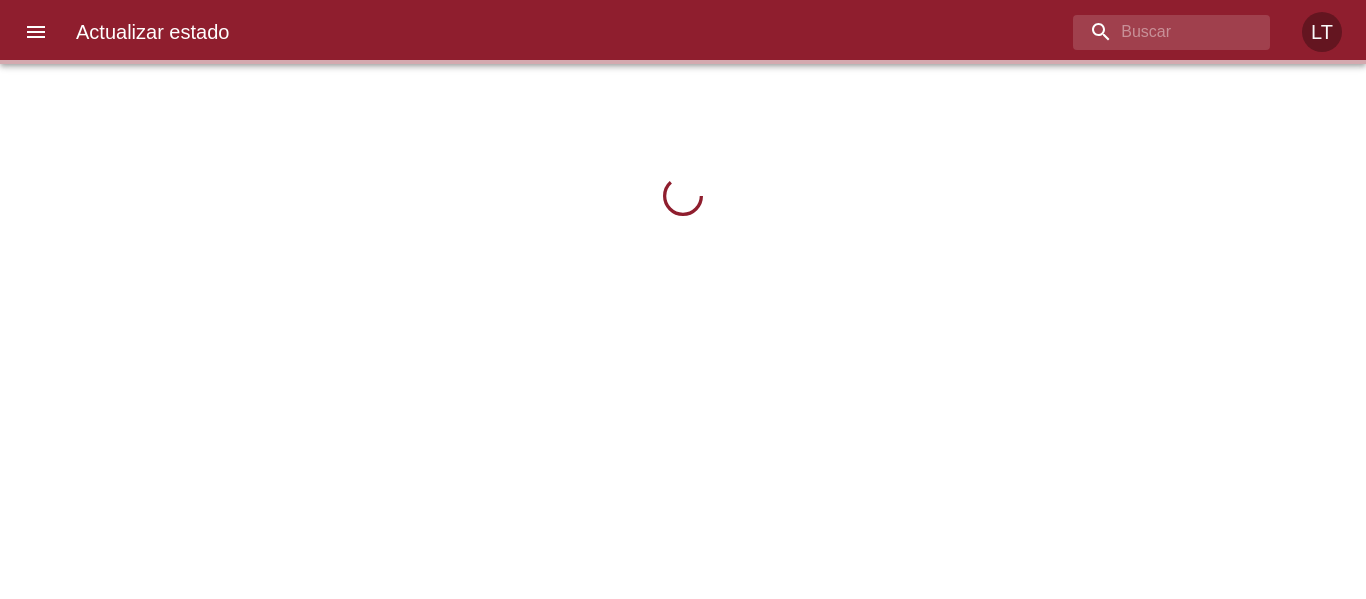 scroll, scrollTop: 0, scrollLeft: 0, axis: both 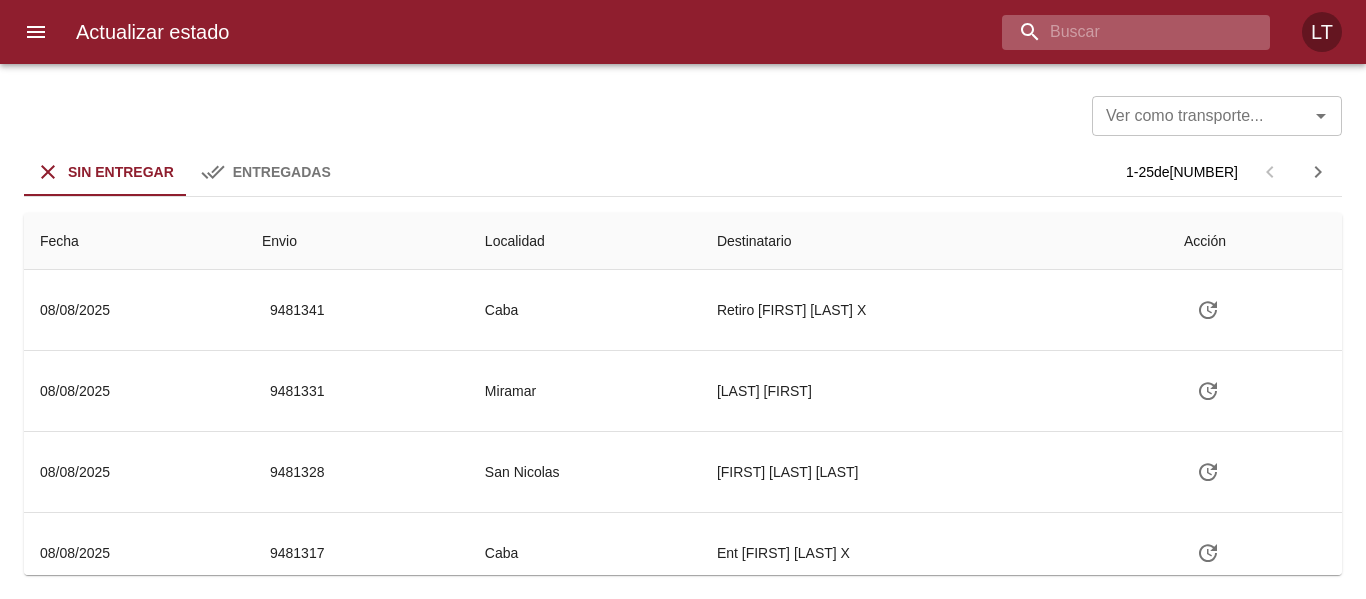 click at bounding box center (1119, 32) 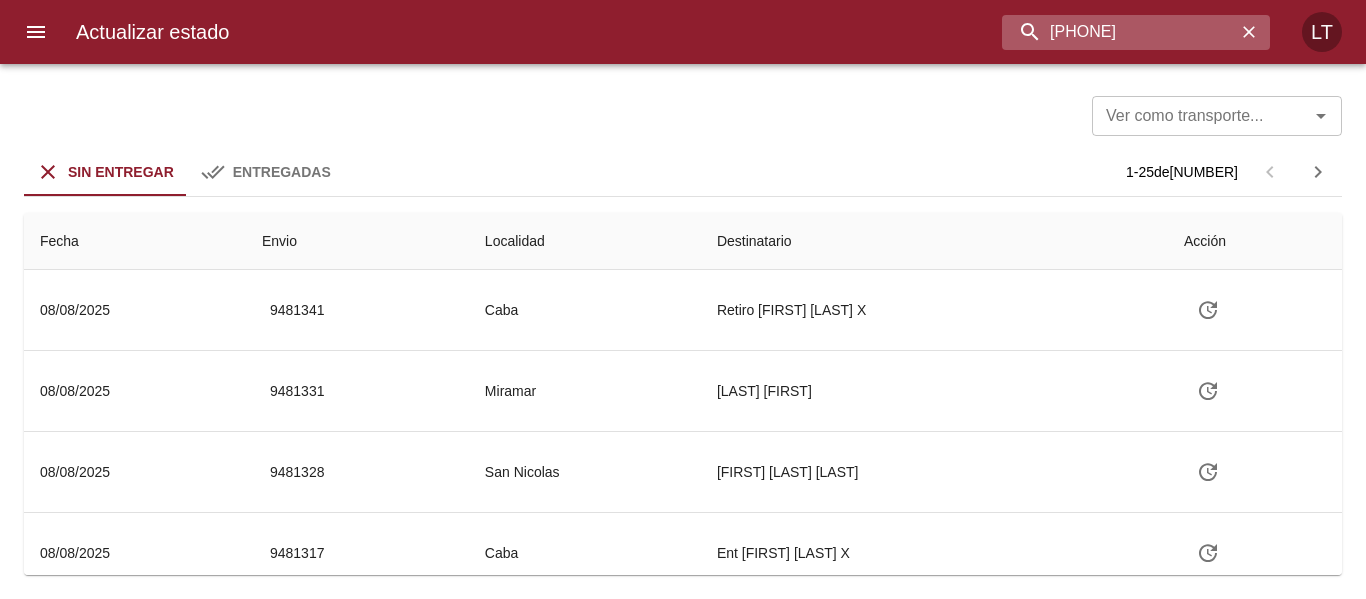 type on "[PHONE]" 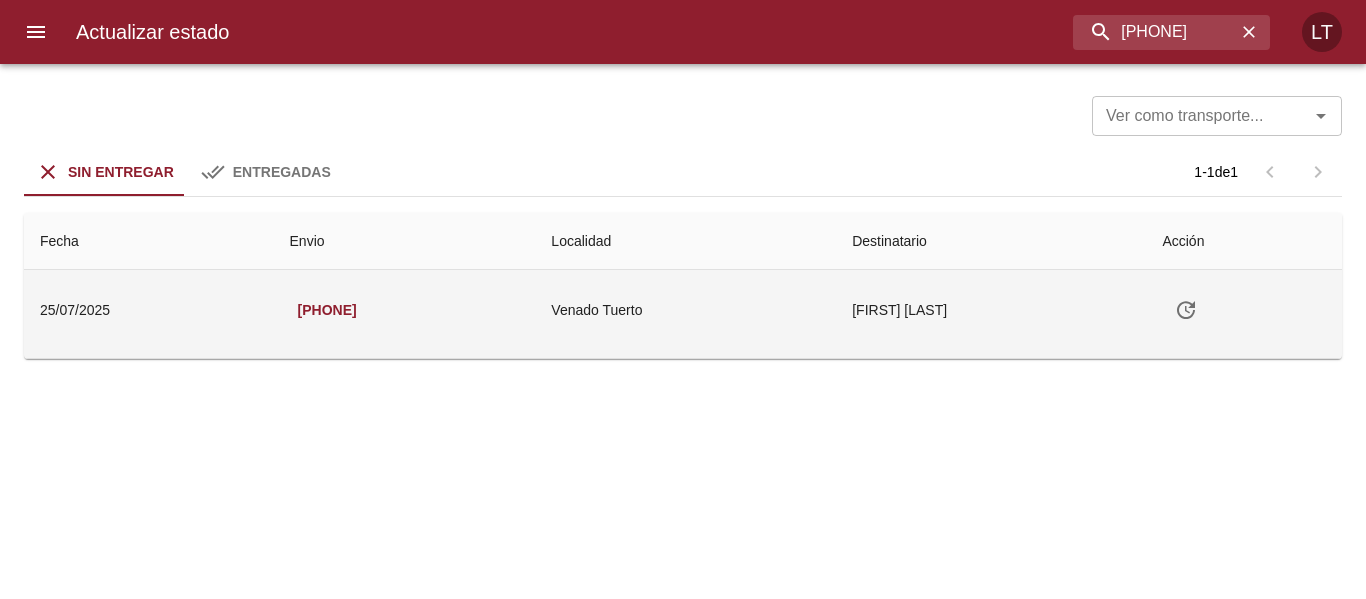 click at bounding box center (1244, 310) 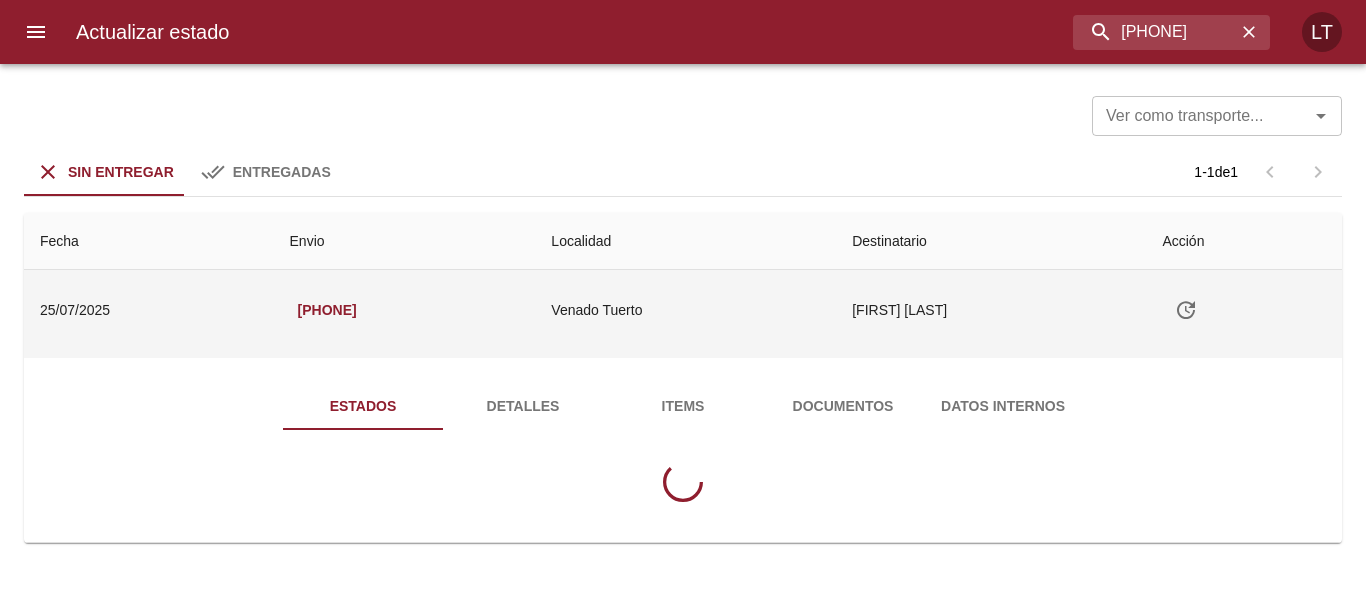 click 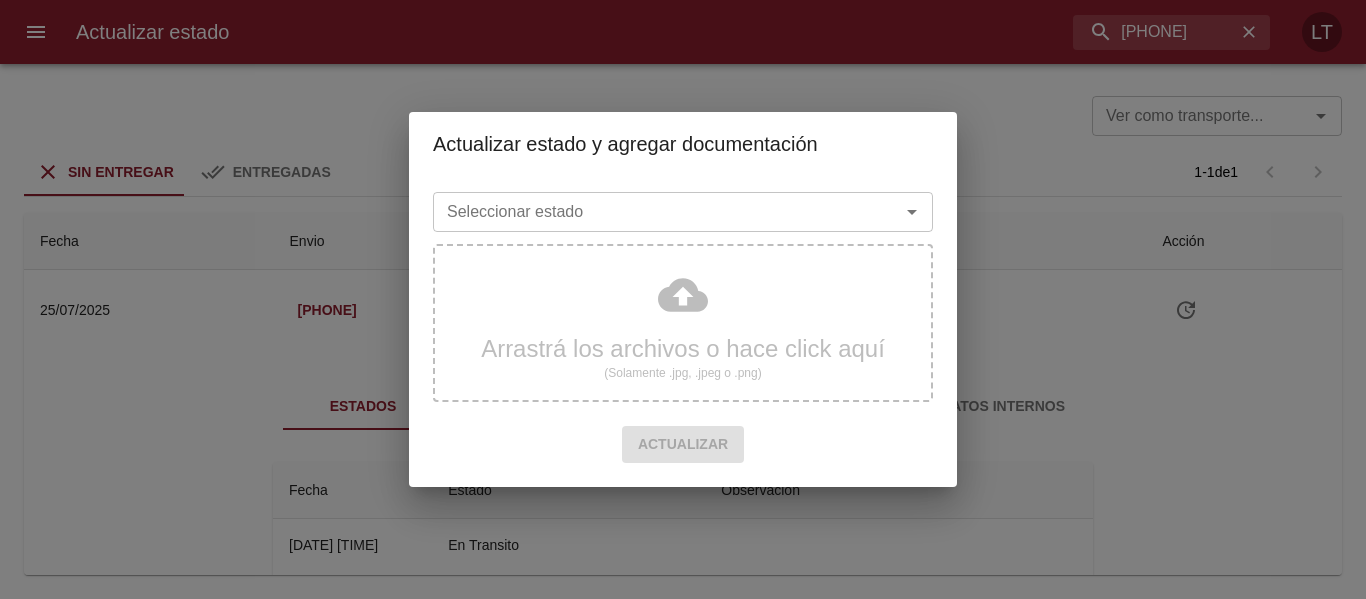 click on "Seleccionar estado" at bounding box center [653, 212] 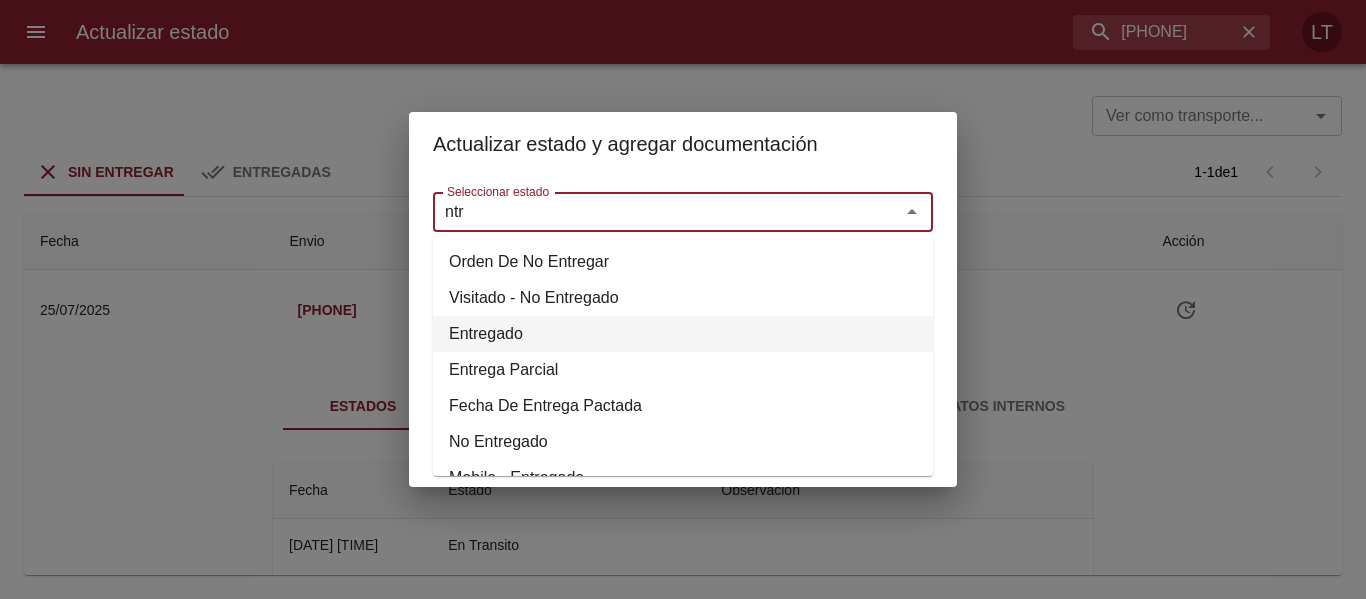 click on "Entregado" at bounding box center (683, 334) 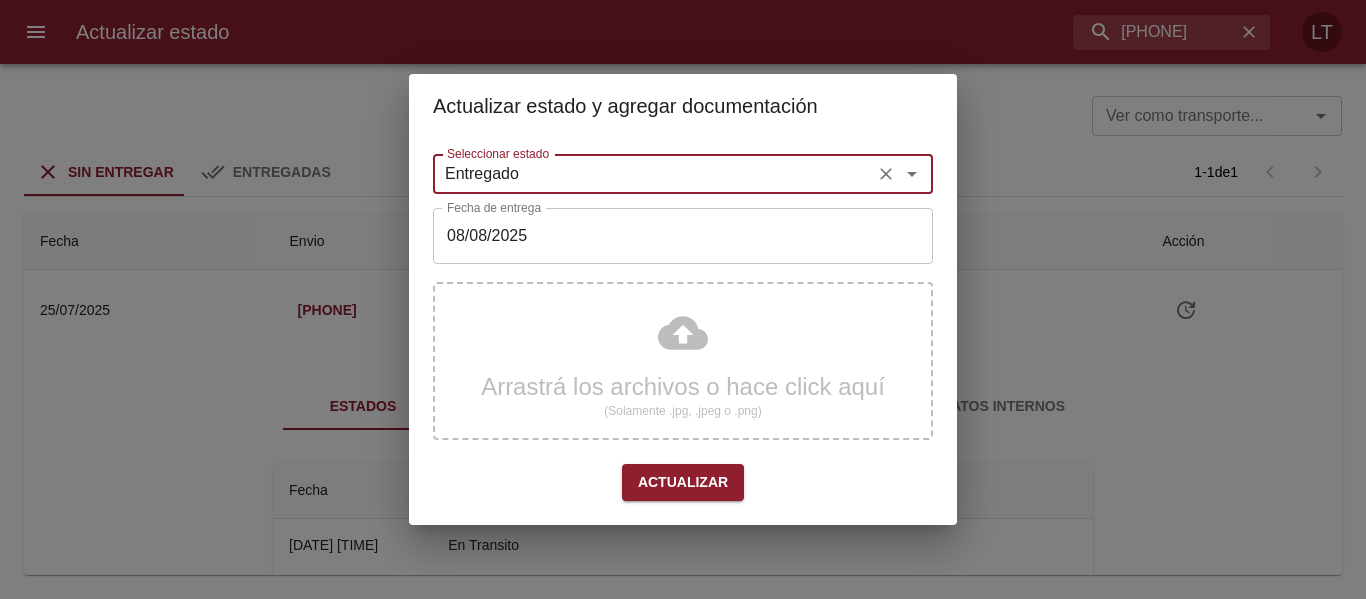 type on "Entregado" 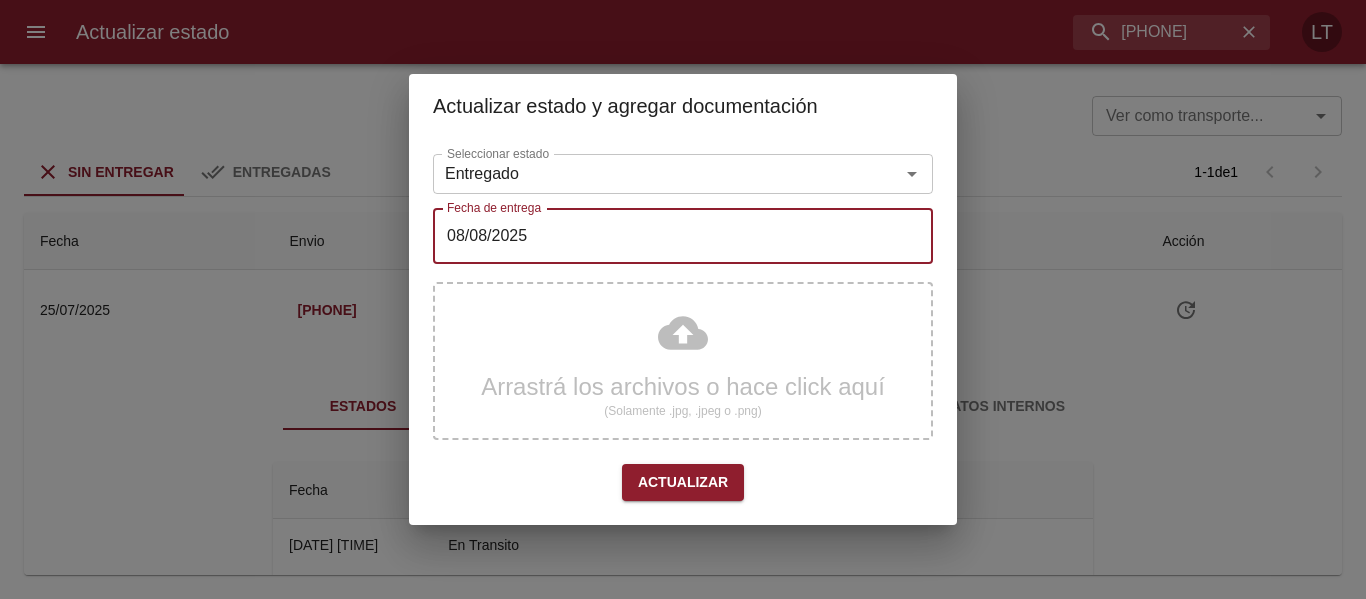 click on "08/08/2025" at bounding box center (683, 236) 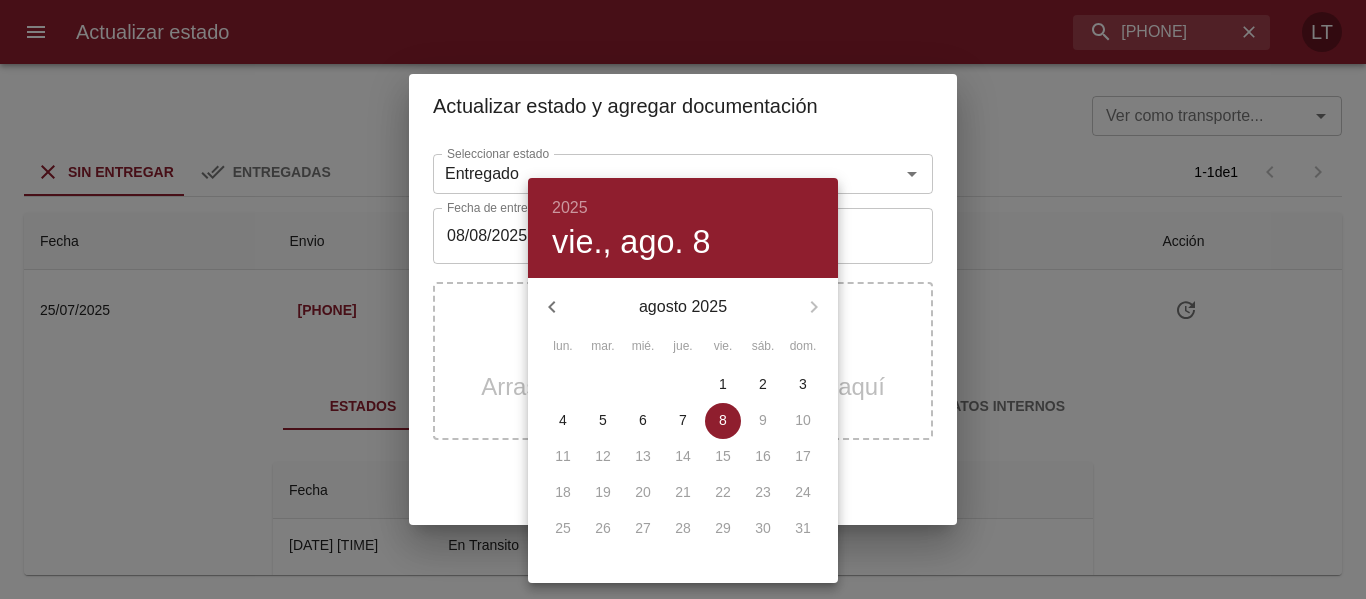 click on "4" at bounding box center (563, 420) 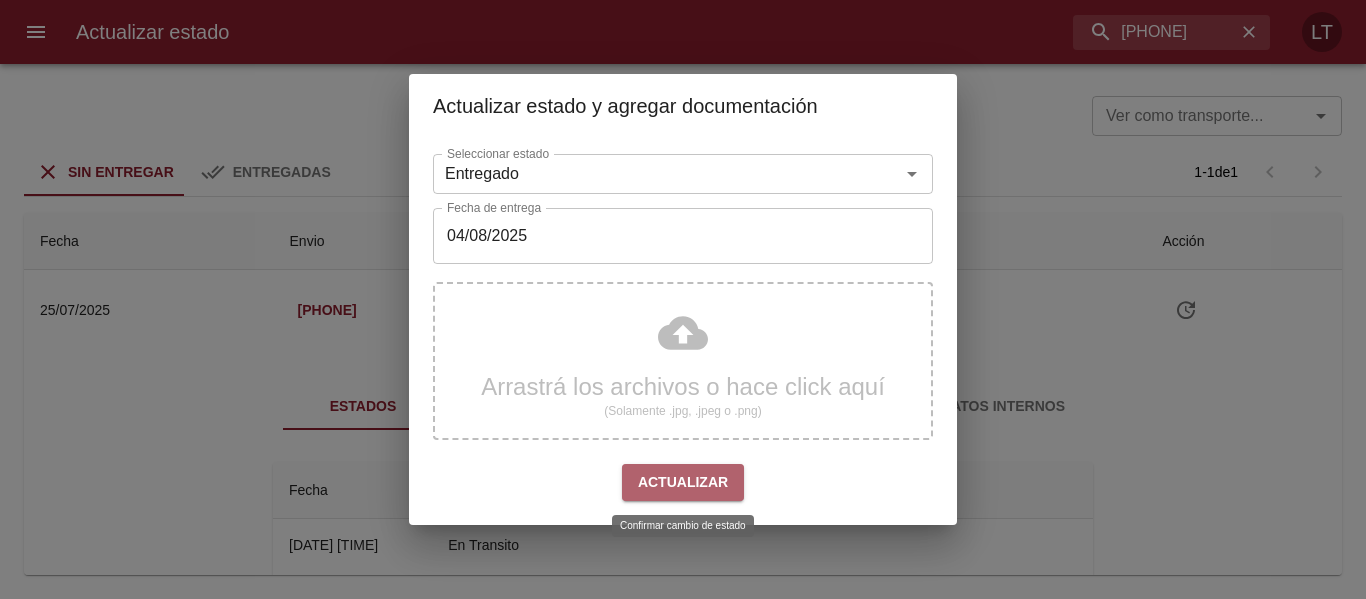click on "Actualizar" at bounding box center (683, 482) 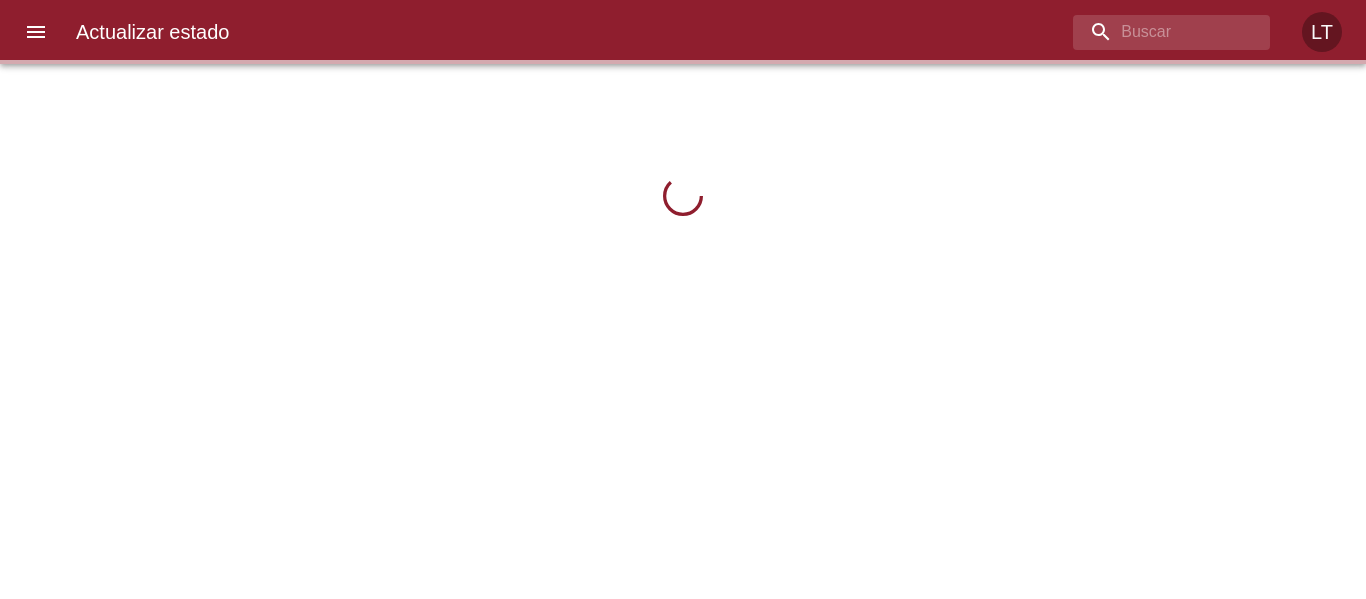 scroll, scrollTop: 0, scrollLeft: 0, axis: both 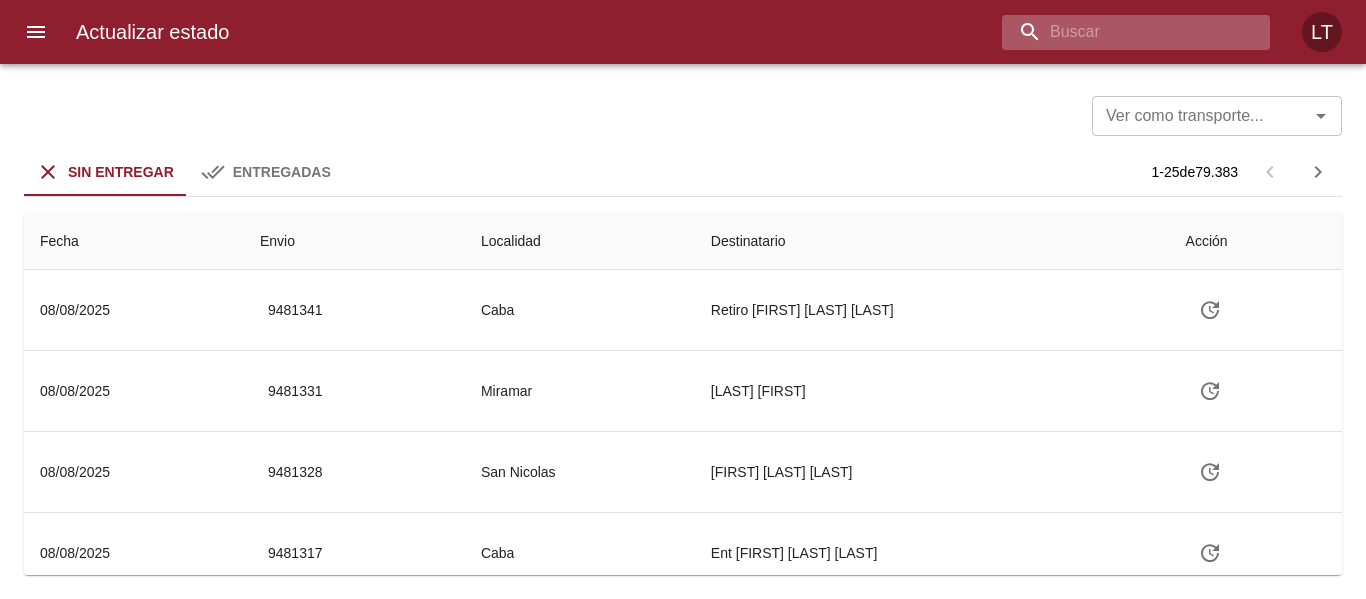 click at bounding box center [1119, 32] 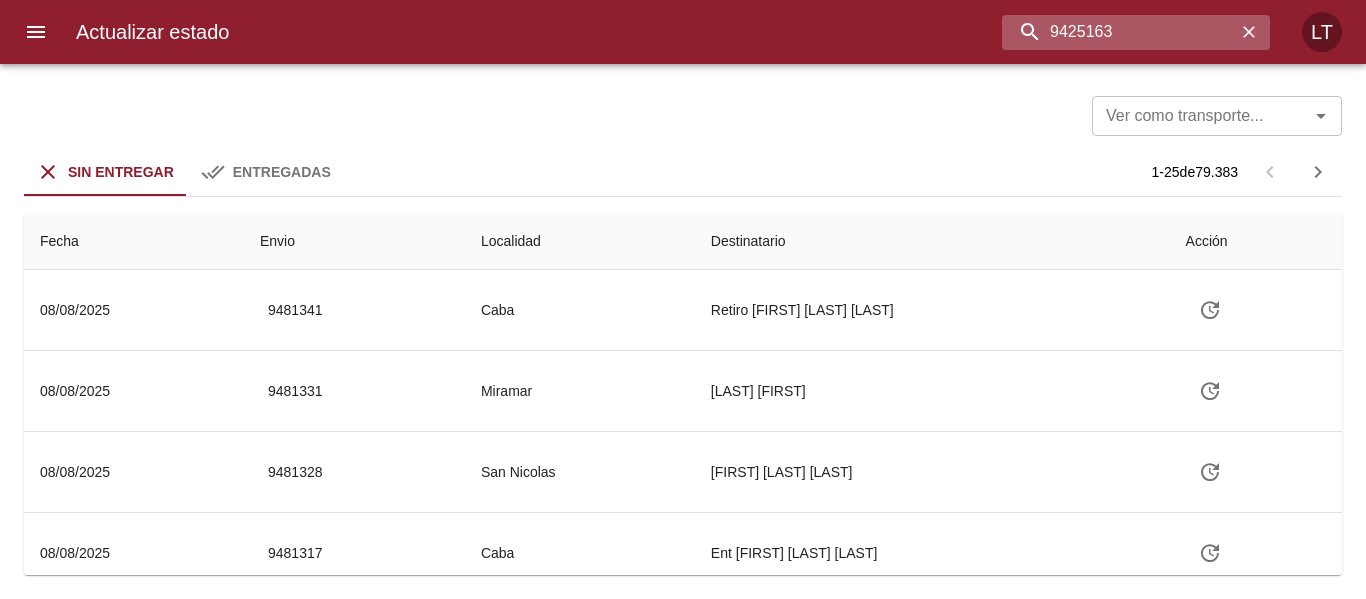 type on "9425163" 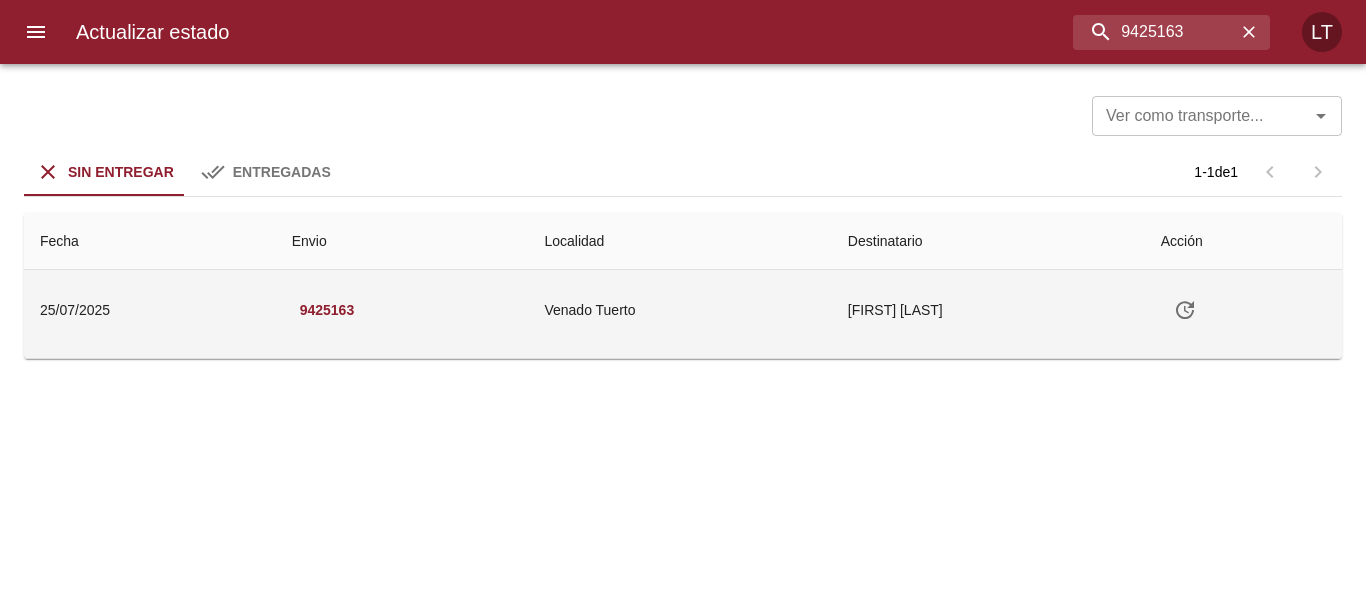 click 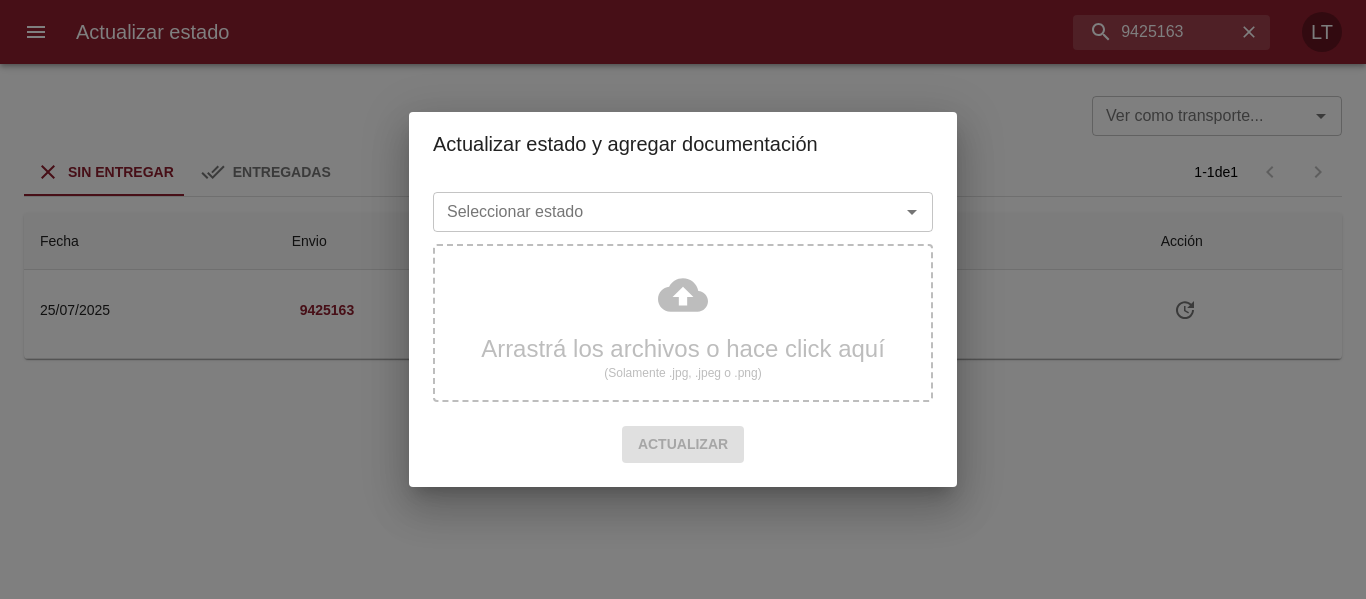 click on "Seleccionar estado" at bounding box center [653, 212] 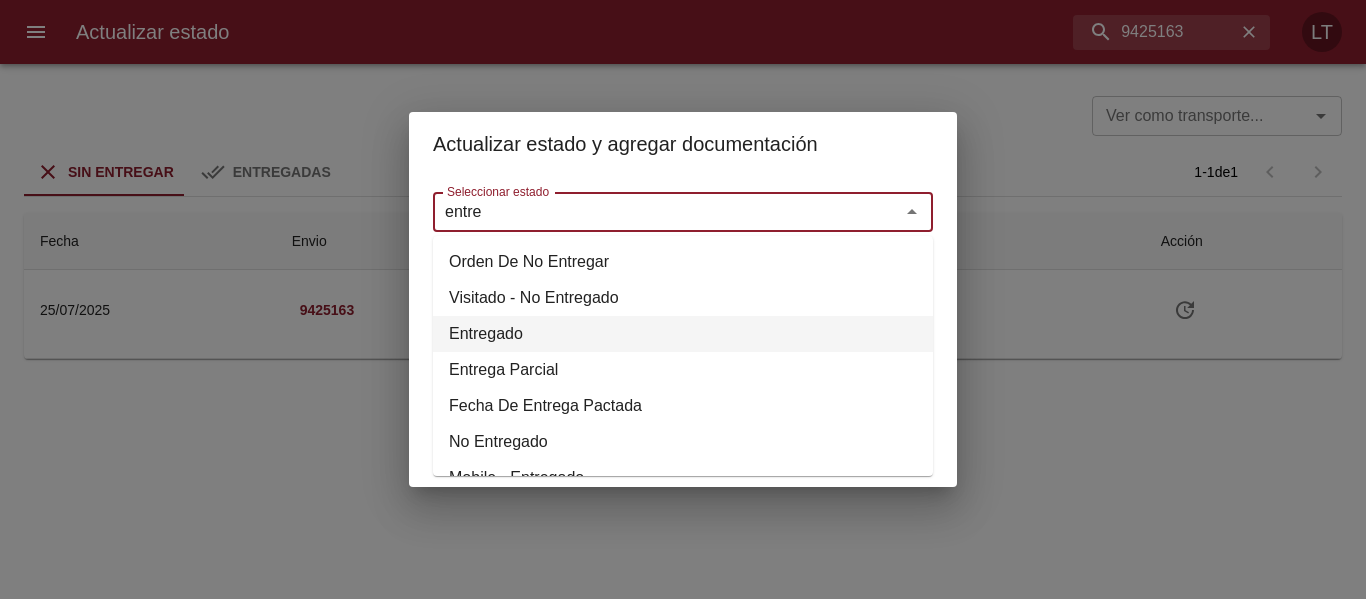 click on "Entregado" at bounding box center (683, 334) 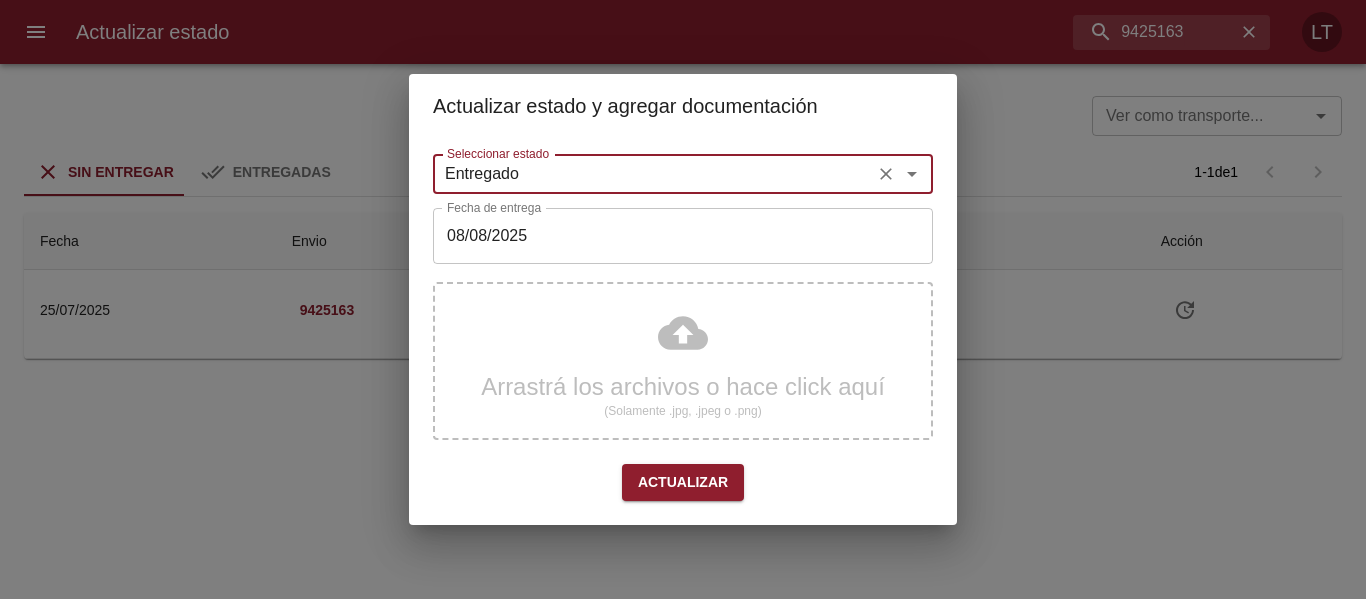type on "Entregado" 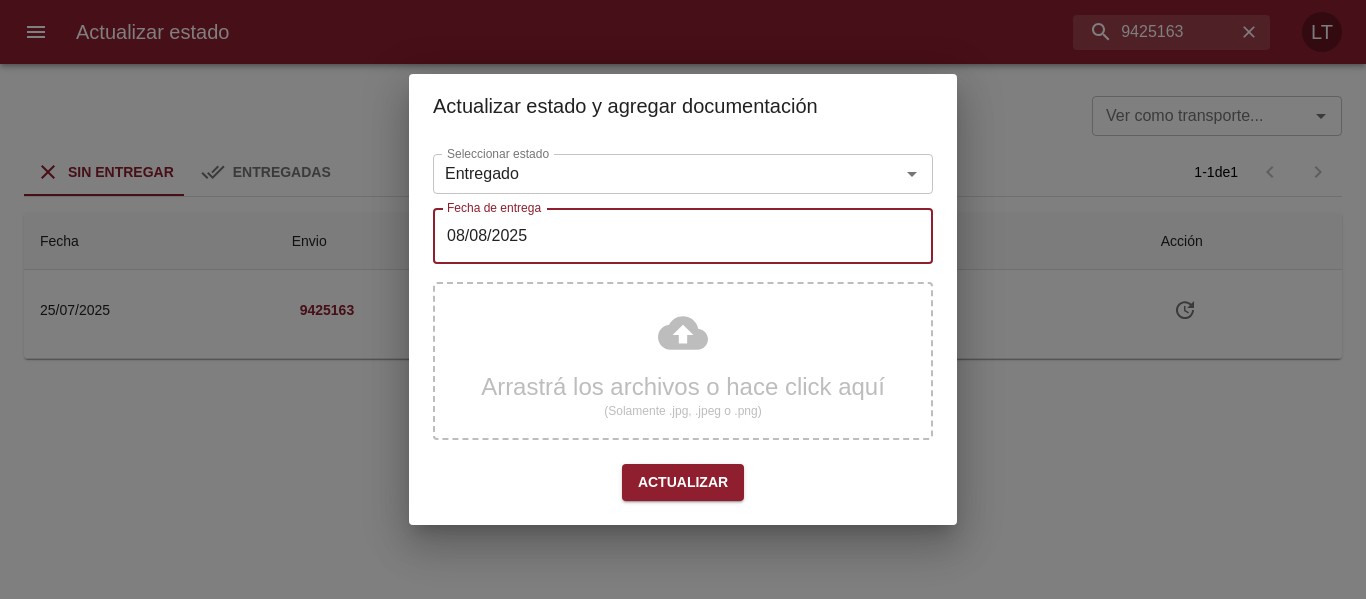 click on "08/08/2025" at bounding box center (683, 236) 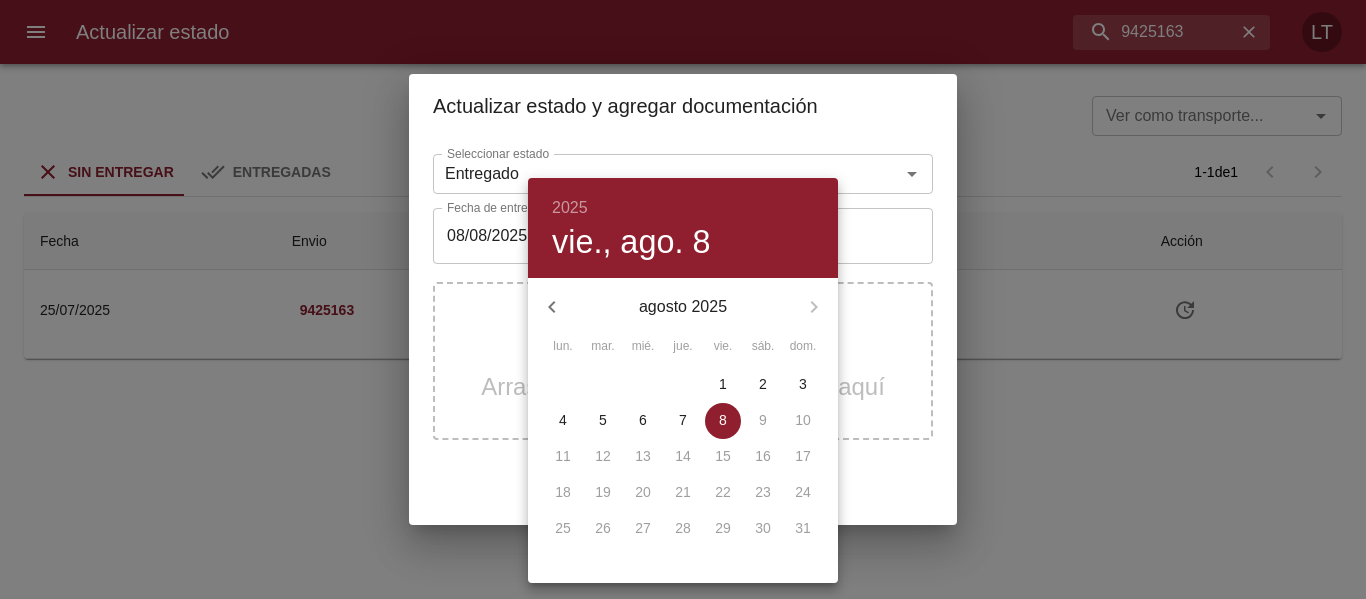 click on "4" at bounding box center (563, 420) 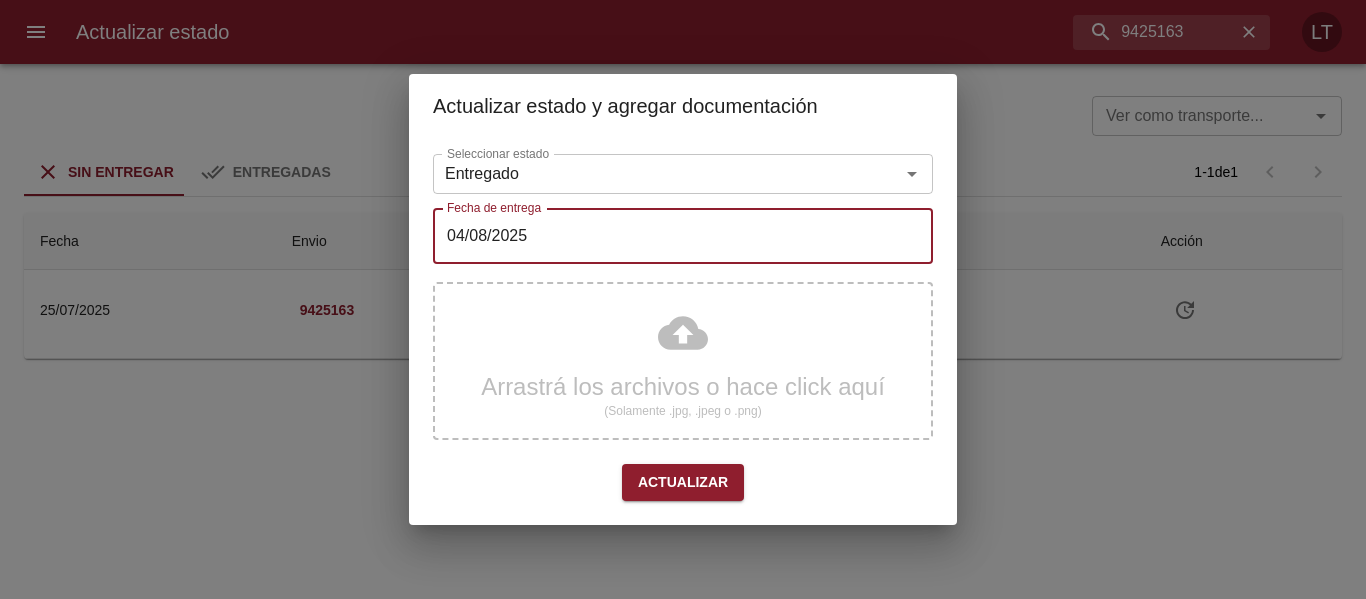click on "Actualizar" at bounding box center [683, 482] 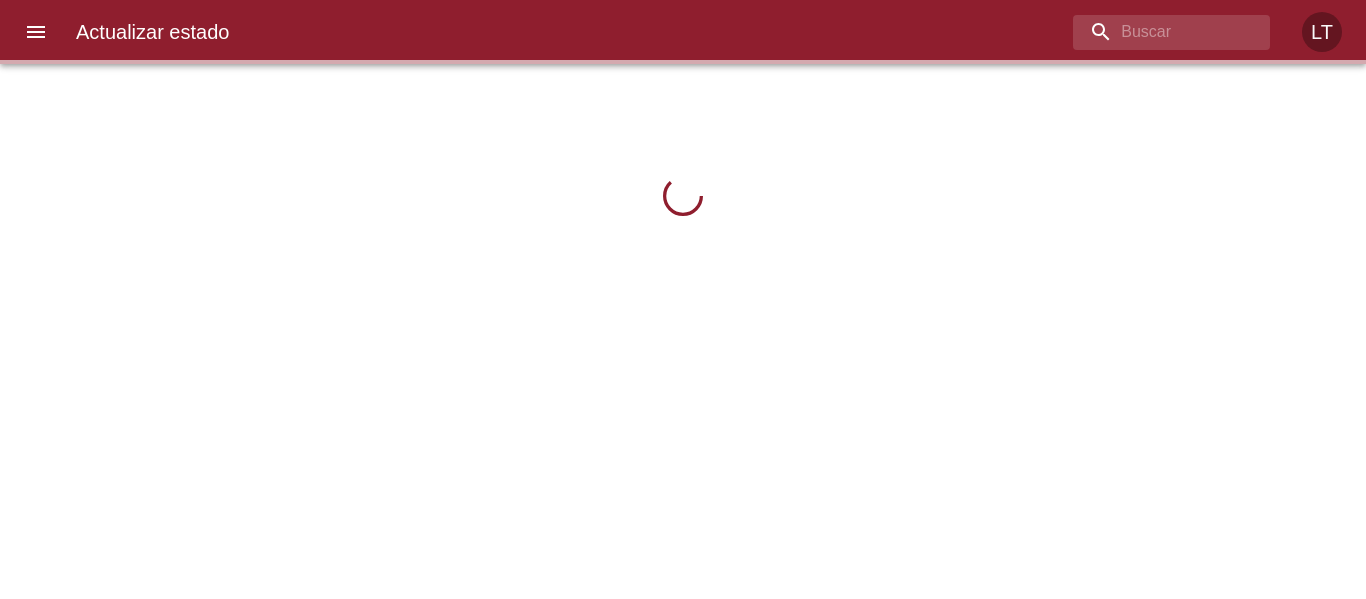 scroll, scrollTop: 0, scrollLeft: 0, axis: both 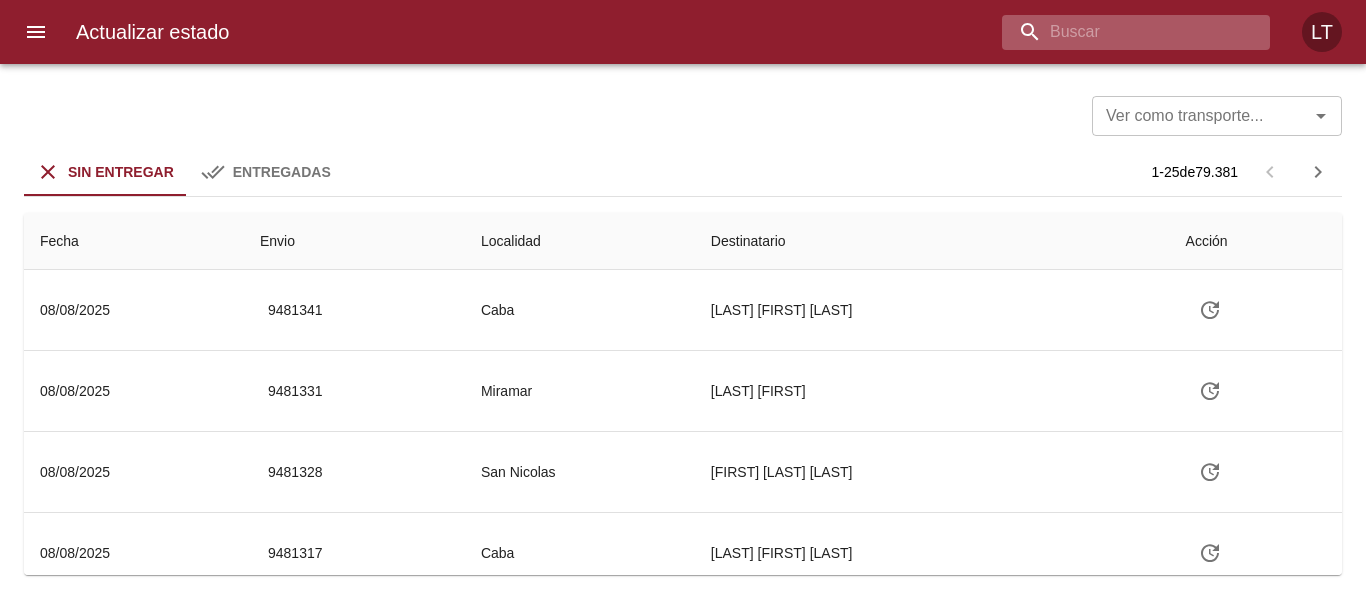 click at bounding box center [1119, 32] 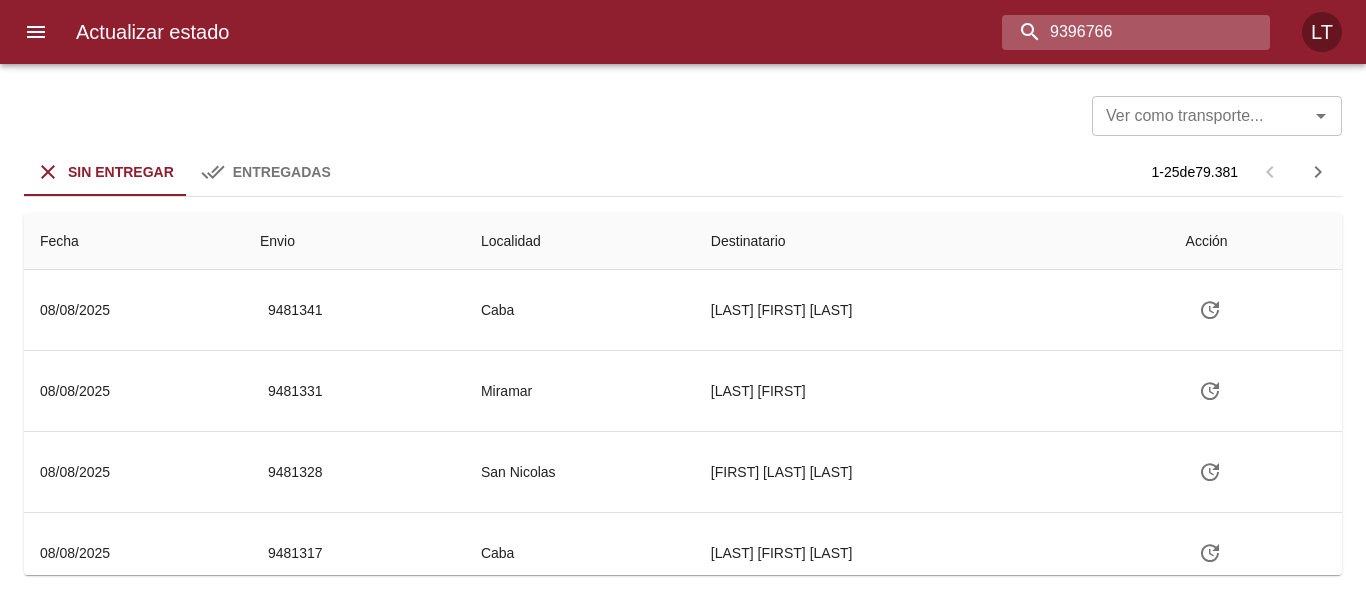 type on "9396766" 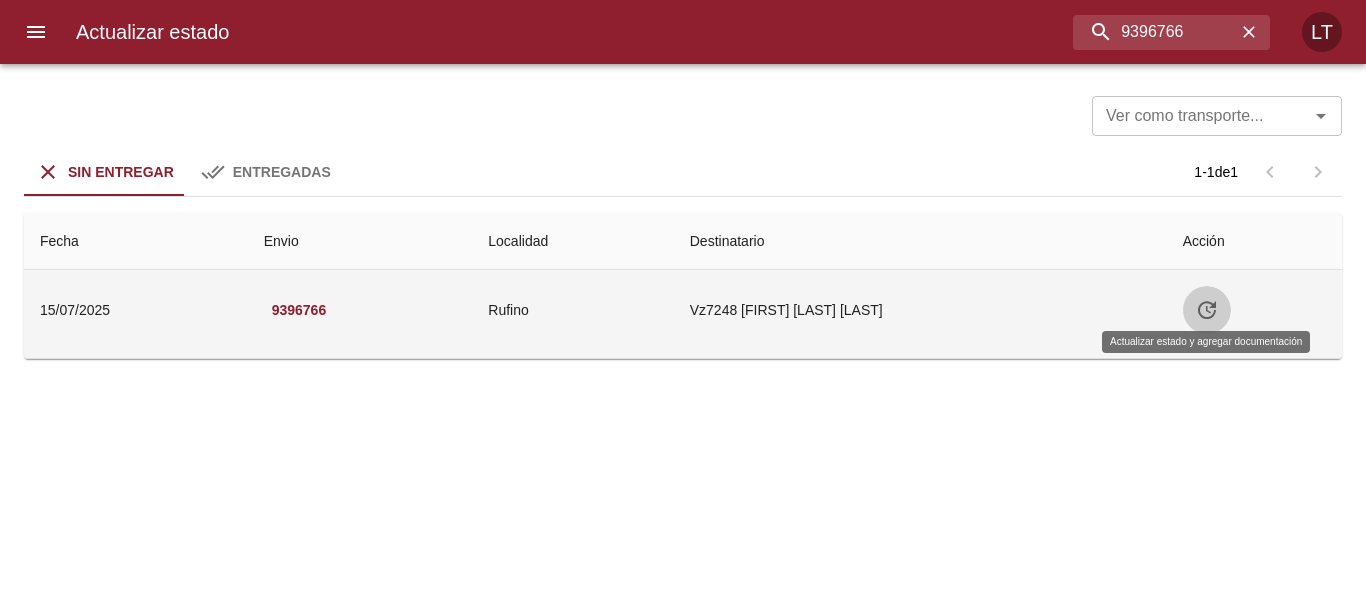 click 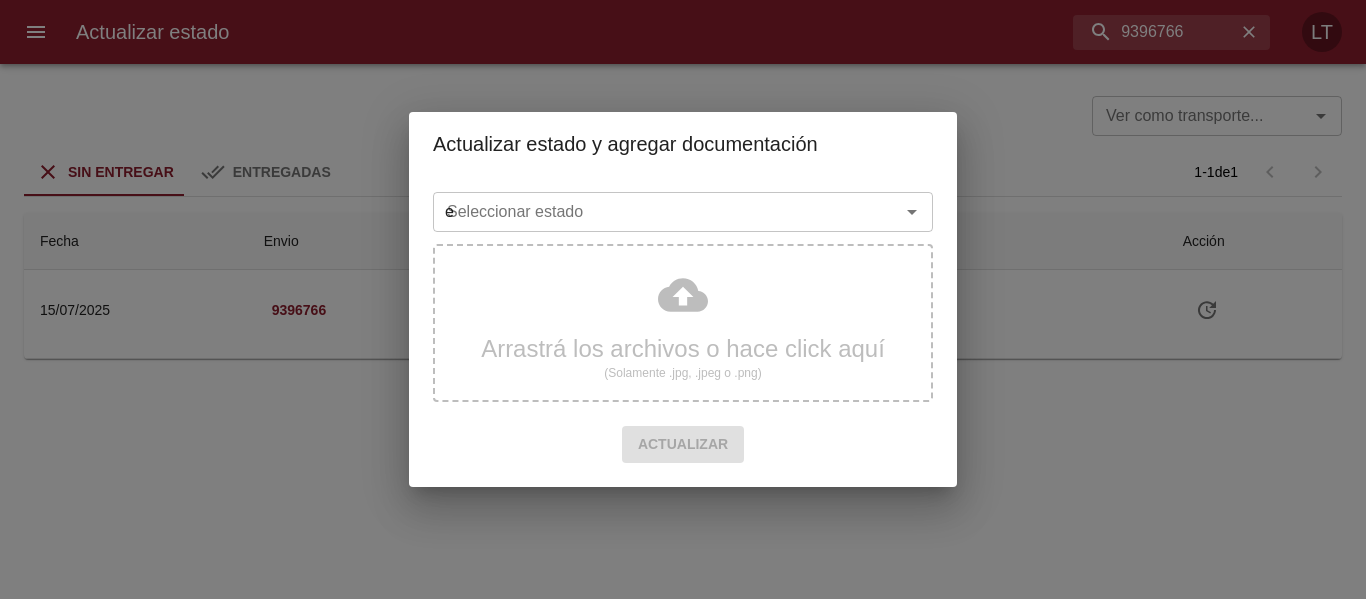 click on "e" at bounding box center (653, 212) 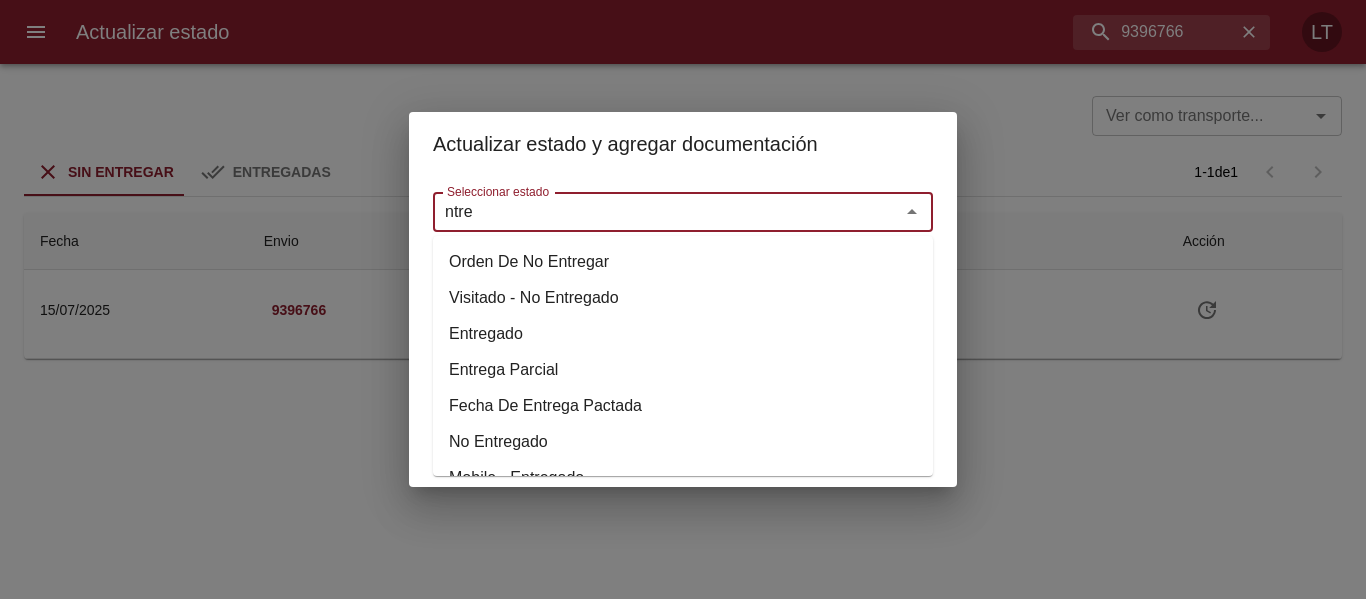 click on "Entregado" at bounding box center [683, 334] 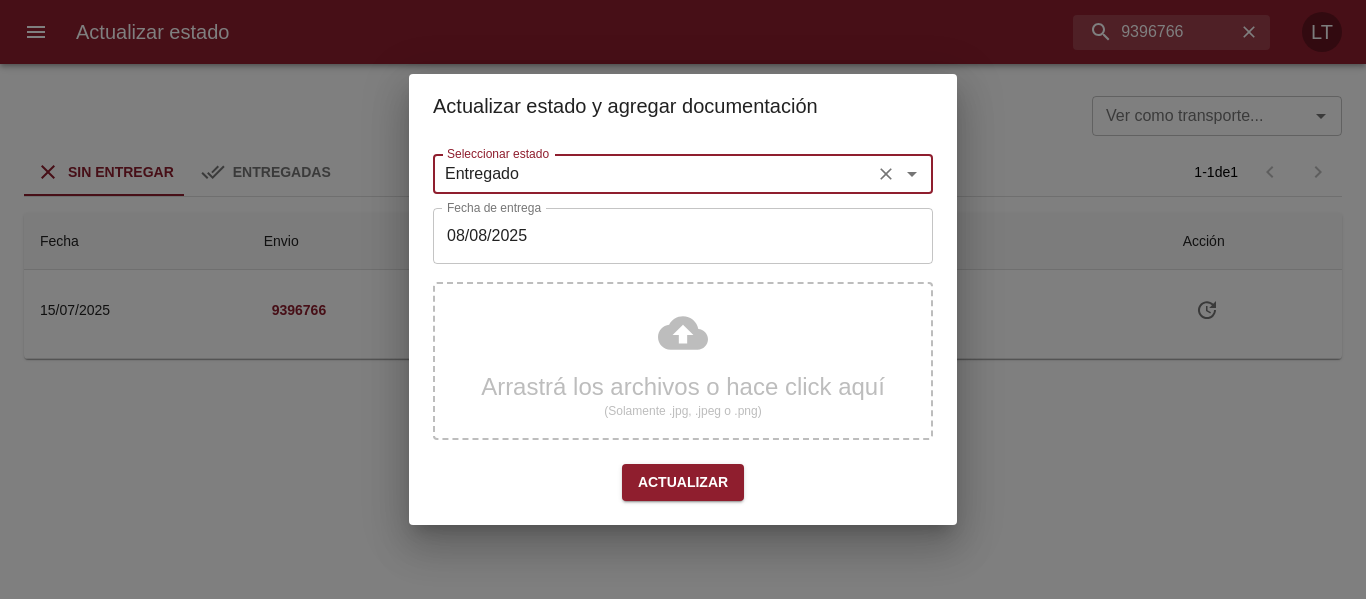 type on "Entregado" 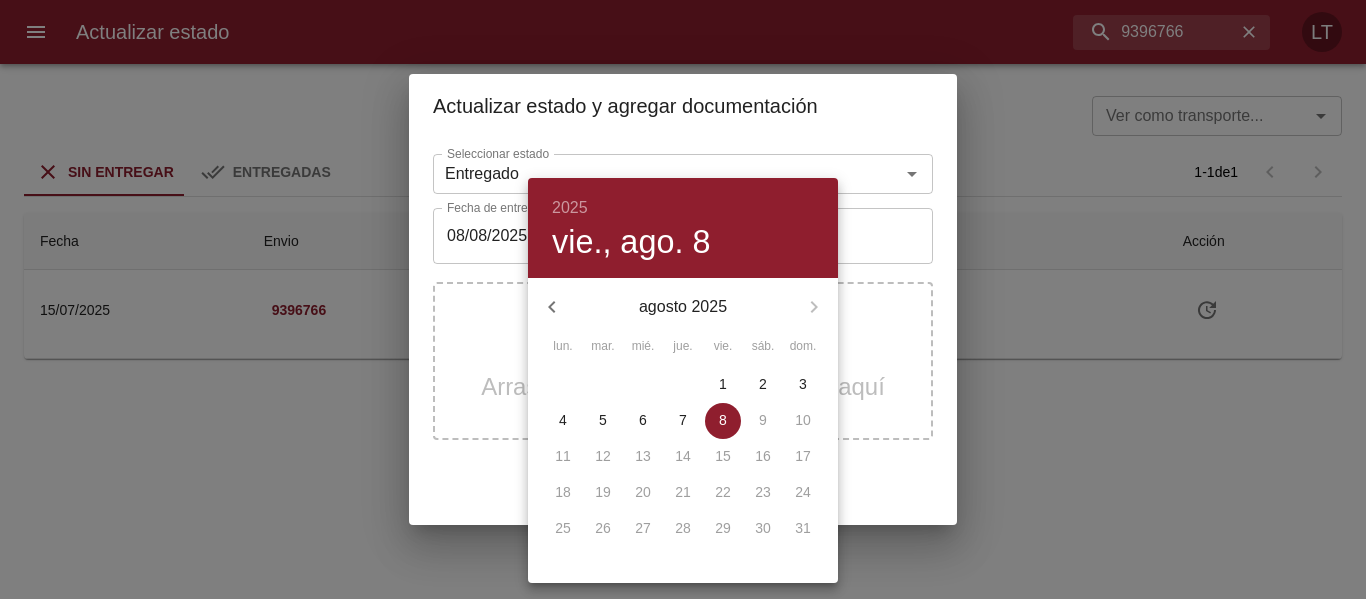 click 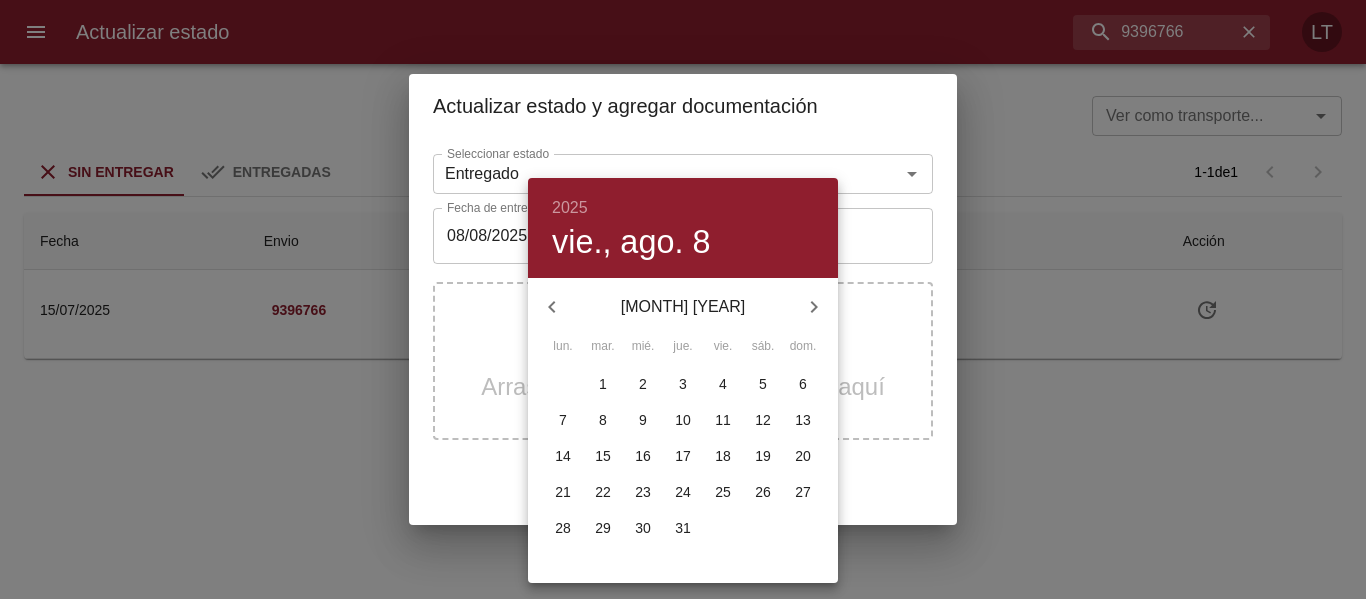 click on "17" at bounding box center (683, 456) 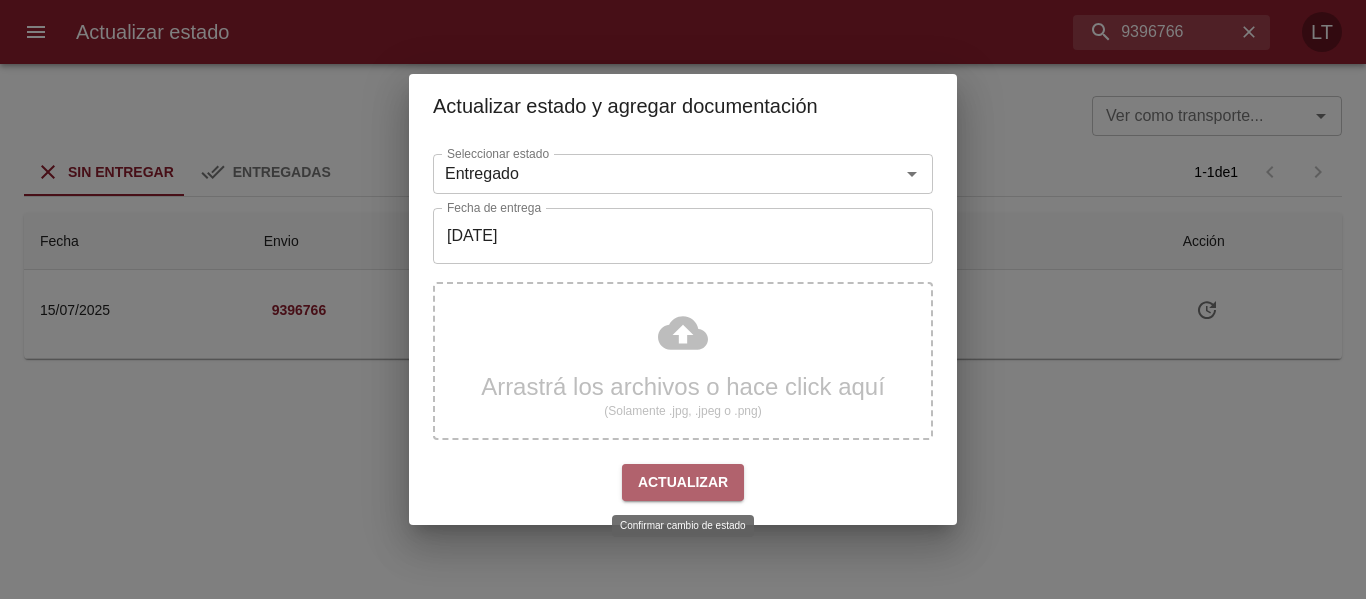 click on "Actualizar" at bounding box center [683, 482] 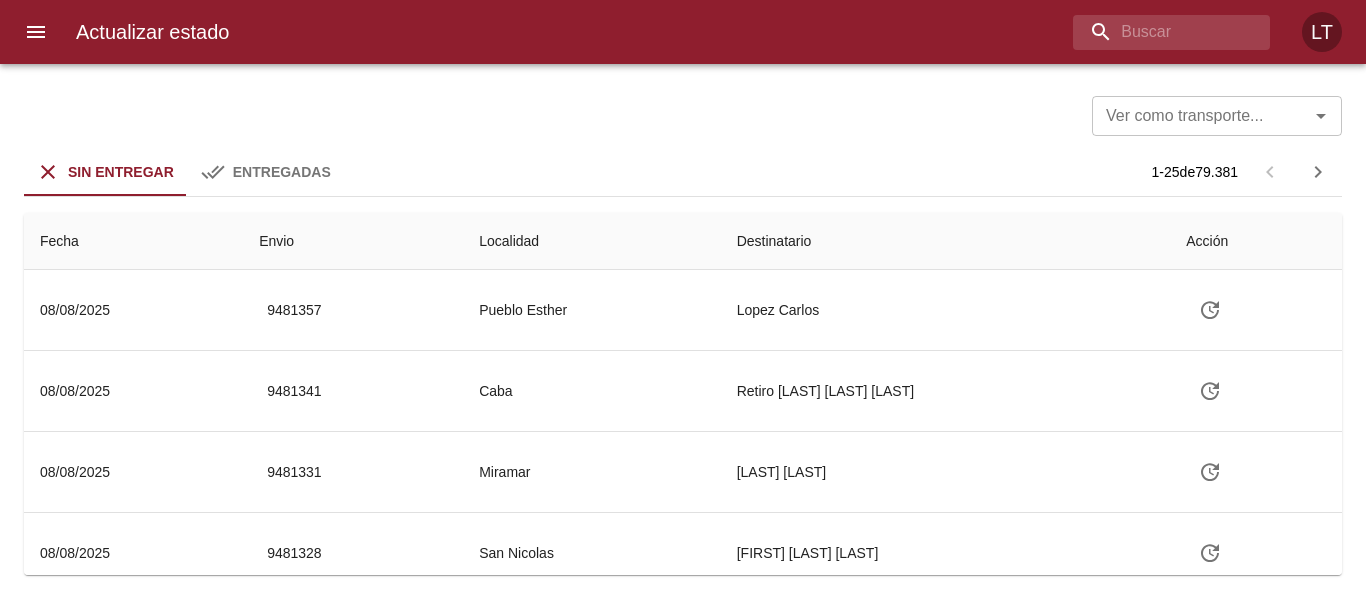 scroll, scrollTop: 0, scrollLeft: 0, axis: both 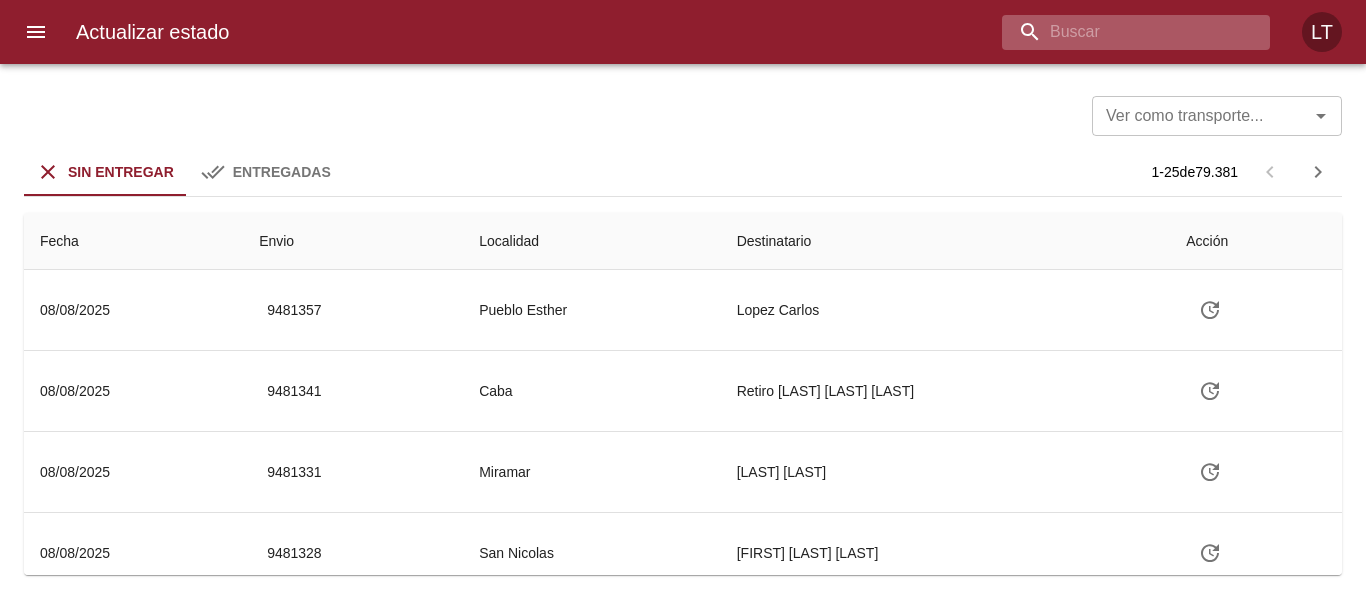 click at bounding box center (1119, 32) 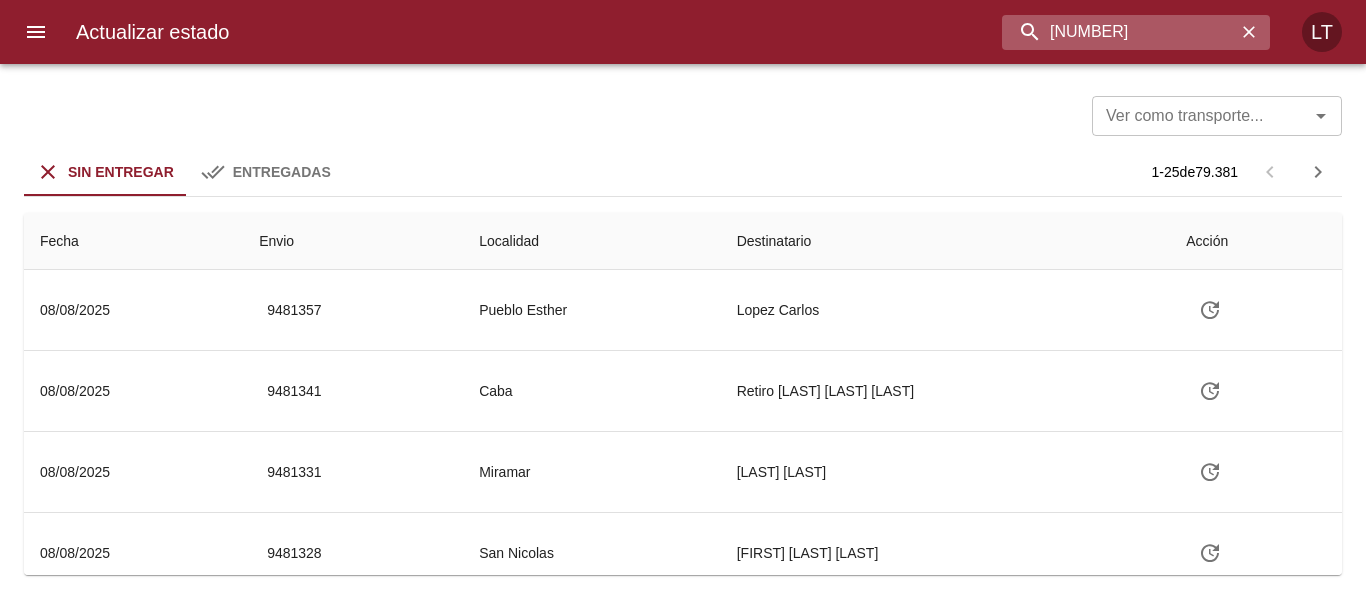 type on "[NUMBER]" 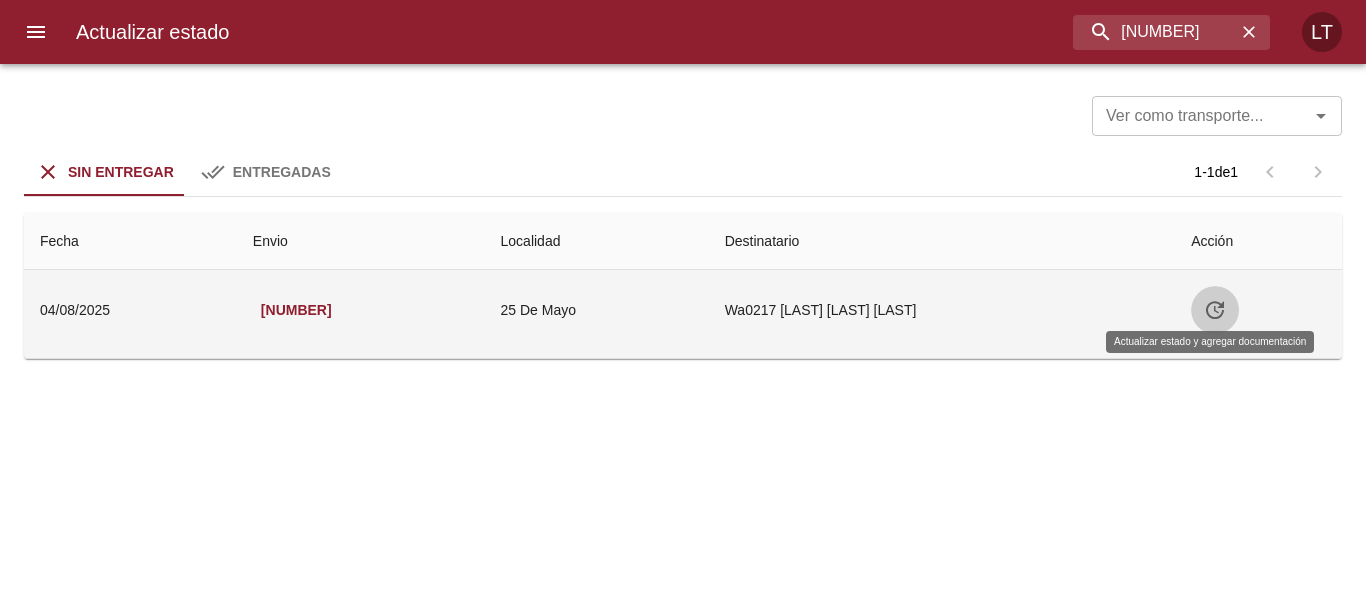 click 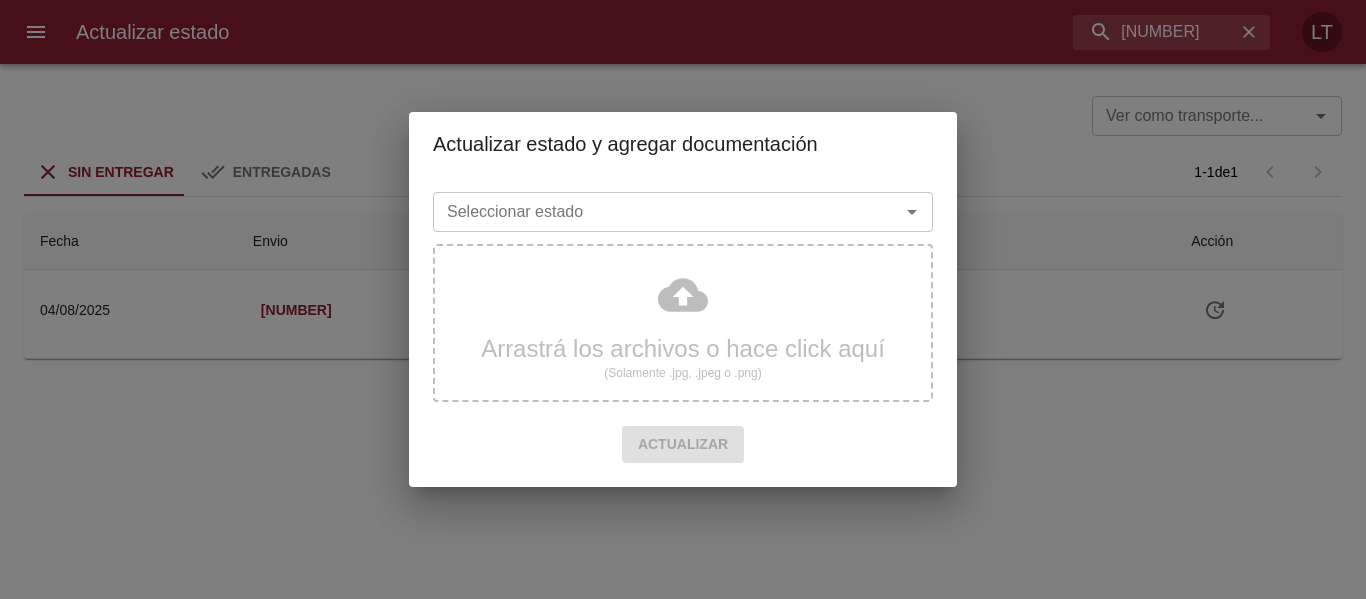 drag, startPoint x: 765, startPoint y: 203, endPoint x: 758, endPoint y: 218, distance: 16.552946 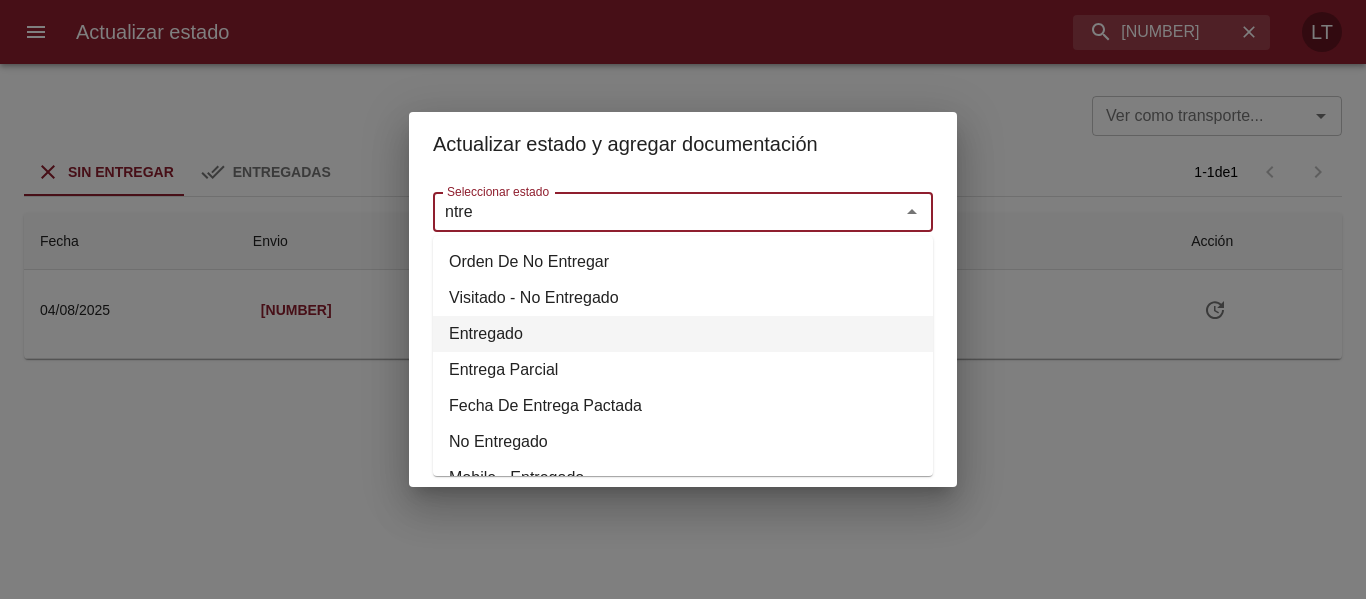 click on "Entregado" at bounding box center (683, 334) 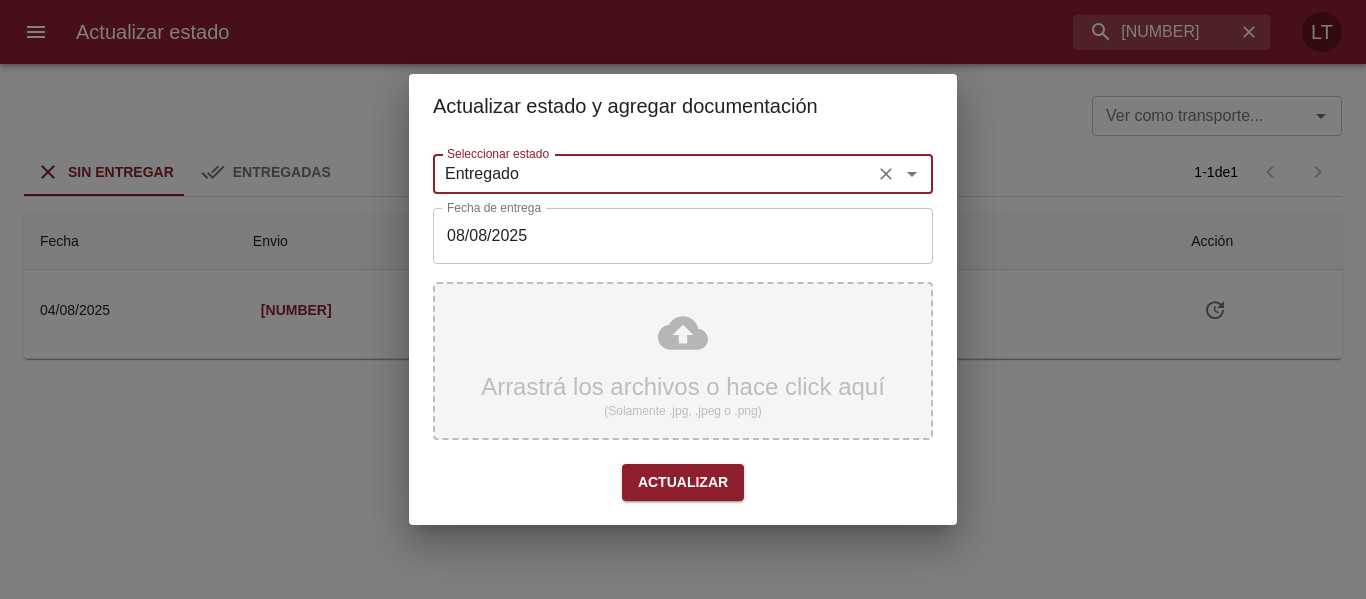 type on "Entregado" 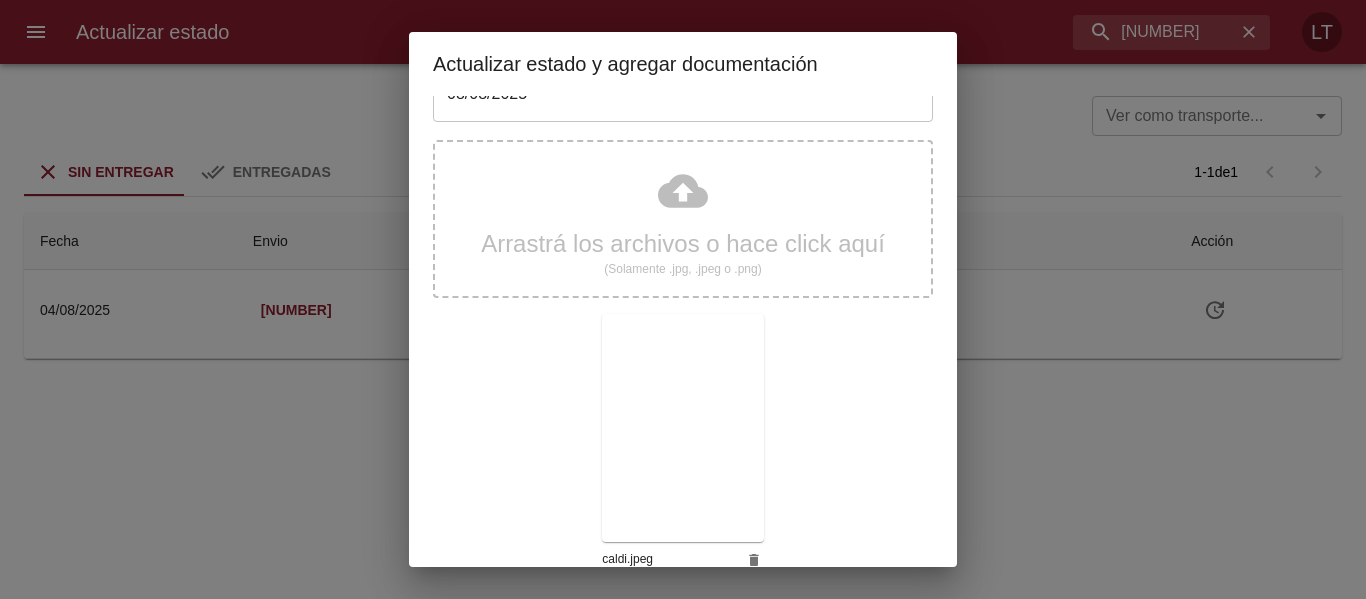 scroll, scrollTop: 187, scrollLeft: 0, axis: vertical 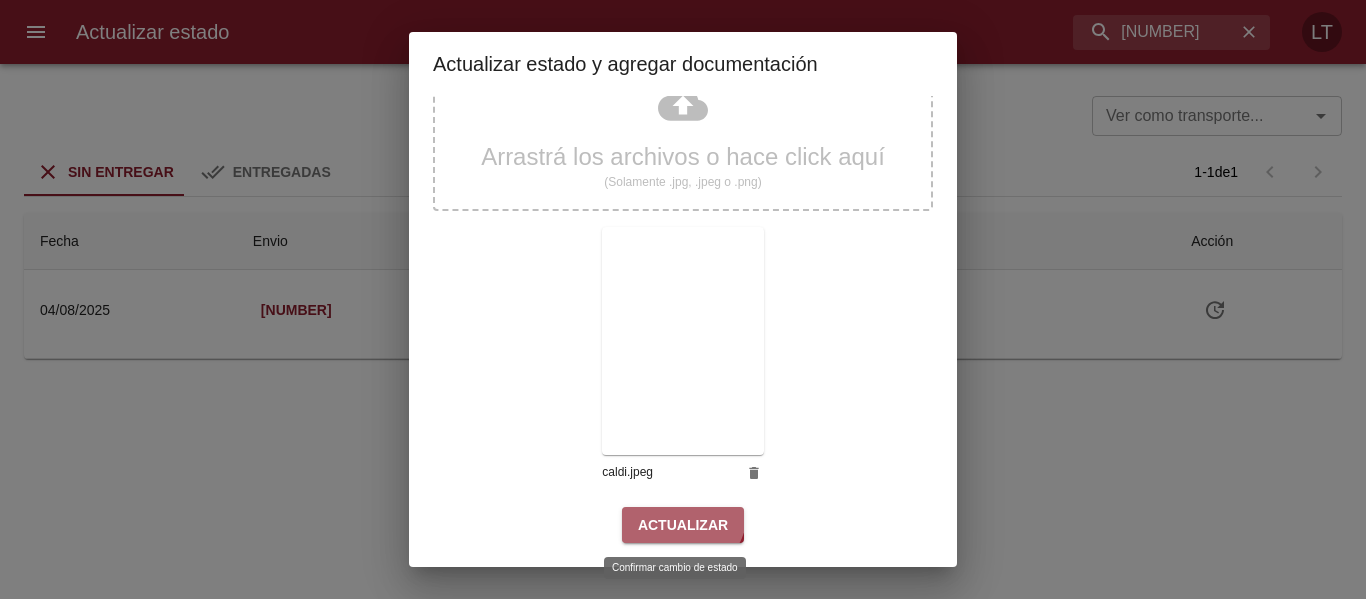 click on "Actualizar" at bounding box center [683, 525] 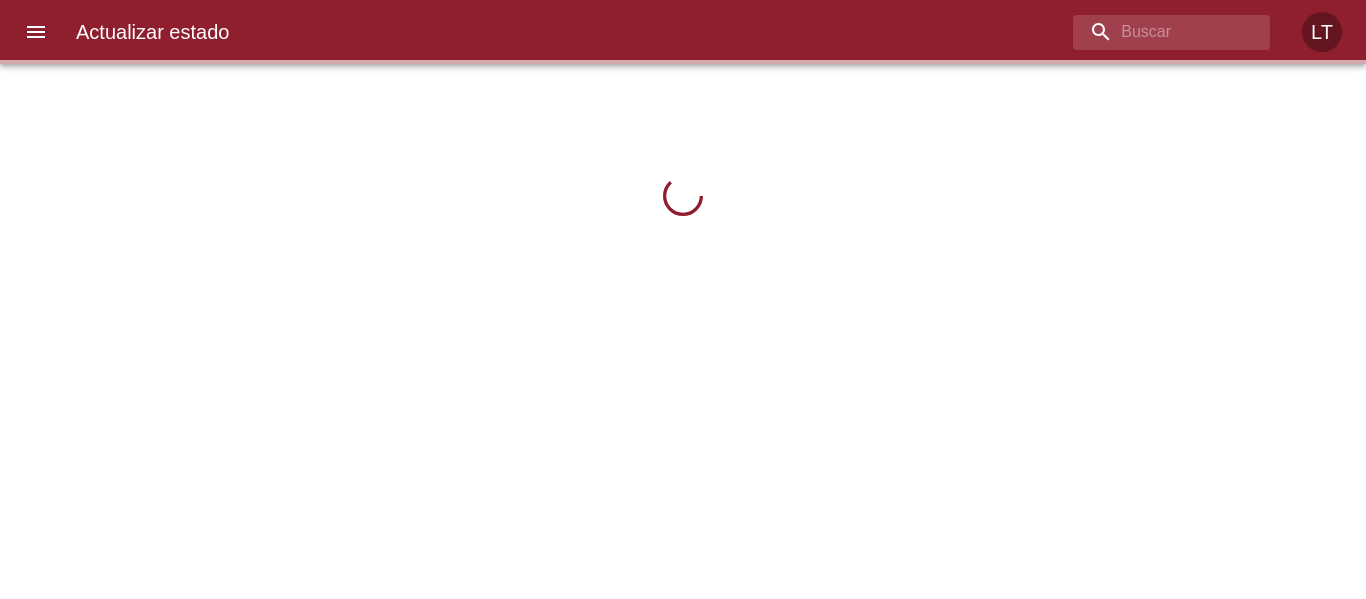 scroll, scrollTop: 0, scrollLeft: 0, axis: both 